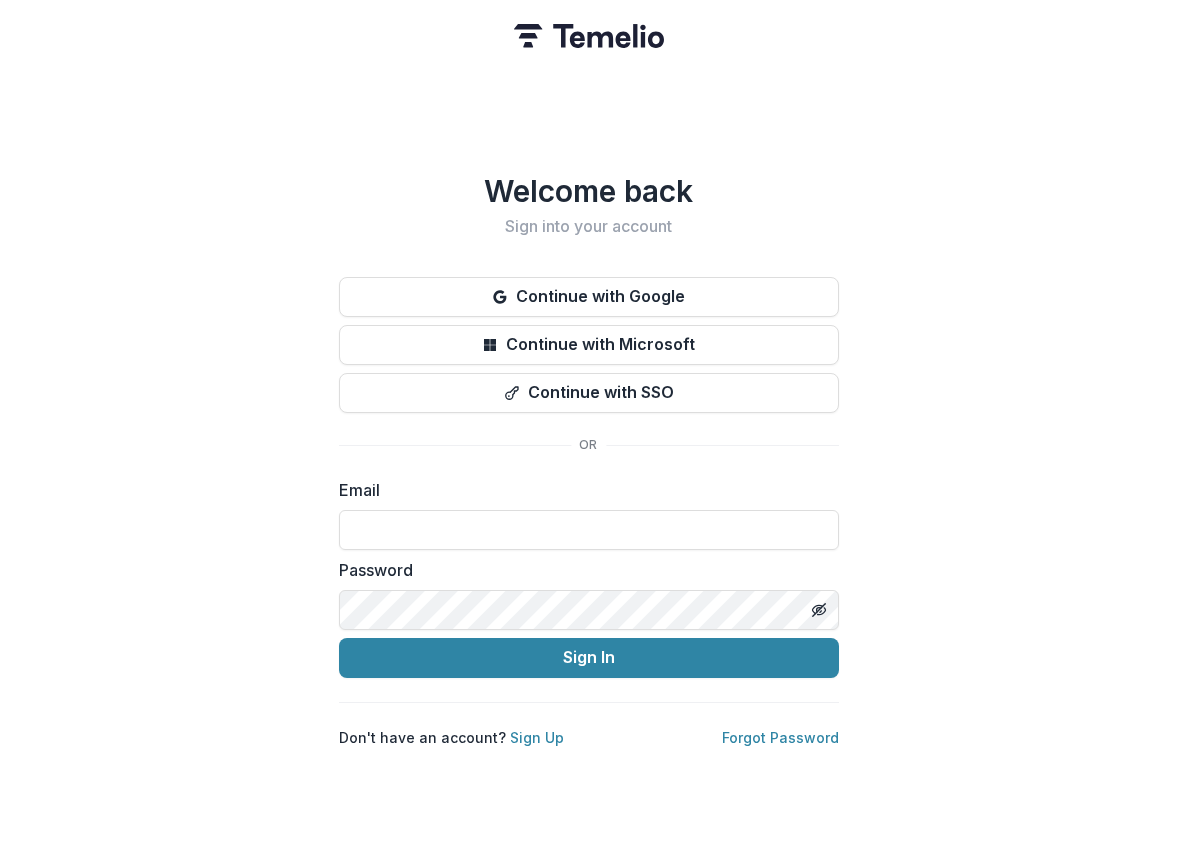 scroll, scrollTop: 0, scrollLeft: 0, axis: both 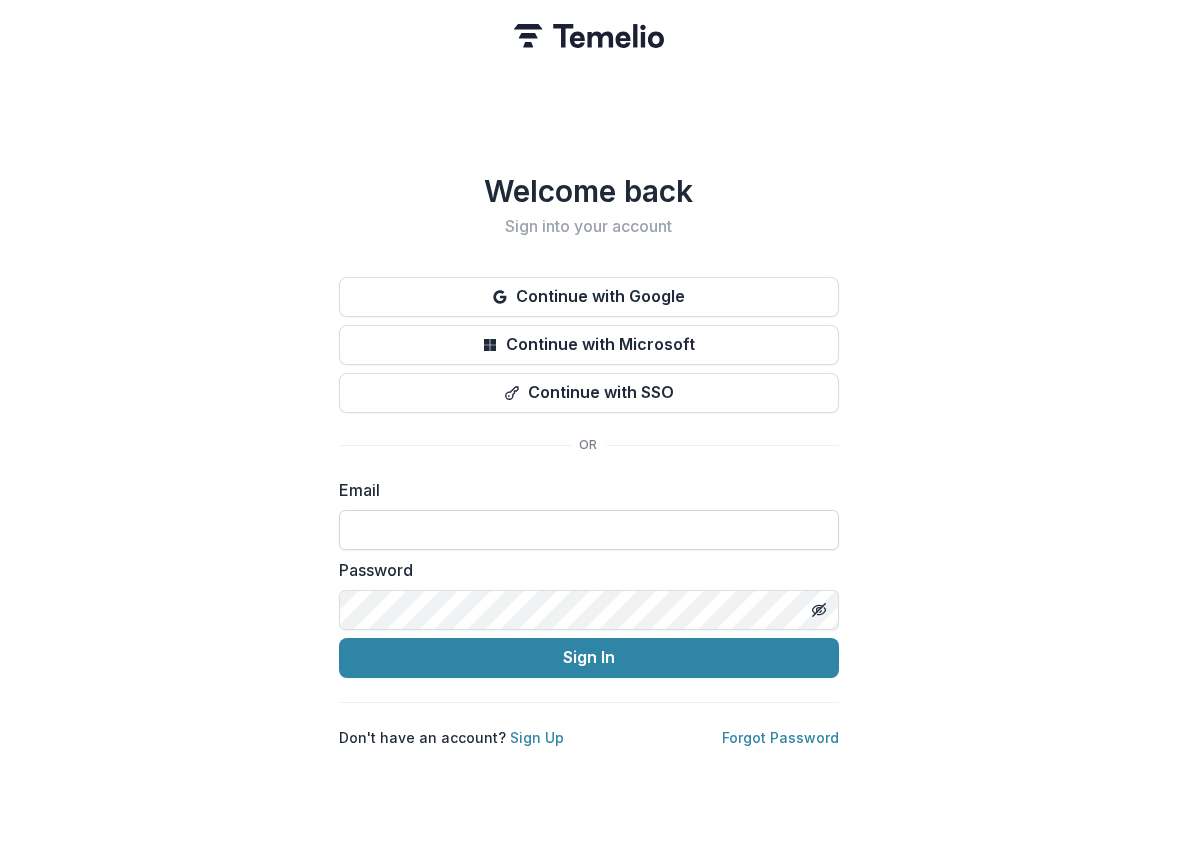 click at bounding box center [589, 530] 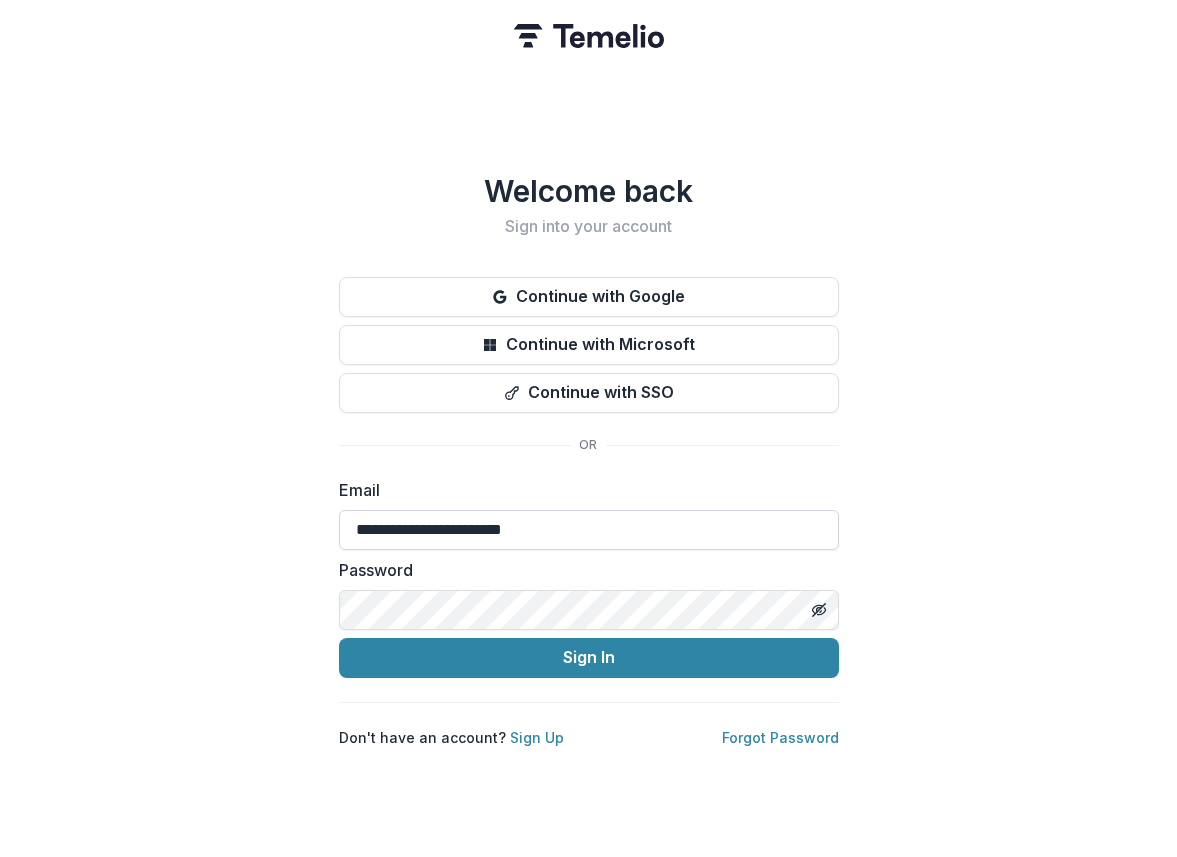click on "Sign In" at bounding box center [589, 658] 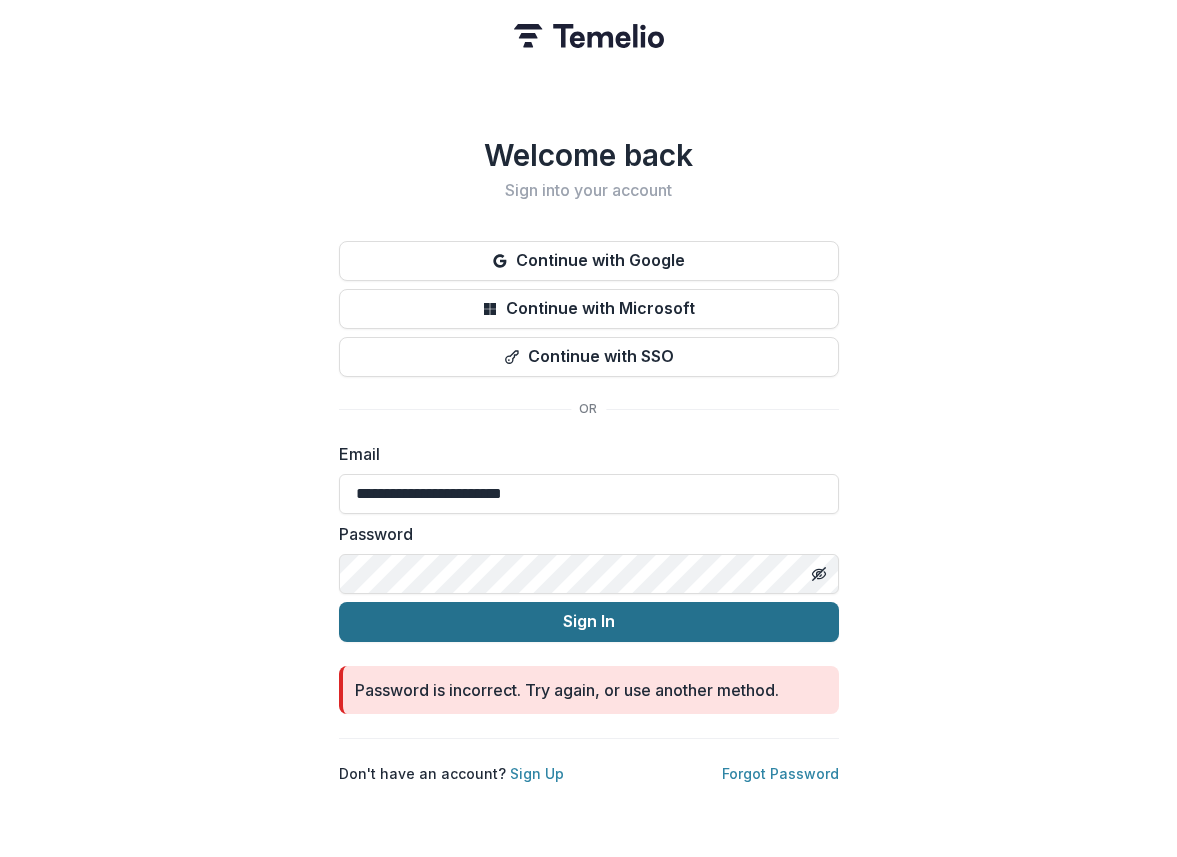 click on "Sign In" at bounding box center [589, 622] 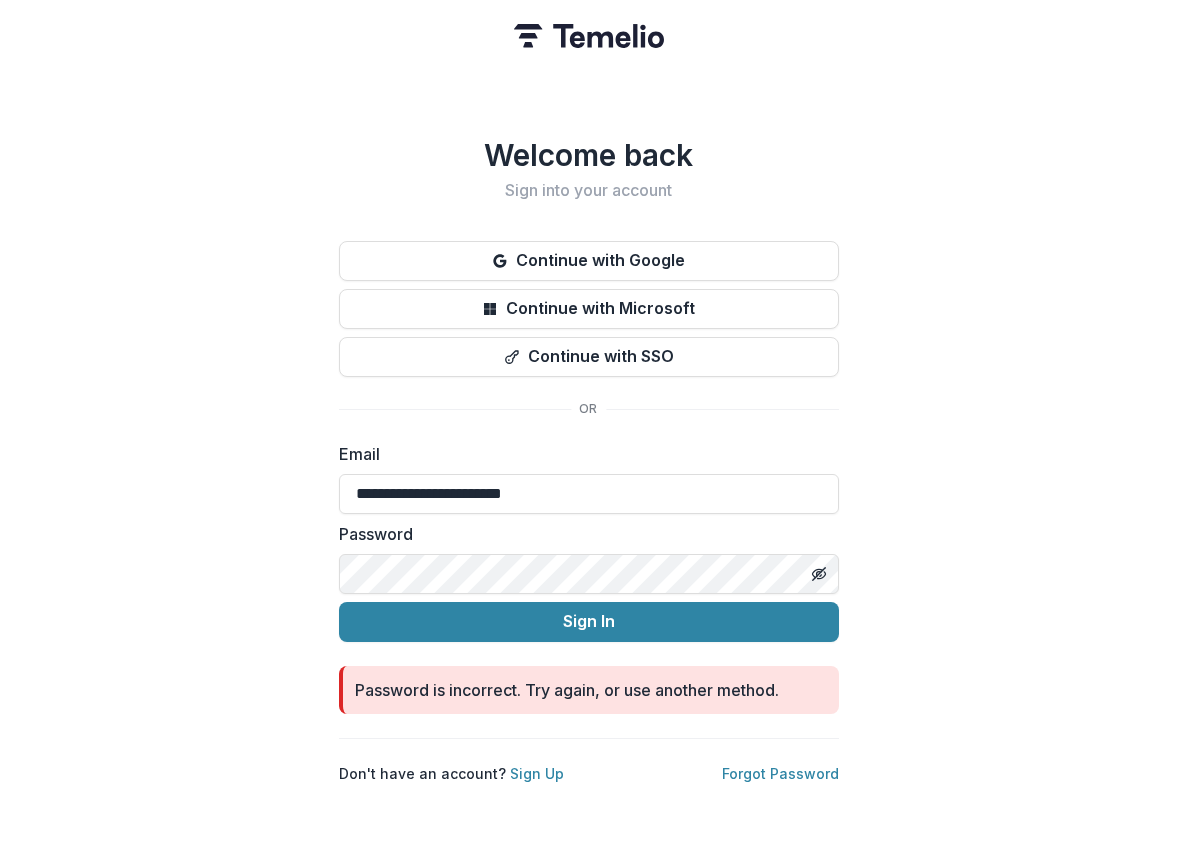 click on "**********" at bounding box center [588, 428] 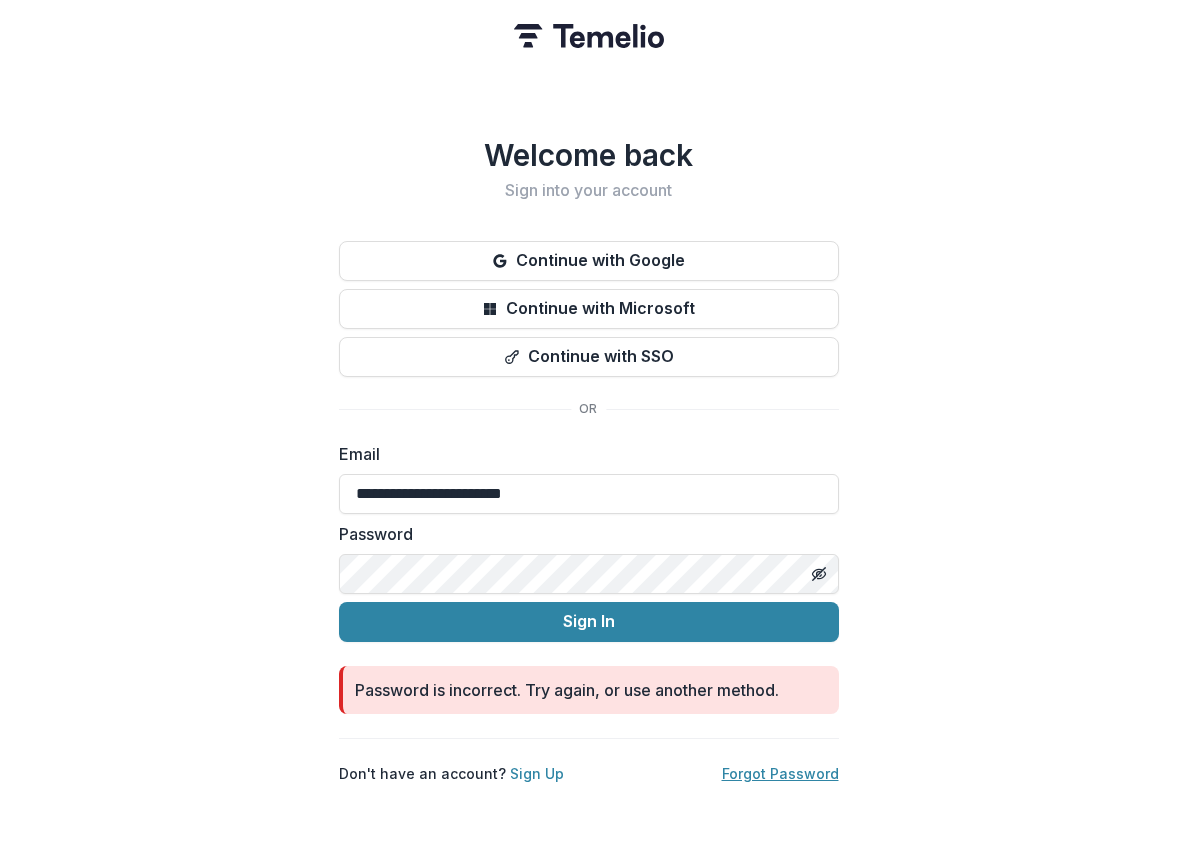 click on "Forgot Password" at bounding box center [780, 773] 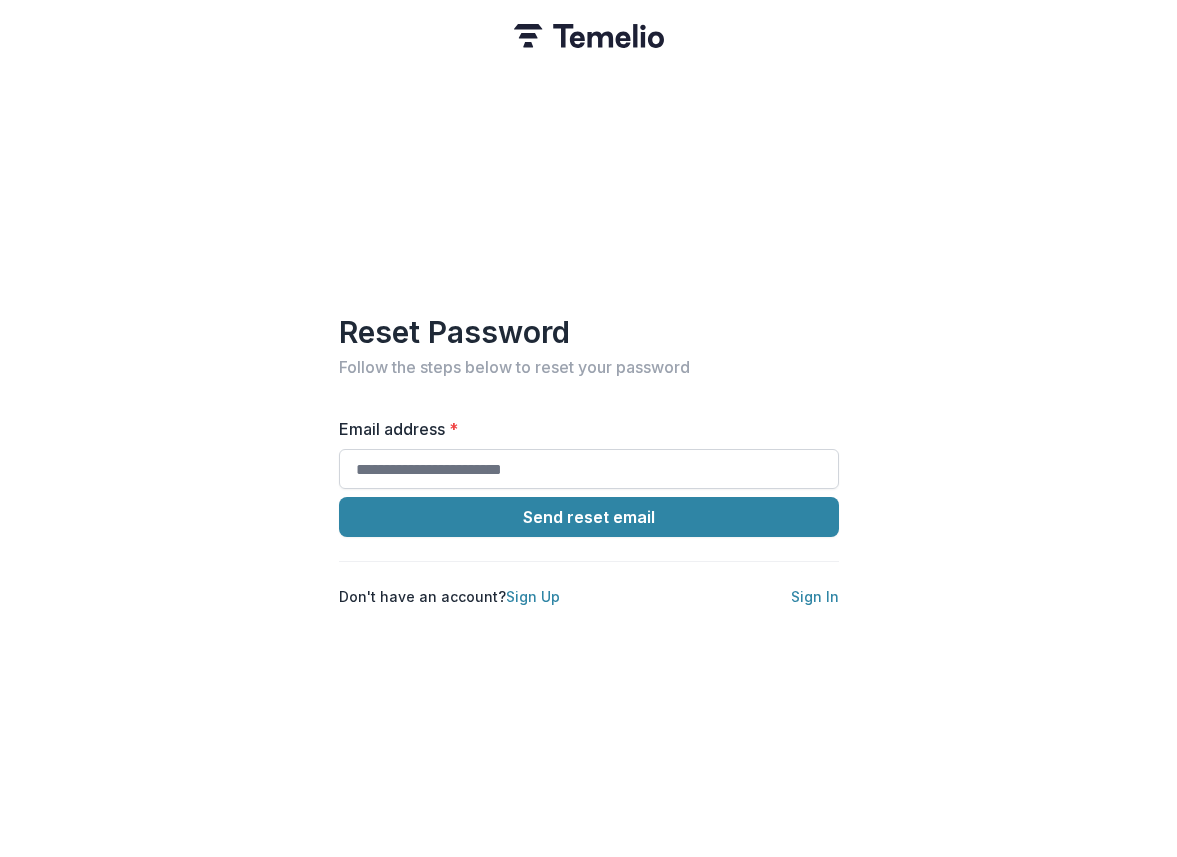 click on "Email address *" at bounding box center [589, 469] 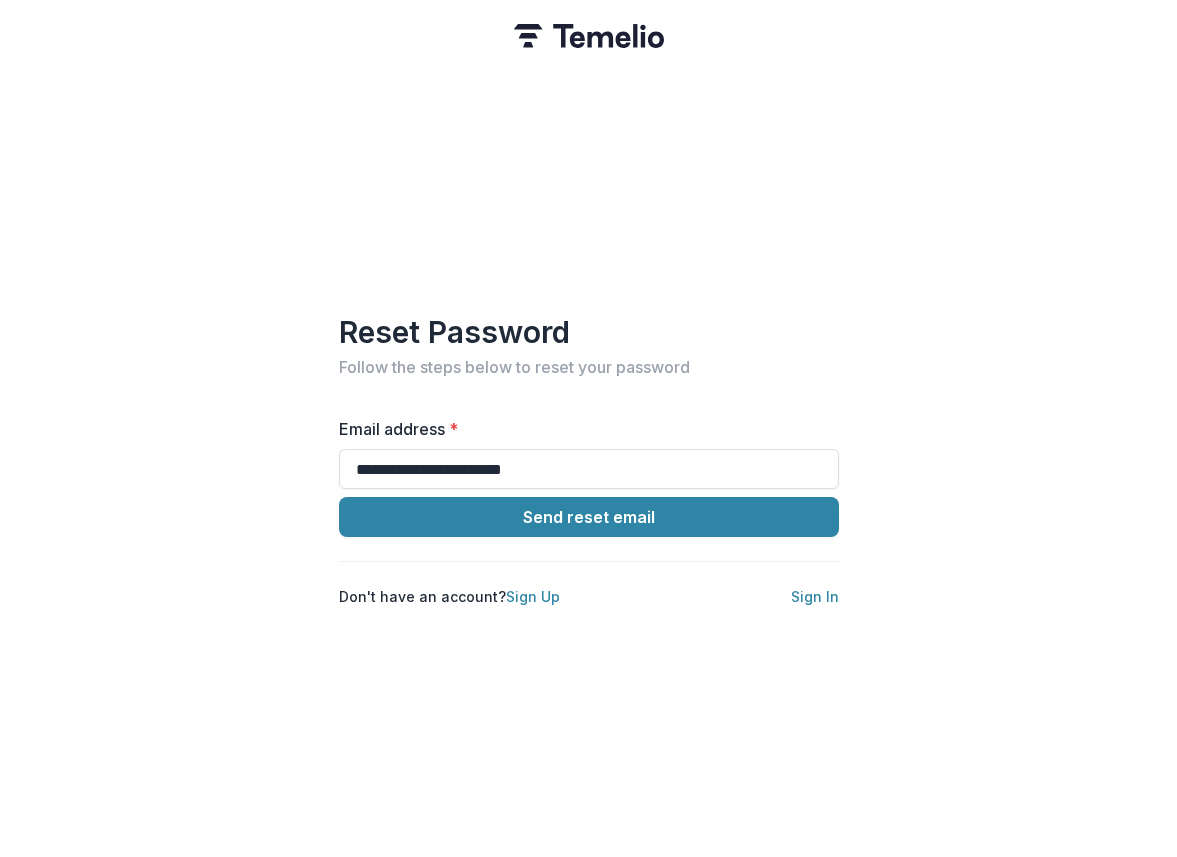 drag, startPoint x: 490, startPoint y: 474, endPoint x: 477, endPoint y: 542, distance: 69.2315 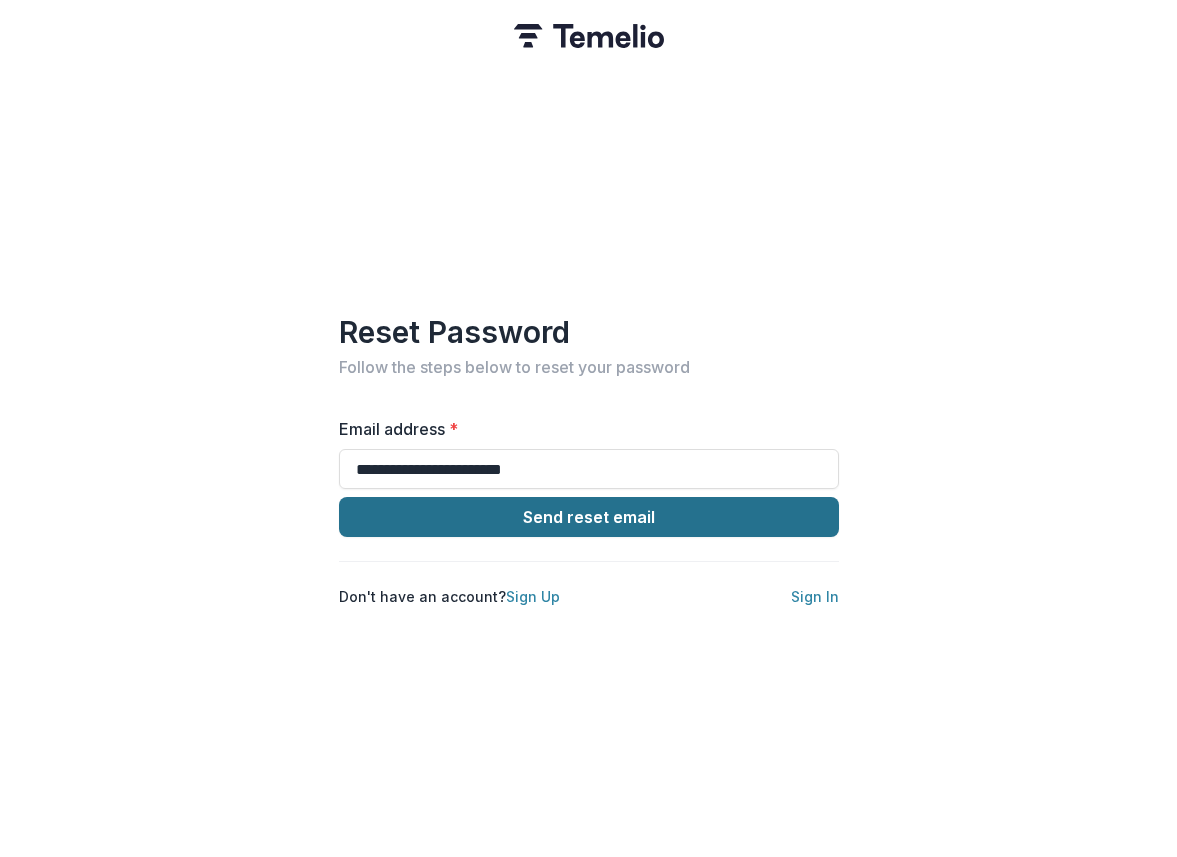 click on "Send reset email" at bounding box center [589, 517] 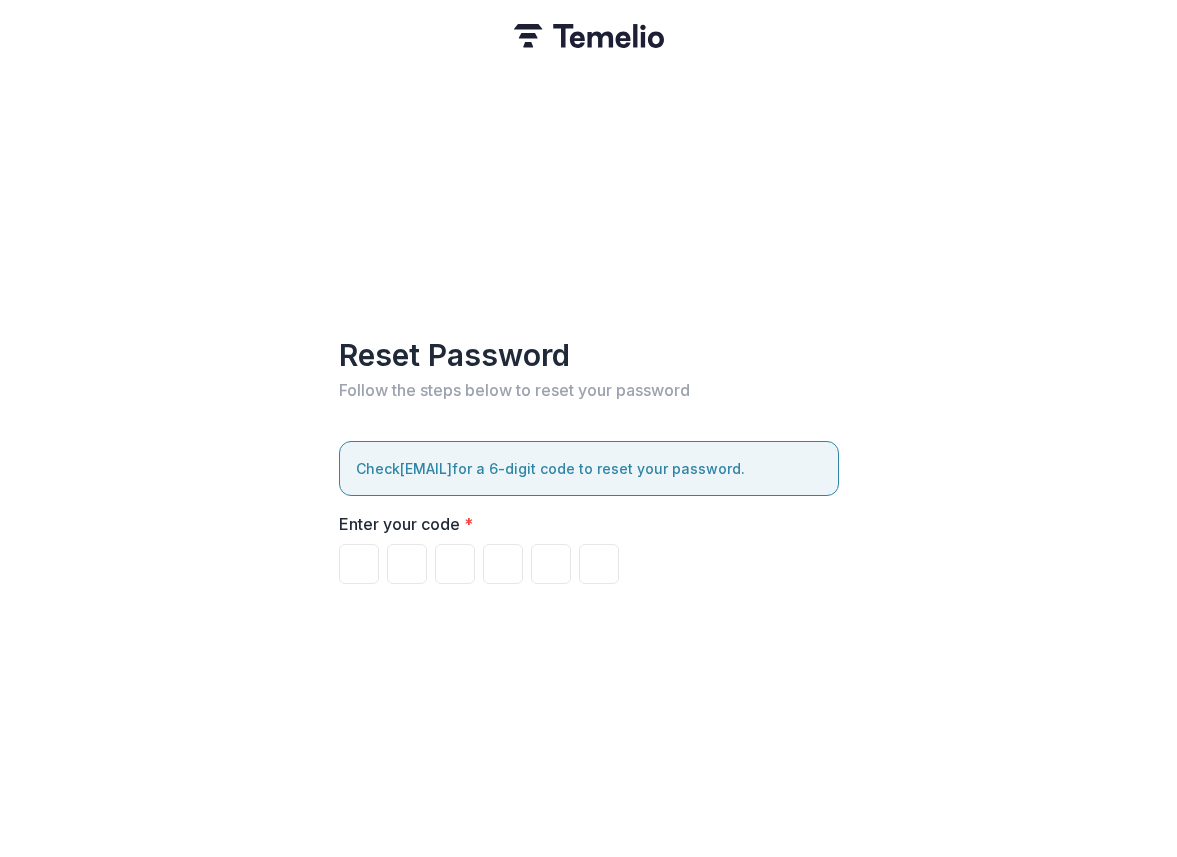 drag, startPoint x: 116, startPoint y: 459, endPoint x: 417, endPoint y: 374, distance: 312.77148 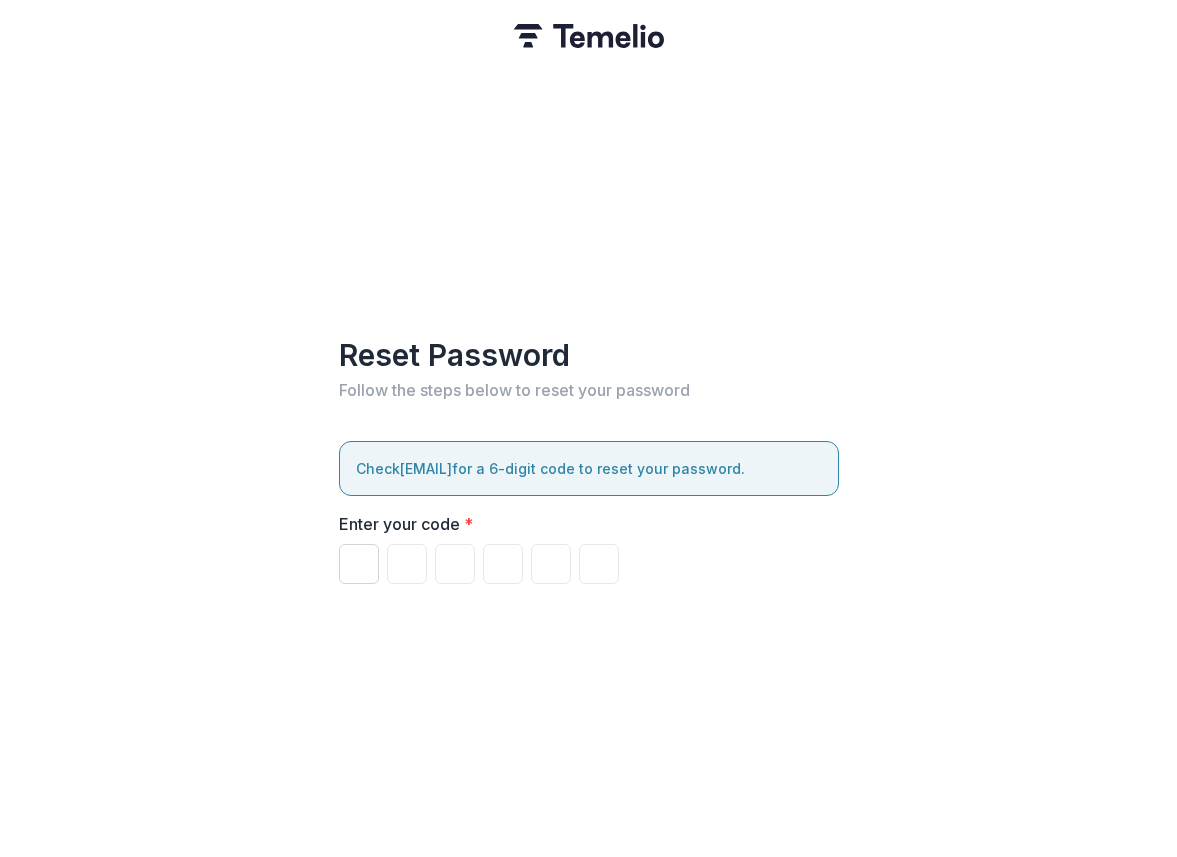 click at bounding box center [359, 564] 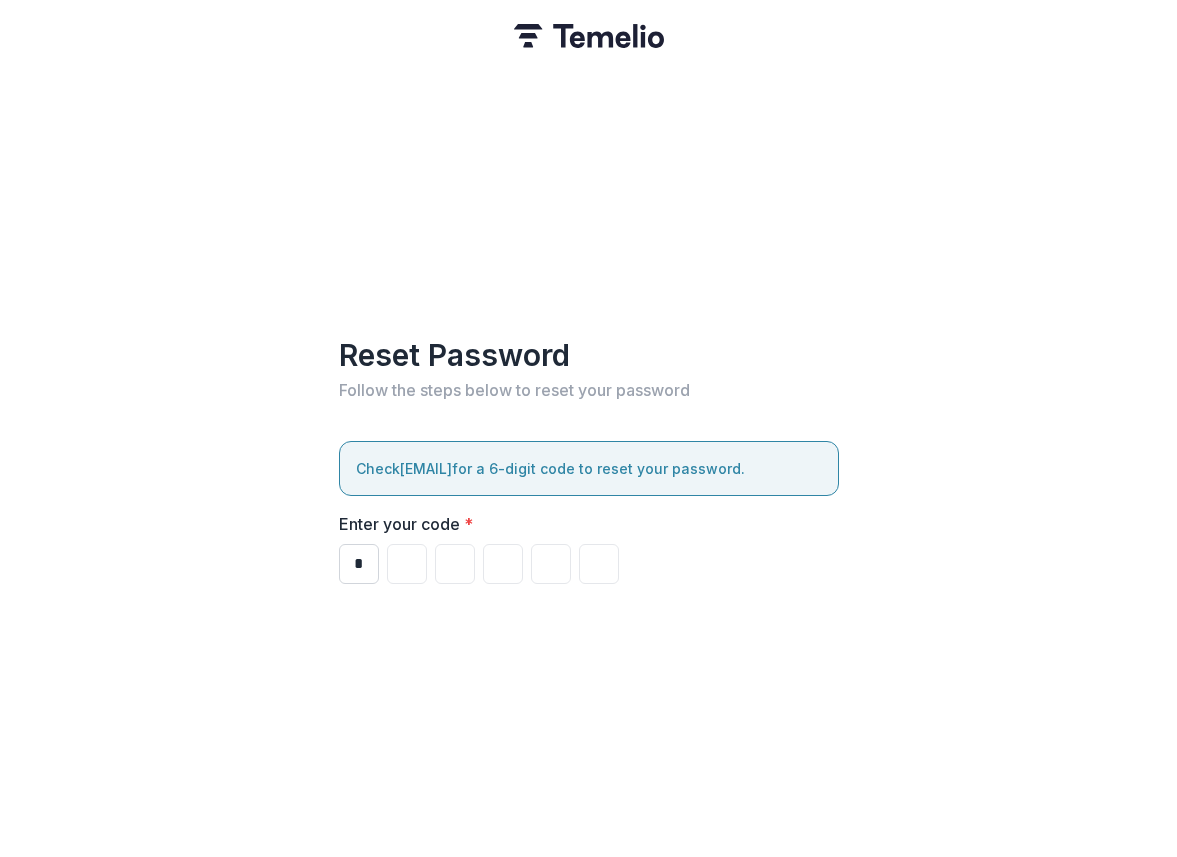type on "*" 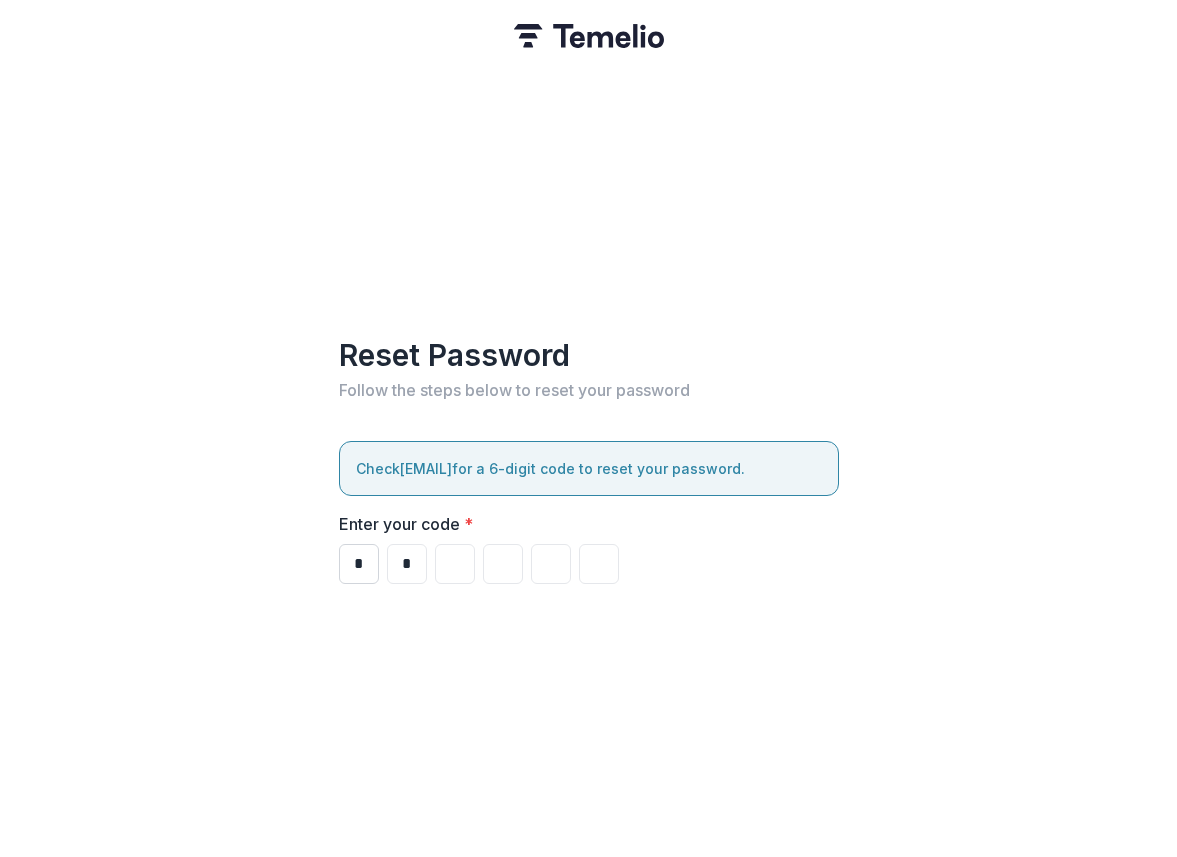type on "*" 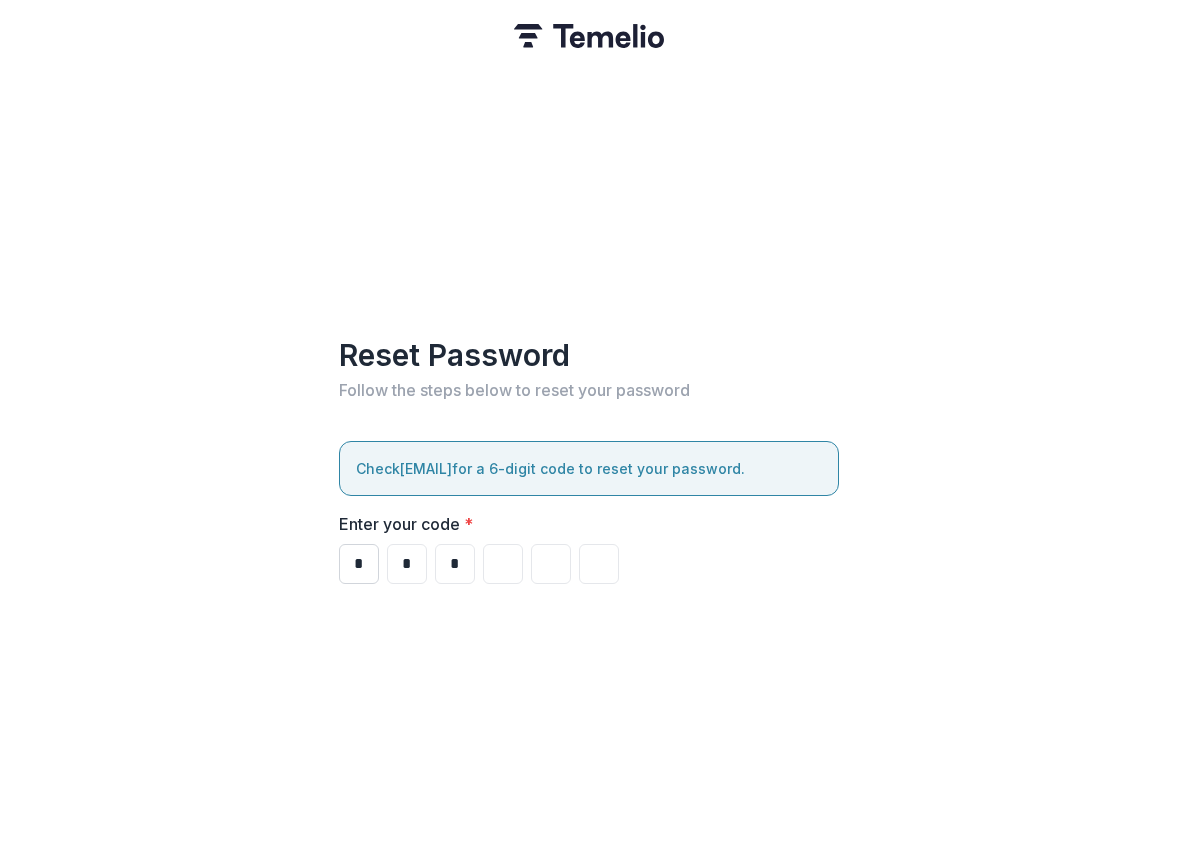 type on "*" 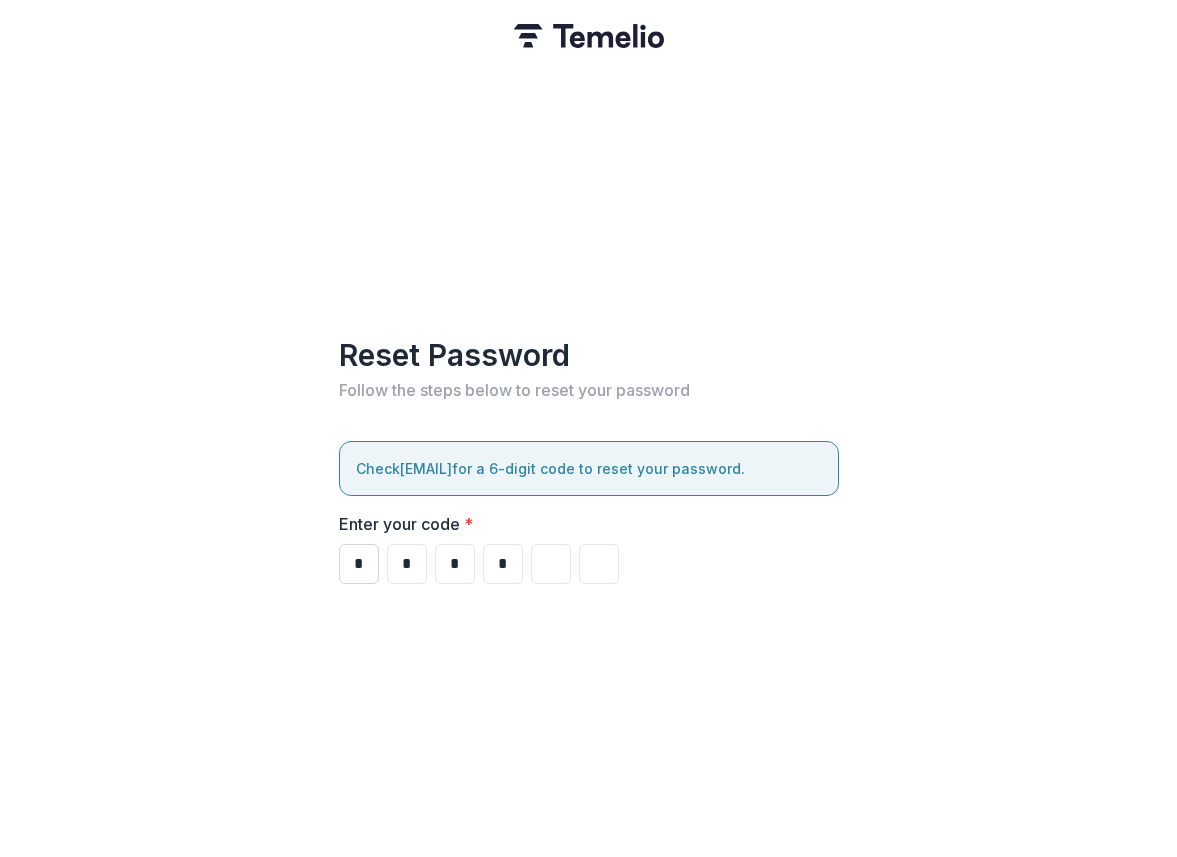 type on "*" 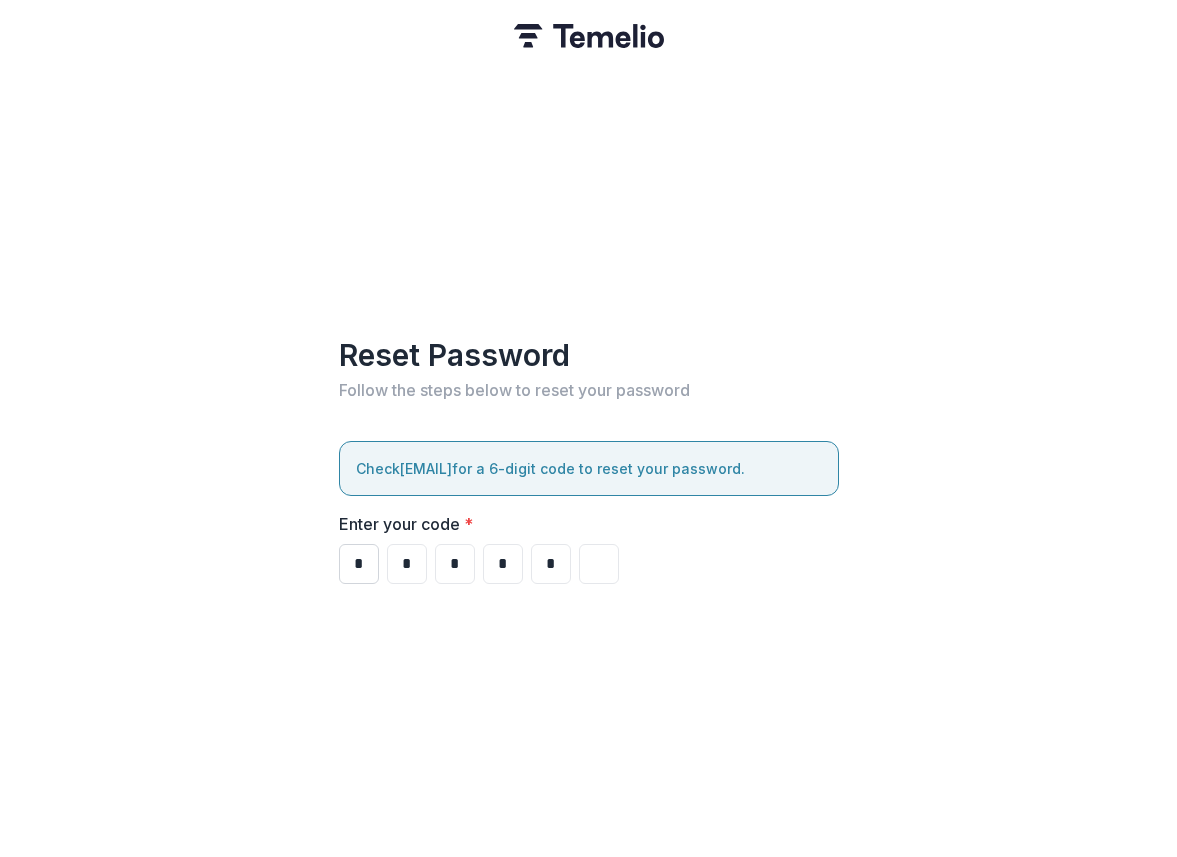 type on "*" 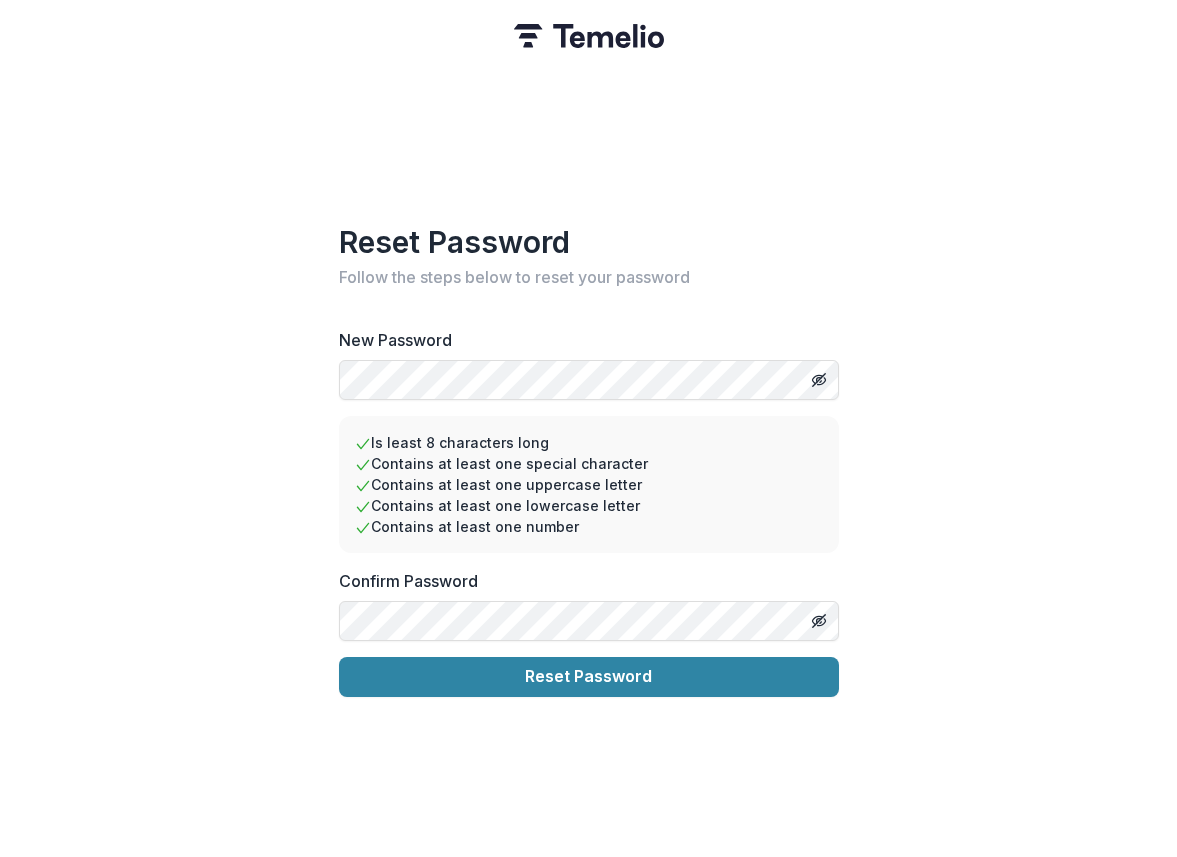 type 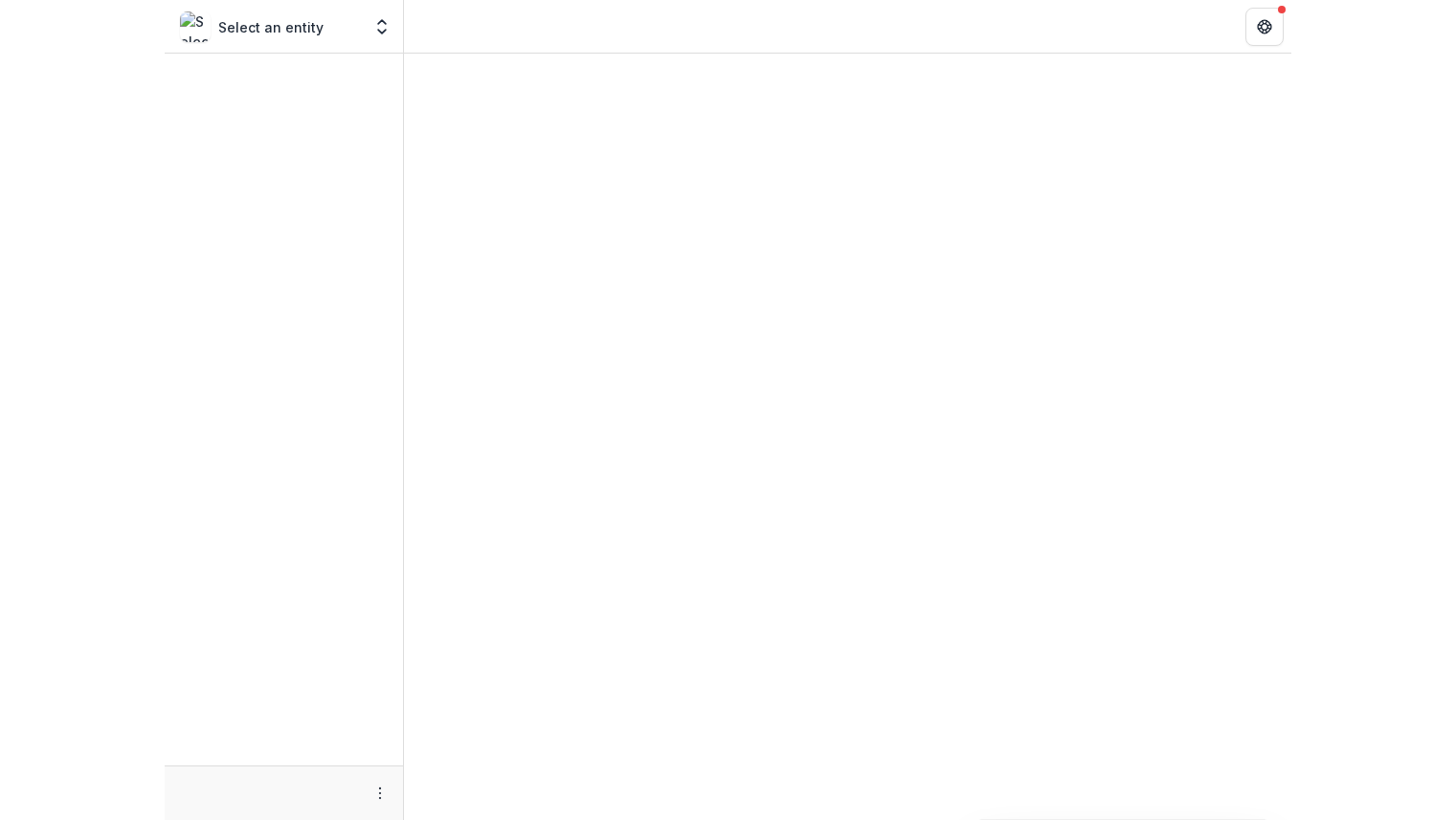 scroll, scrollTop: 0, scrollLeft: 0, axis: both 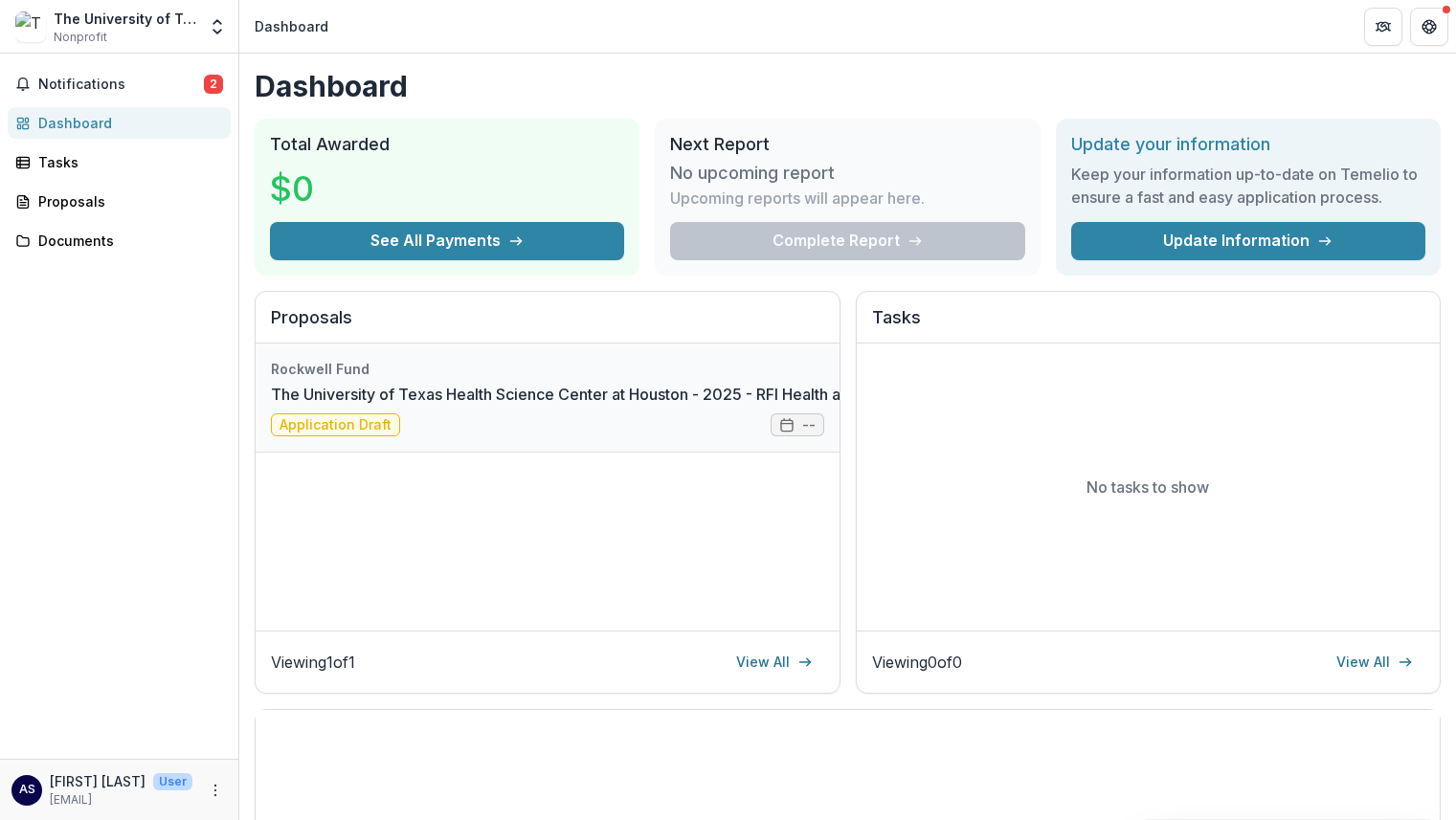 click on "The University of Texas Health Science Center at Houston - 2025 - RFI Health and Wellness Pre-Application" at bounding box center [658, 394] 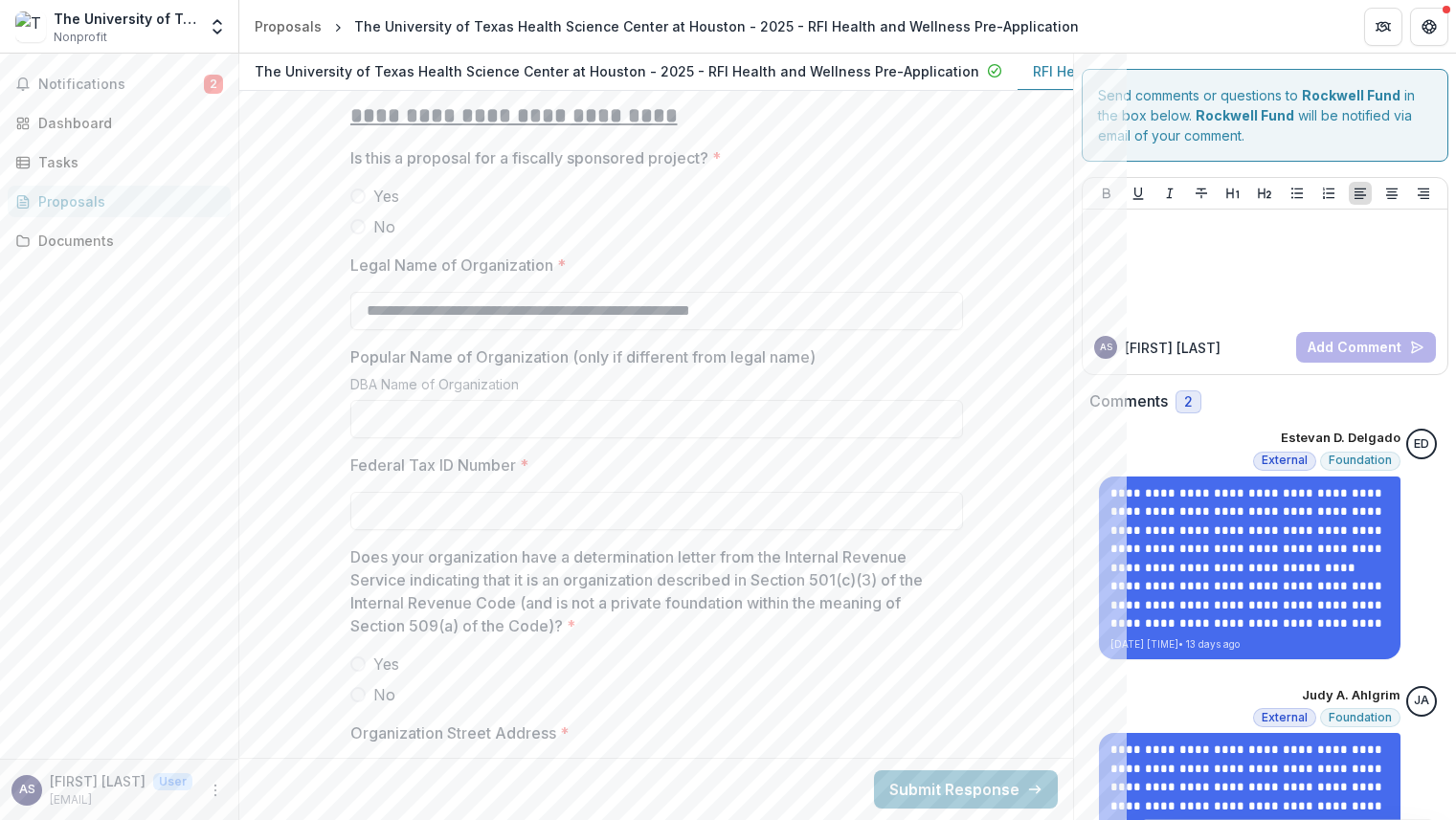 scroll, scrollTop: 1627, scrollLeft: 0, axis: vertical 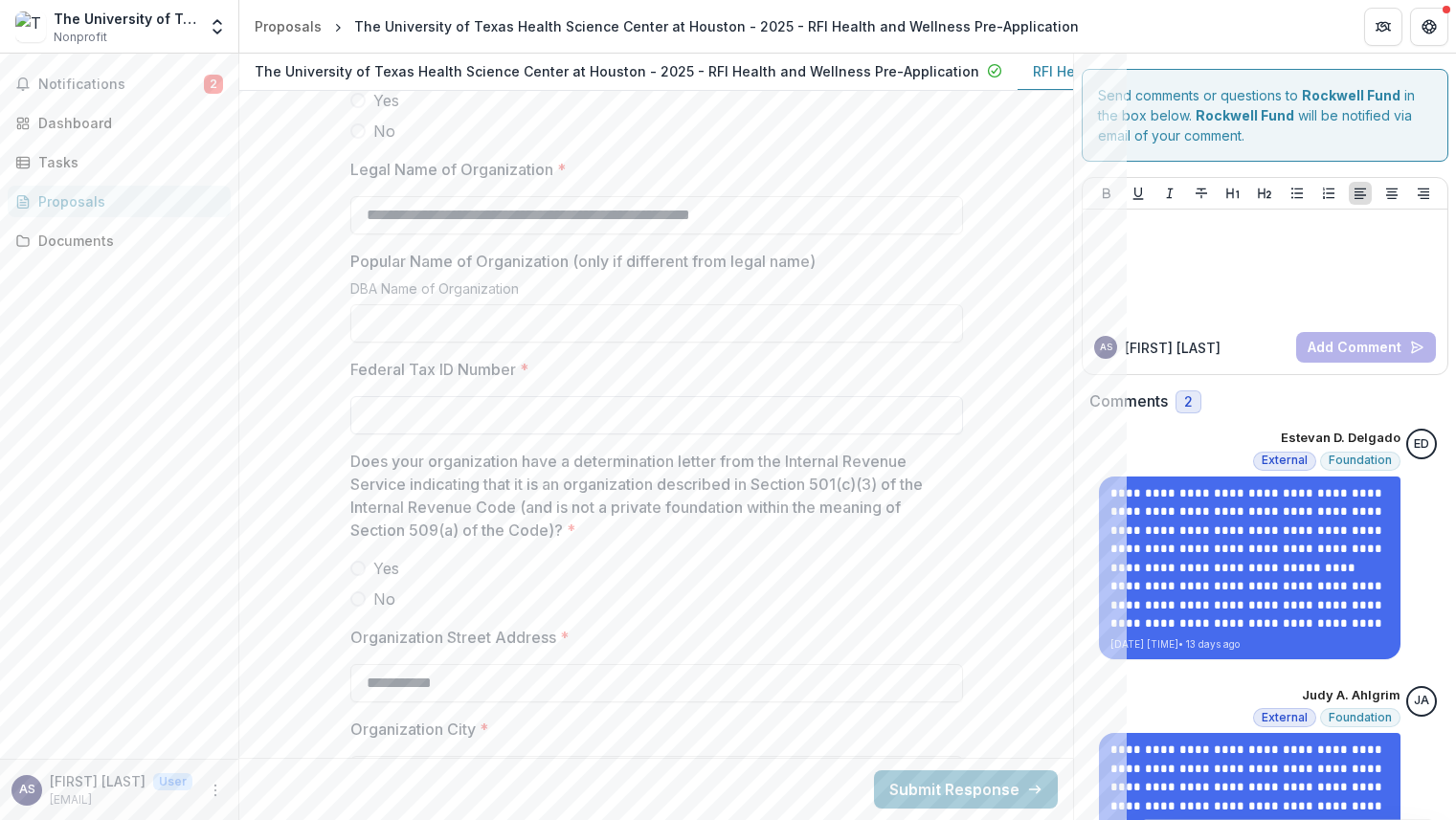 click on "Federal Tax ID Number *" at bounding box center (657, 415) 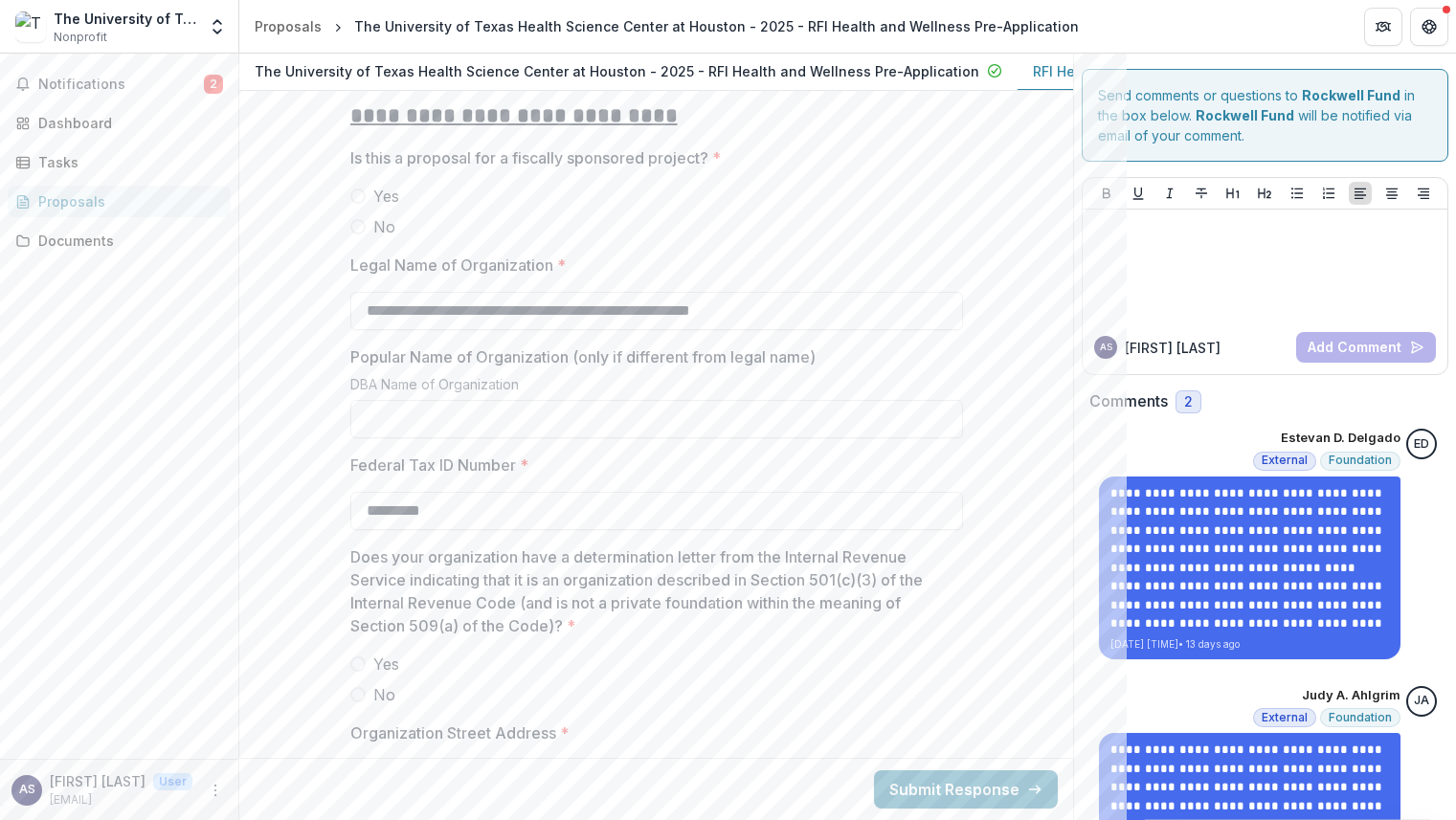 scroll, scrollTop: 1722, scrollLeft: 0, axis: vertical 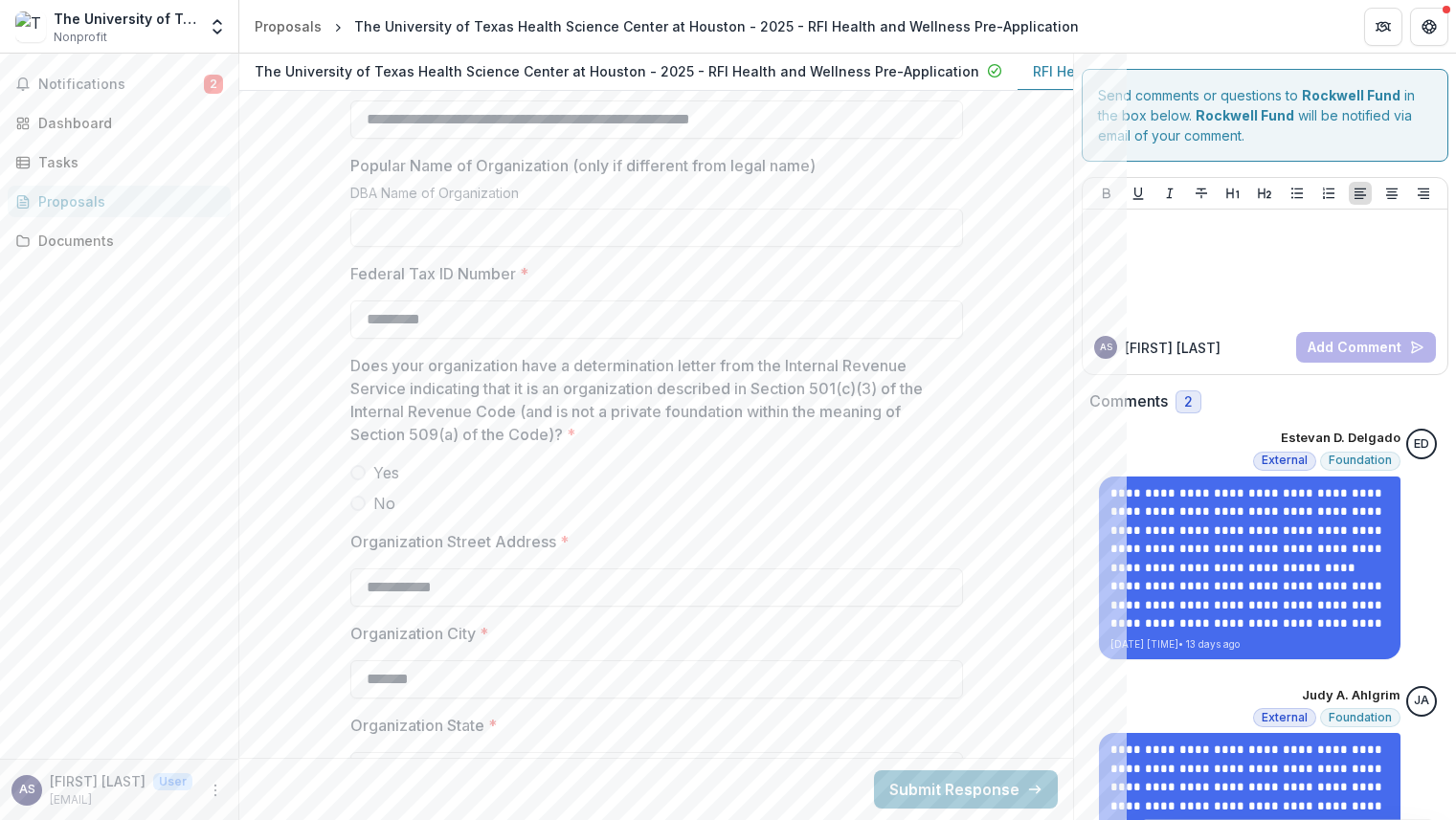 click on "No" at bounding box center (384, 503) 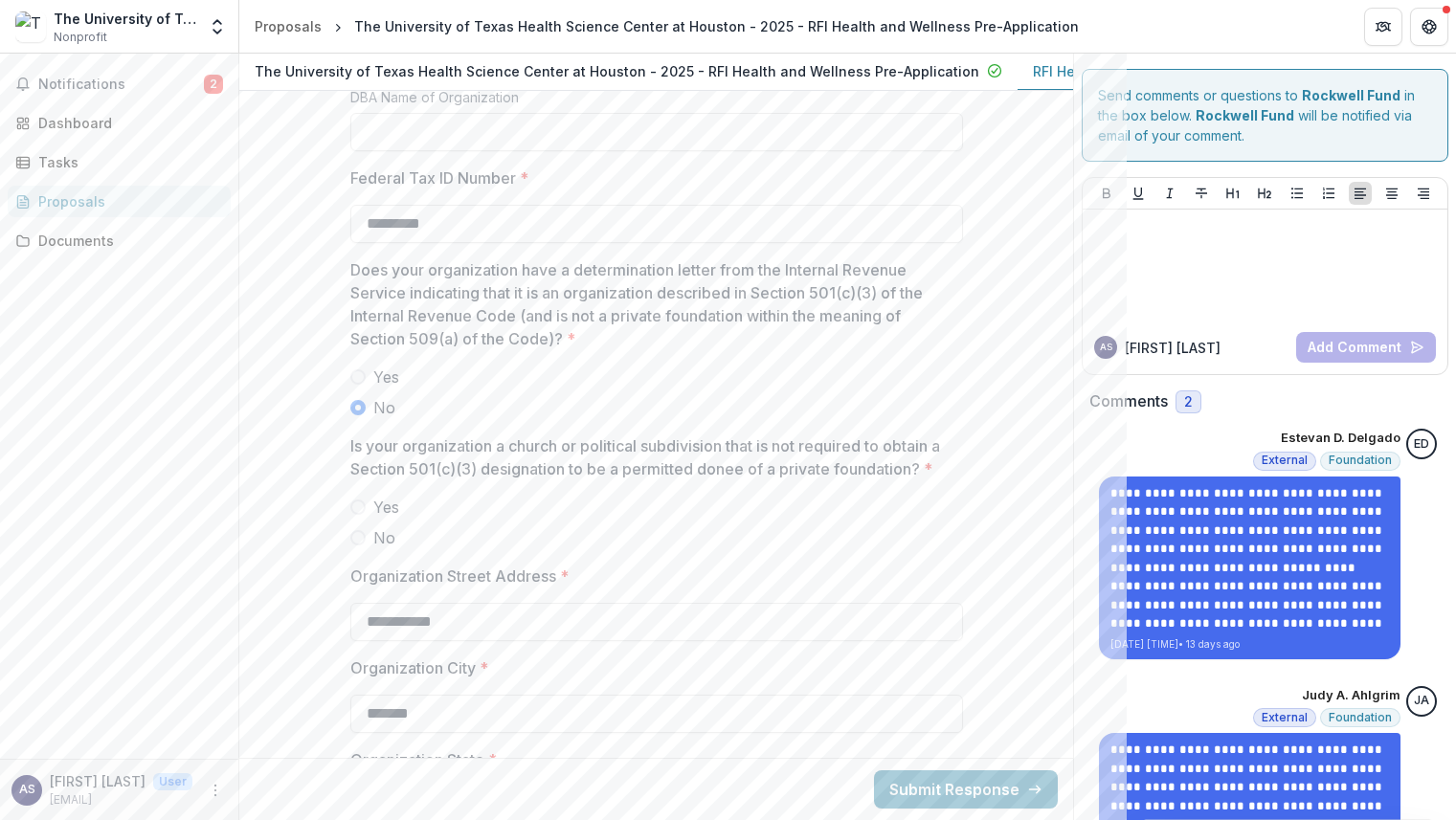 scroll, scrollTop: 1914, scrollLeft: 0, axis: vertical 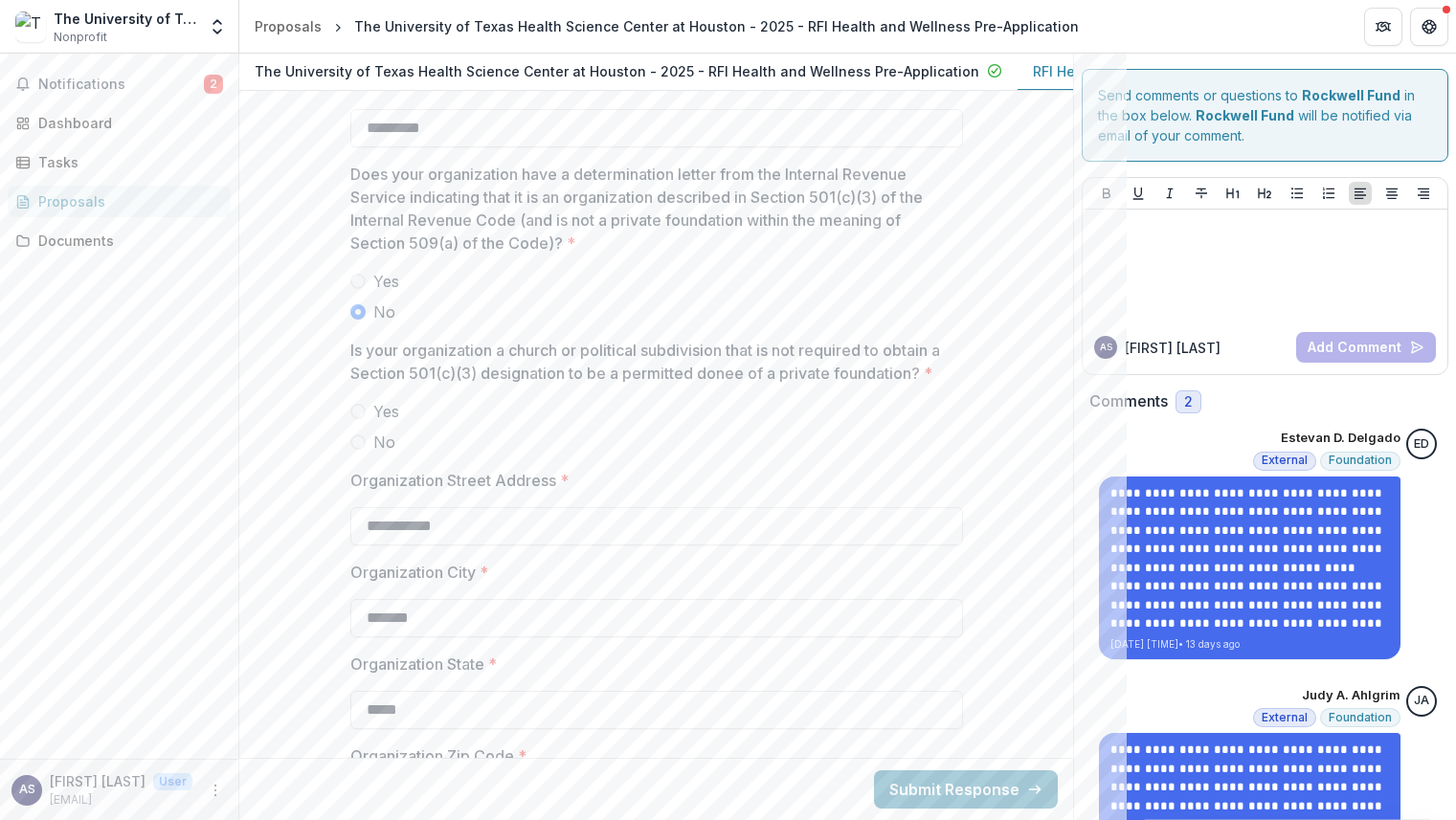 click on "Yes" at bounding box center [386, 411] 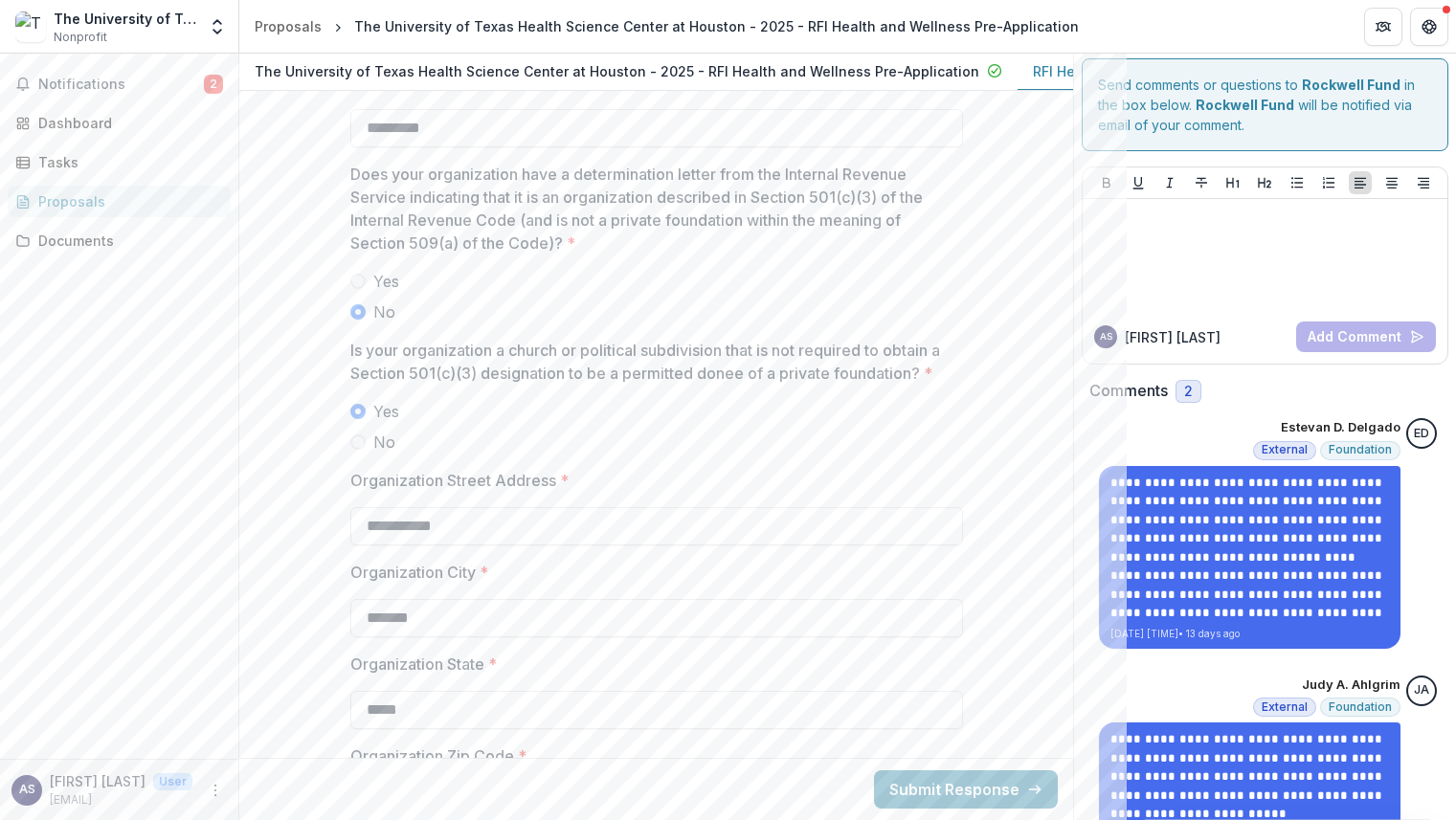 scroll, scrollTop: 26, scrollLeft: 0, axis: vertical 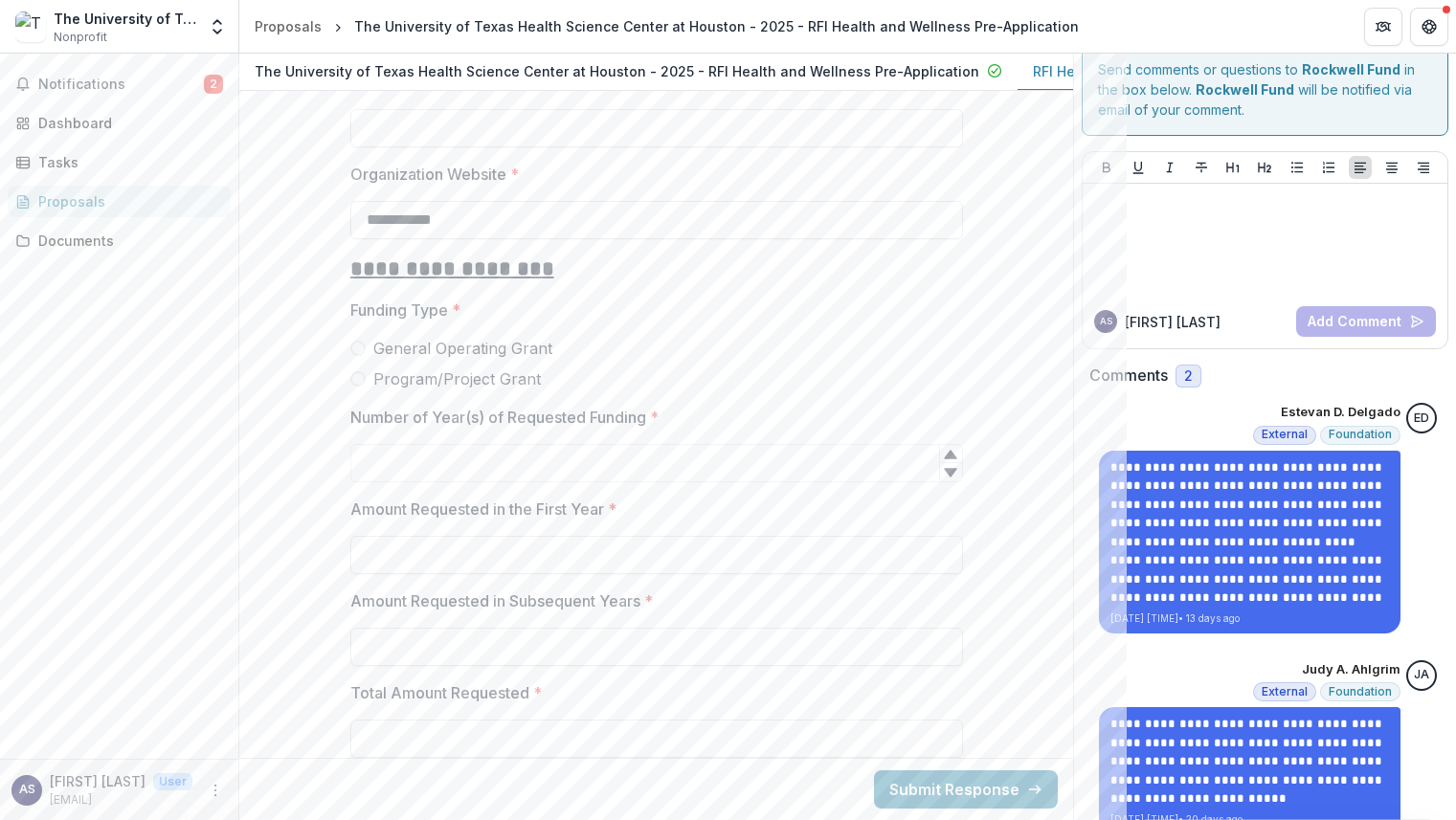 click on "Program/Project Grant" at bounding box center [457, 379] 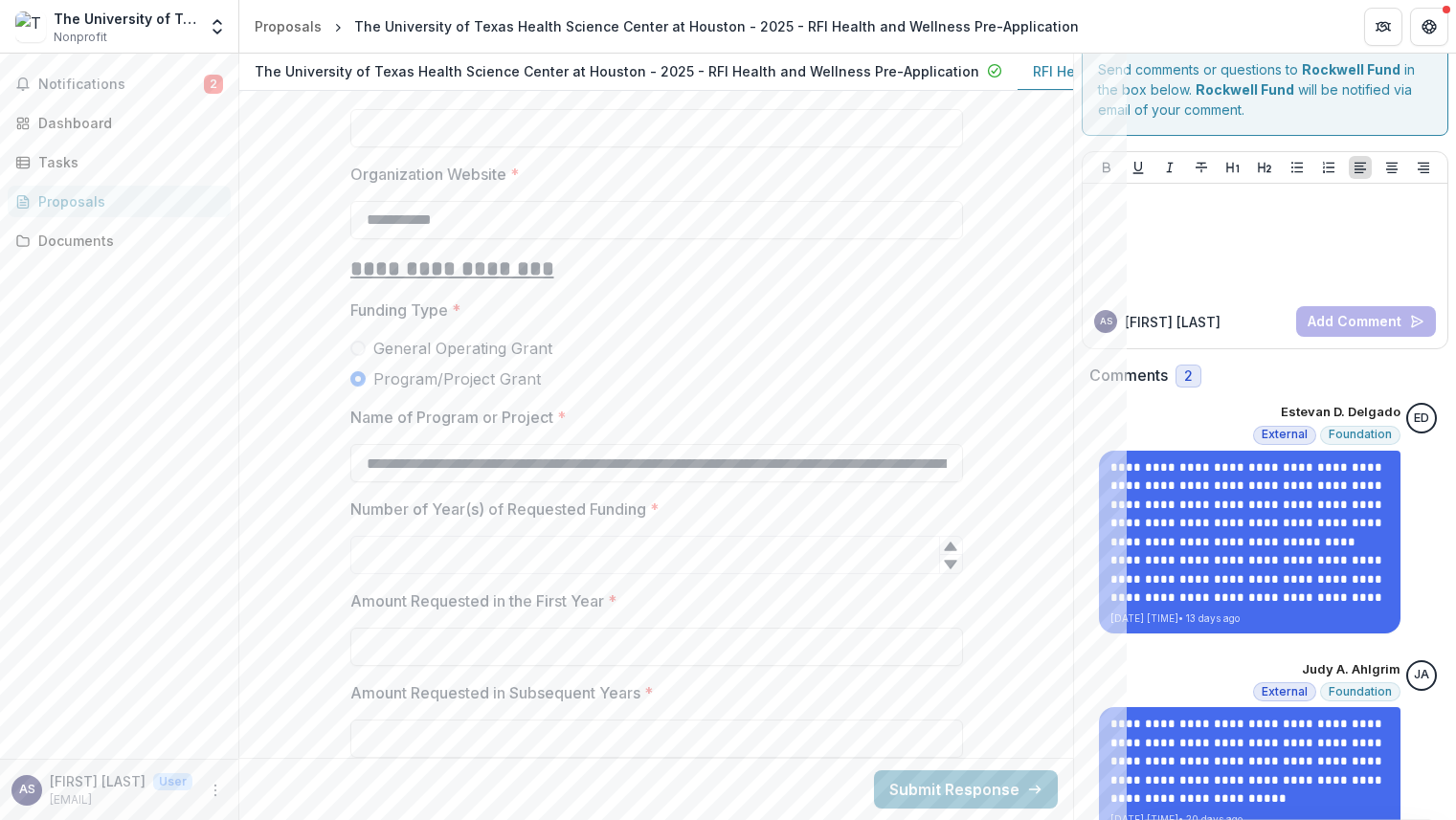 scroll, scrollTop: 2870, scrollLeft: 0, axis: vertical 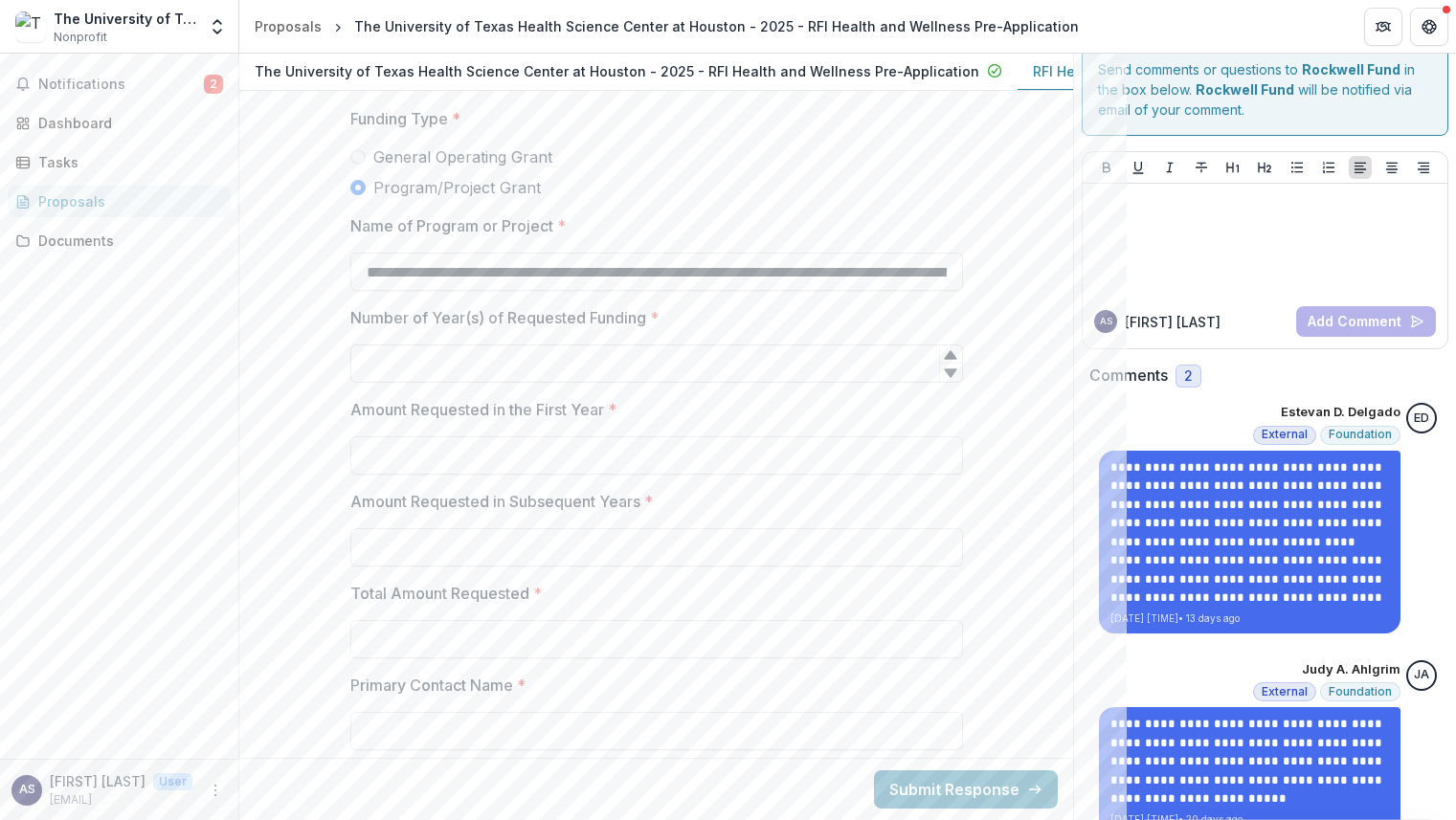 click on "Number of Year(s) of Requested Funding *" at bounding box center (657, 364) 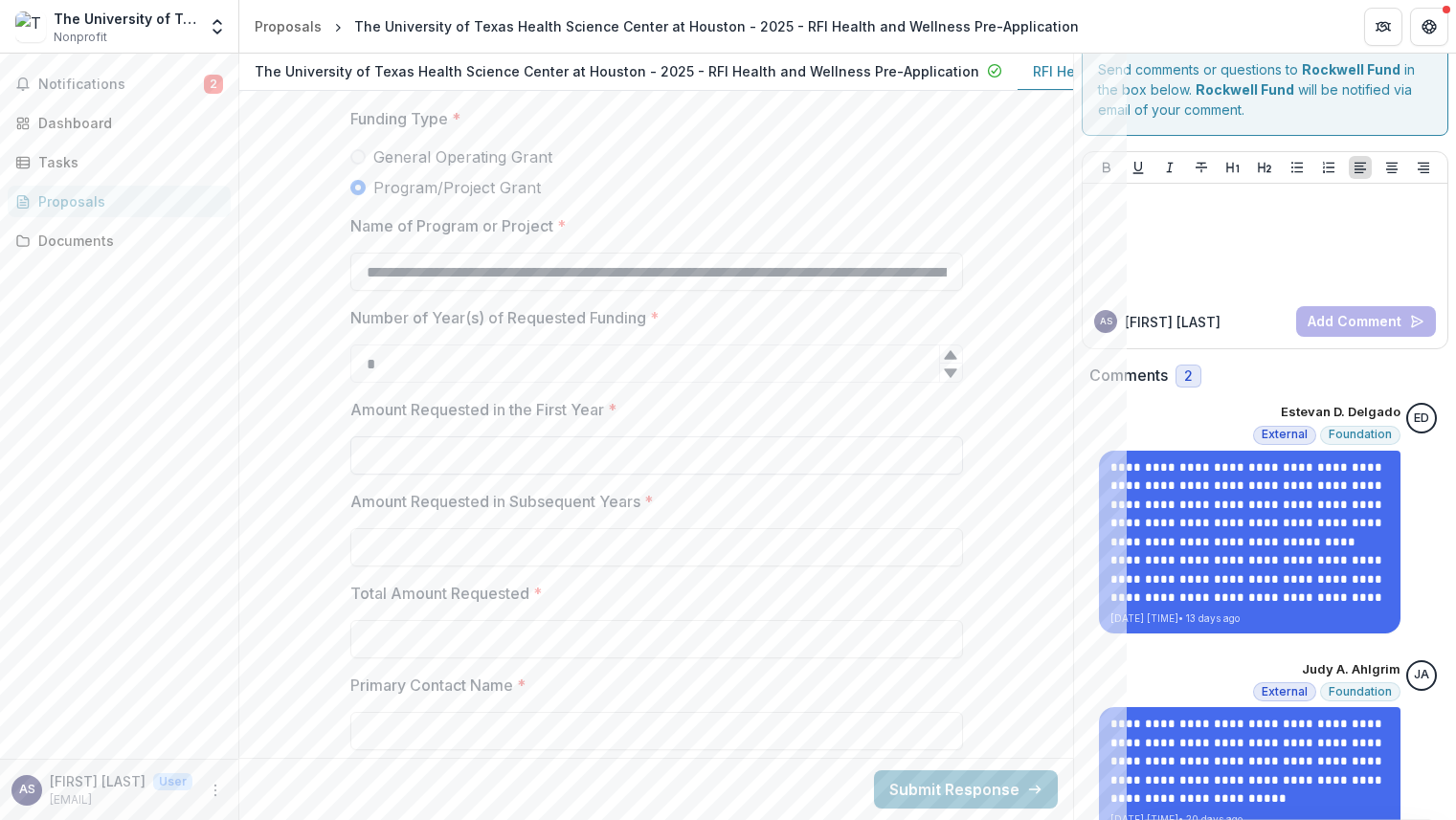 type on "*" 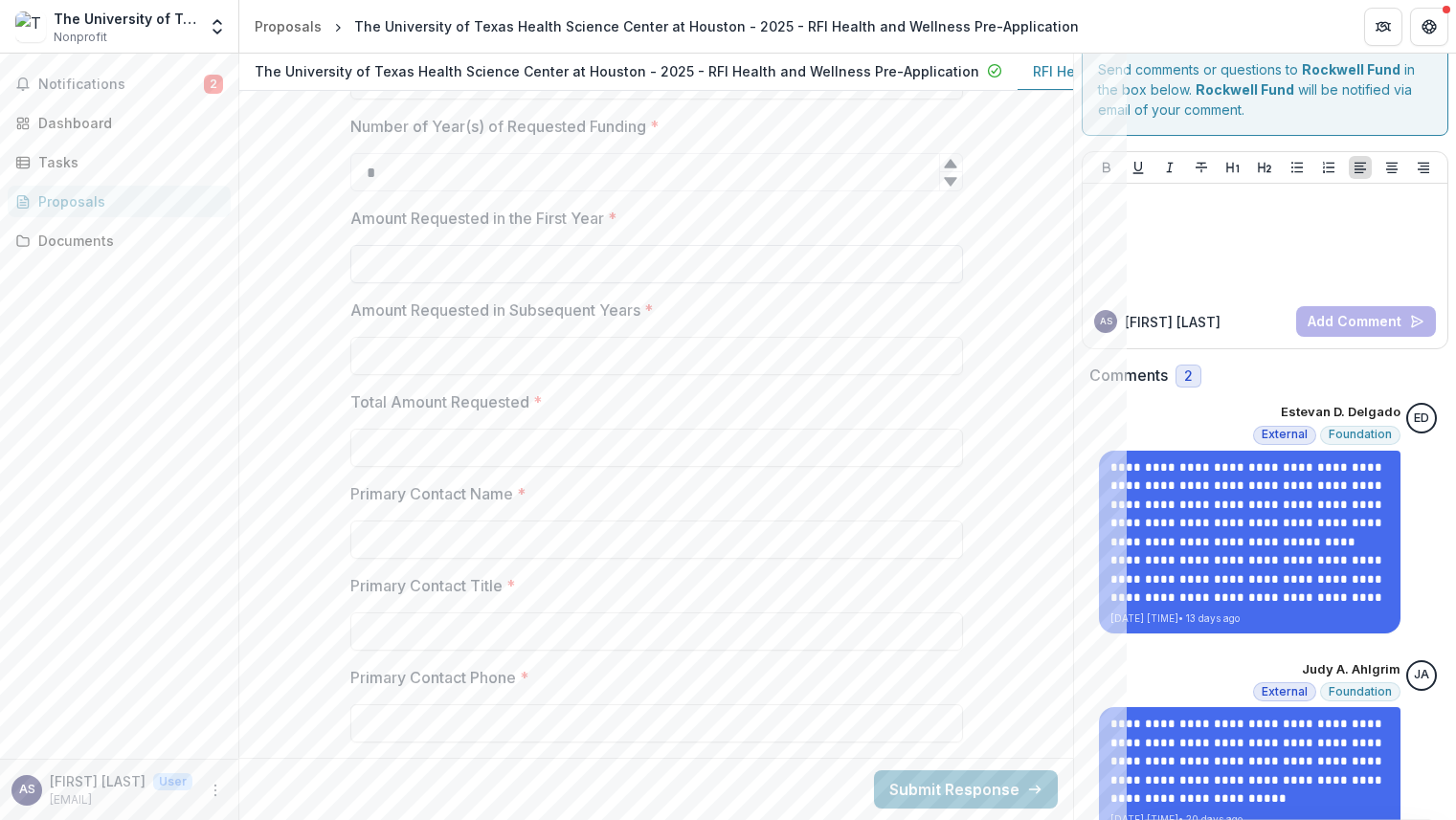 scroll, scrollTop: 3253, scrollLeft: 0, axis: vertical 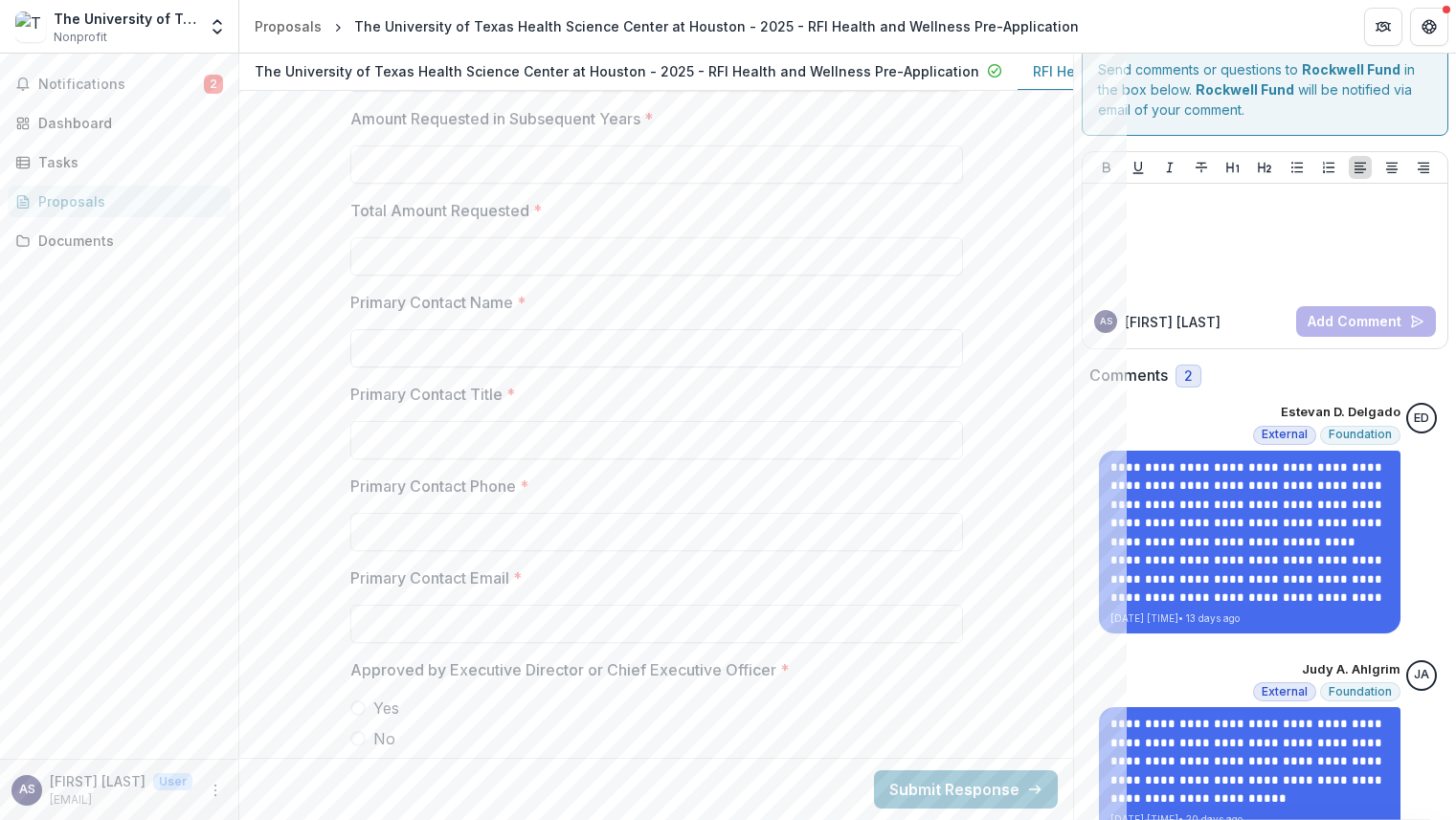 type on "**" 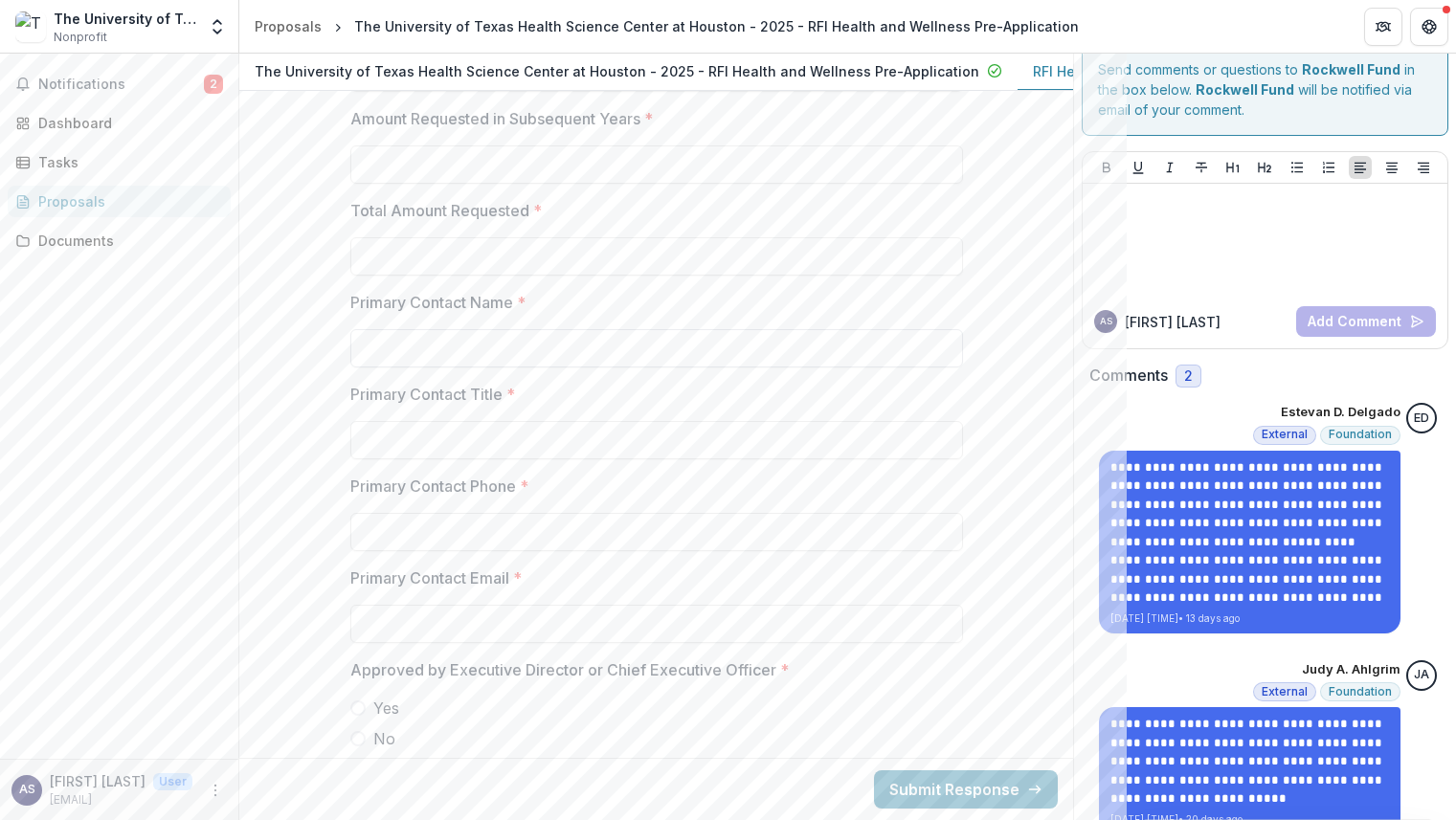type on "**********" 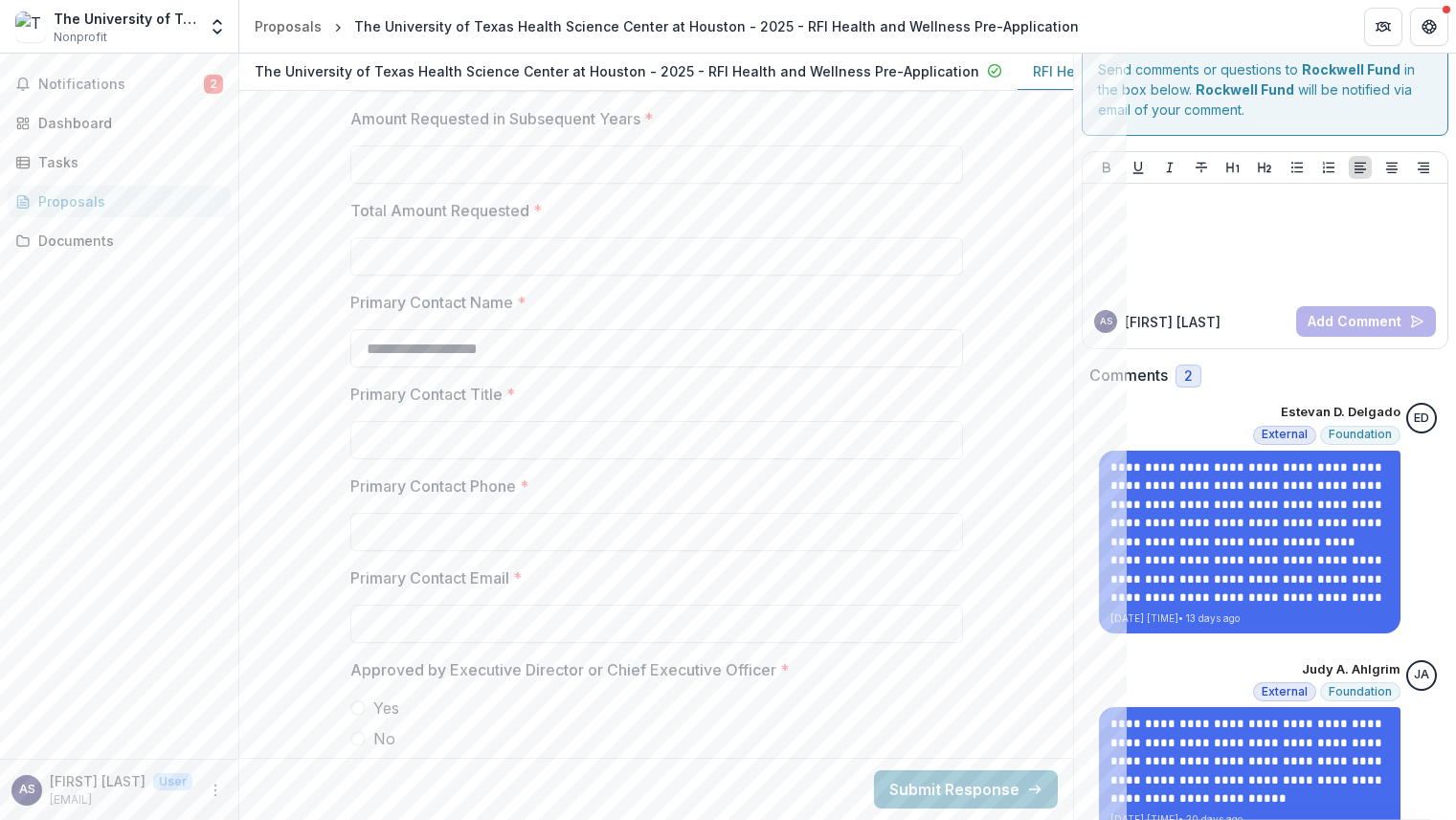 type on "**********" 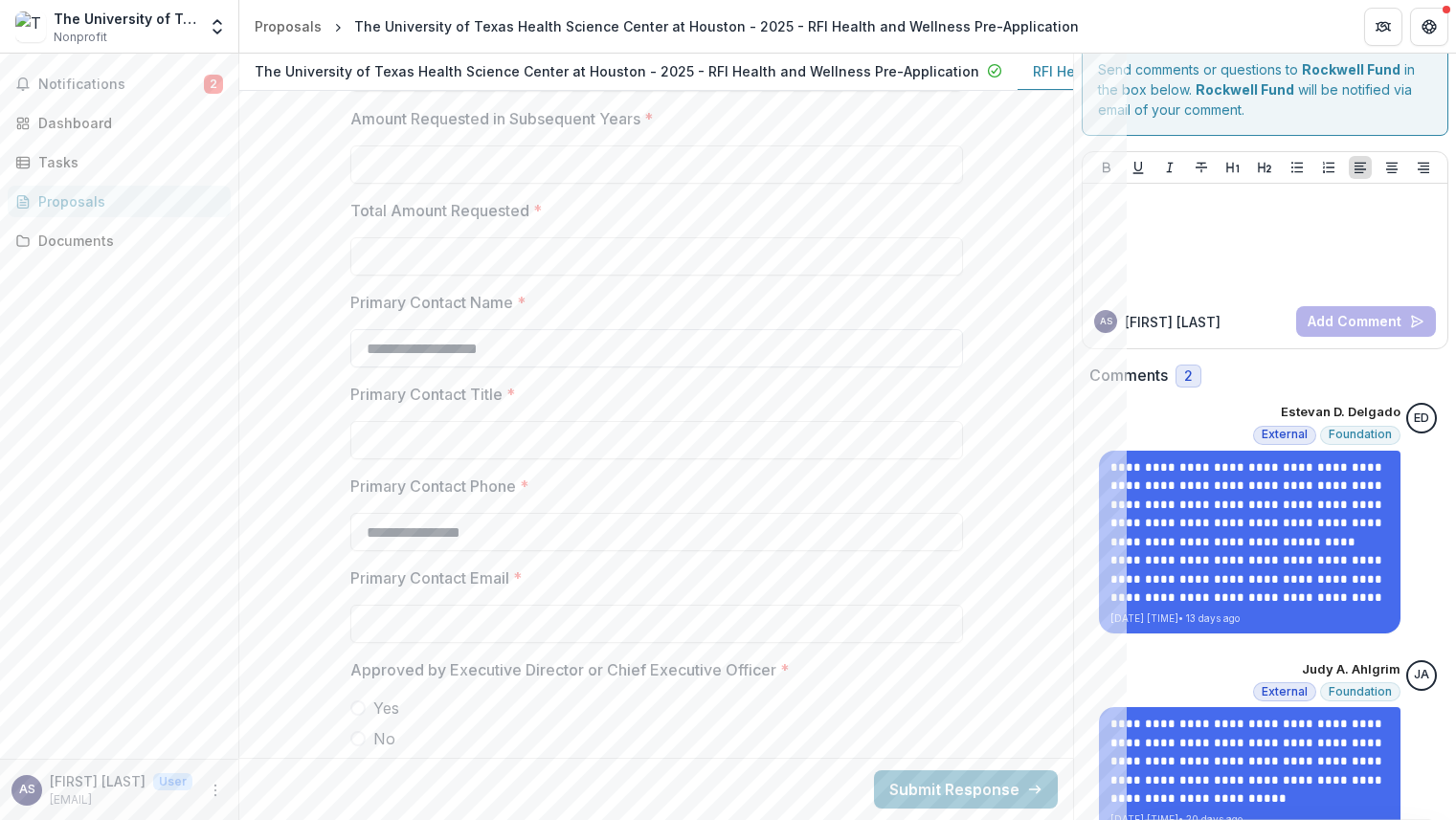 type on "**********" 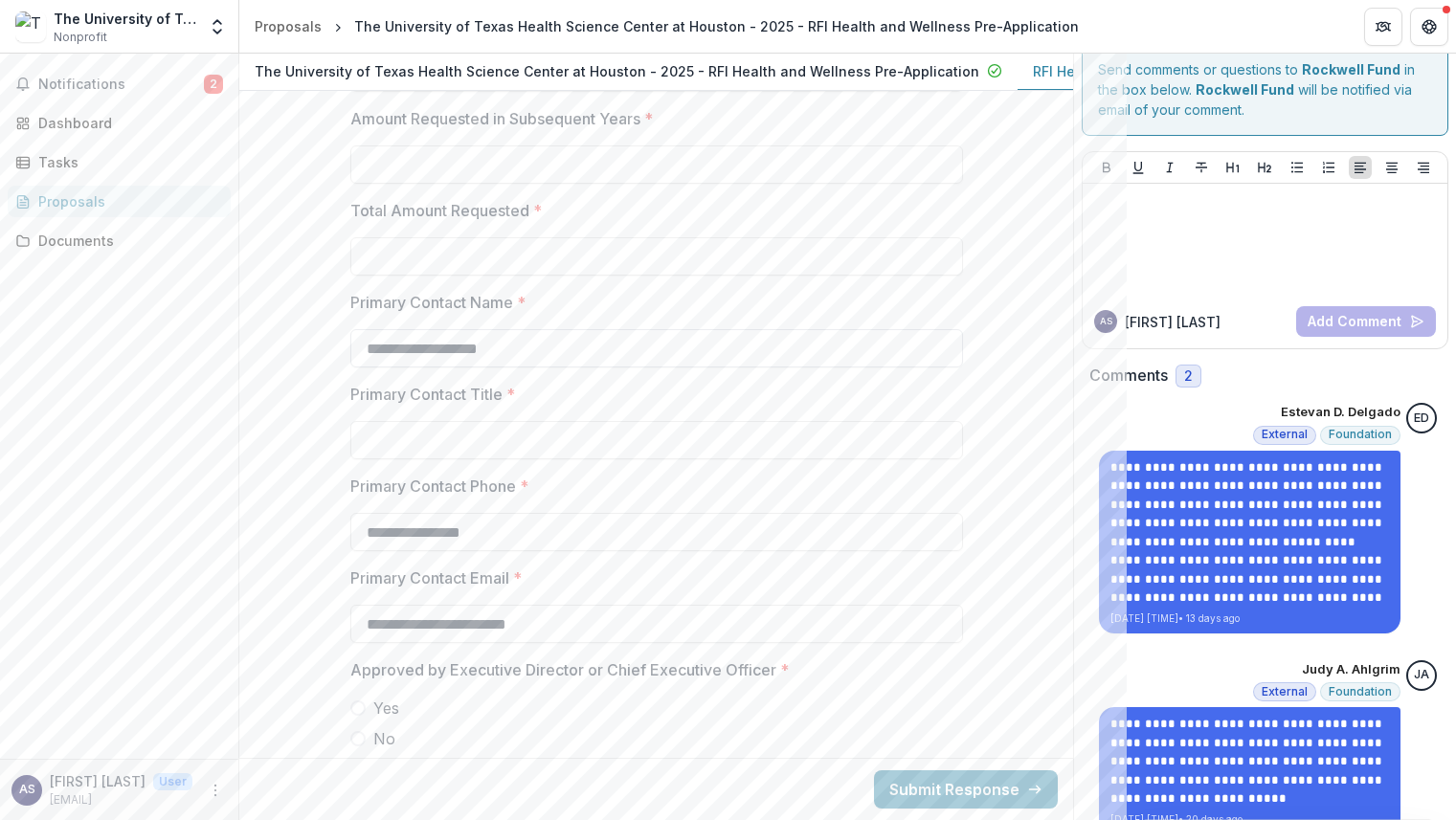 type on "**********" 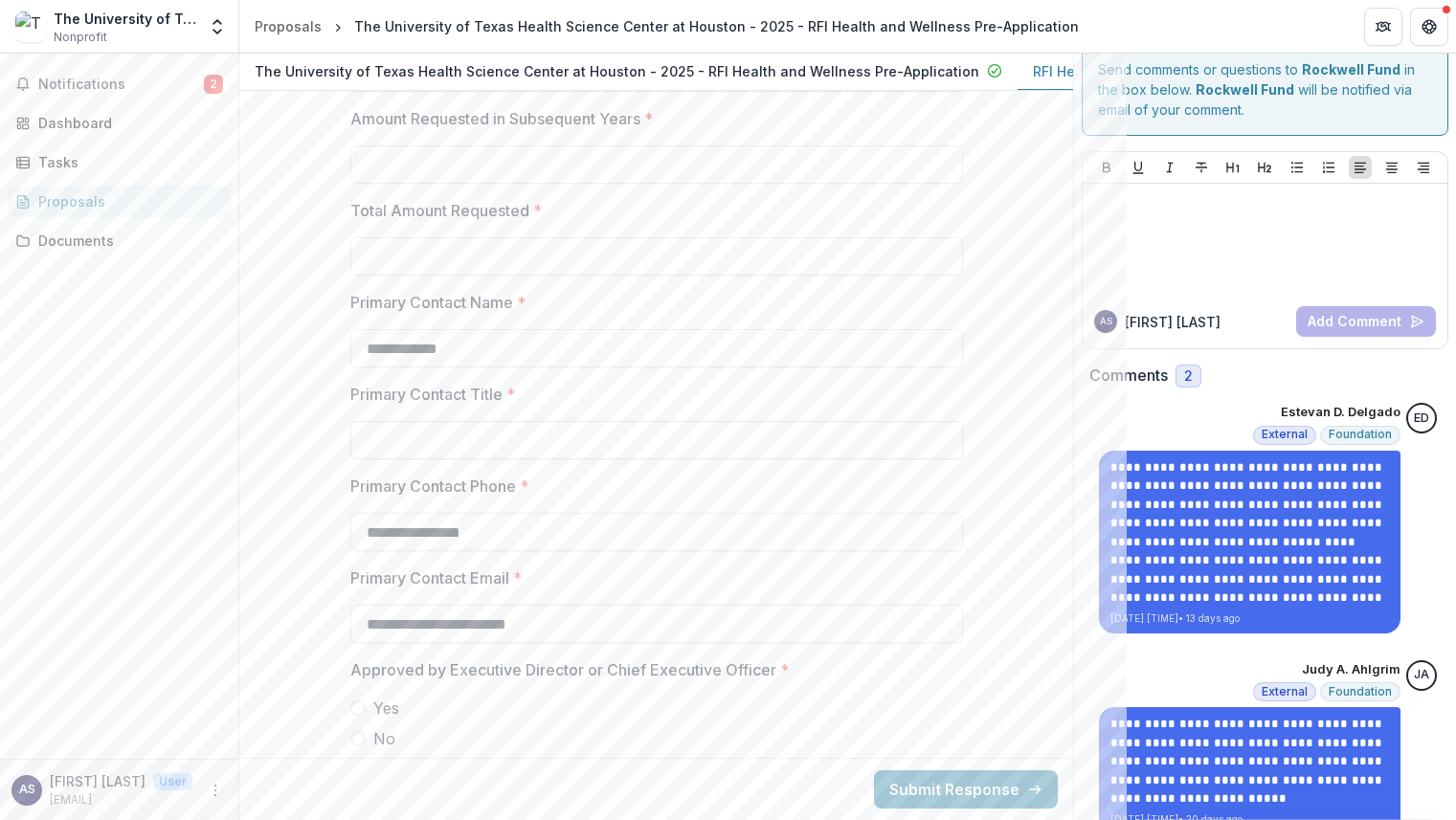 type on "**********" 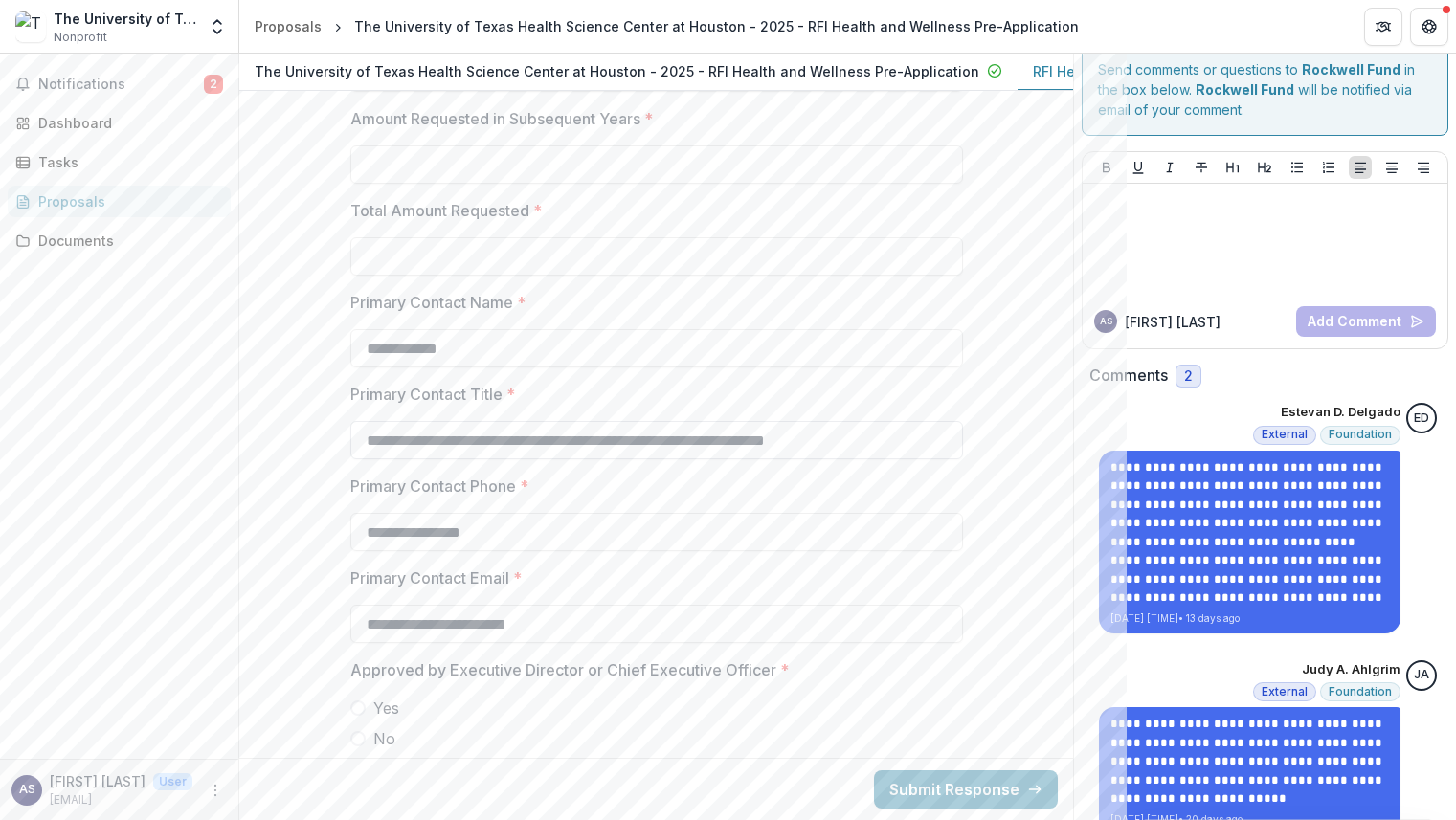 scroll, scrollTop: 3445, scrollLeft: 0, axis: vertical 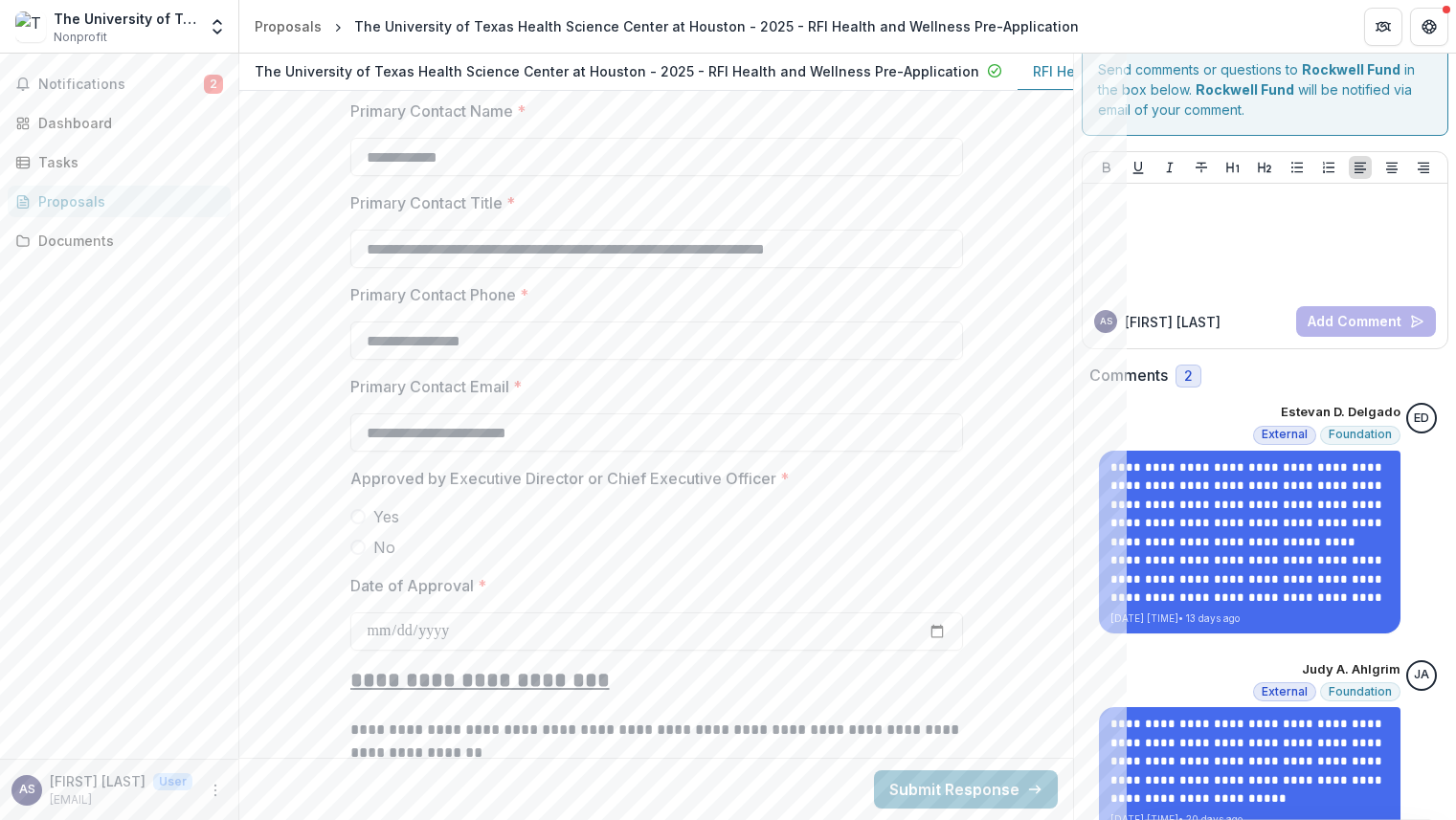 type on "**********" 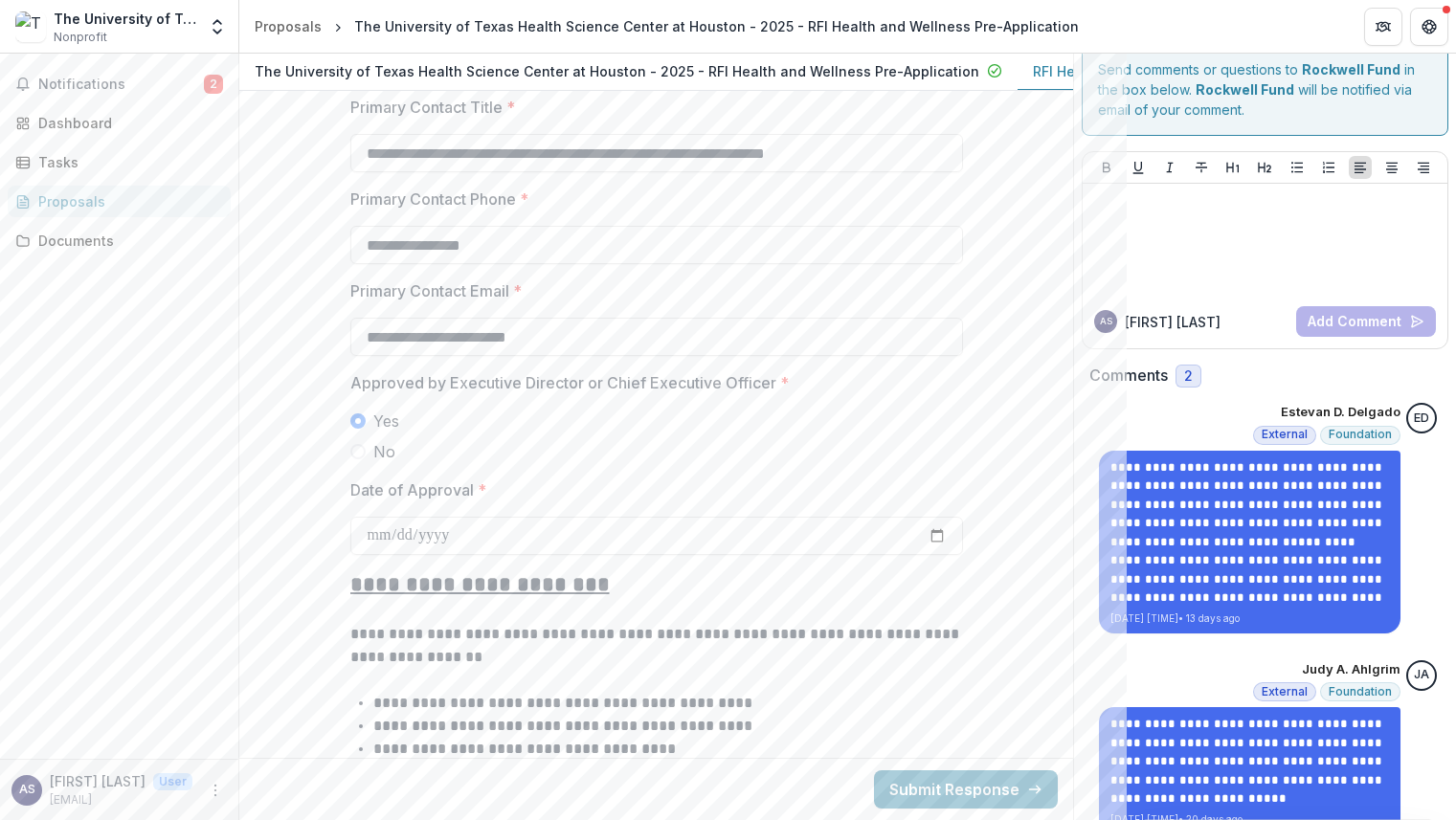 scroll, scrollTop: 3636, scrollLeft: 0, axis: vertical 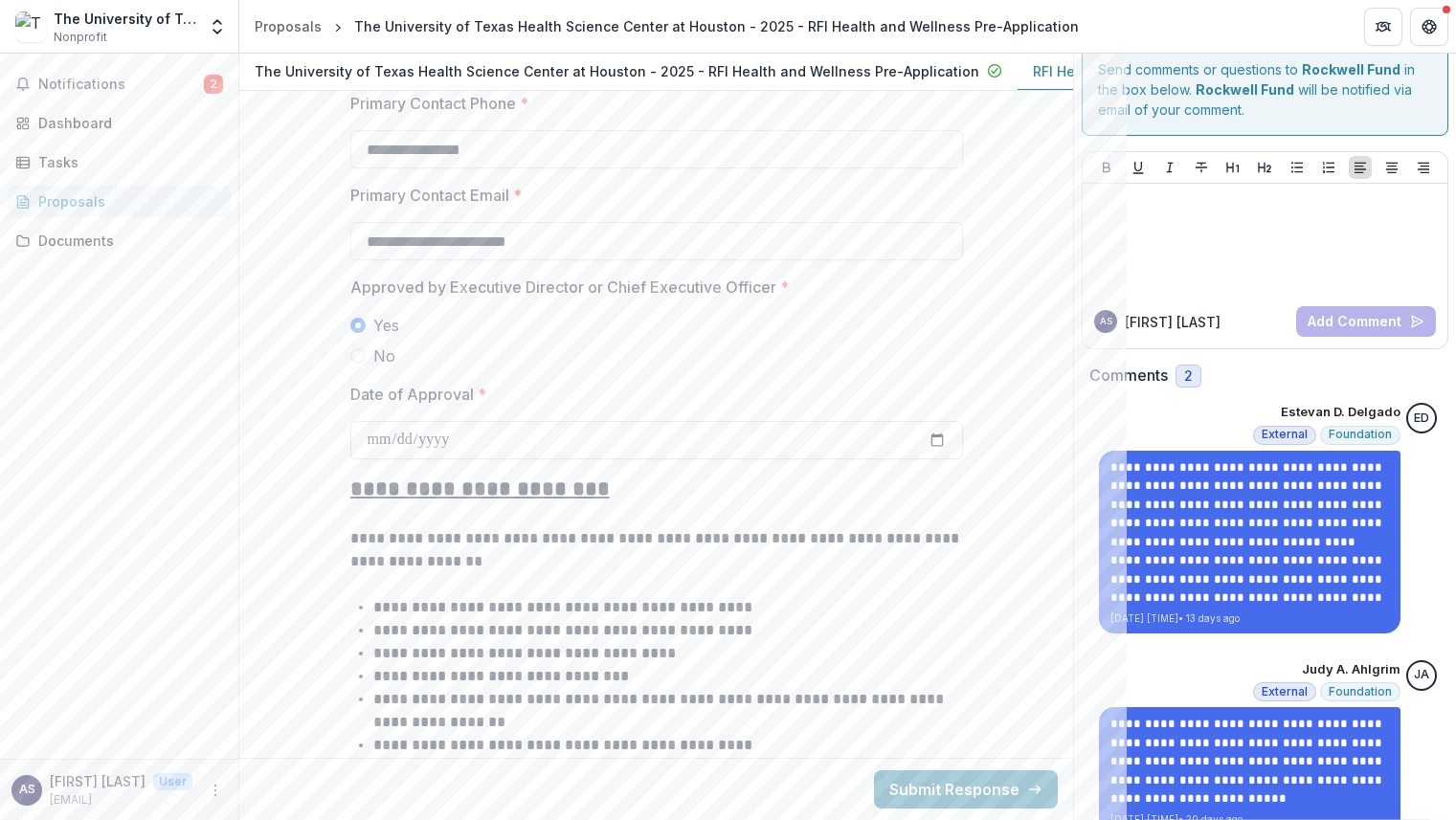 click on "Date of Approval *" at bounding box center [657, 440] 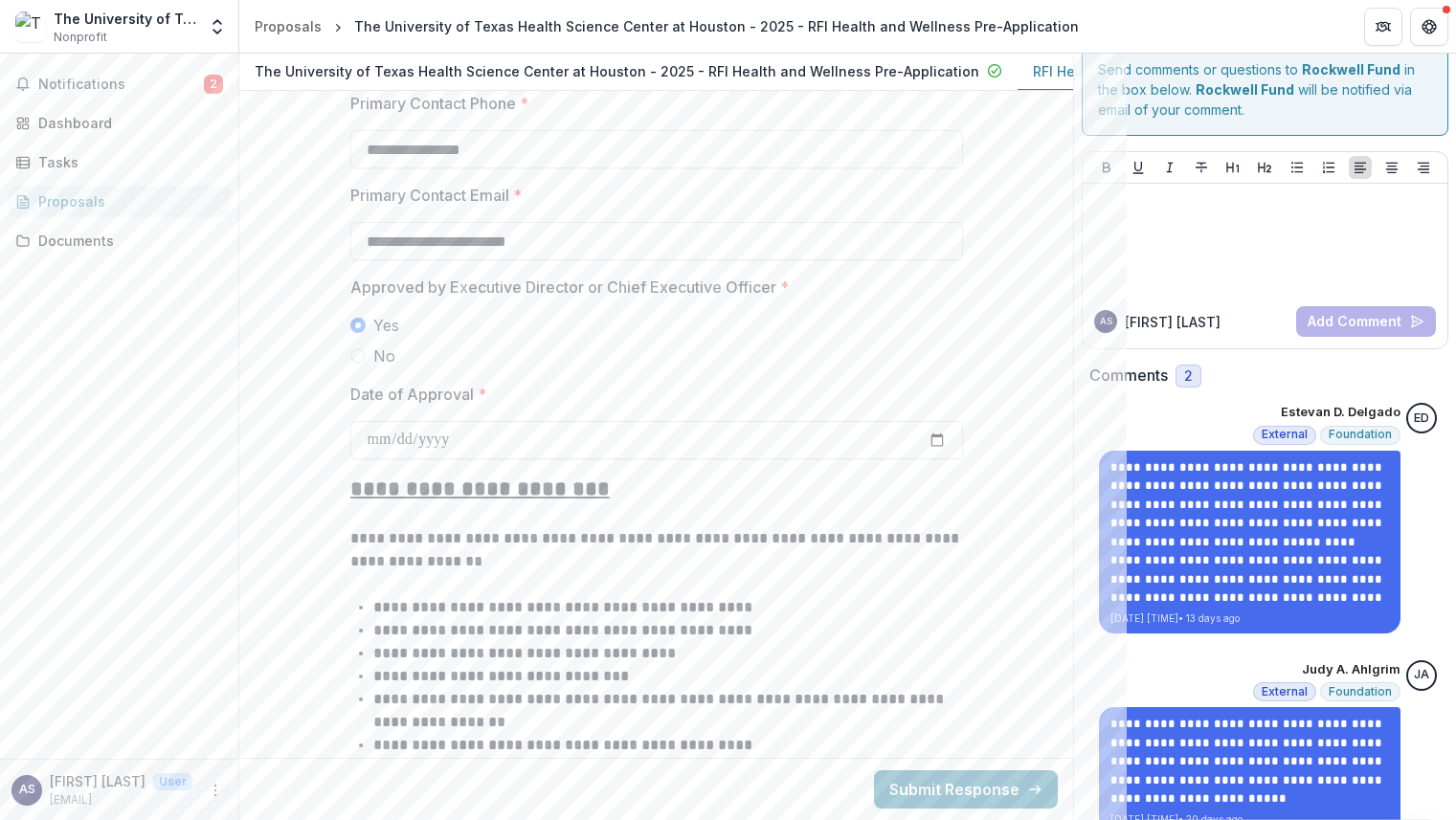 click on "No" at bounding box center [657, 356] 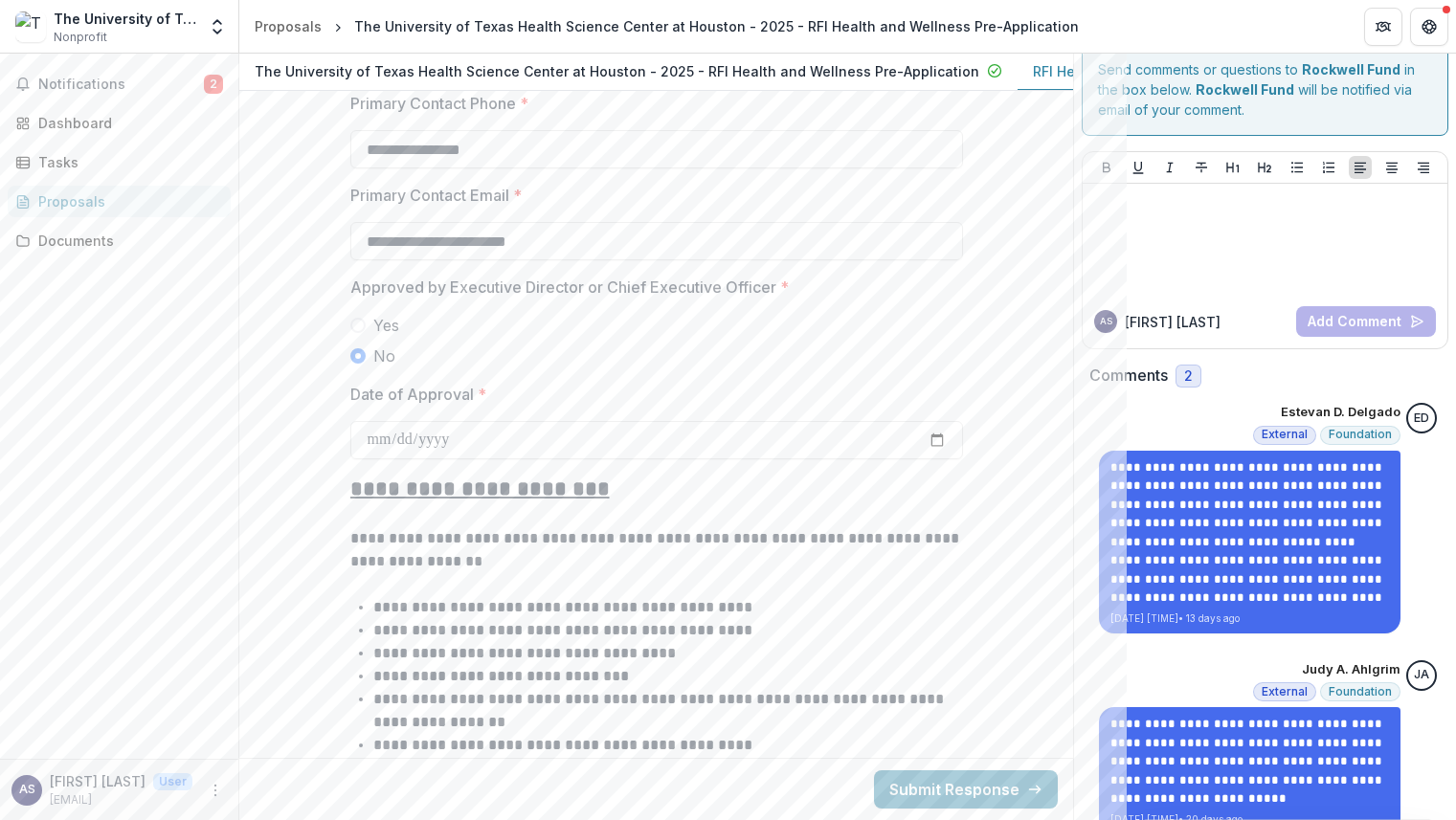 click on "Yes" at bounding box center (386, 325) 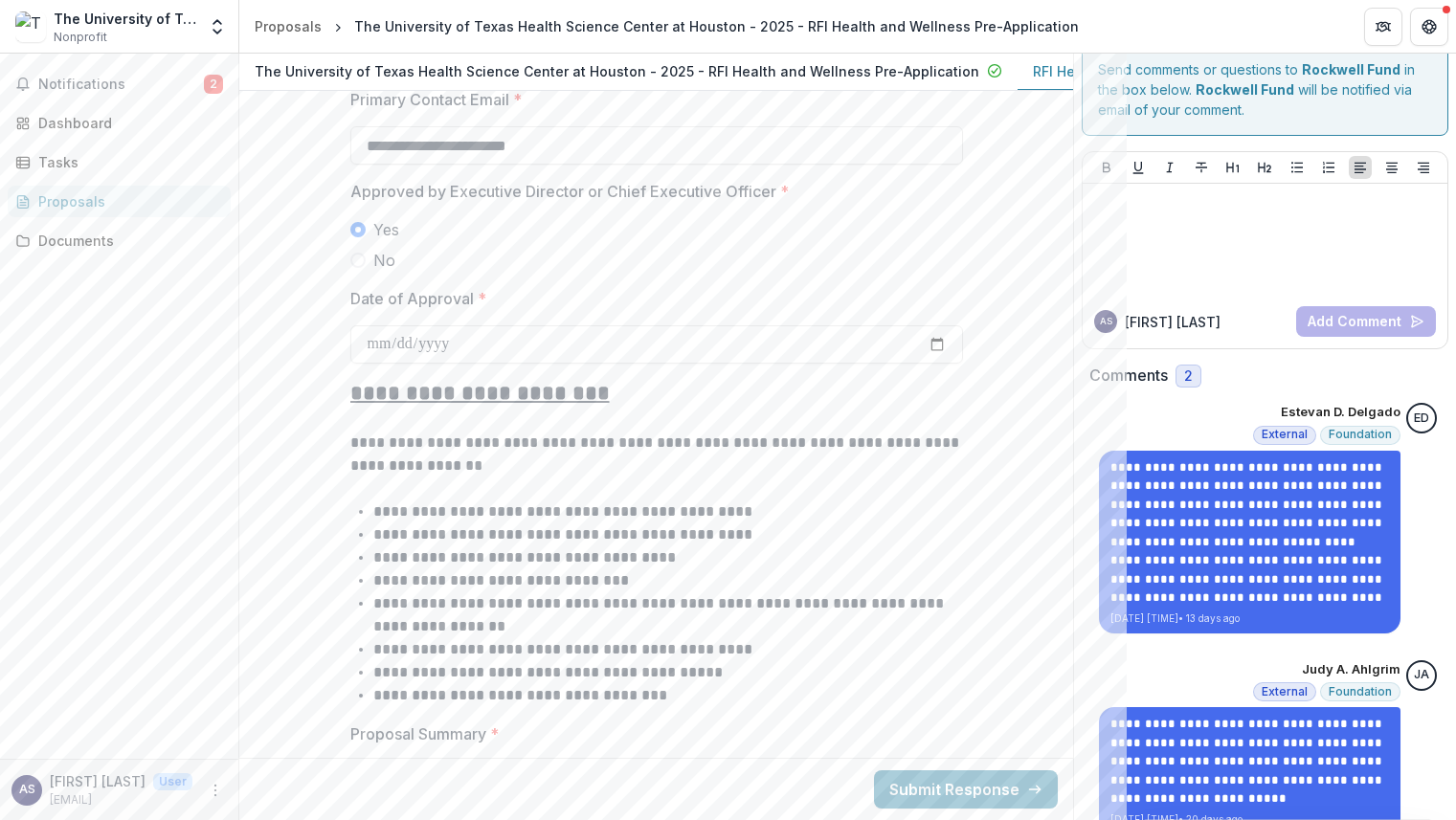 scroll, scrollTop: 4114, scrollLeft: 0, axis: vertical 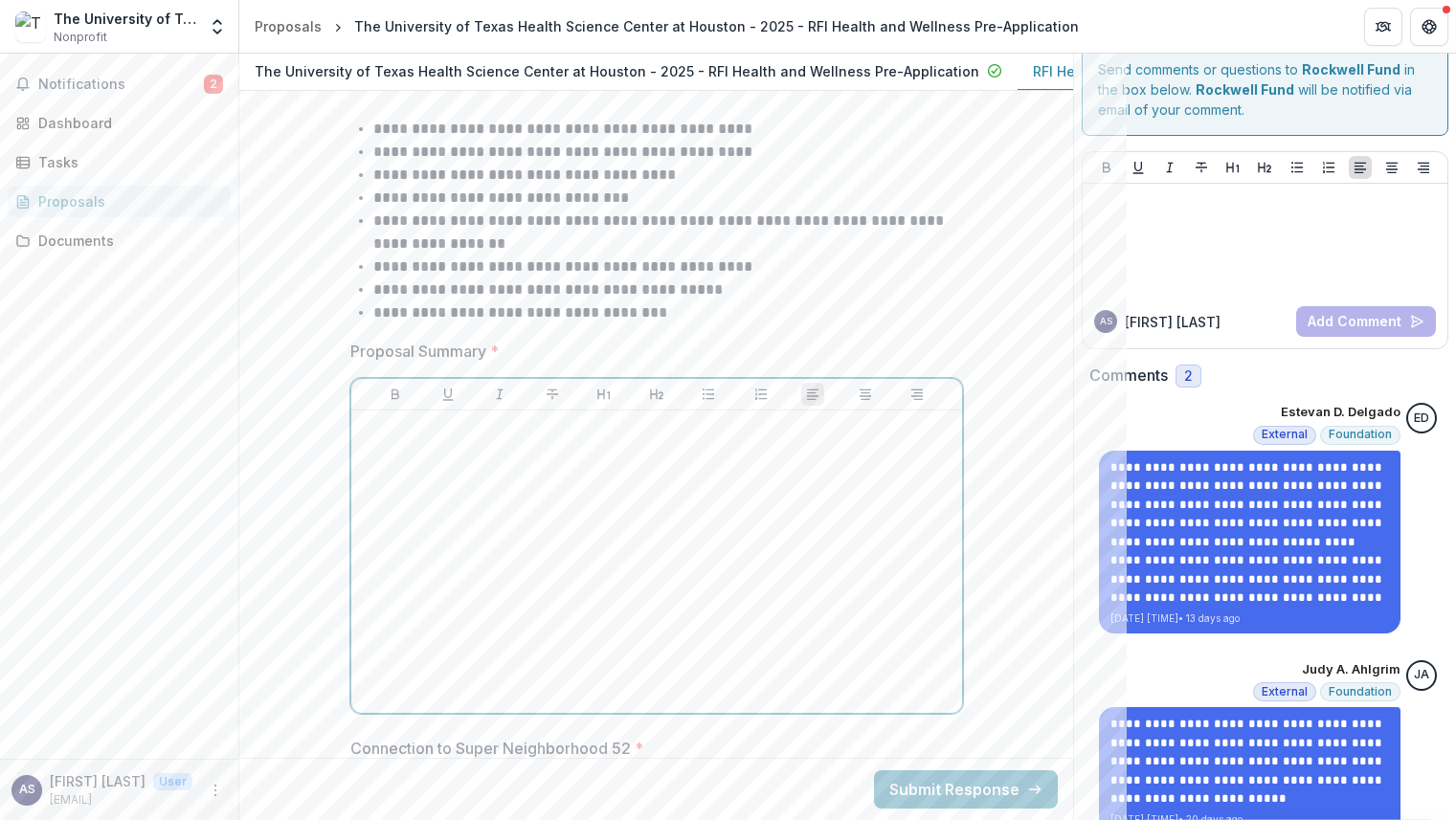 click at bounding box center (657, 562) 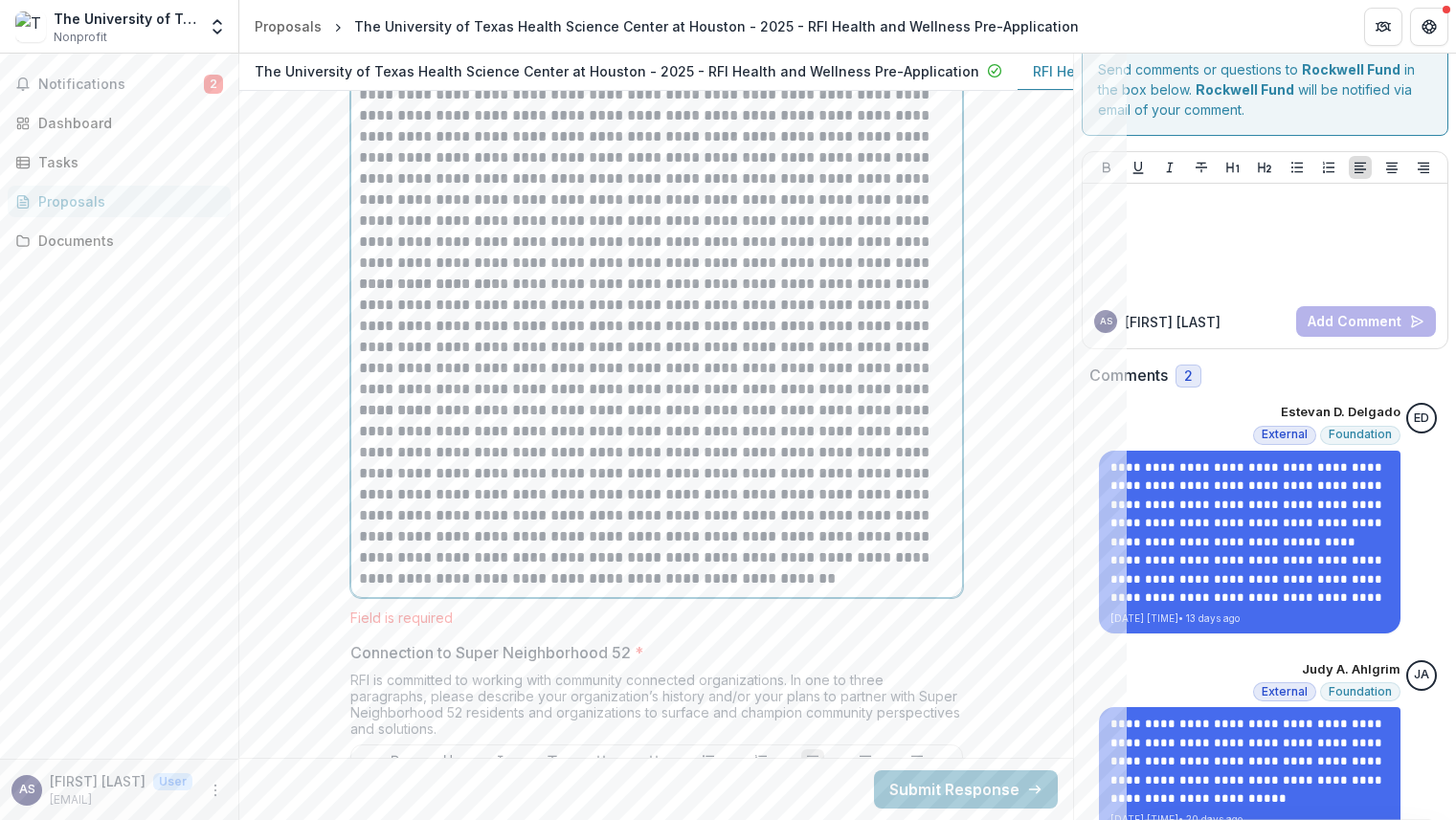 scroll, scrollTop: 4764, scrollLeft: 0, axis: vertical 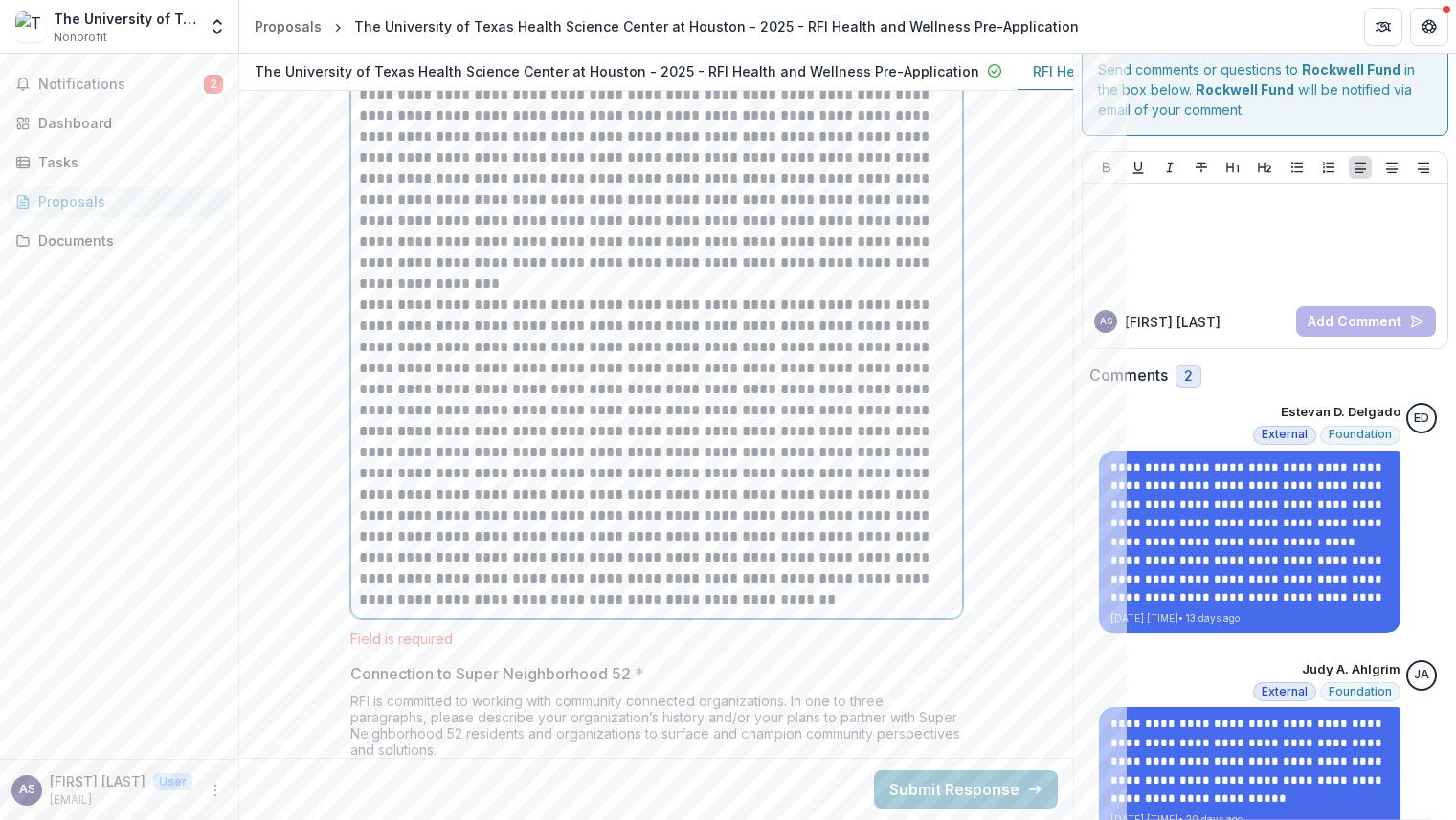click on "**********" at bounding box center [657, 358] 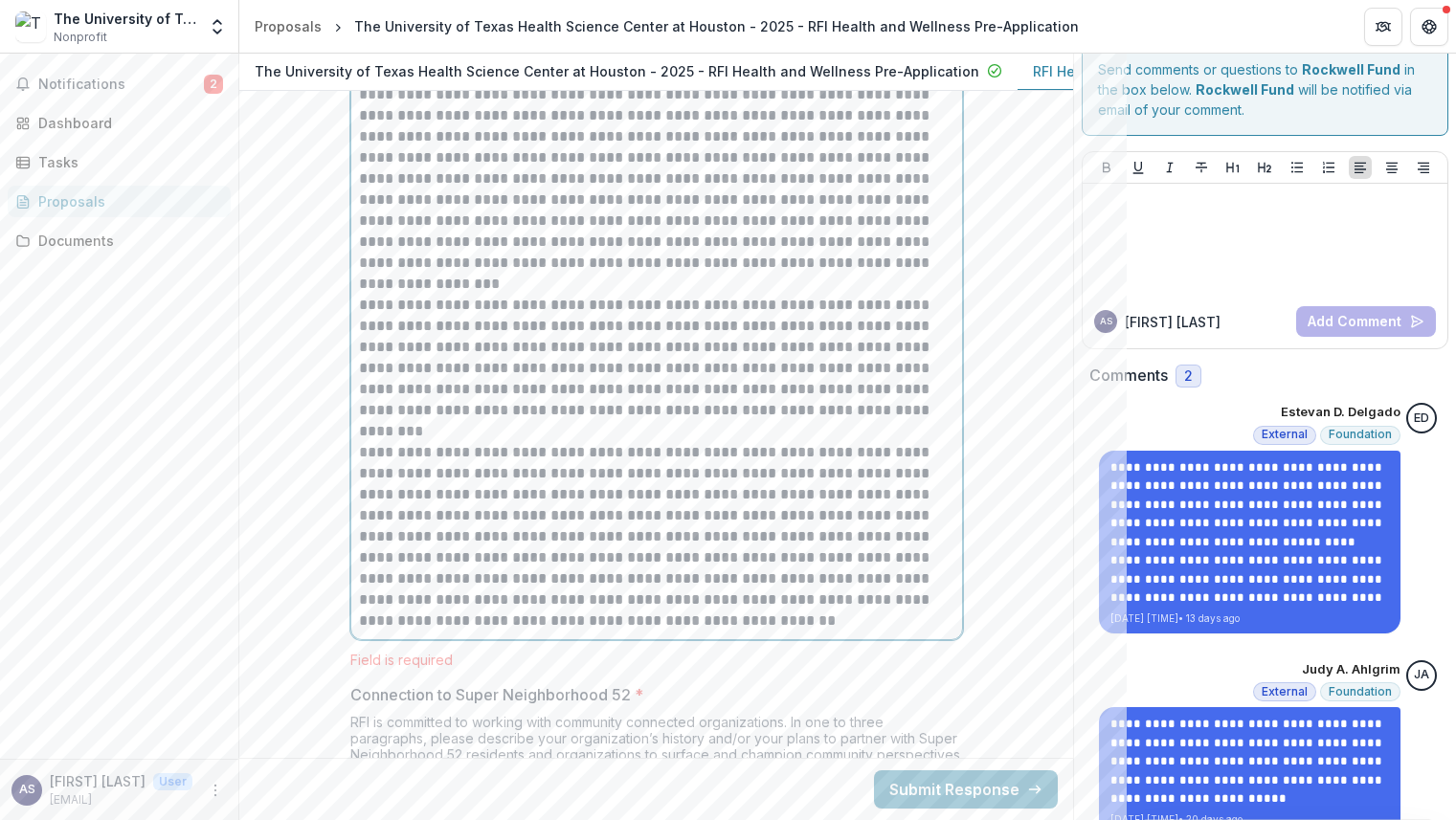 scroll, scrollTop: 4477, scrollLeft: 0, axis: vertical 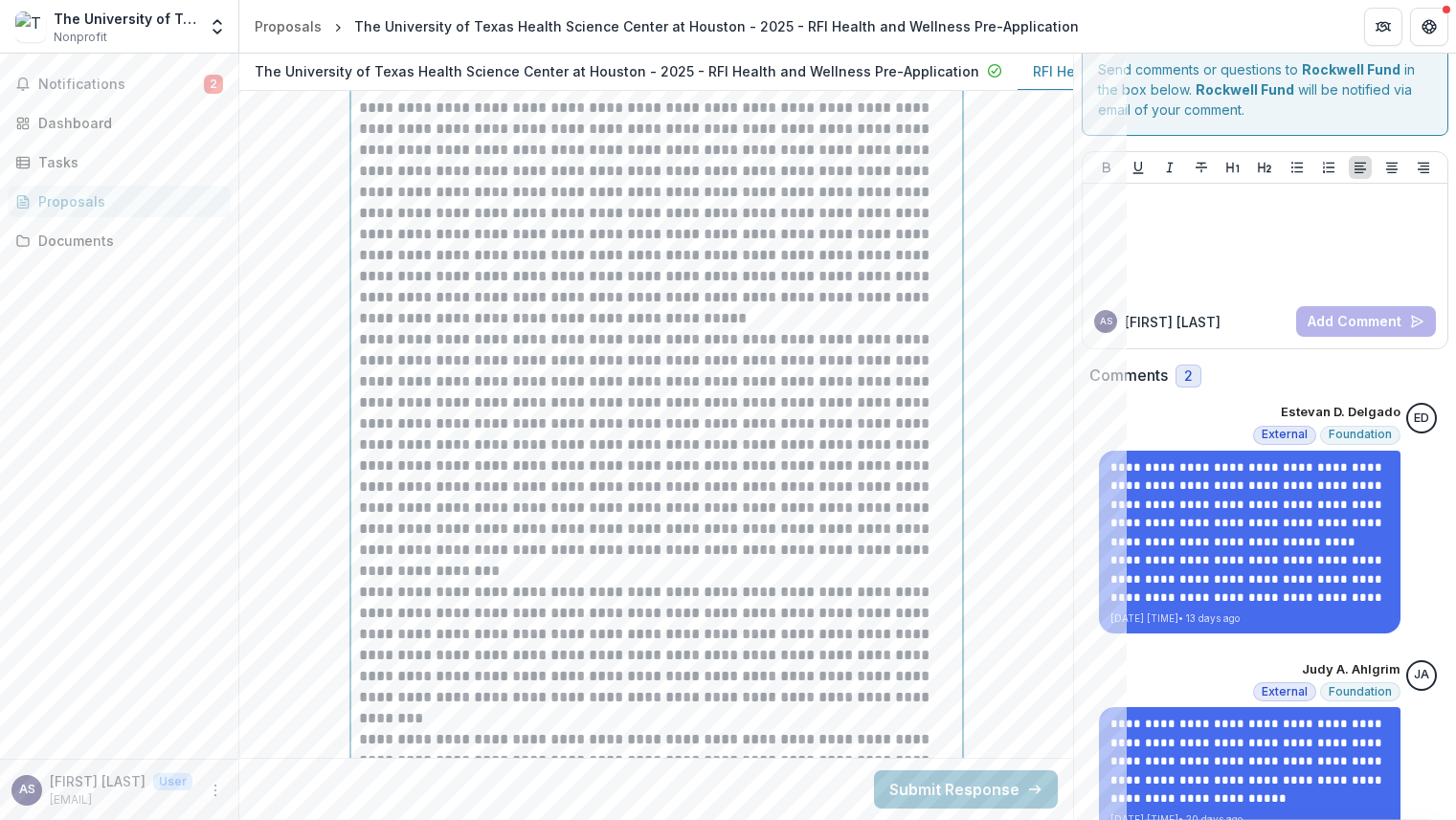 click on "**********" at bounding box center (657, 192) 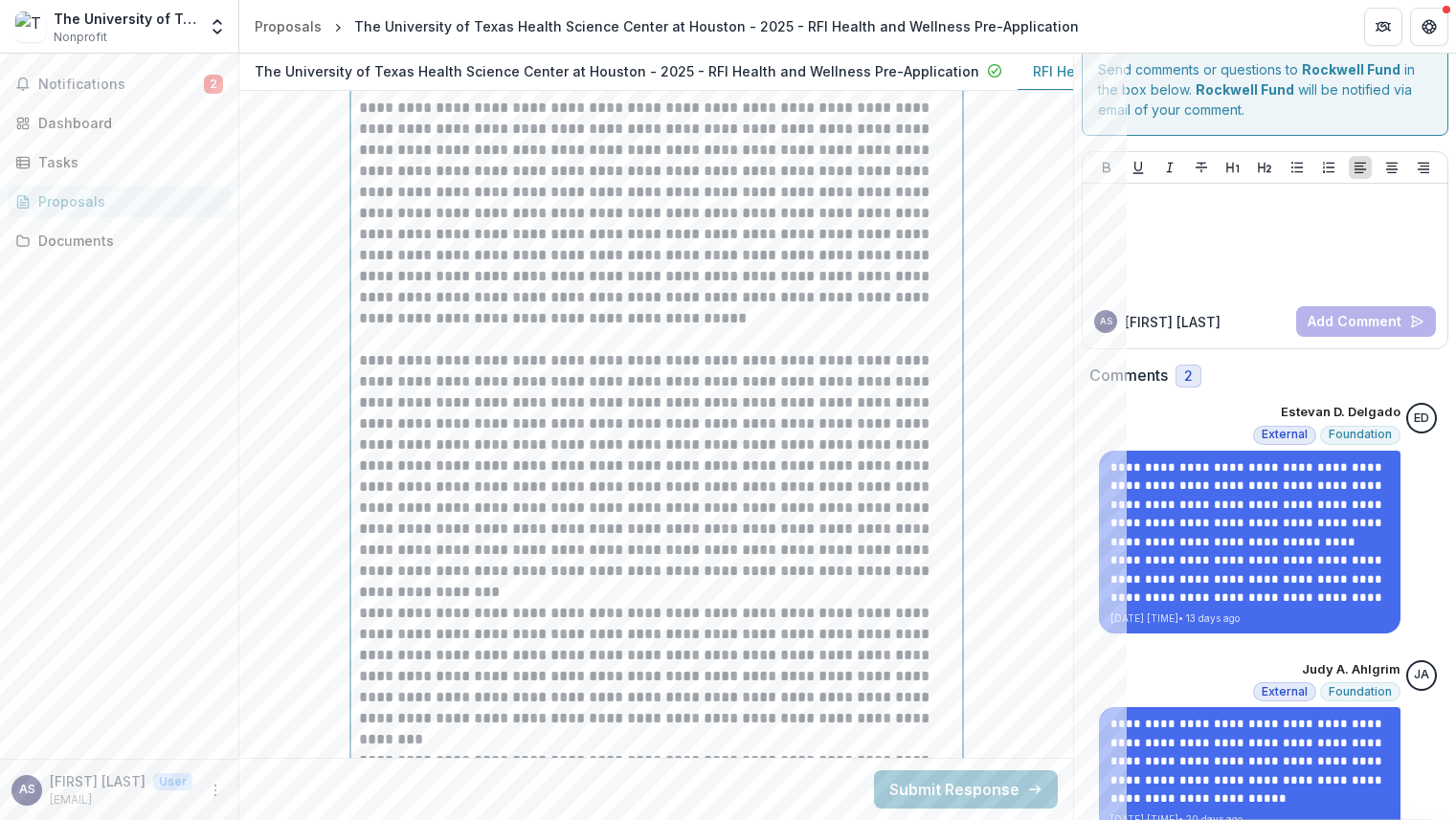 scroll, scrollTop: 4573, scrollLeft: 0, axis: vertical 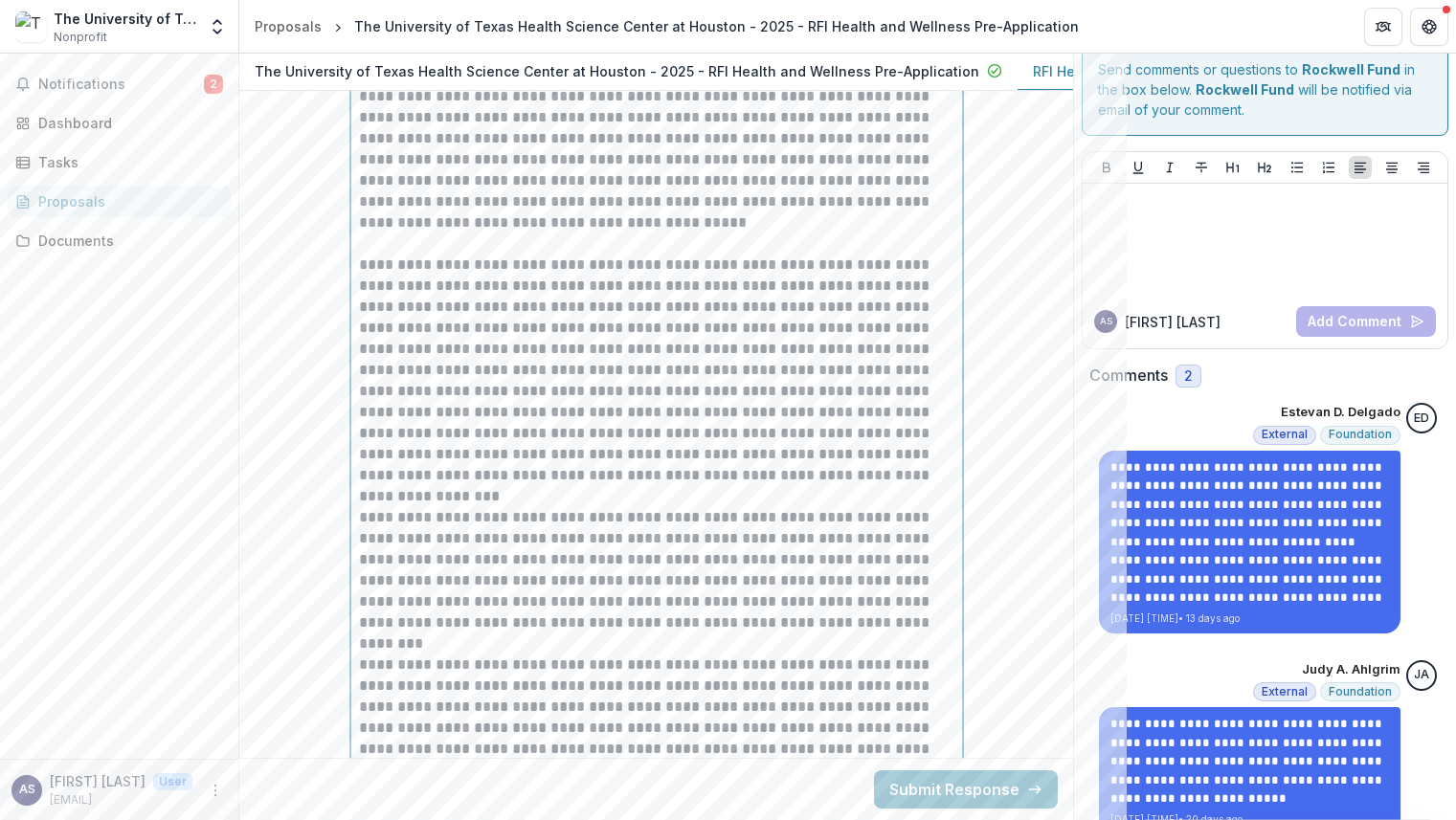 click on "**********" at bounding box center [657, 370] 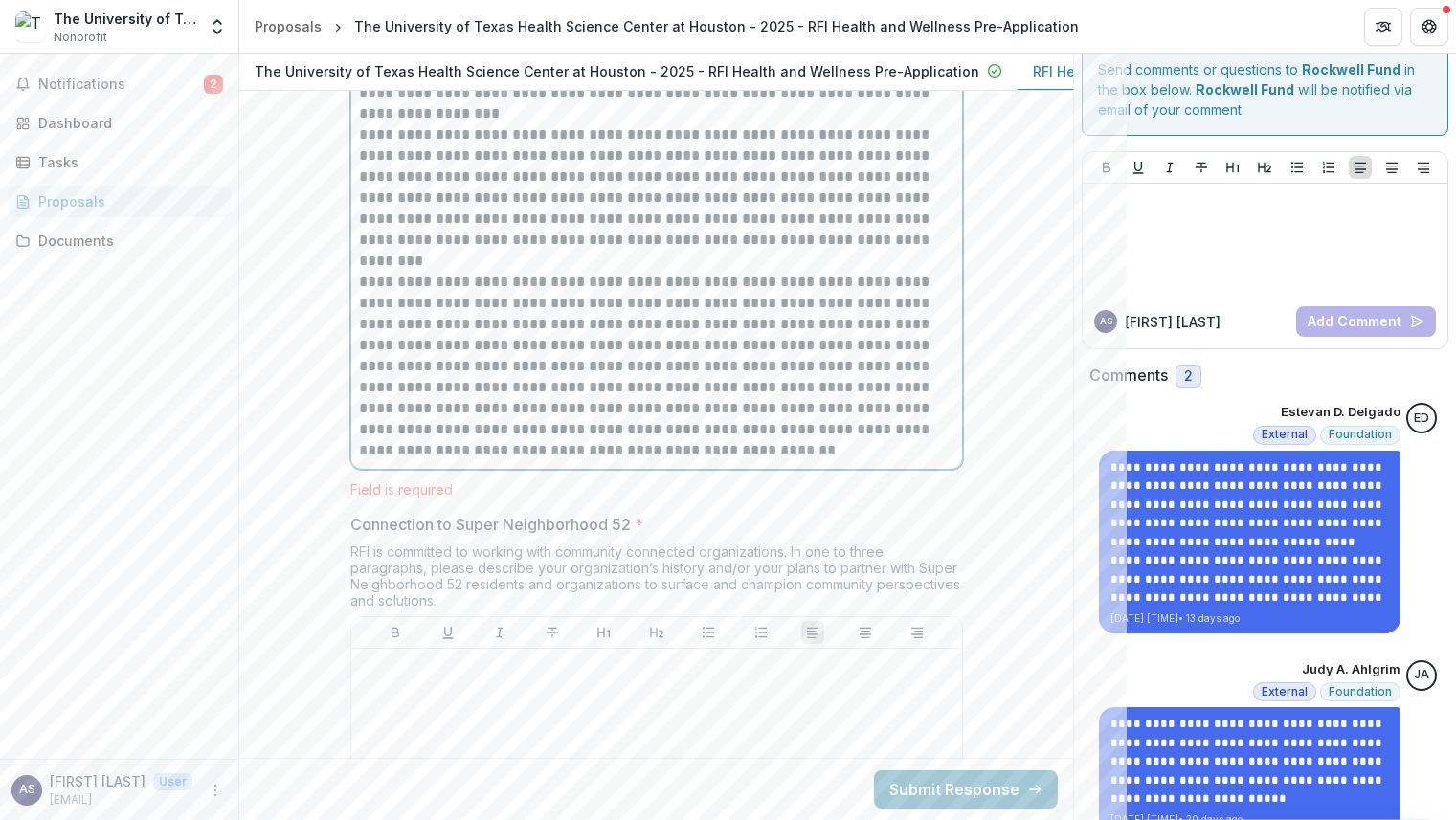 scroll, scrollTop: 5051, scrollLeft: 0, axis: vertical 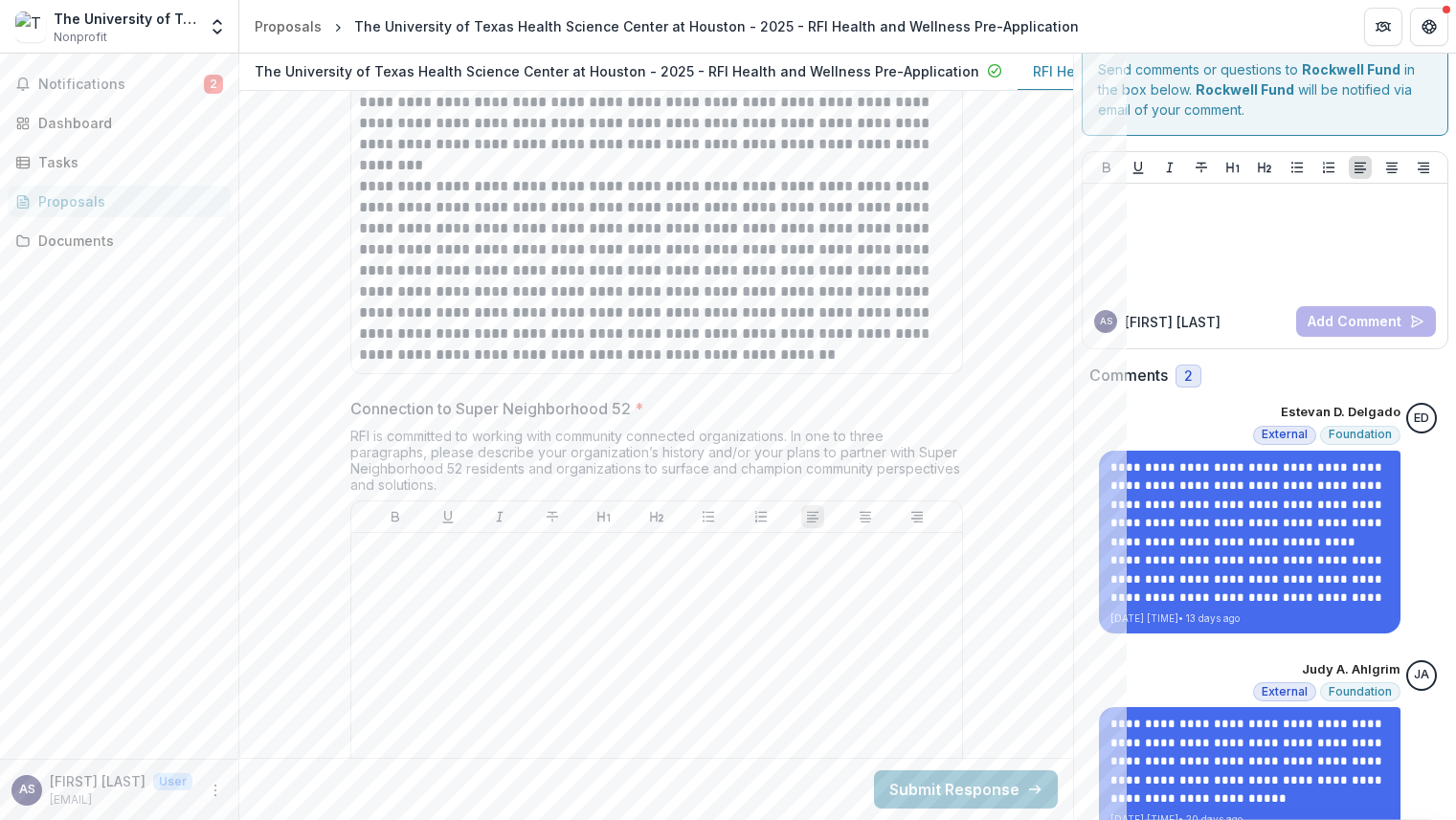 click on "**********" at bounding box center [657, 1663] 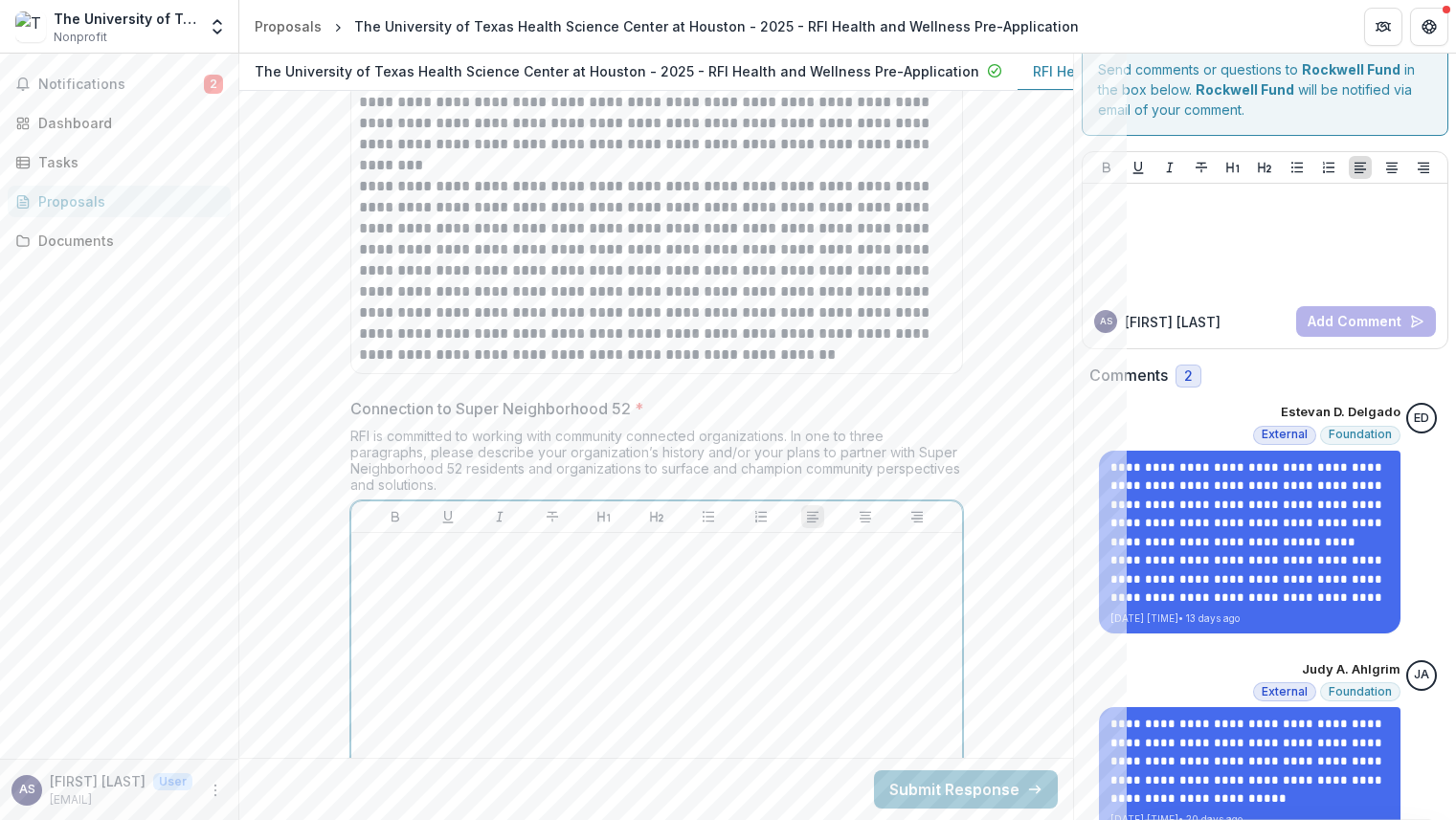 click at bounding box center (657, 684) 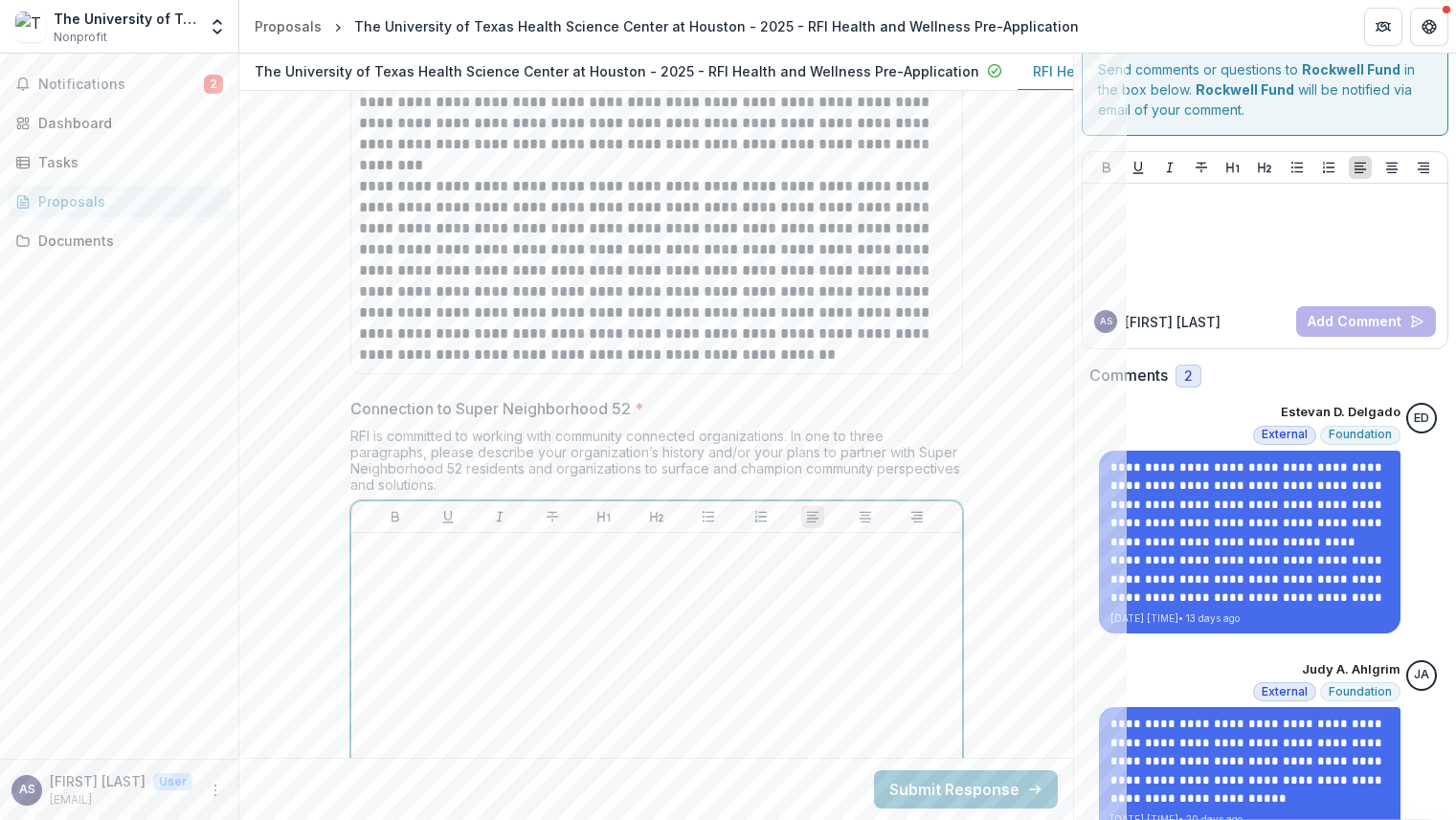 click at bounding box center (657, 684) 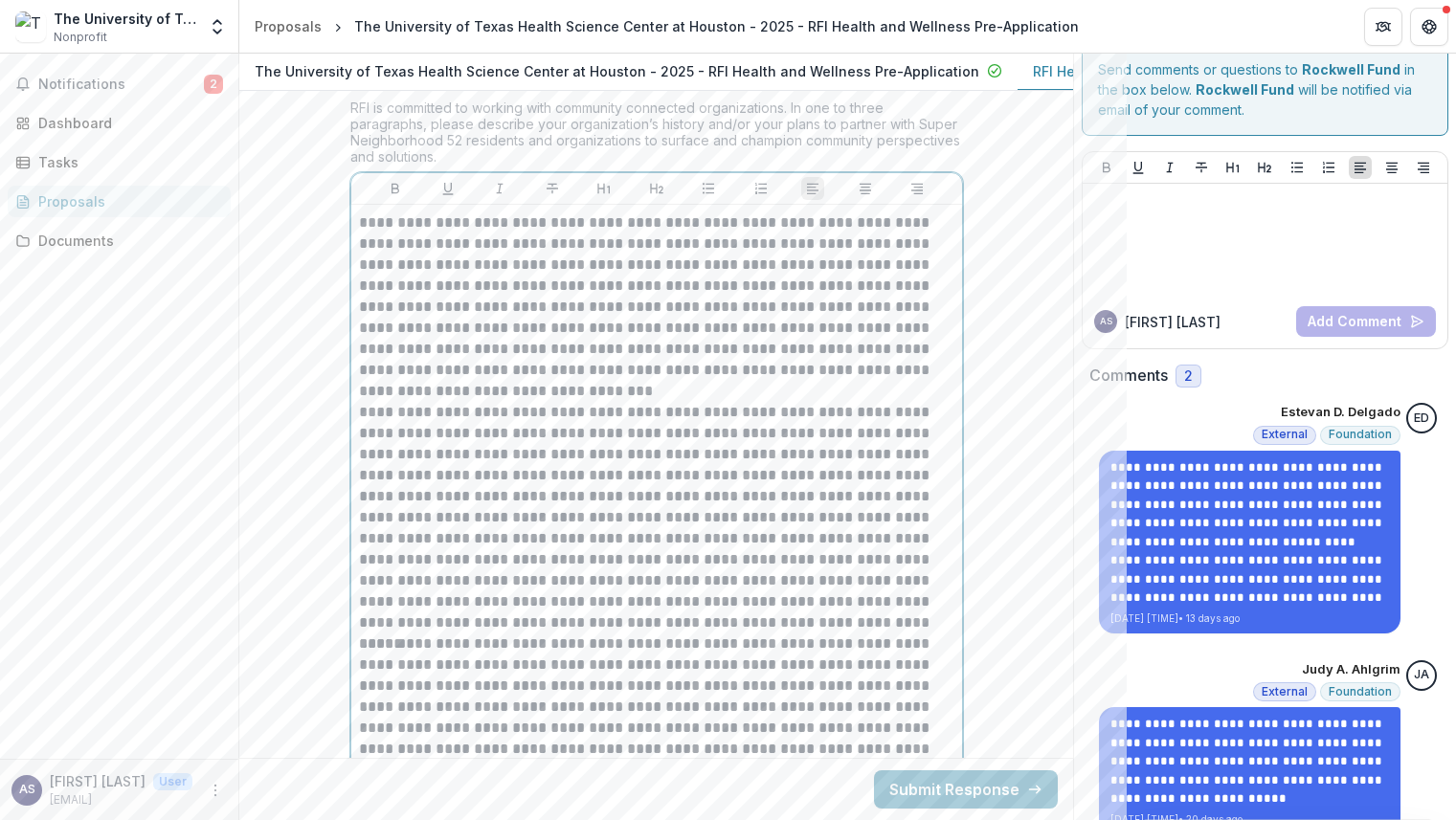 scroll, scrollTop: 5571, scrollLeft: 0, axis: vertical 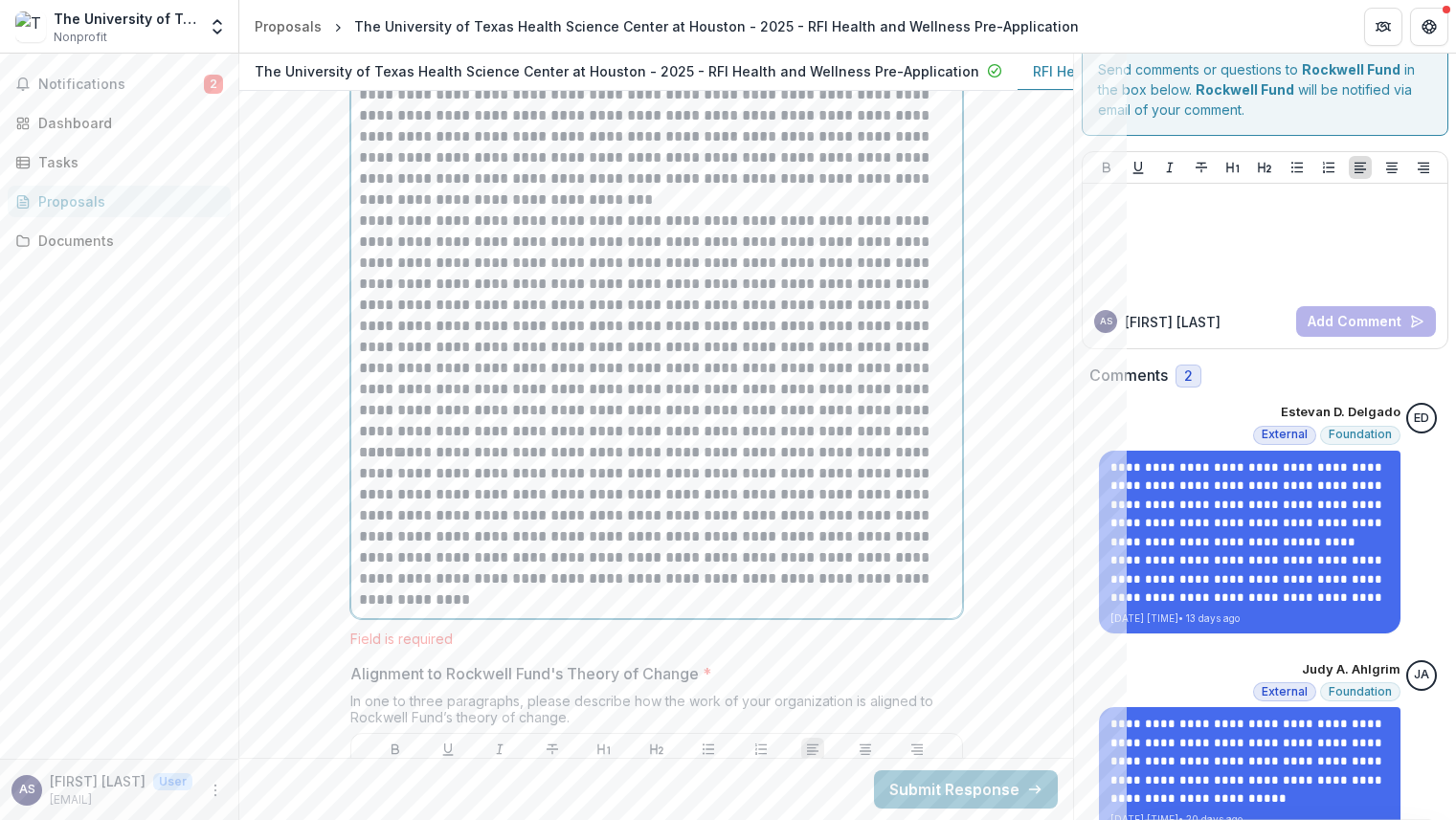 click on "**********" at bounding box center [657, 116] 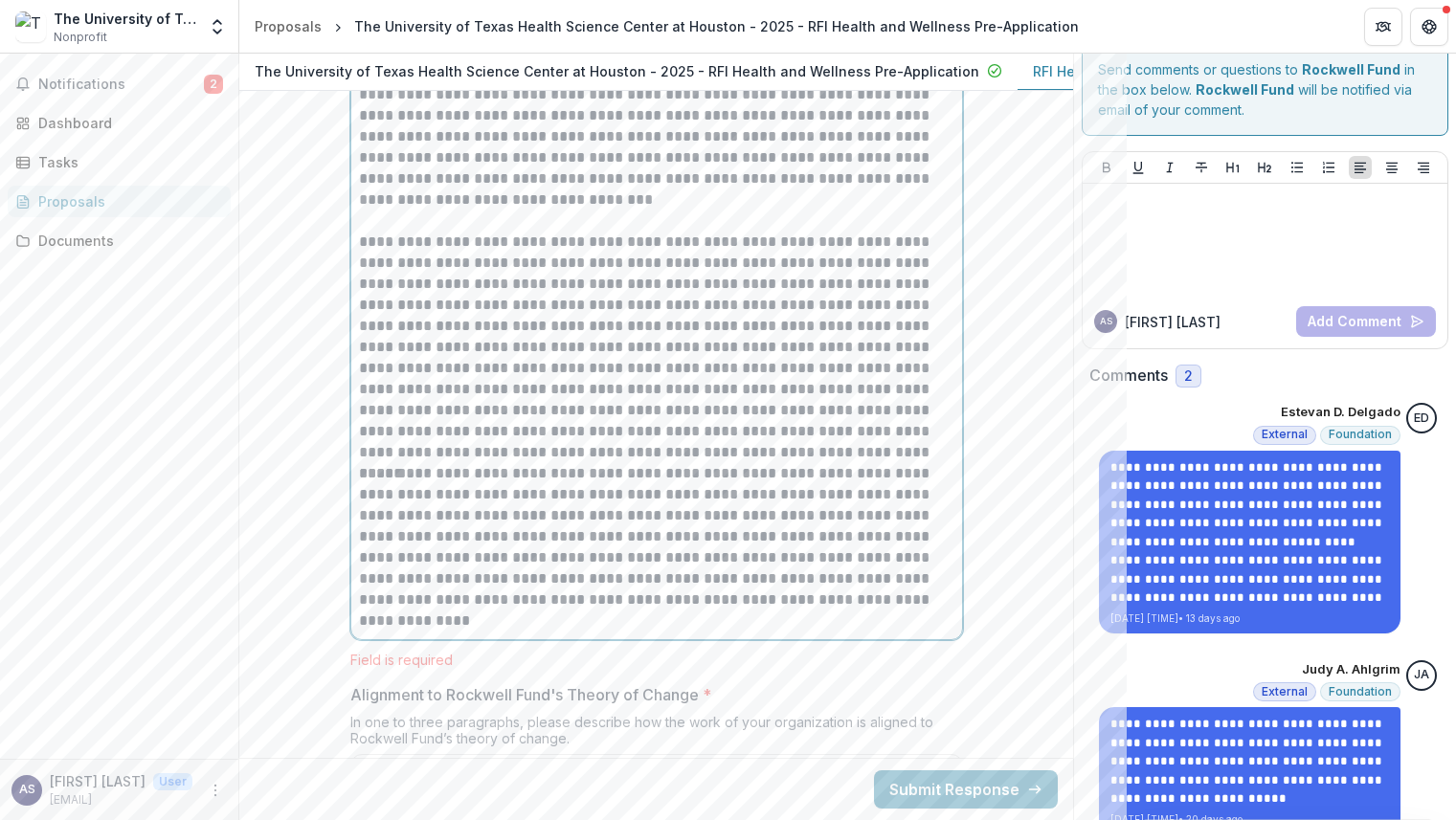 click on "**********" at bounding box center [657, 347] 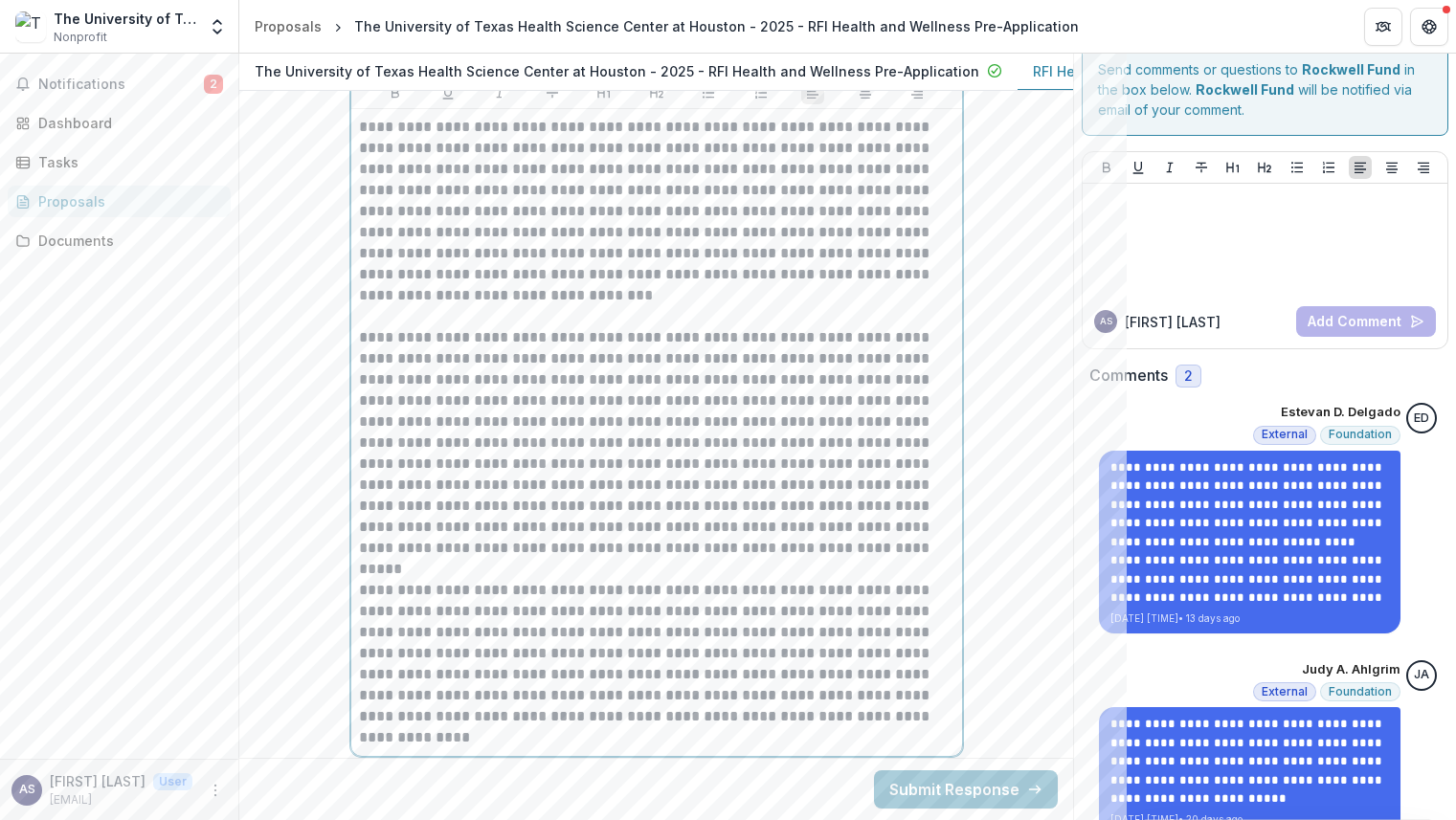 scroll, scrollTop: 5379, scrollLeft: 0, axis: vertical 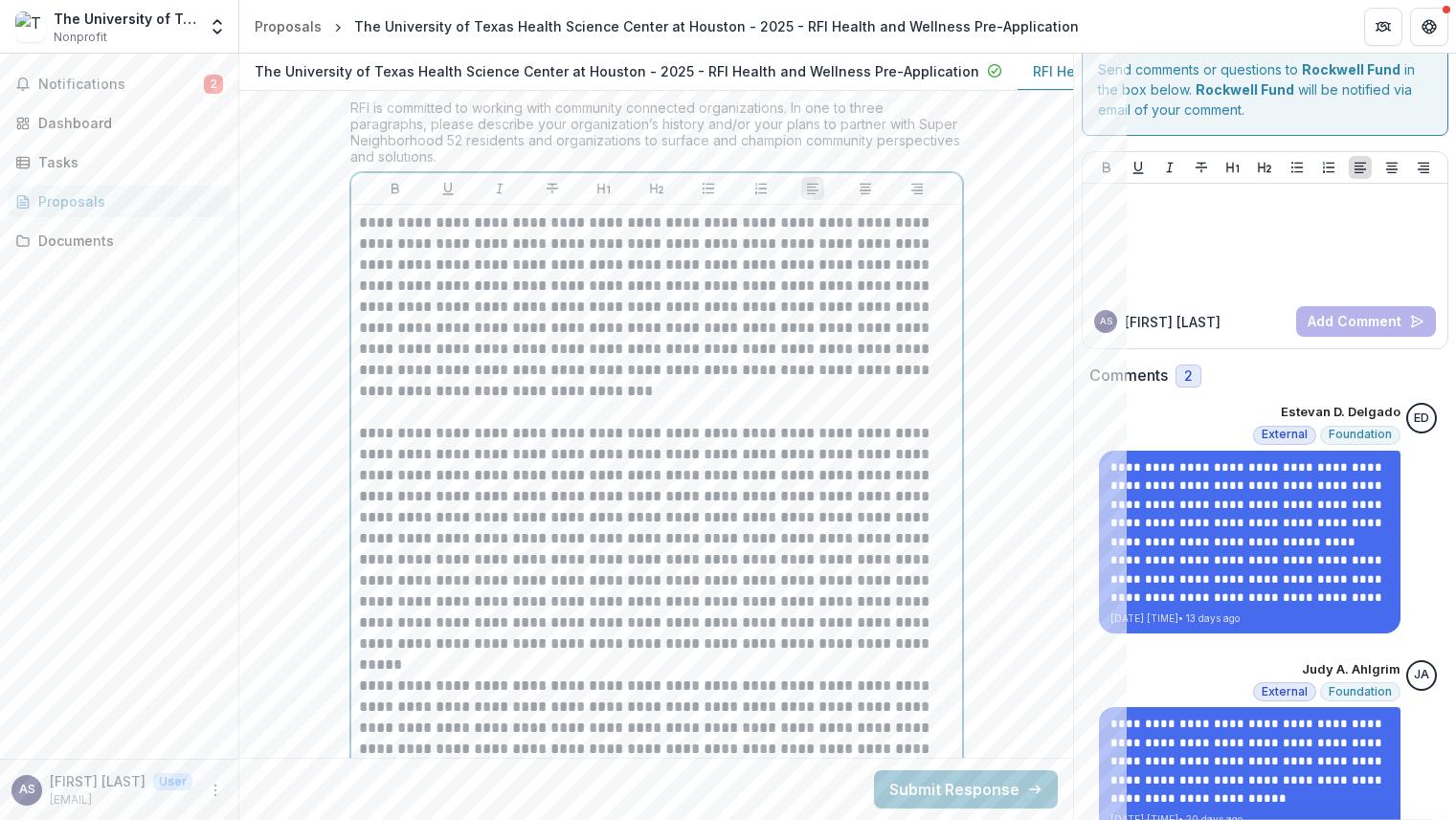 click on "**********" at bounding box center (657, 307) 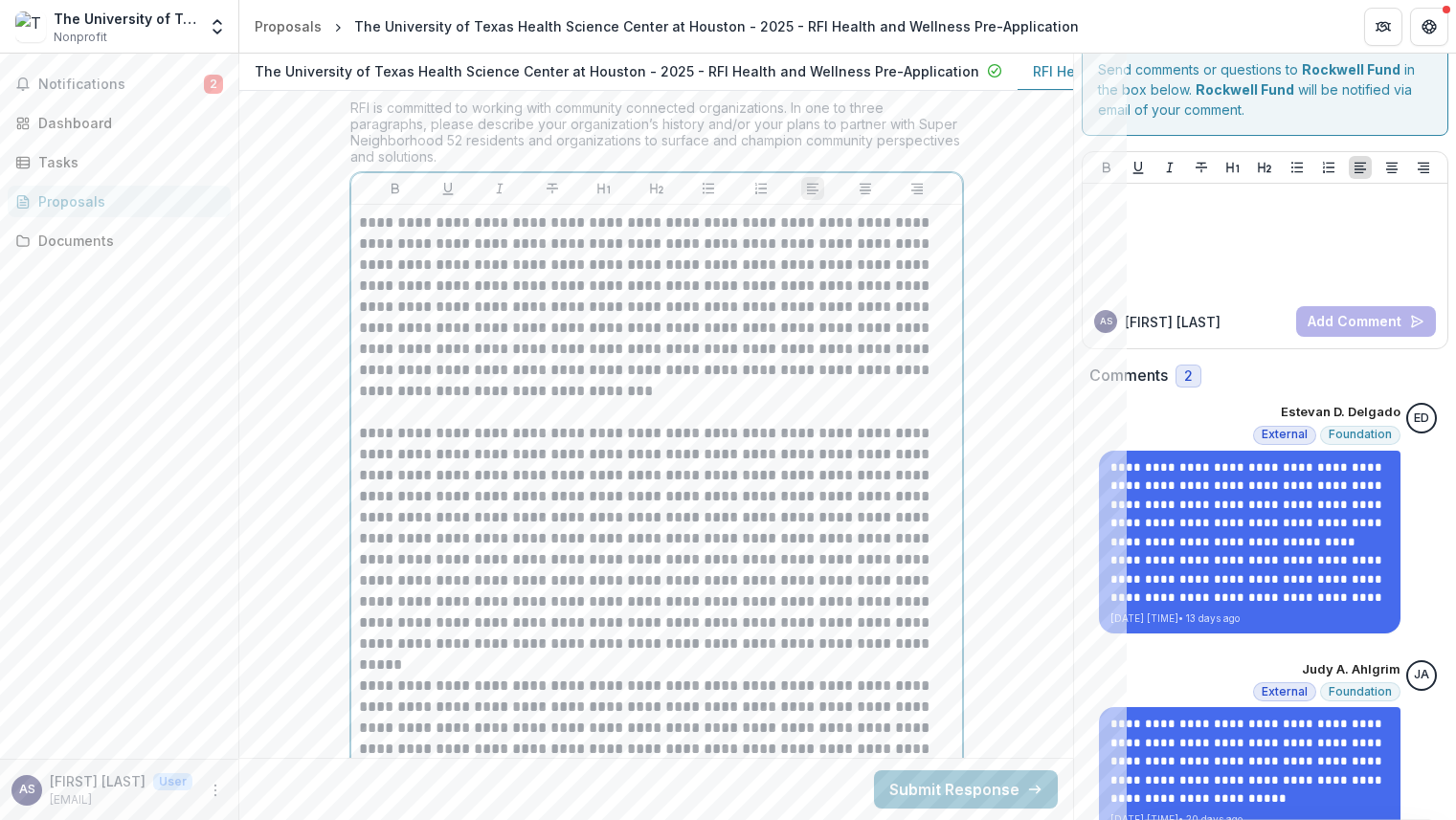 scroll, scrollTop: 5475, scrollLeft: 0, axis: vertical 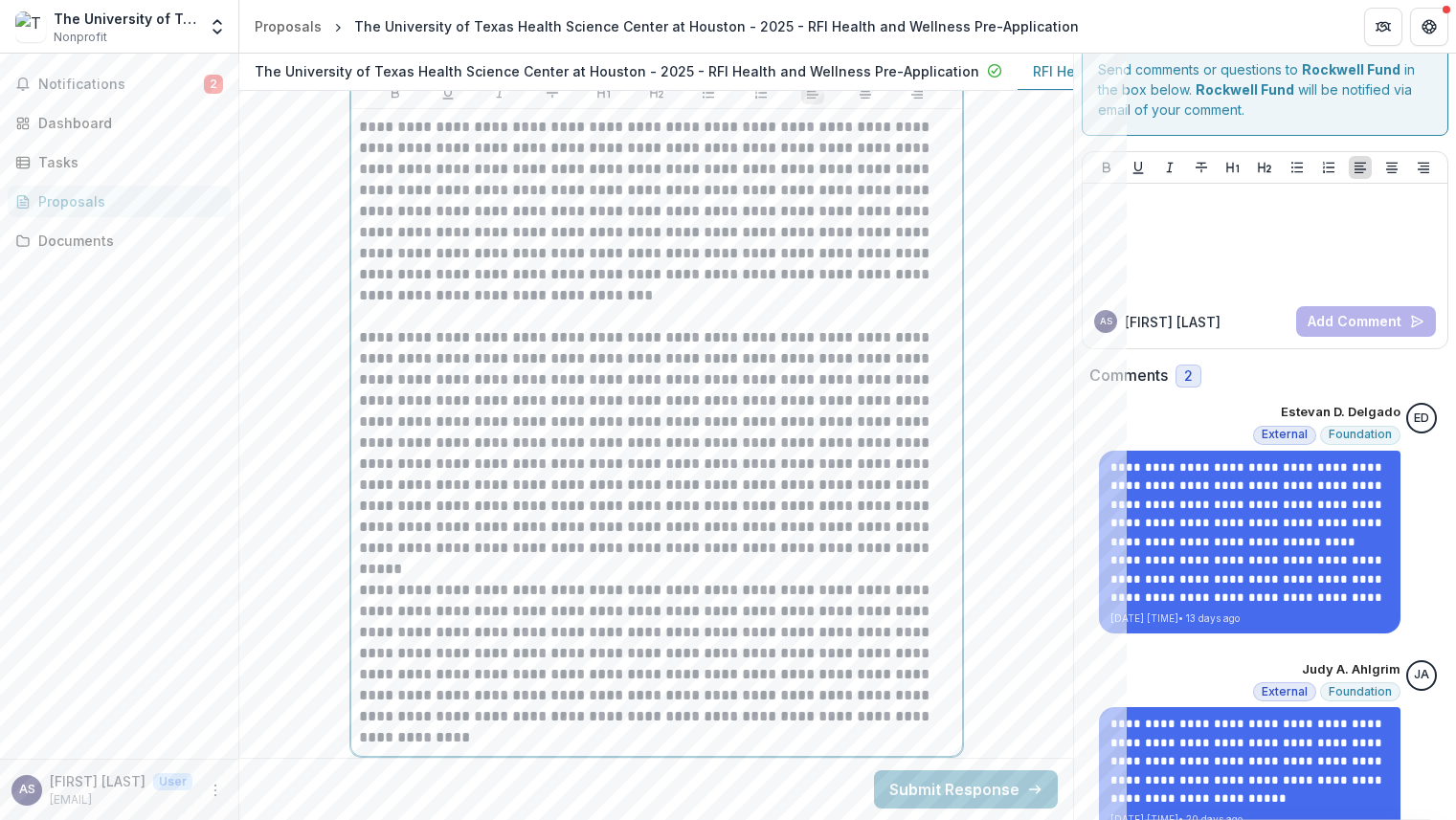 click on "**********" at bounding box center (657, 443) 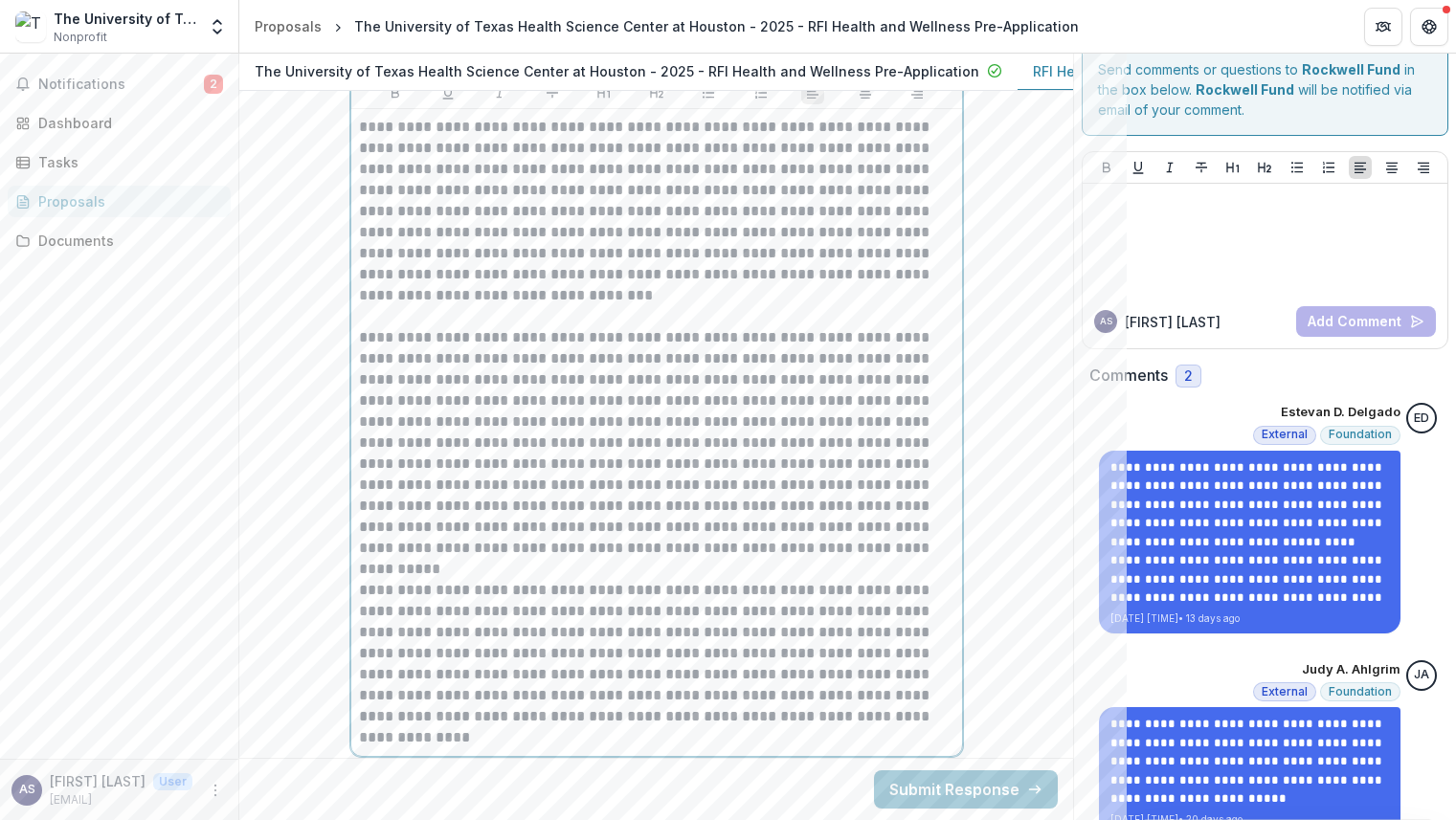 scroll, scrollTop: 5953, scrollLeft: 0, axis: vertical 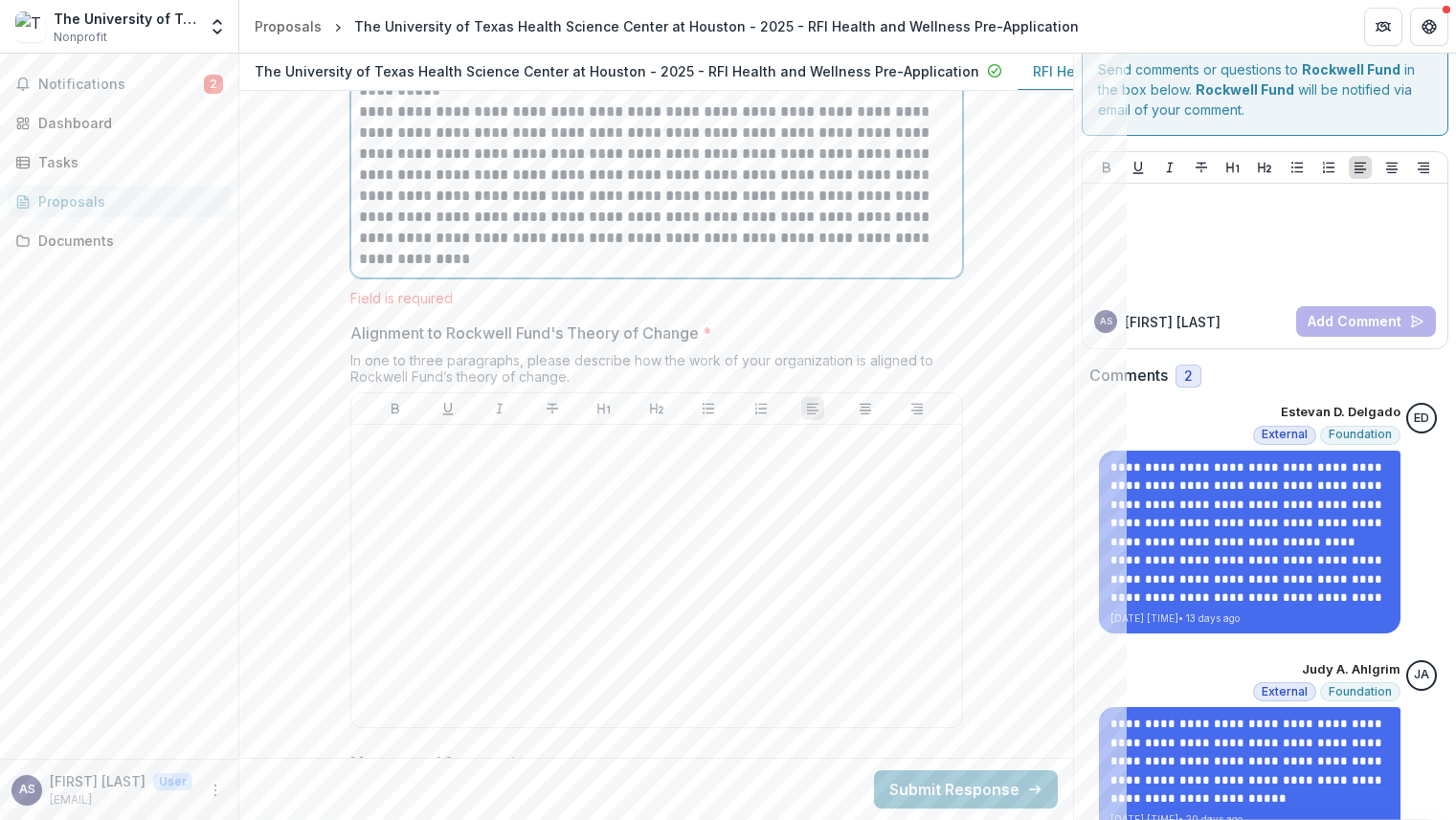 click on "**********" at bounding box center (657, 175) 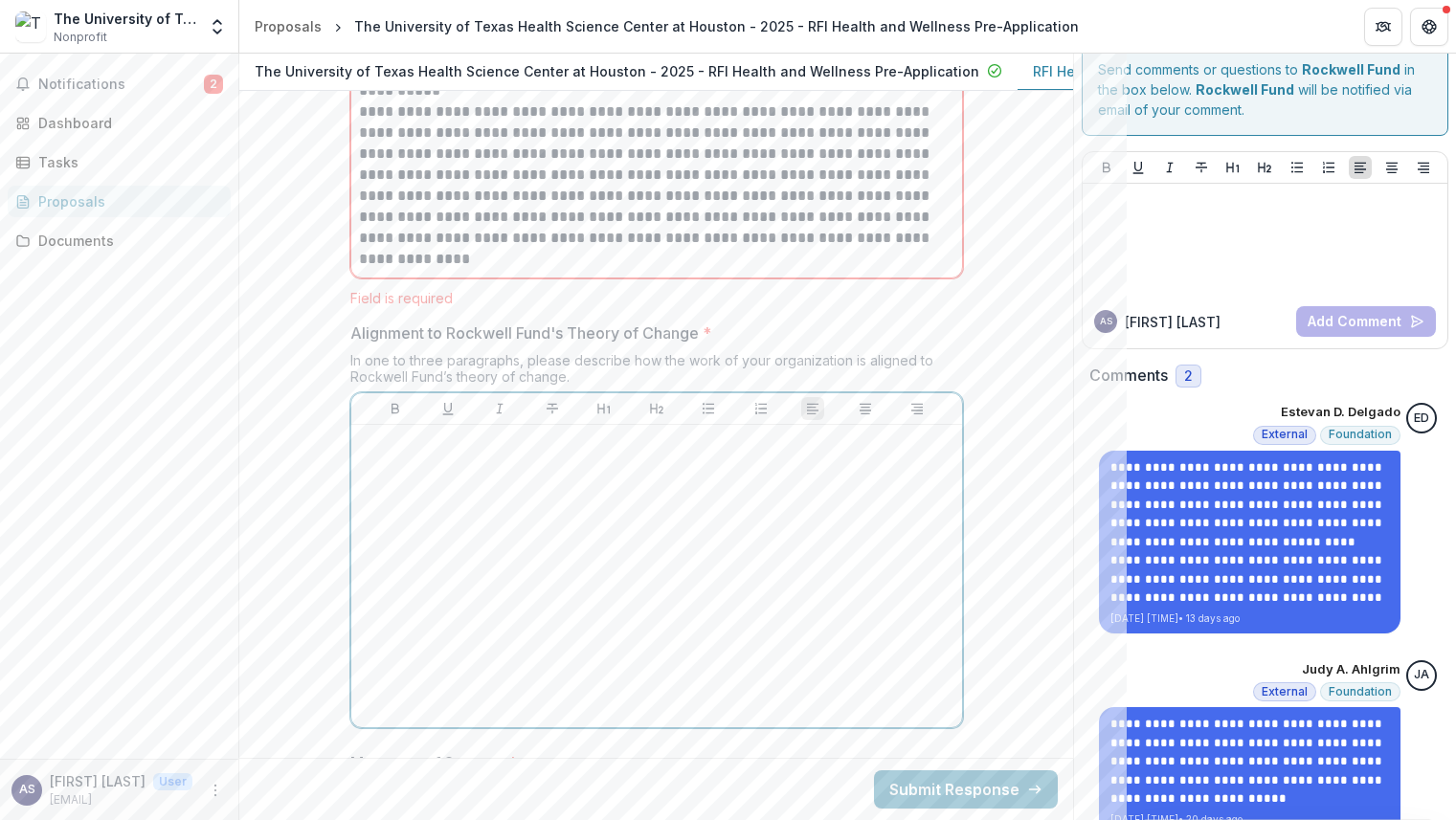 click at bounding box center (657, 576) 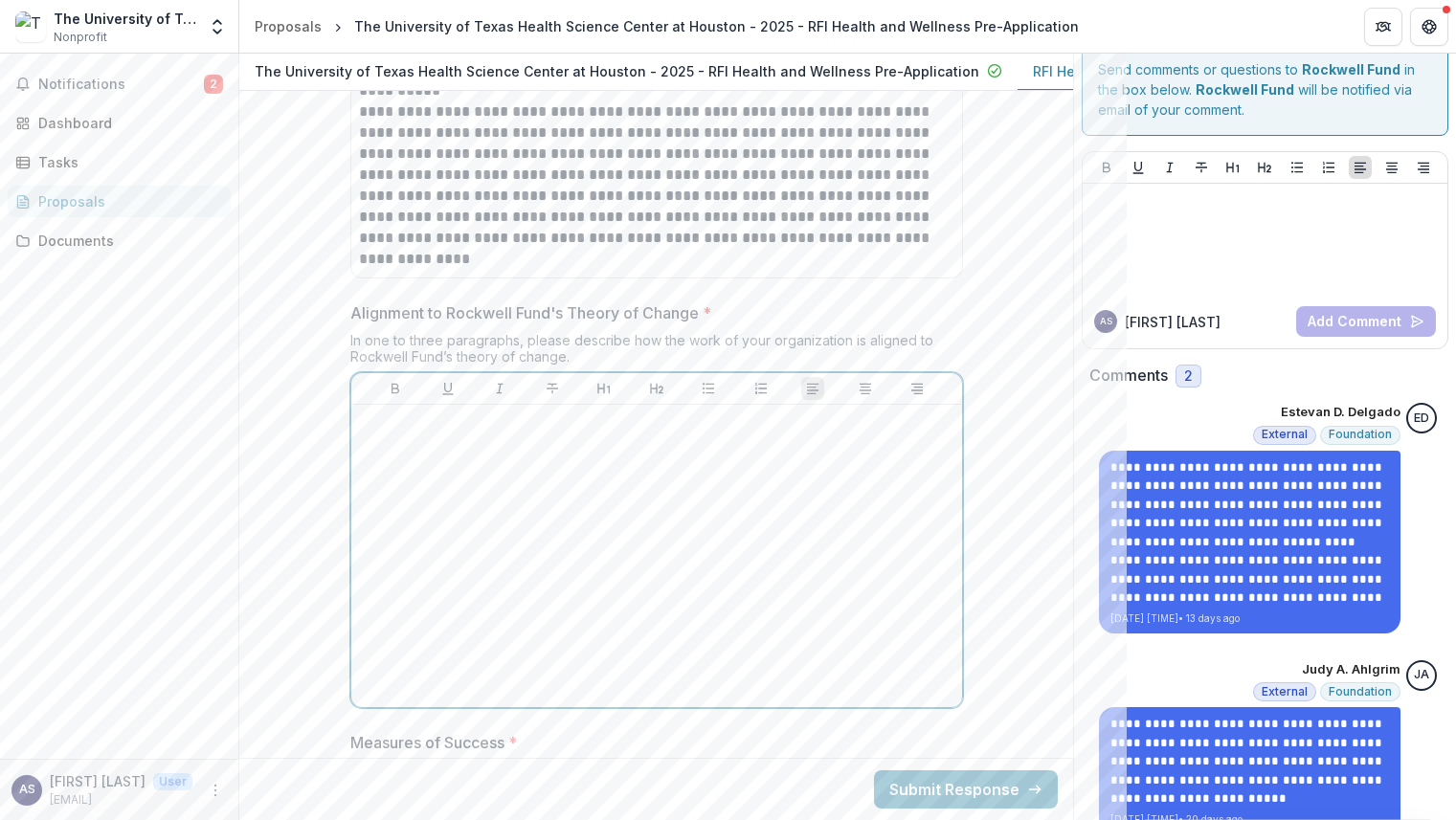 scroll, scrollTop: 5933, scrollLeft: 0, axis: vertical 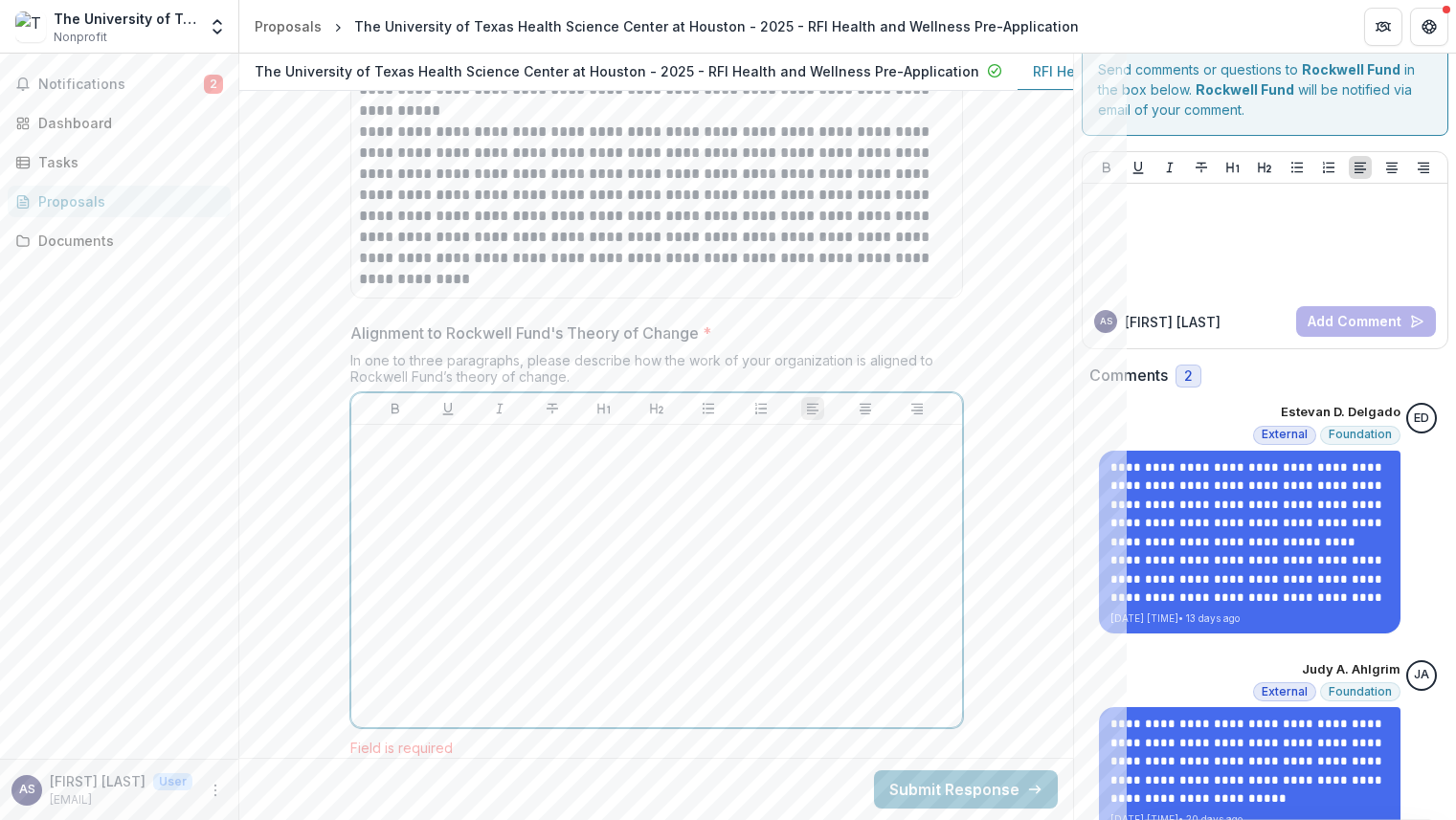 click at bounding box center [657, 576] 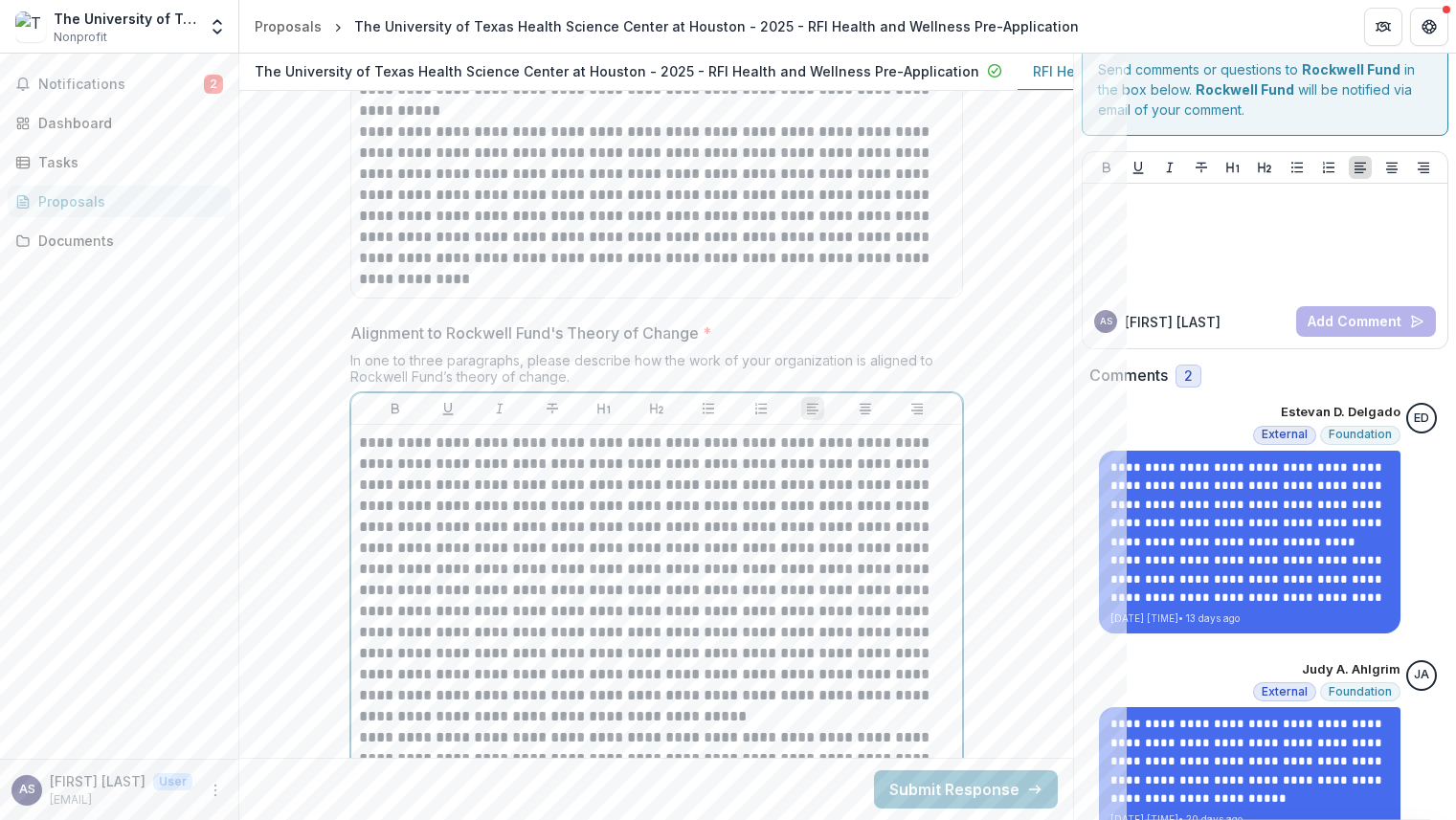 scroll, scrollTop: 6174, scrollLeft: 0, axis: vertical 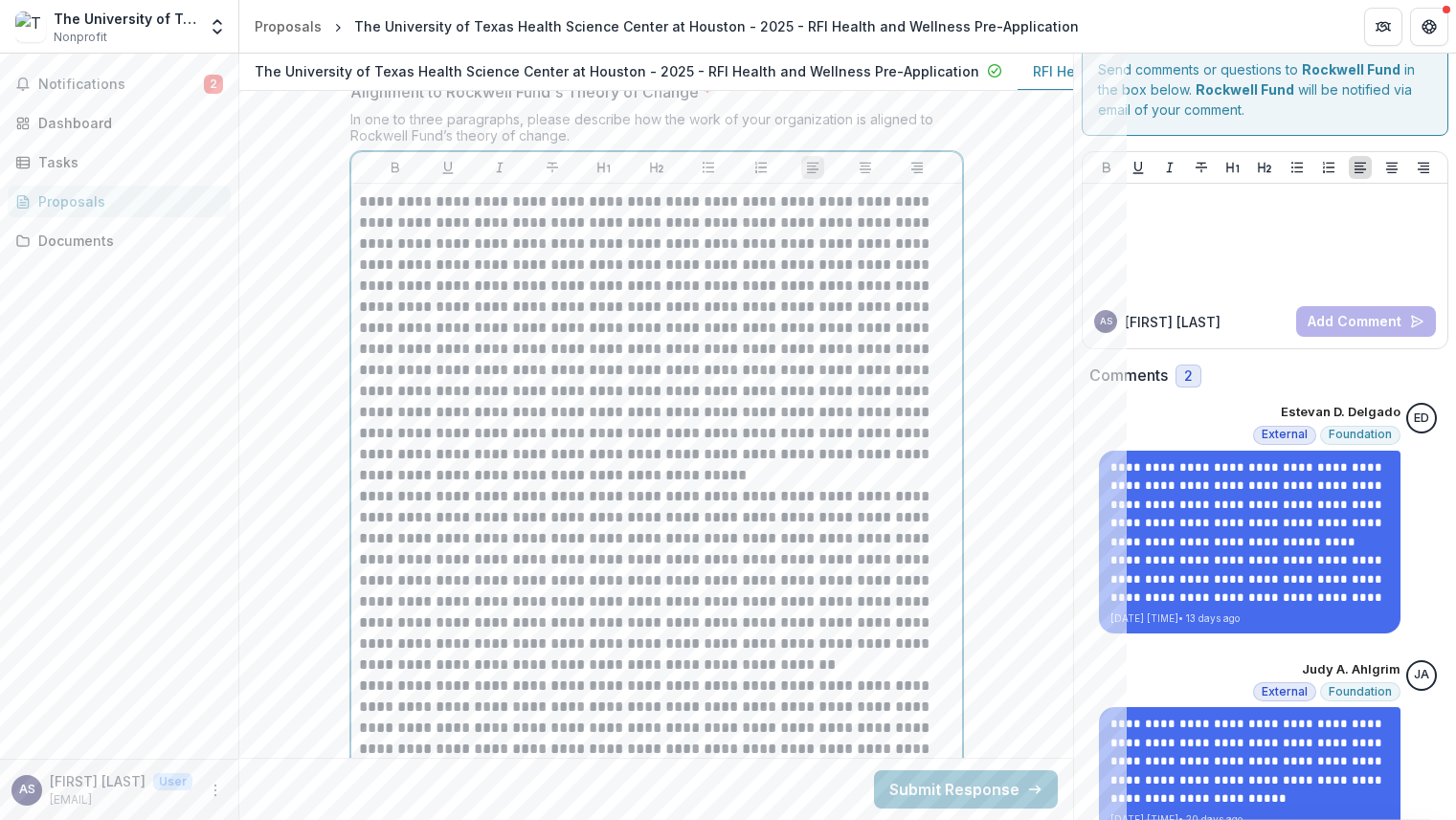 click on "**********" at bounding box center [657, 581] 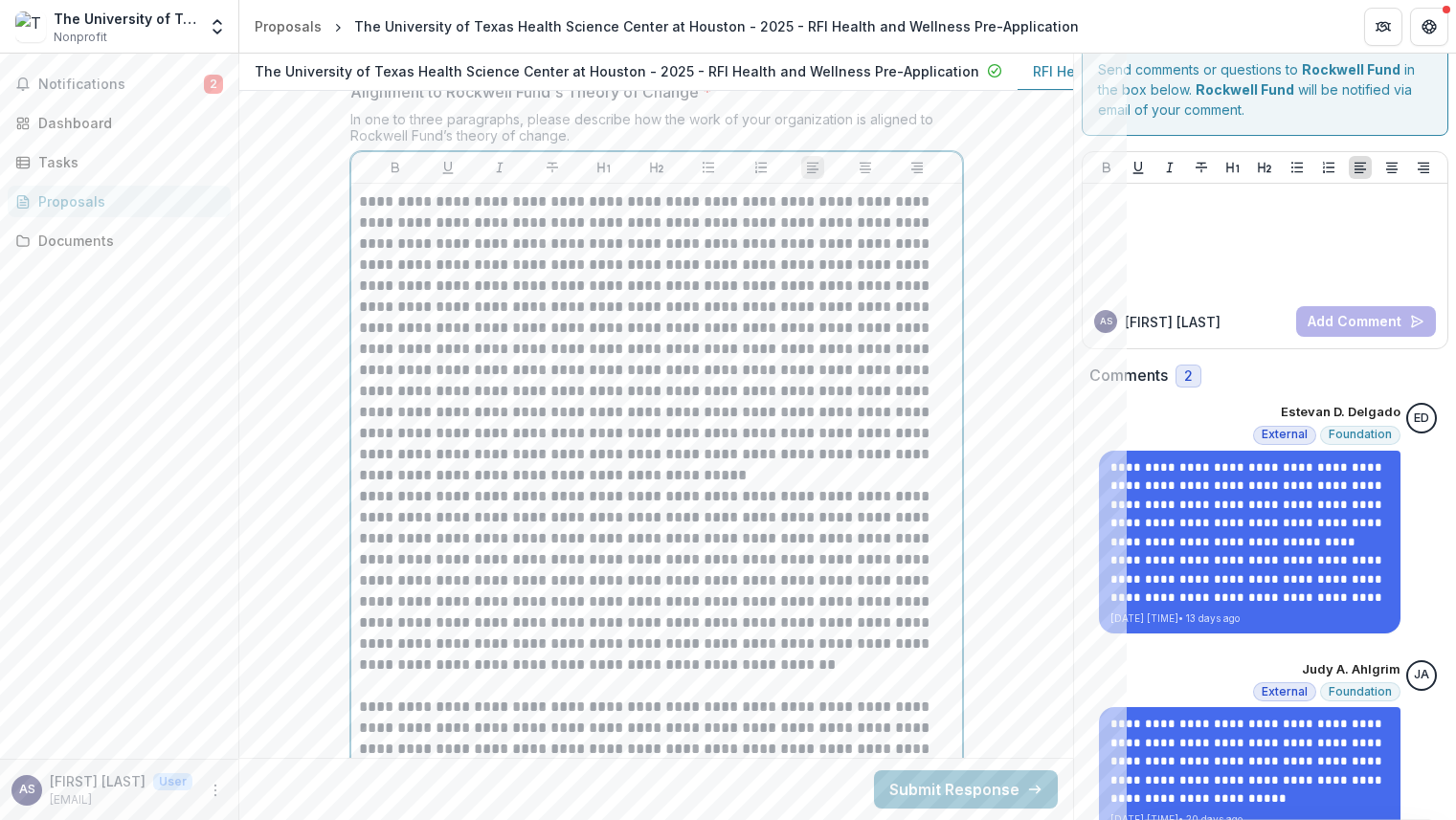 scroll, scrollTop: 6653, scrollLeft: 0, axis: vertical 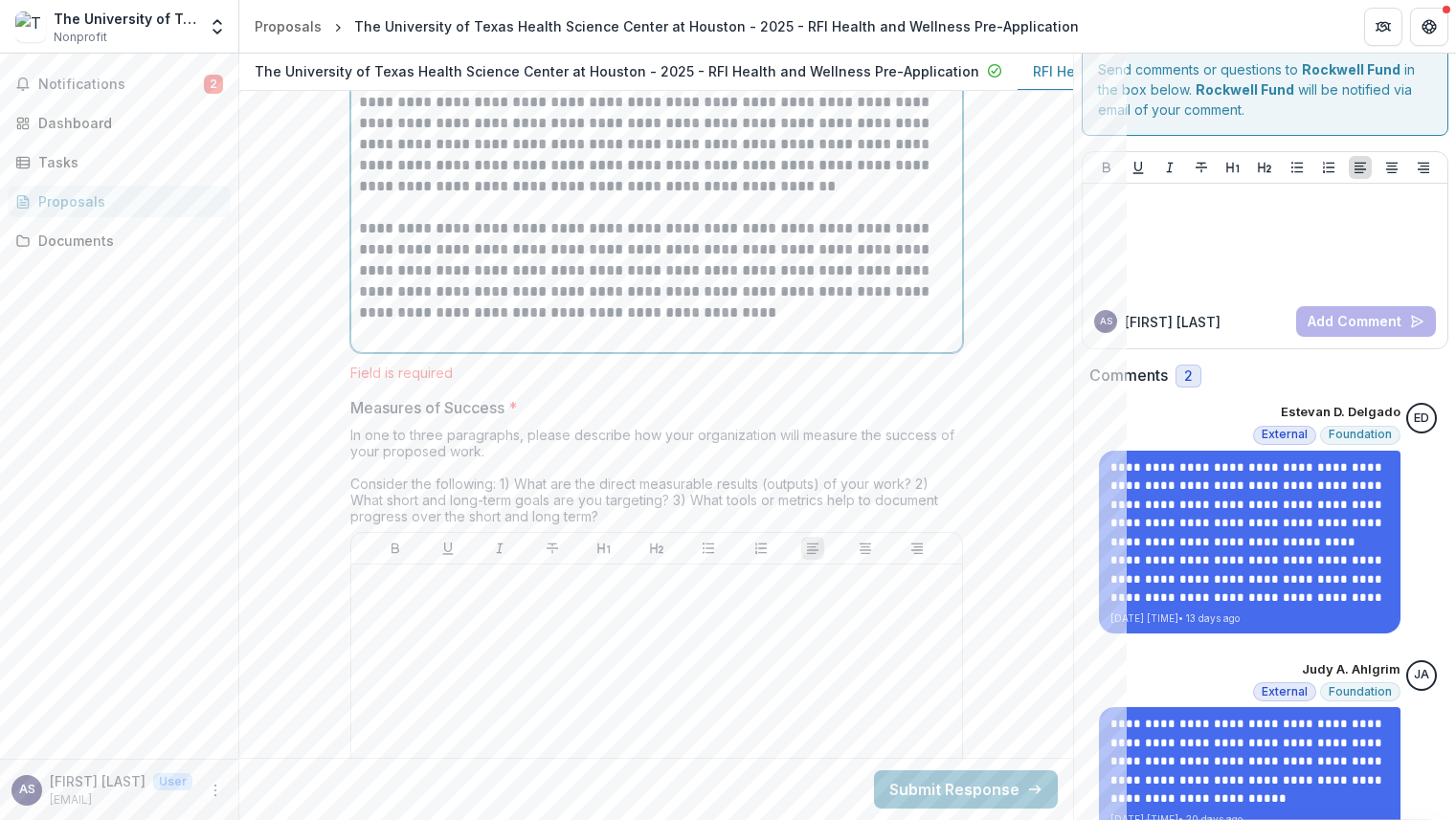 click at bounding box center [657, 334] 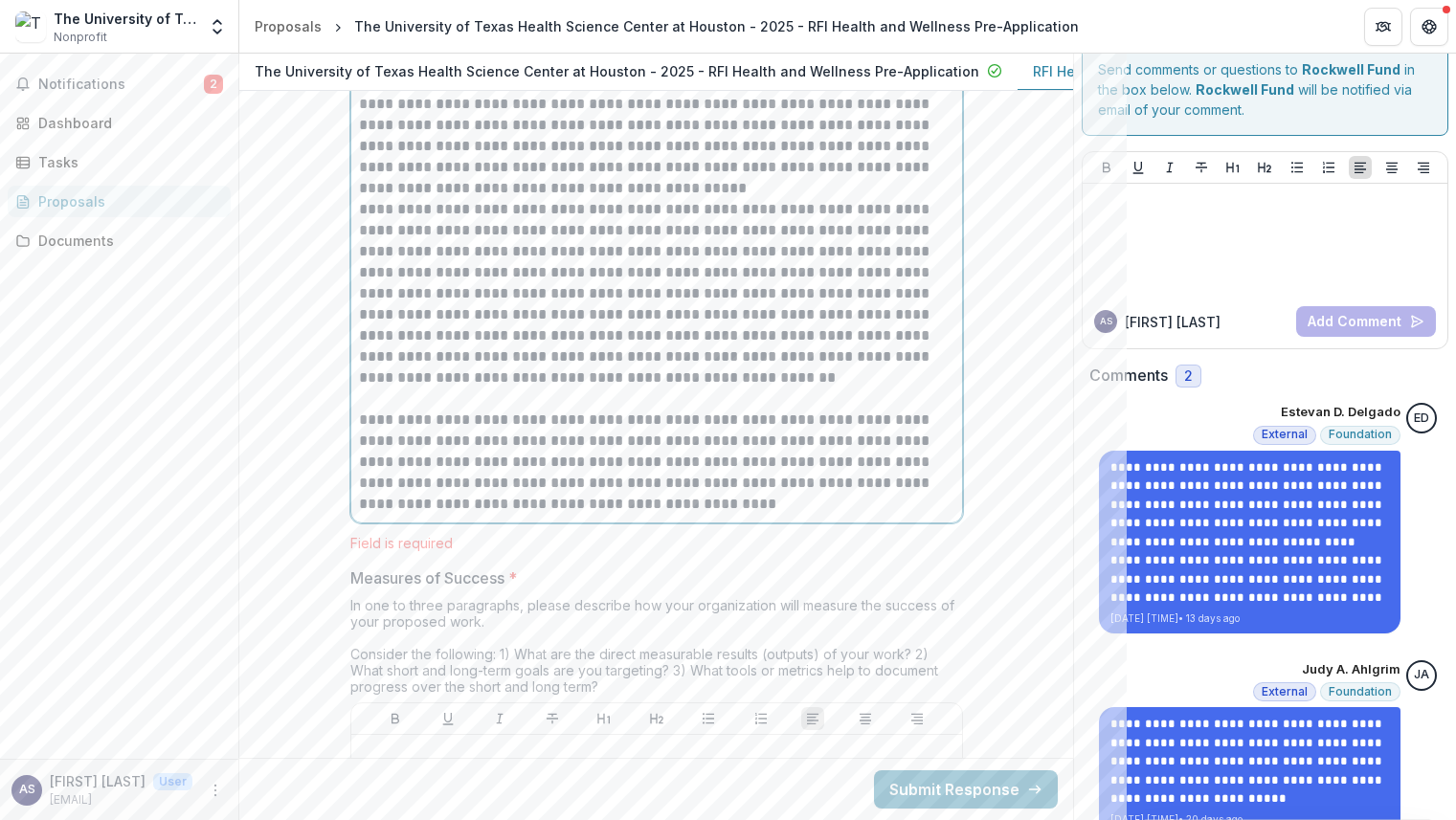 scroll, scrollTop: 6270, scrollLeft: 0, axis: vertical 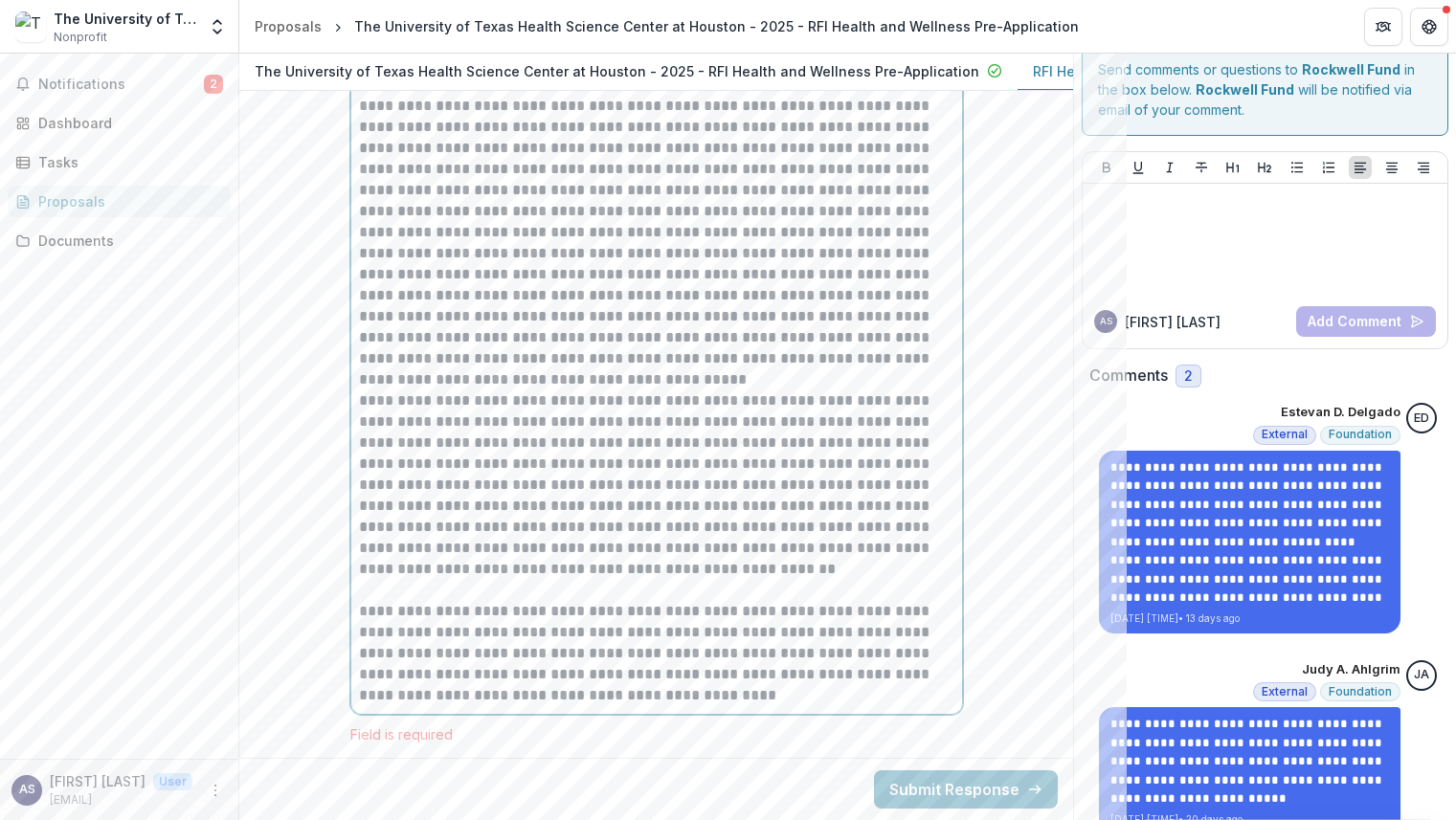 click at bounding box center (657, 243) 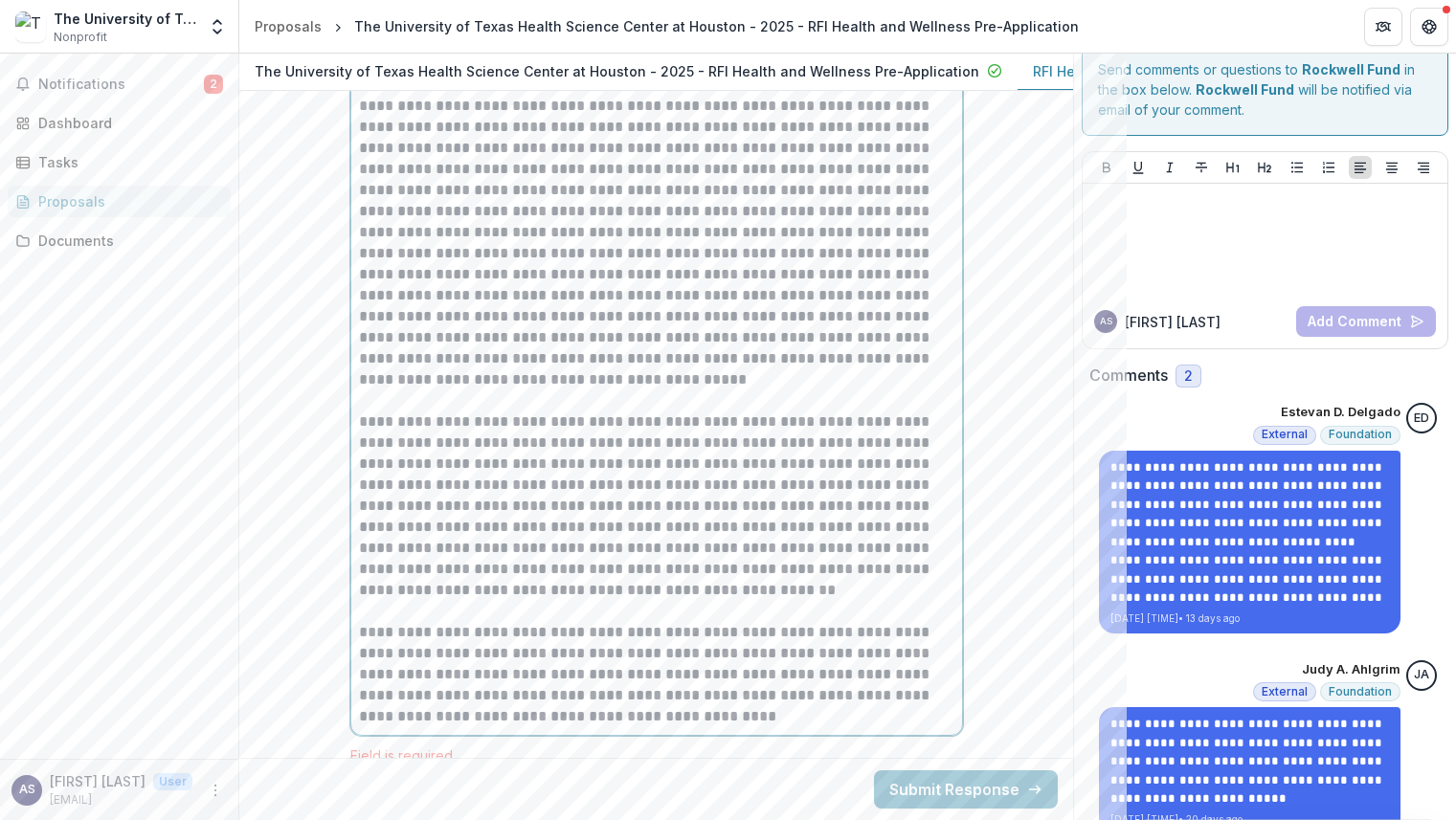 scroll, scrollTop: 6079, scrollLeft: 0, axis: vertical 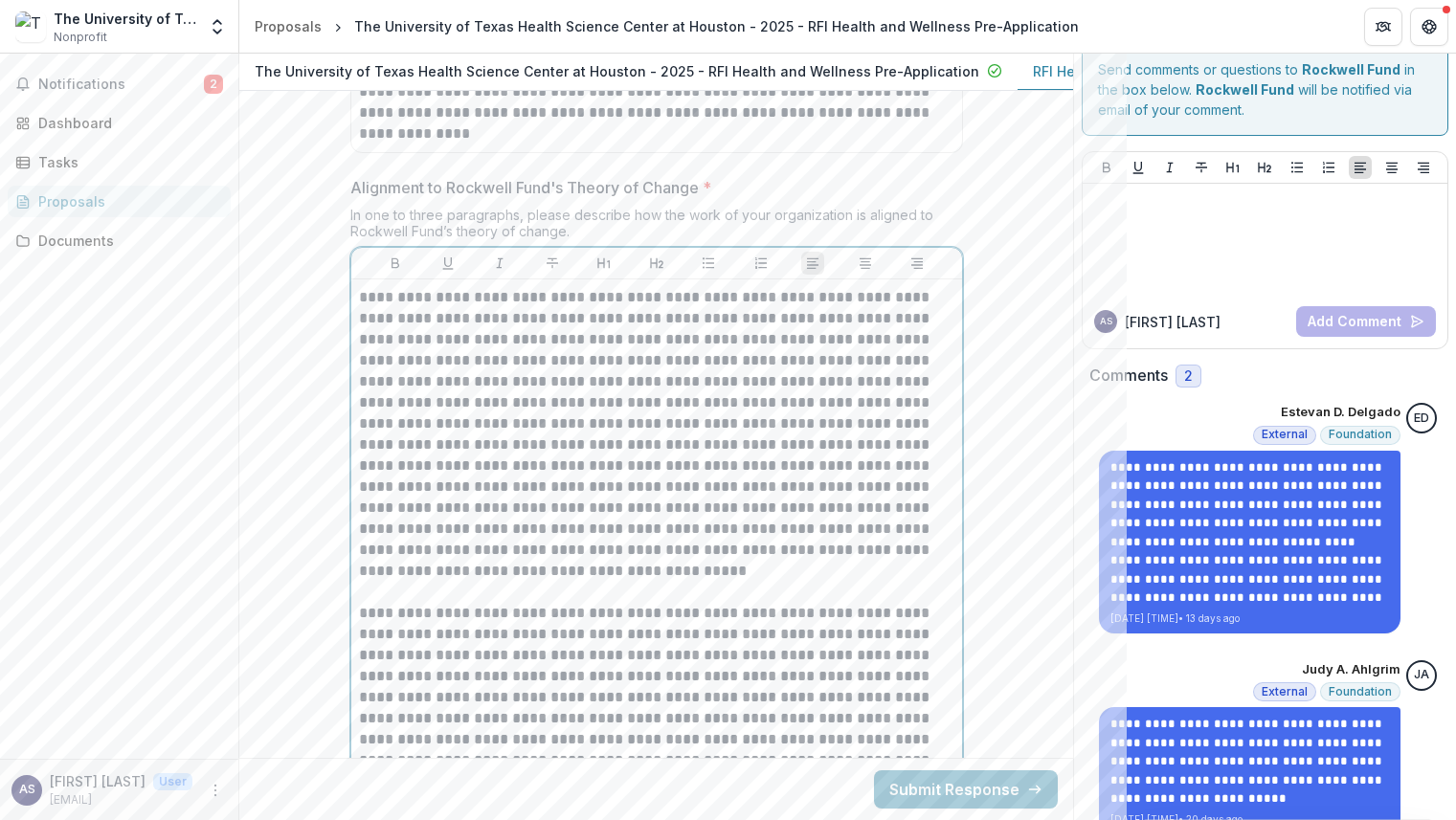 click at bounding box center [657, 434] 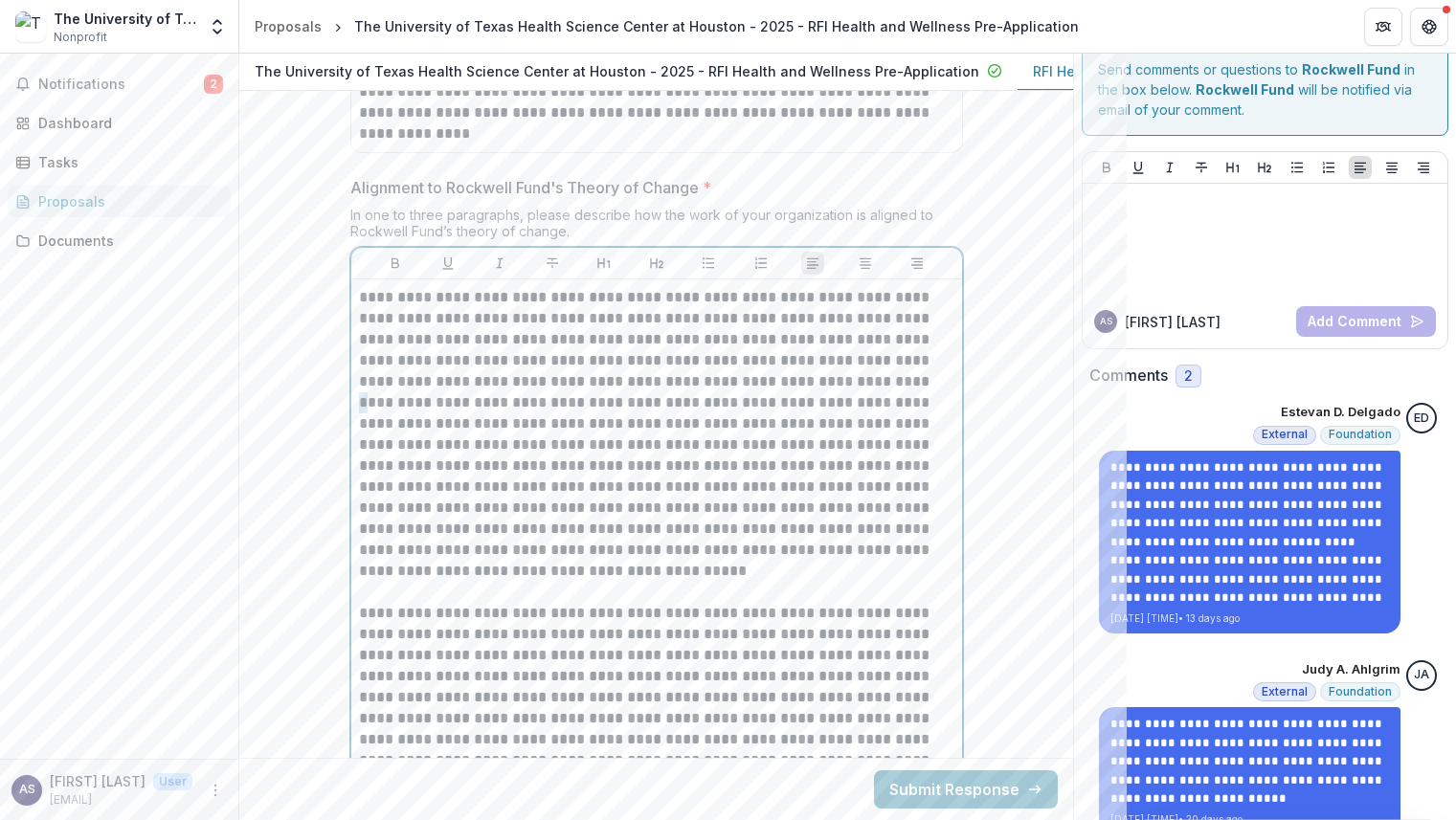 click at bounding box center [657, 434] 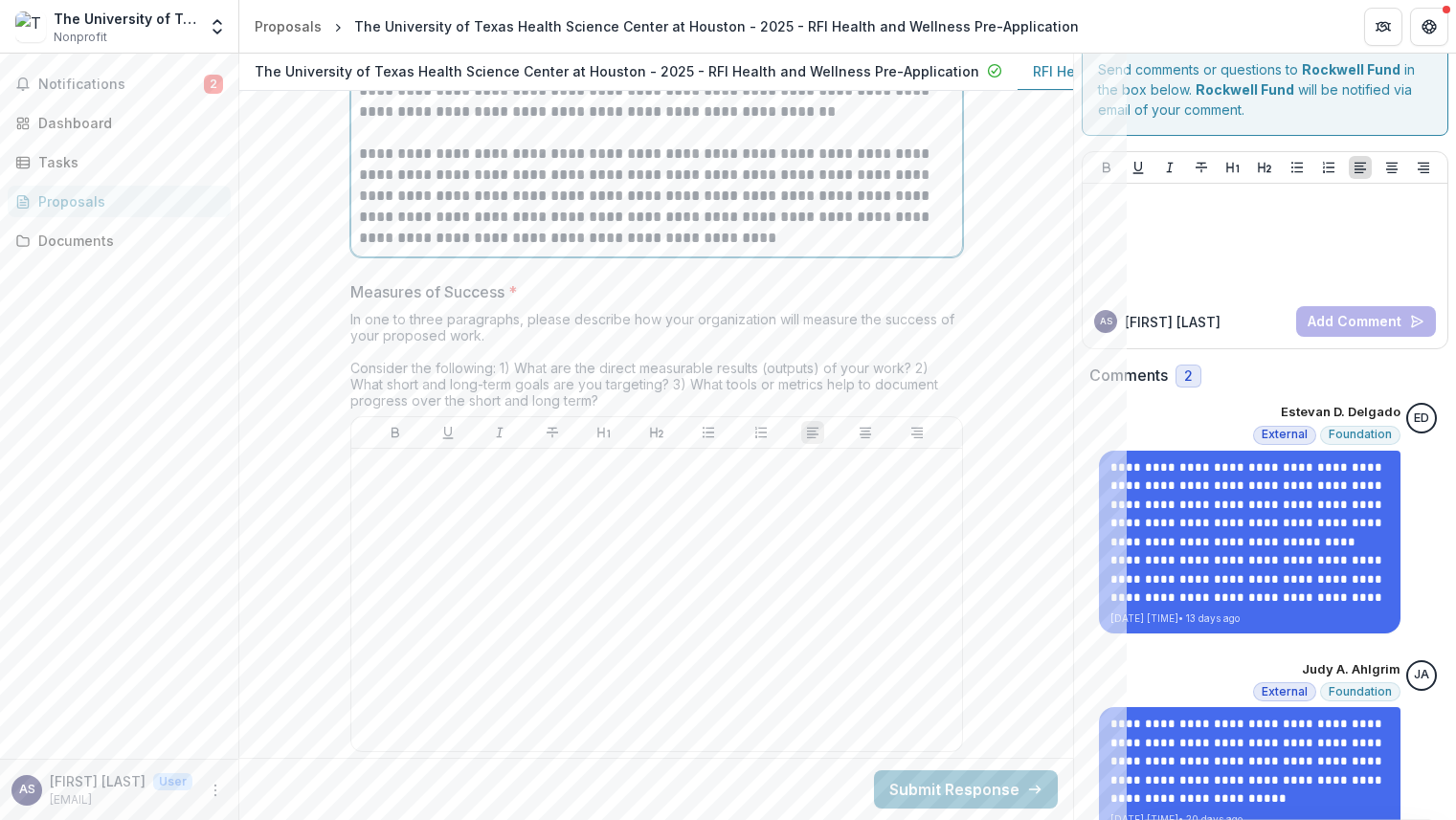 scroll, scrollTop: 6940, scrollLeft: 0, axis: vertical 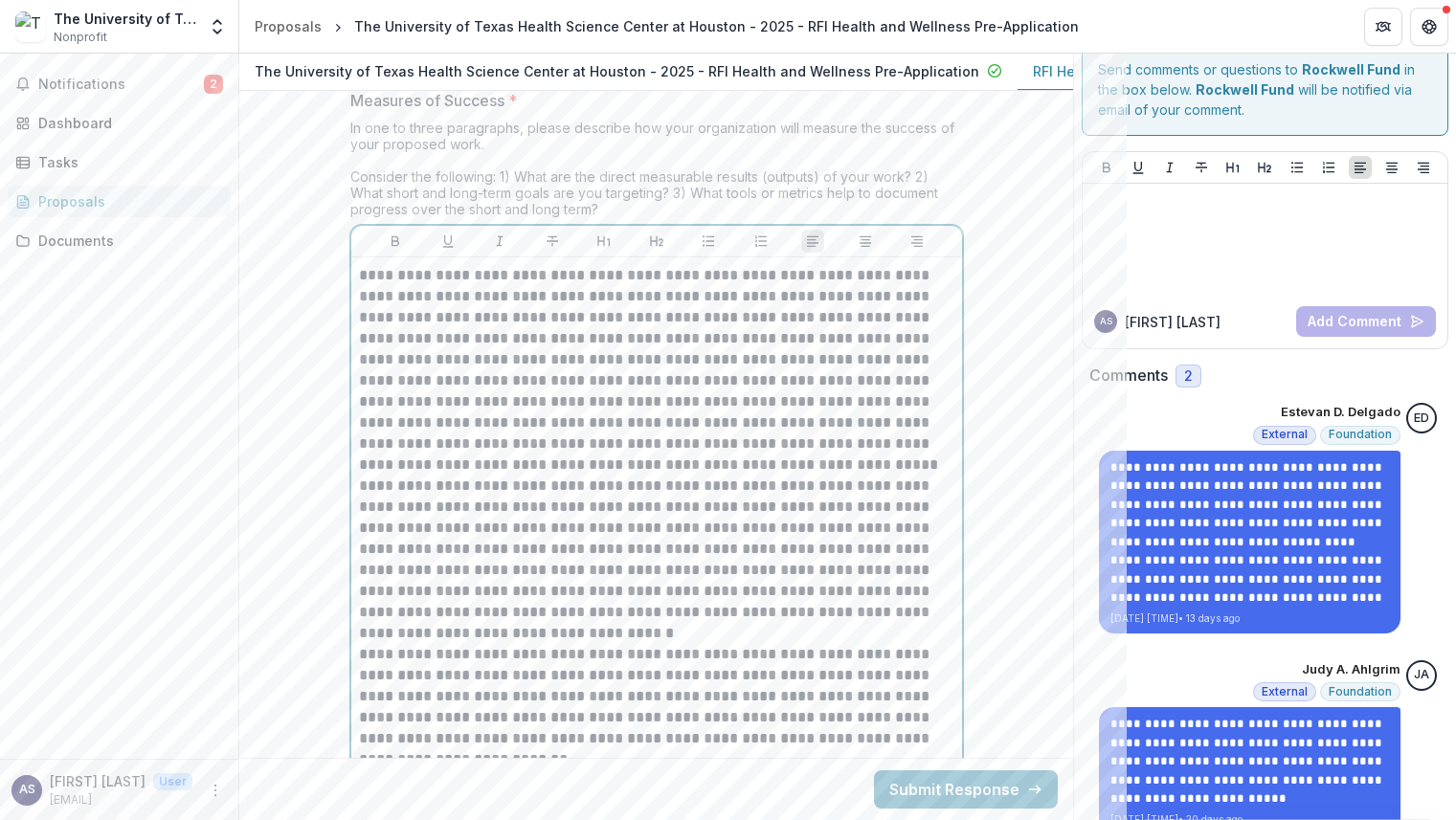 click on "**********" at bounding box center [657, 370] 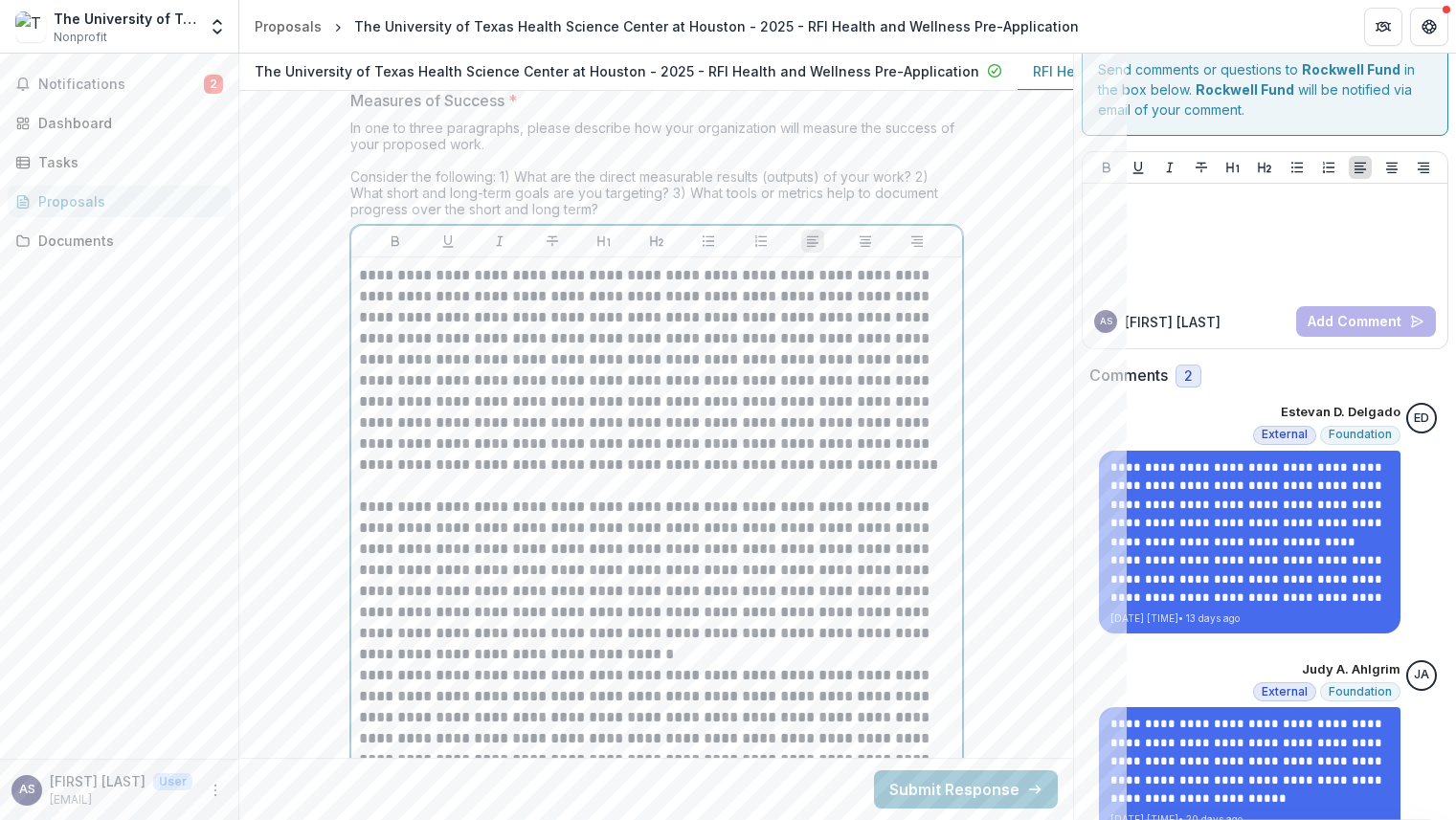 click on "**********" at bounding box center [657, 581] 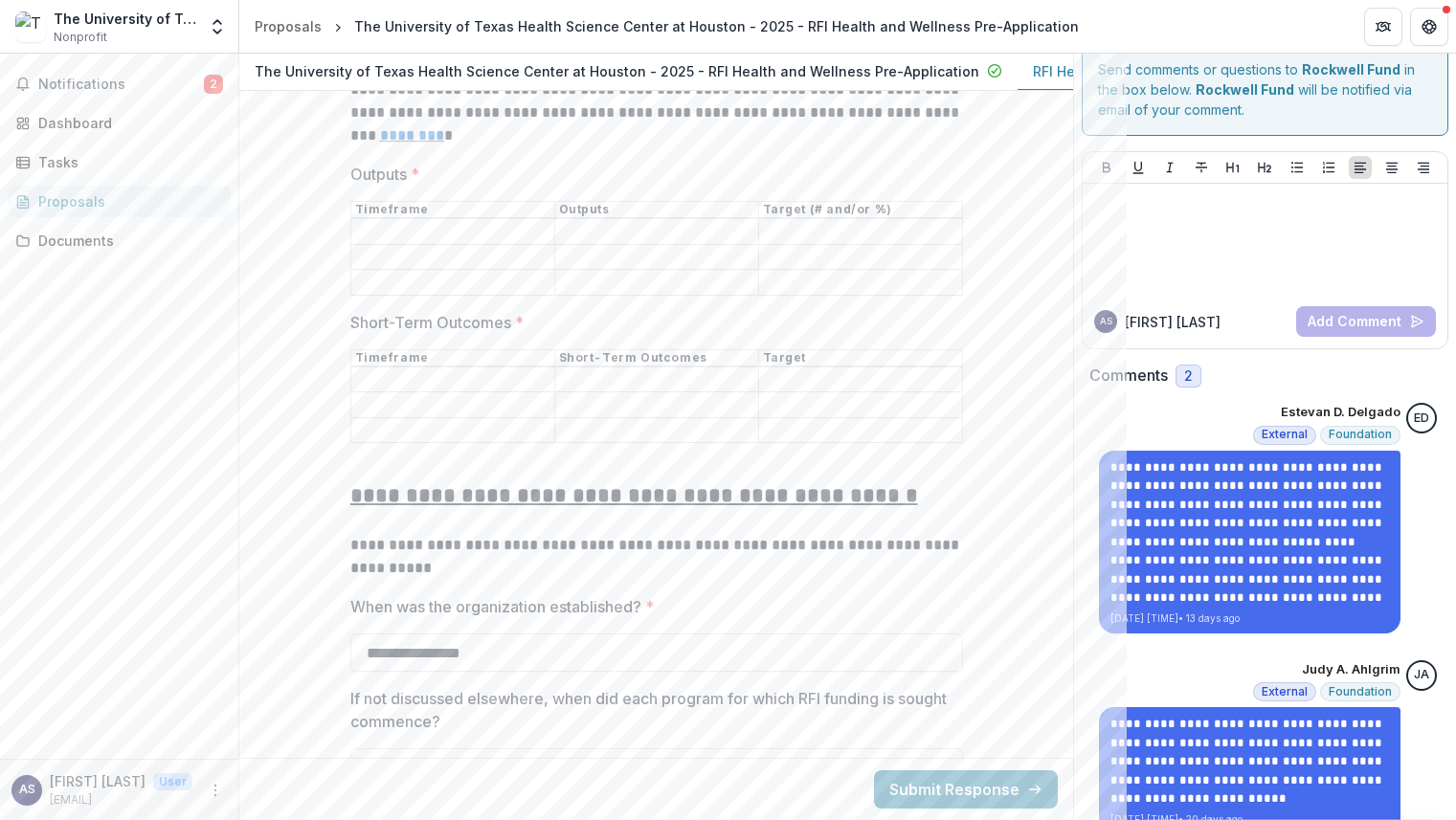 scroll, scrollTop: 8088, scrollLeft: 0, axis: vertical 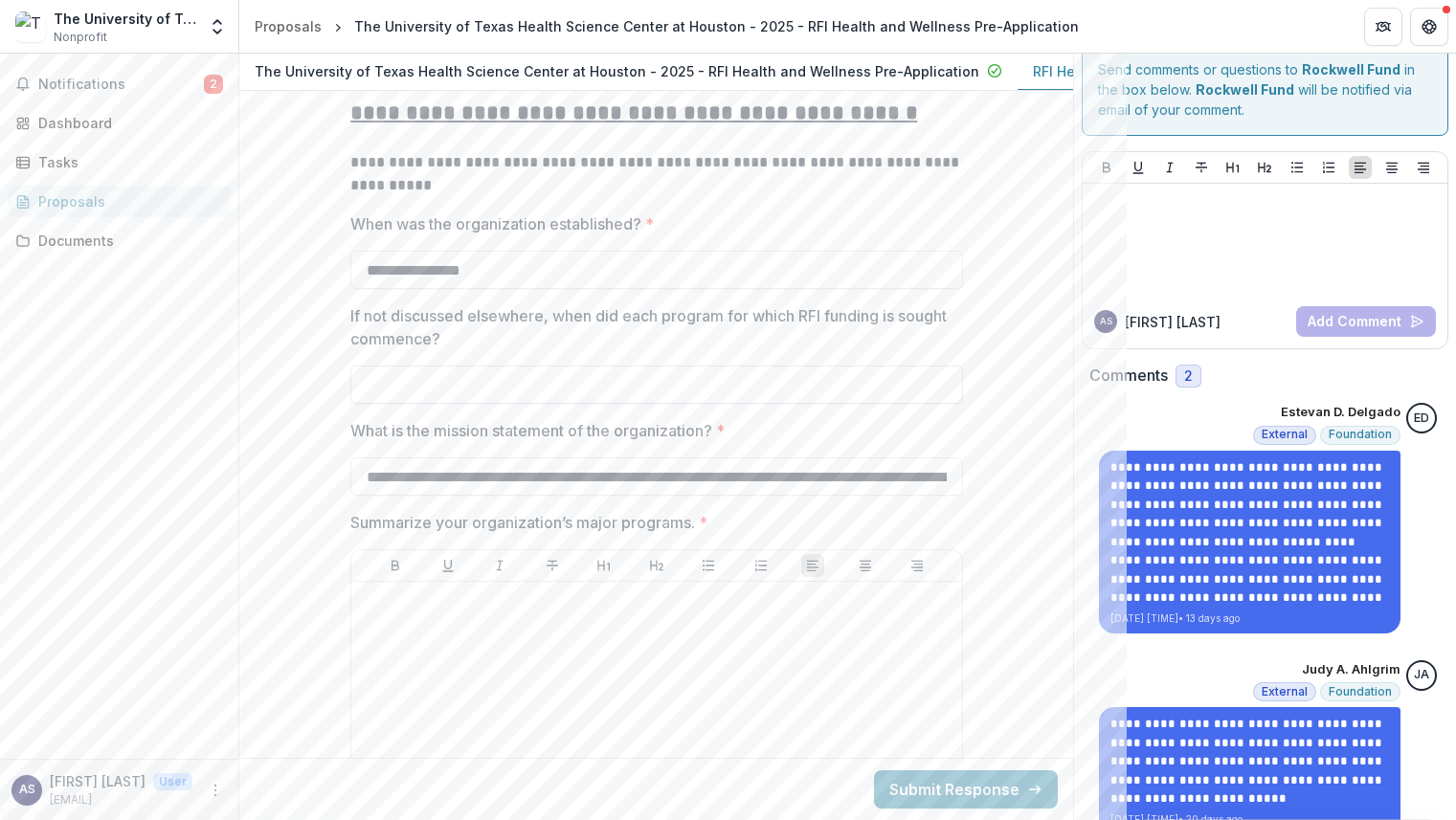 click on "If not discussed elsewhere, when did each program for which RFI funding is sought commence?" at bounding box center (657, 385) 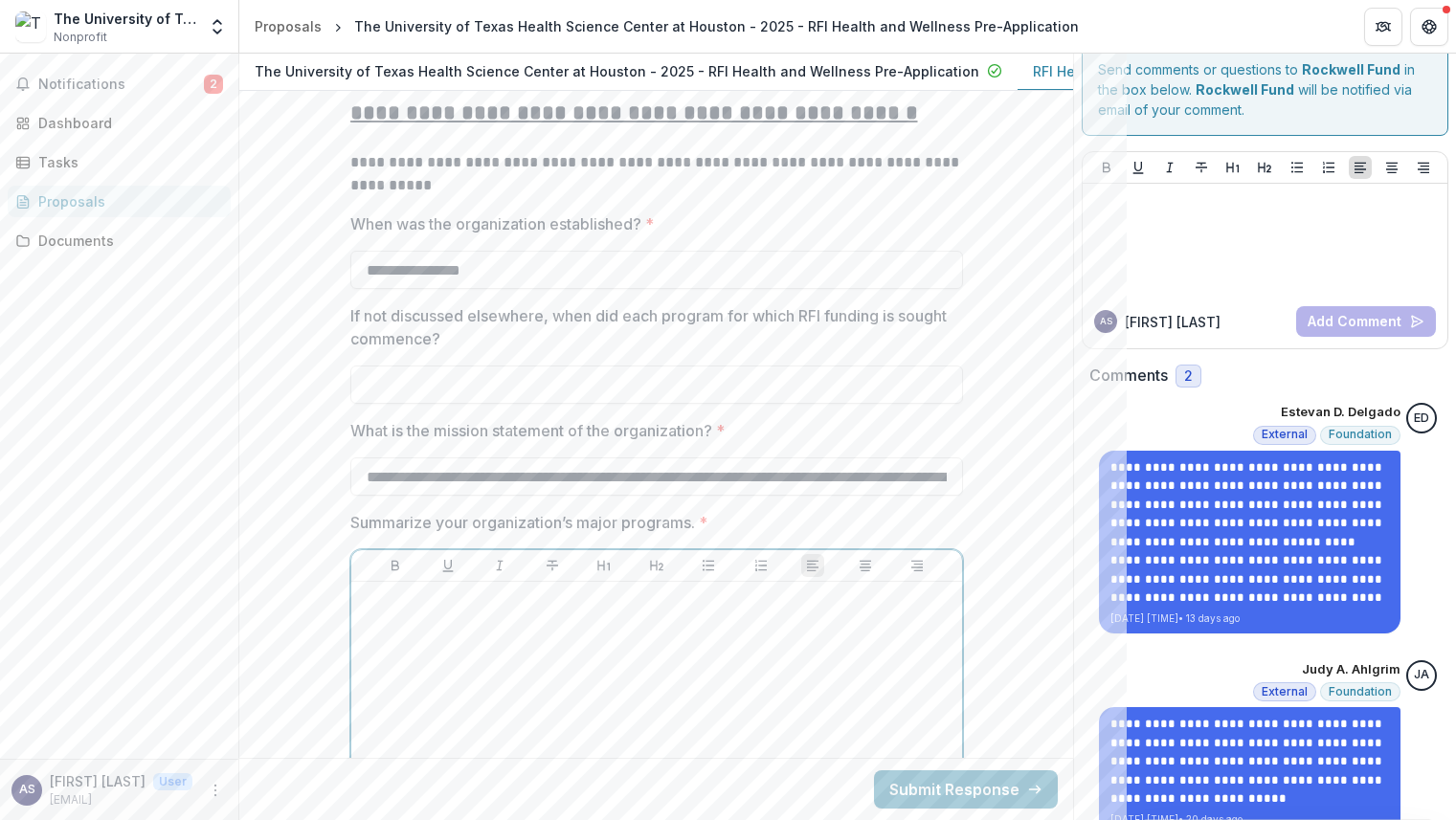 click at bounding box center [657, 733] 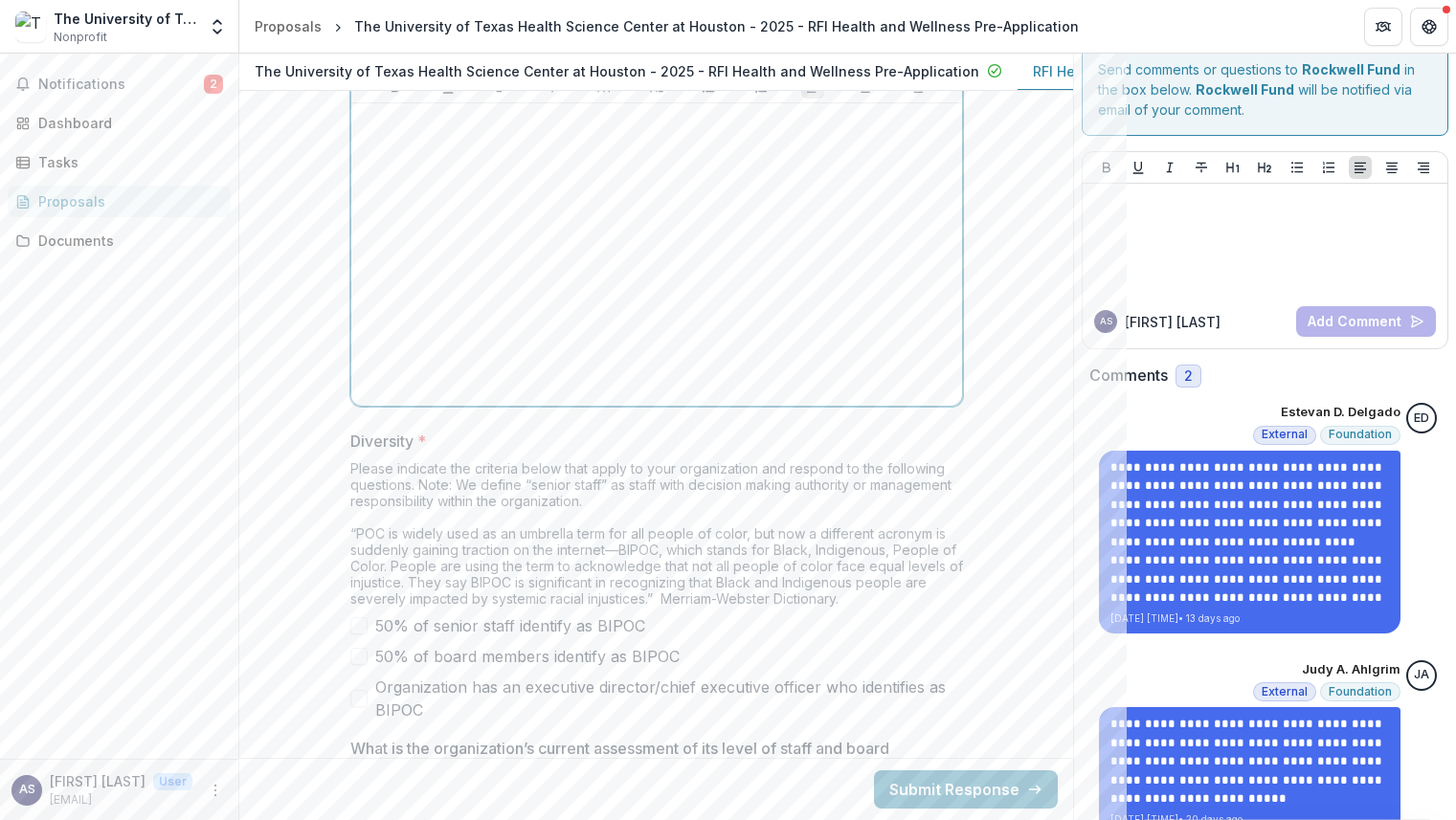 scroll, scrollTop: 8758, scrollLeft: 0, axis: vertical 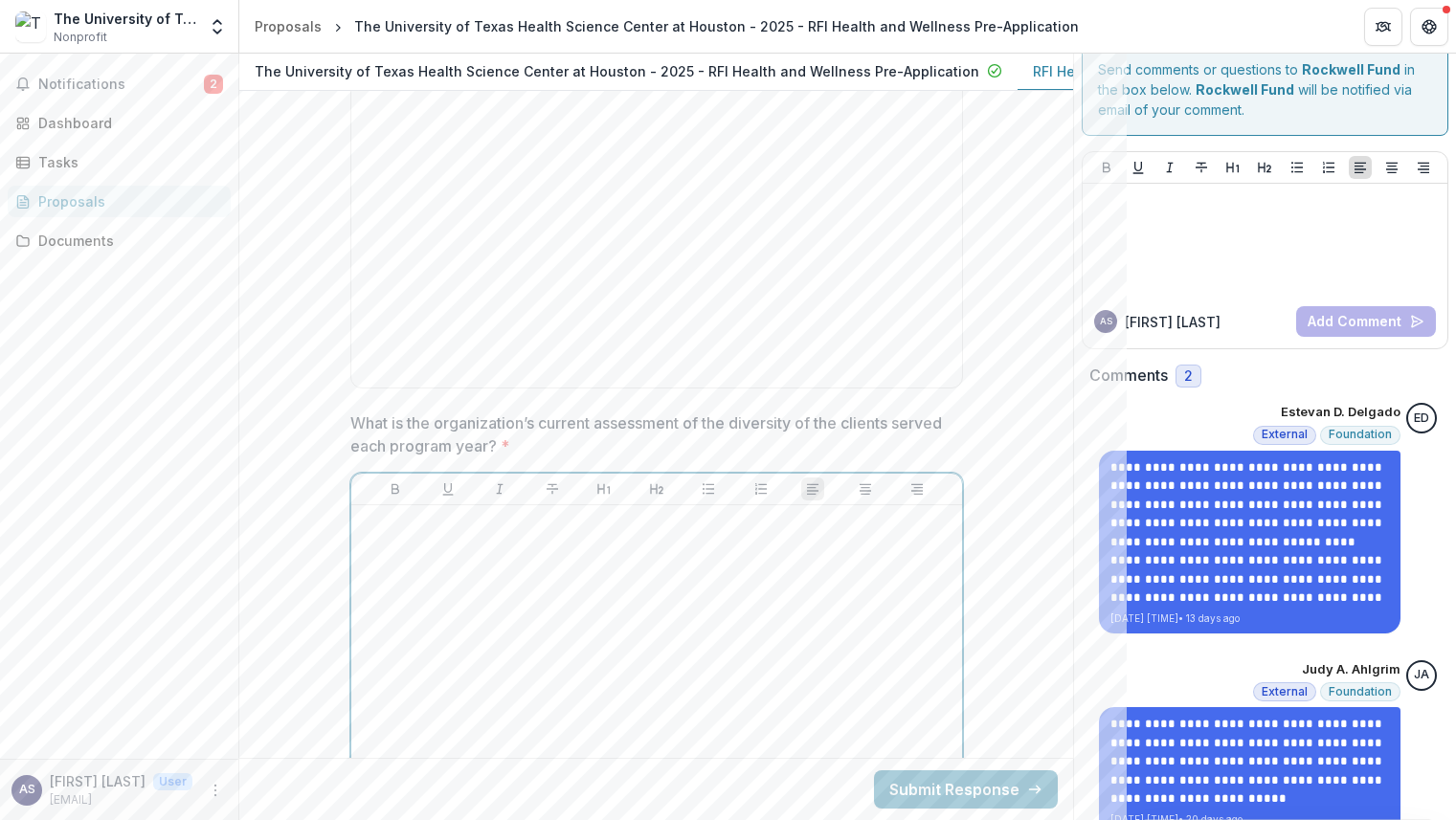 click at bounding box center (657, 656) 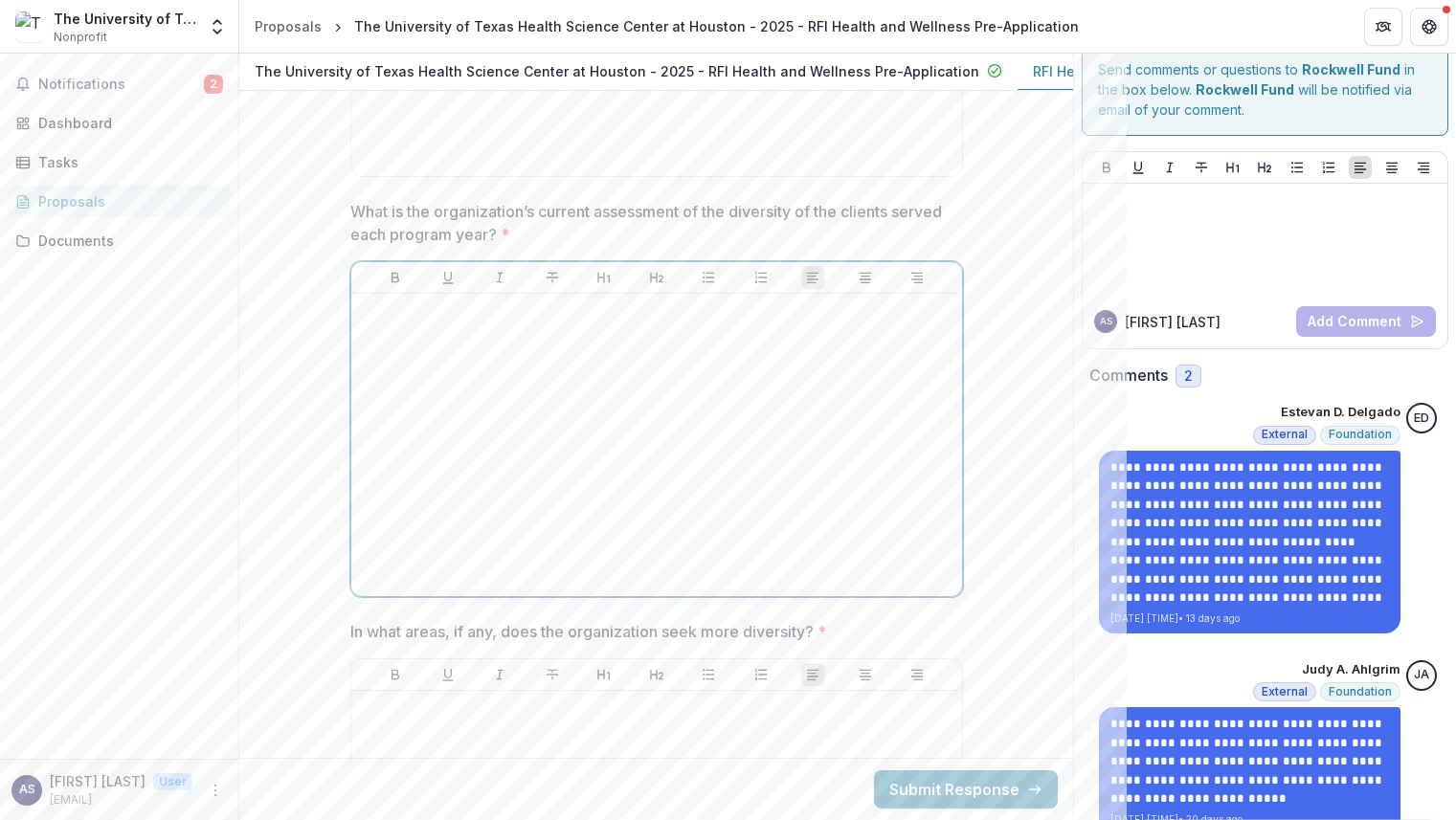 scroll, scrollTop: 9735, scrollLeft: 0, axis: vertical 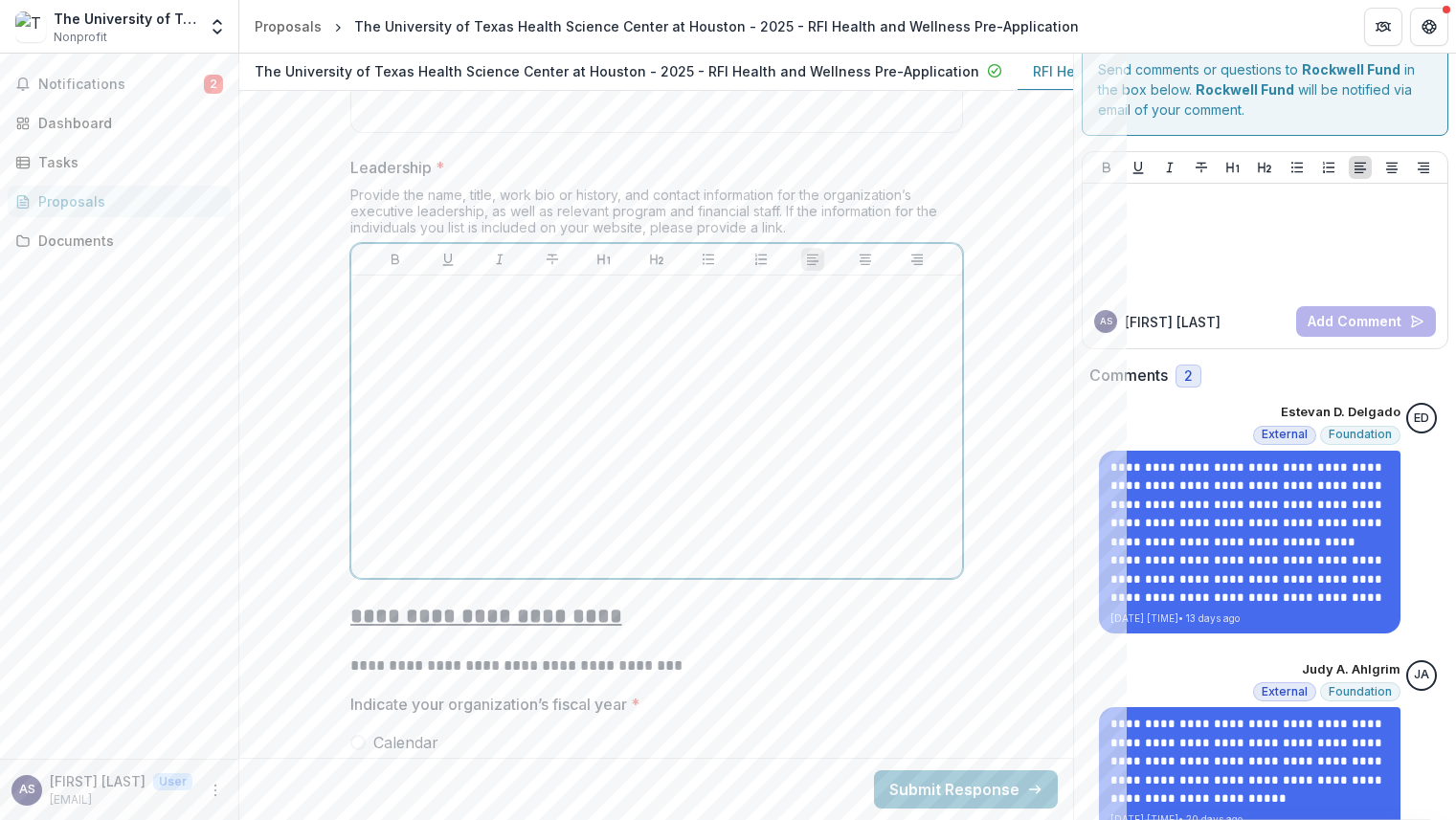 click at bounding box center [657, 427] 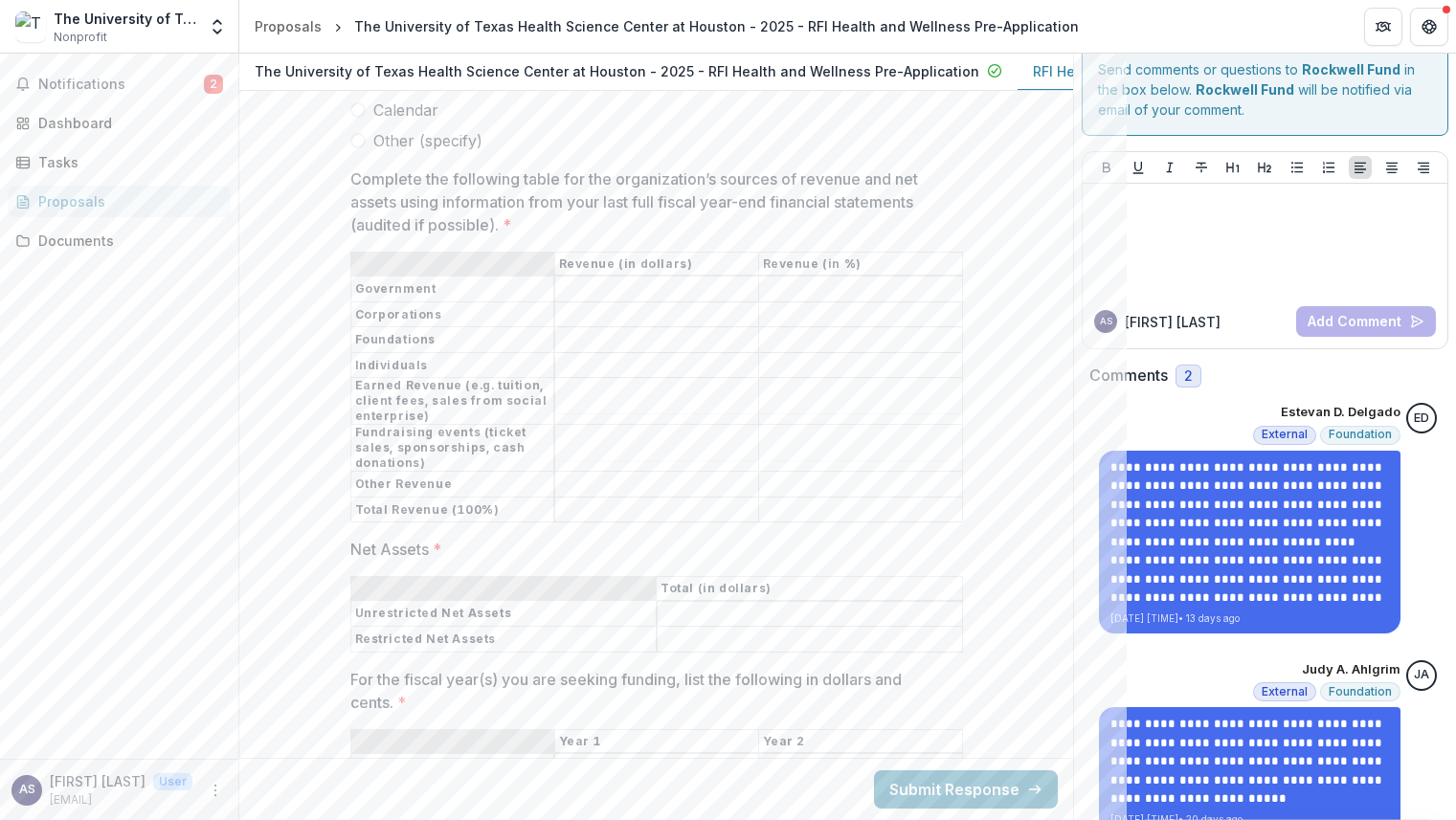 scroll, scrollTop: 10866, scrollLeft: 0, axis: vertical 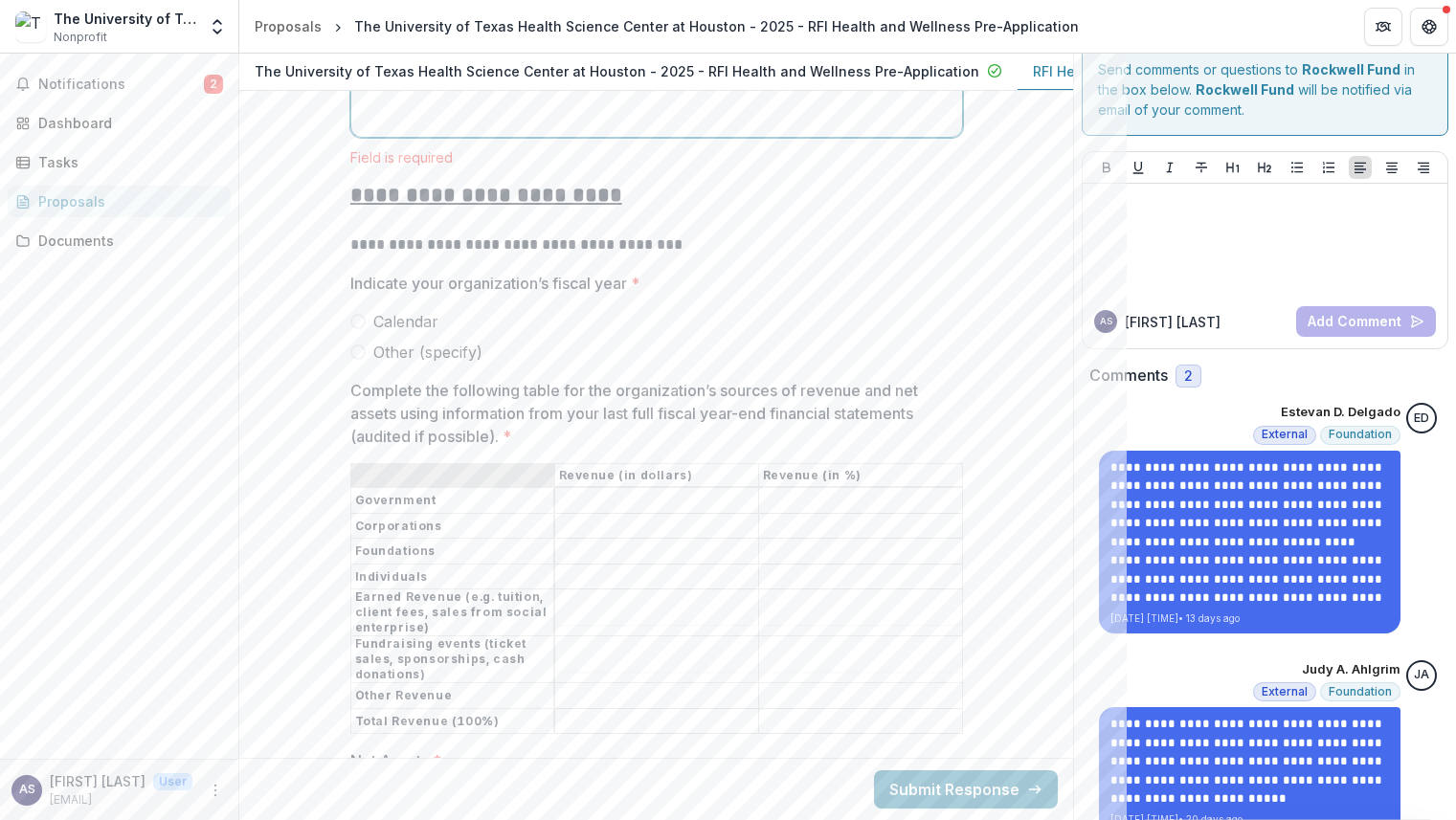 click on "Other (specify)" at bounding box center (428, 352) 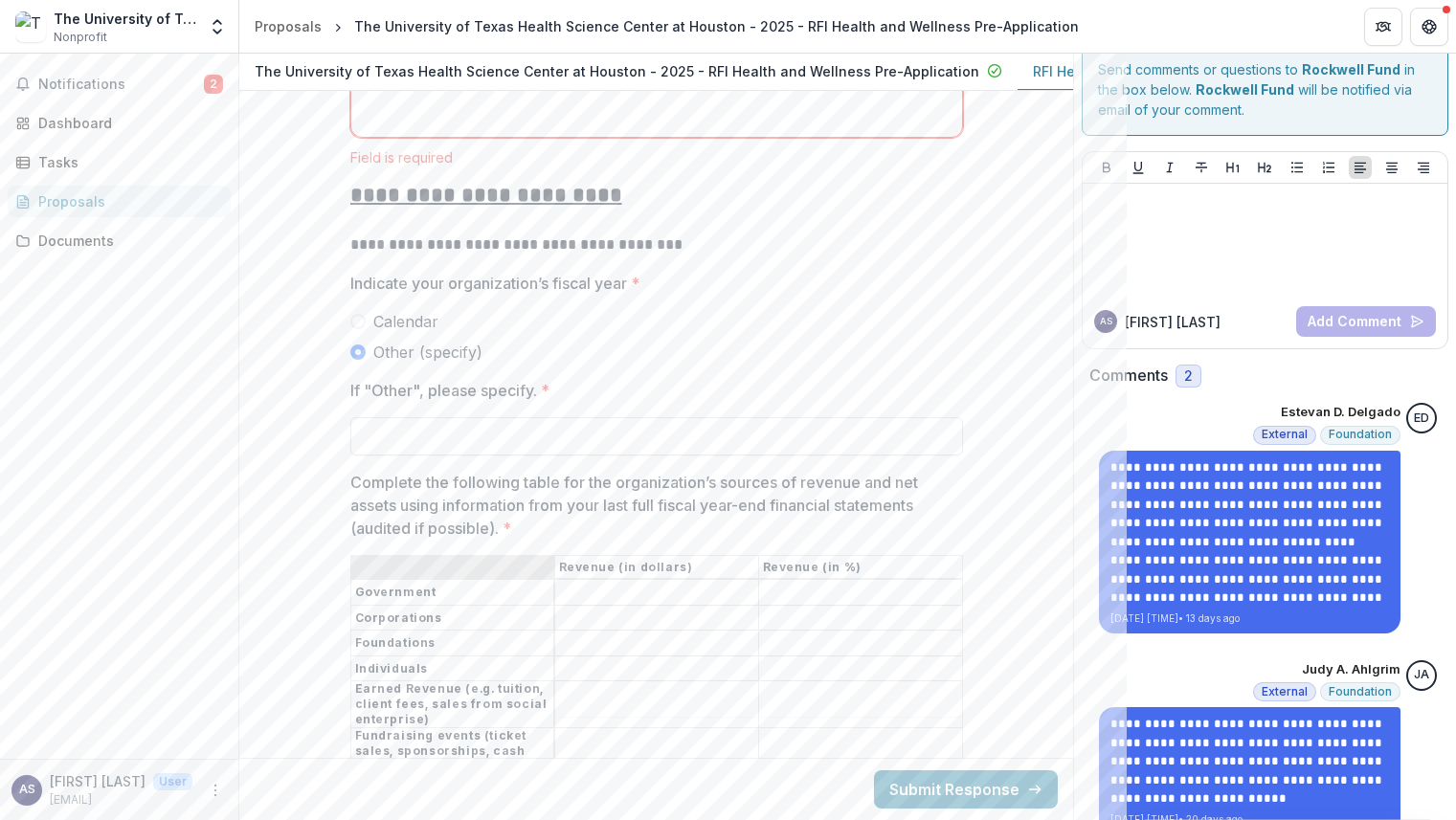 click on "If "Other", please specify. *" at bounding box center (657, 436) 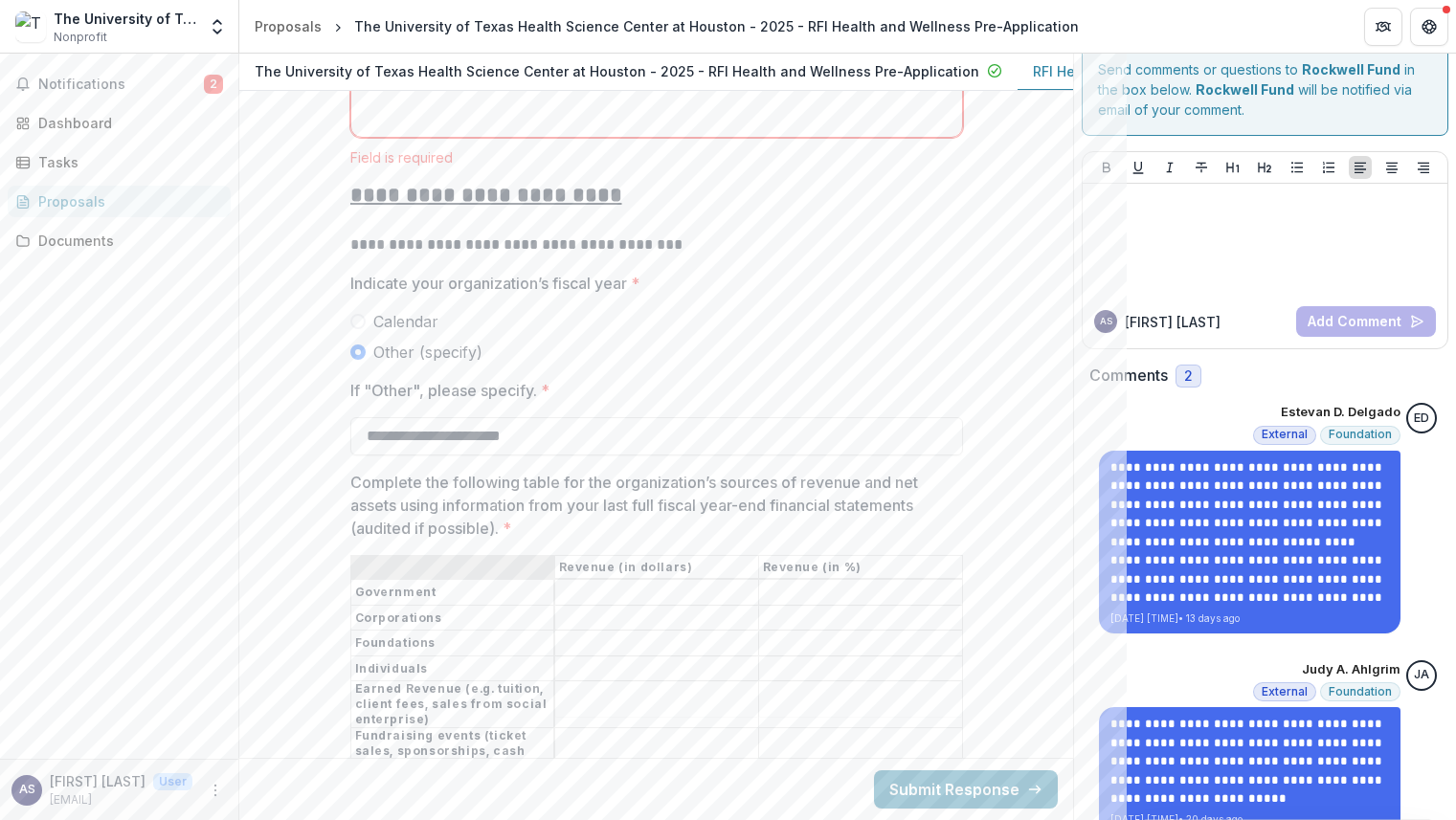 type on "**********" 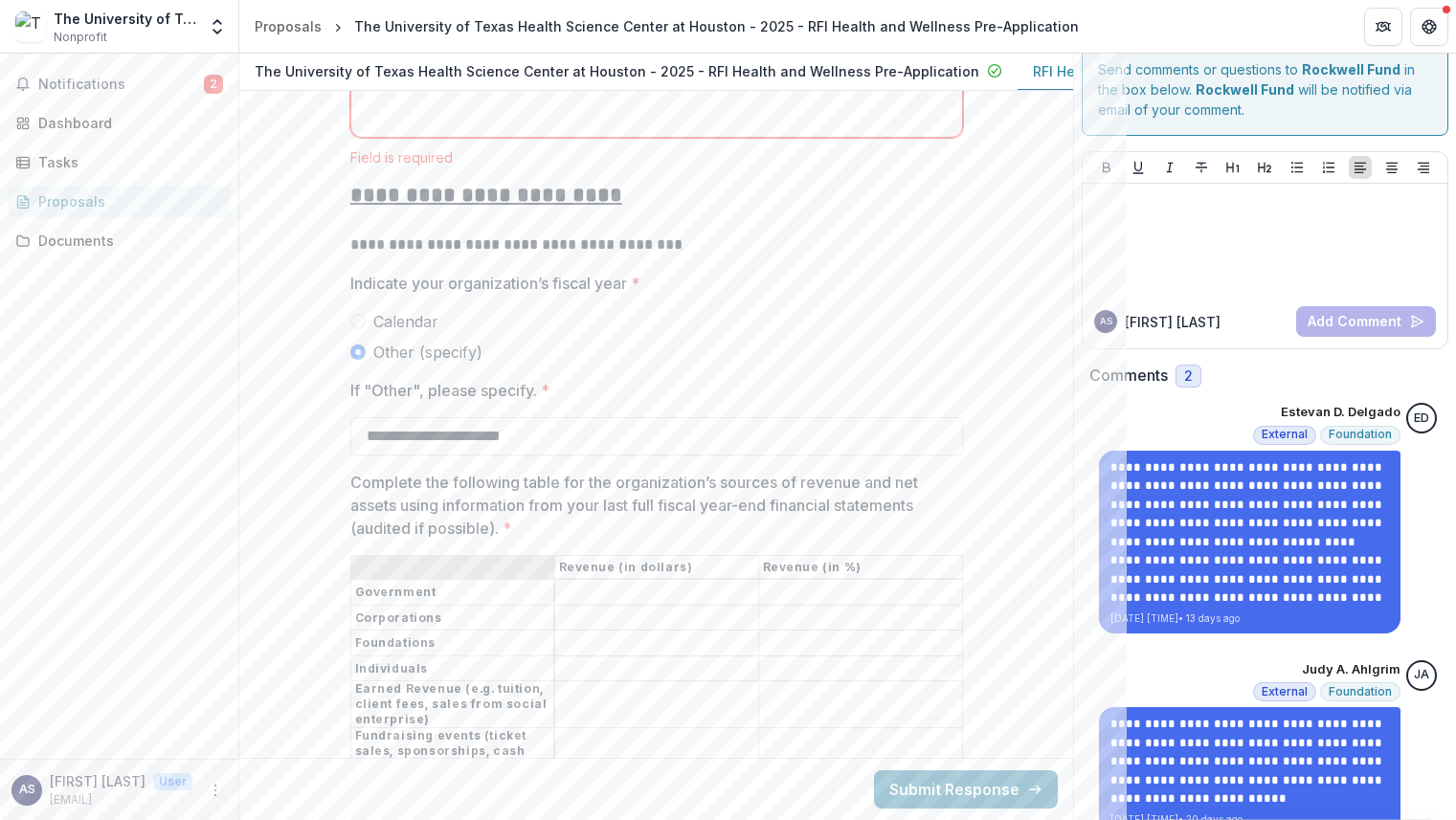 paste on "**********" 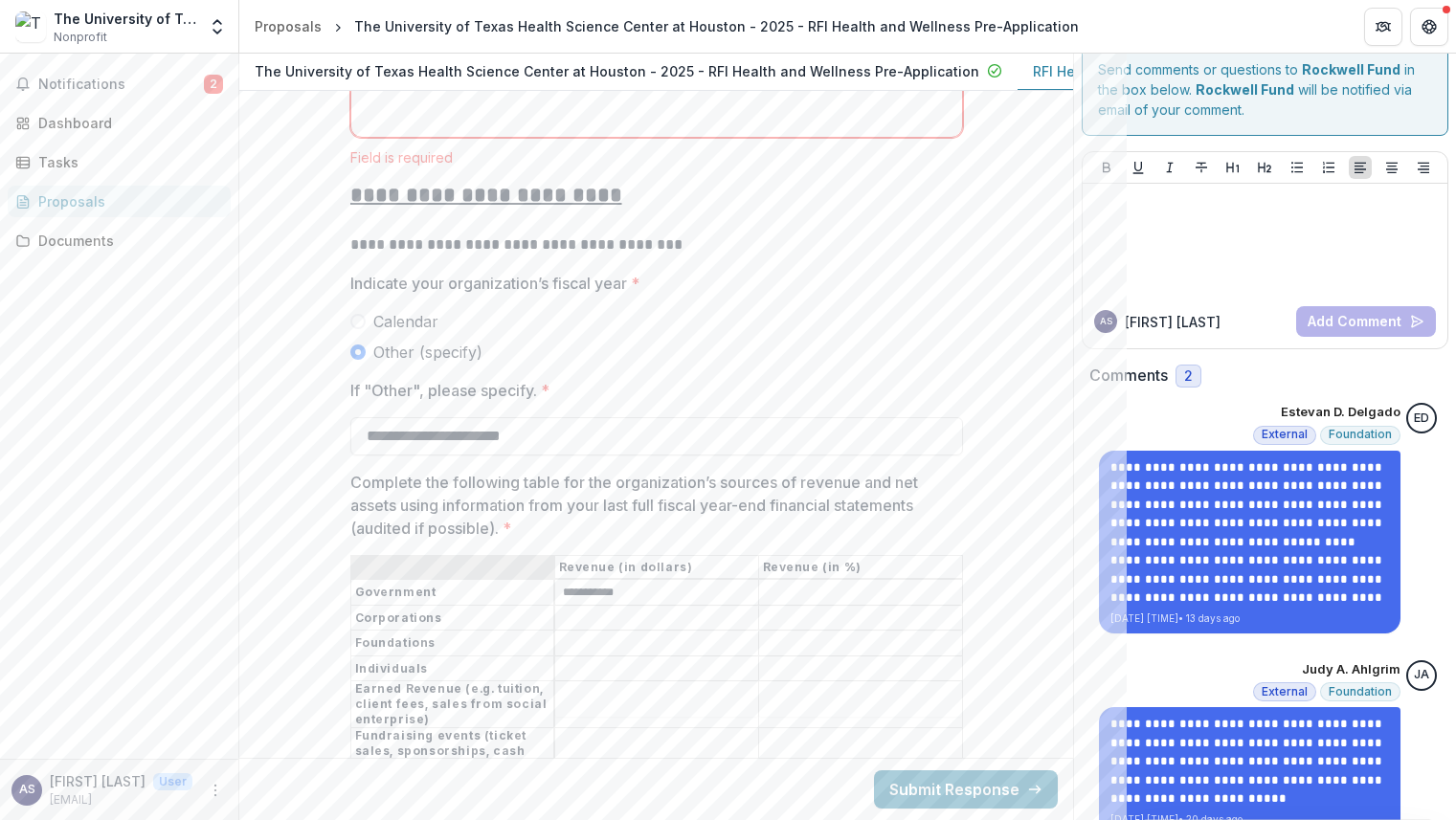 scroll, scrollTop: 10961, scrollLeft: 0, axis: vertical 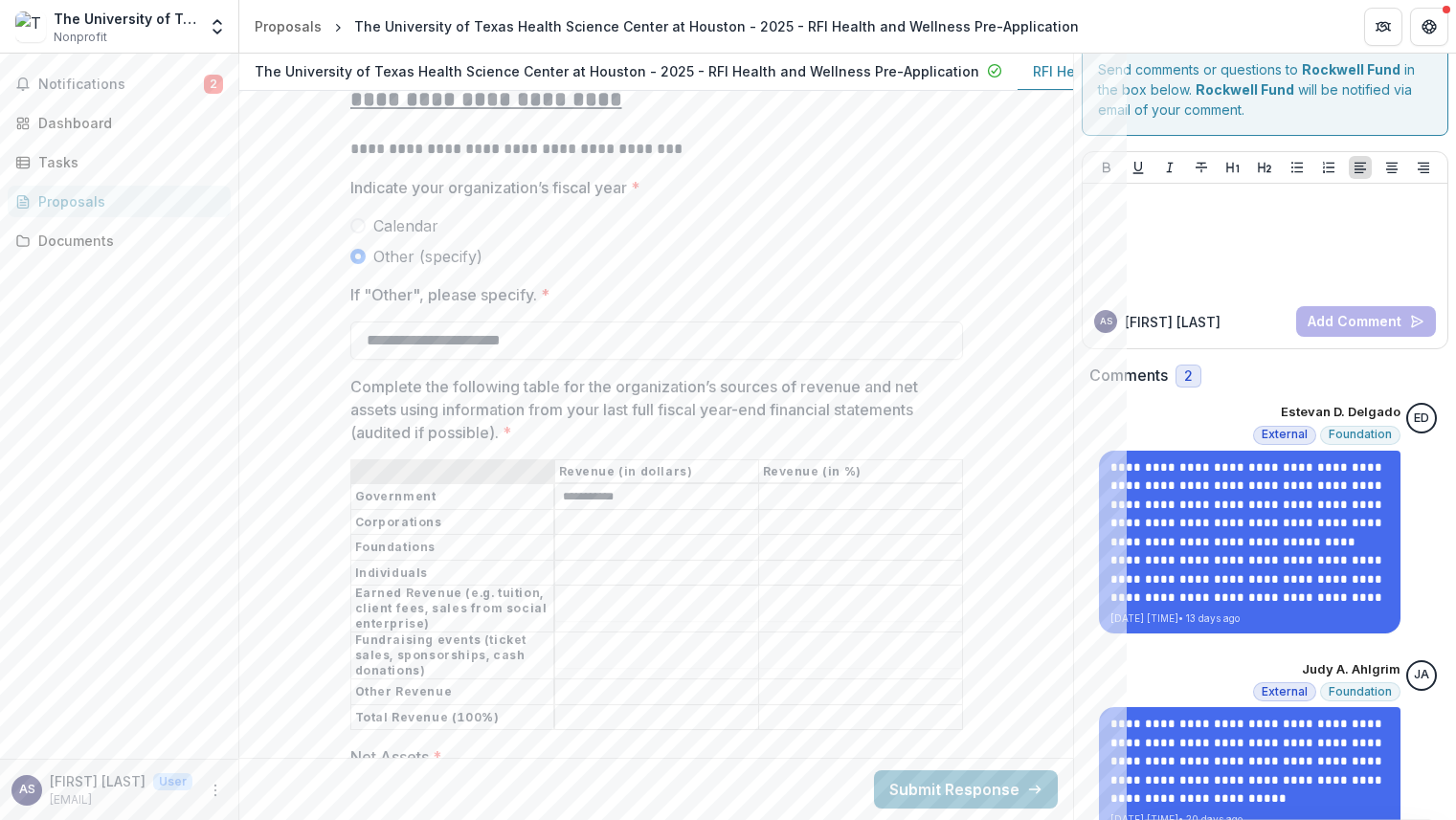 type on "**********" 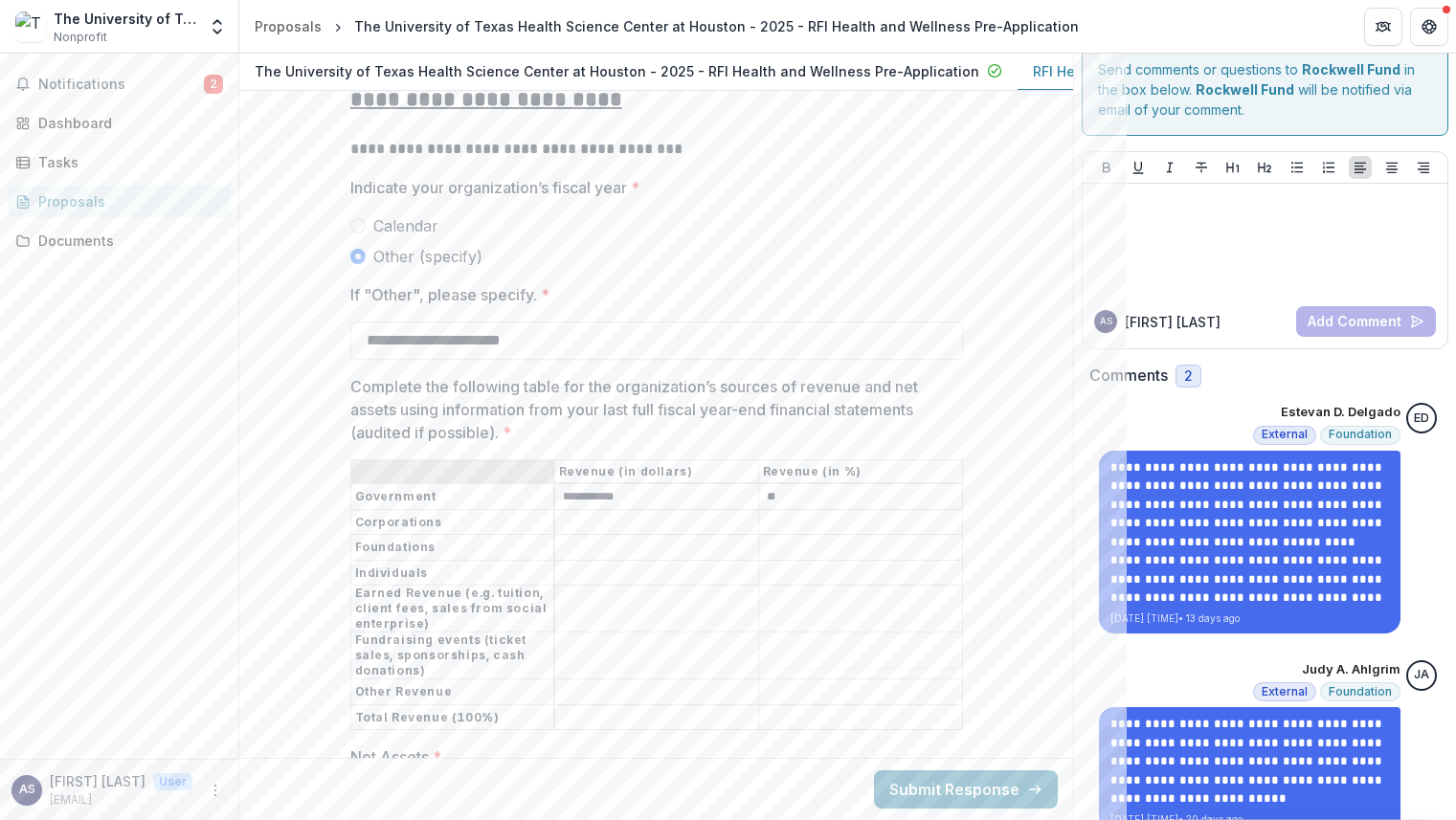 type on "**" 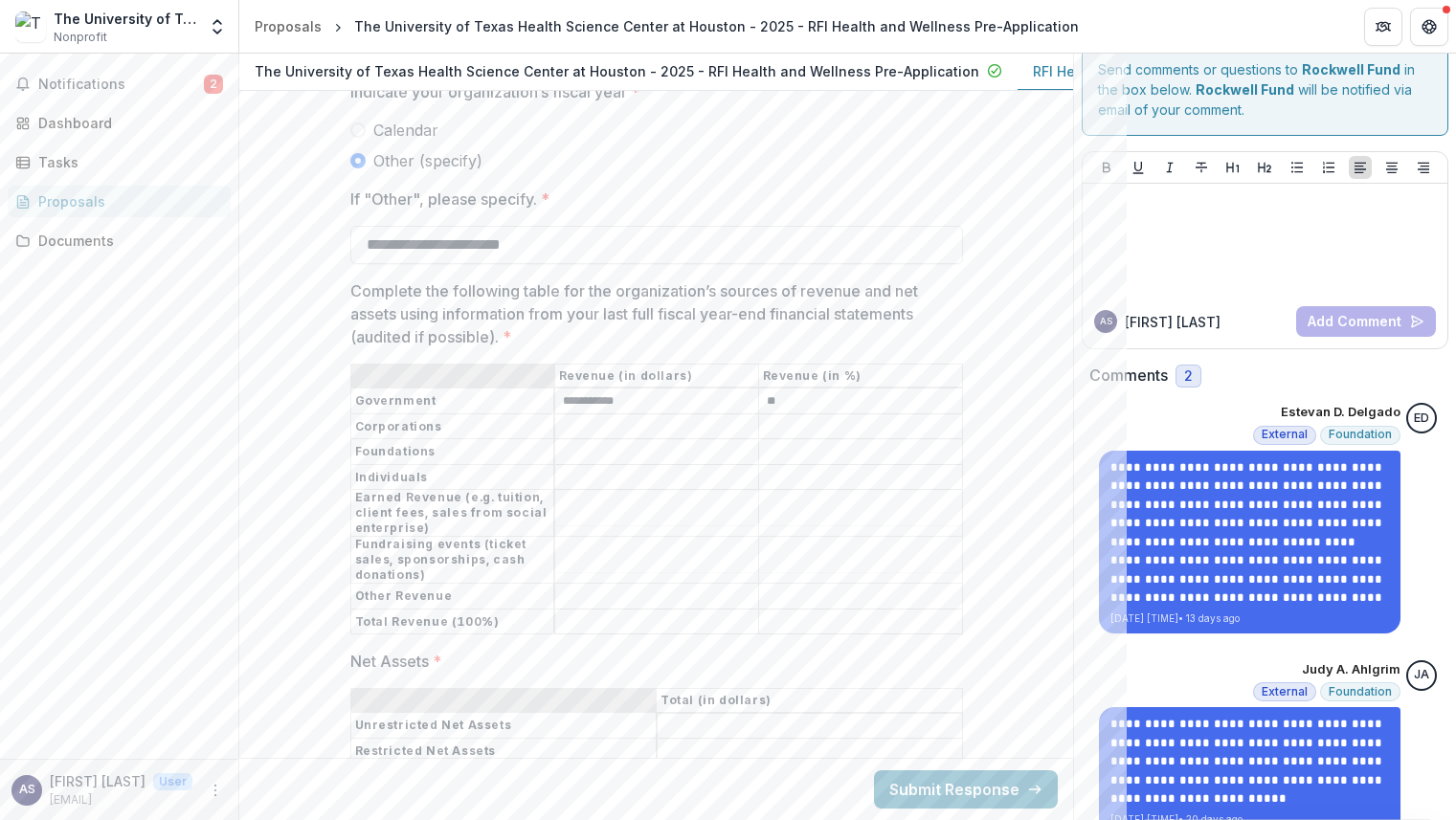 paste on "*********" 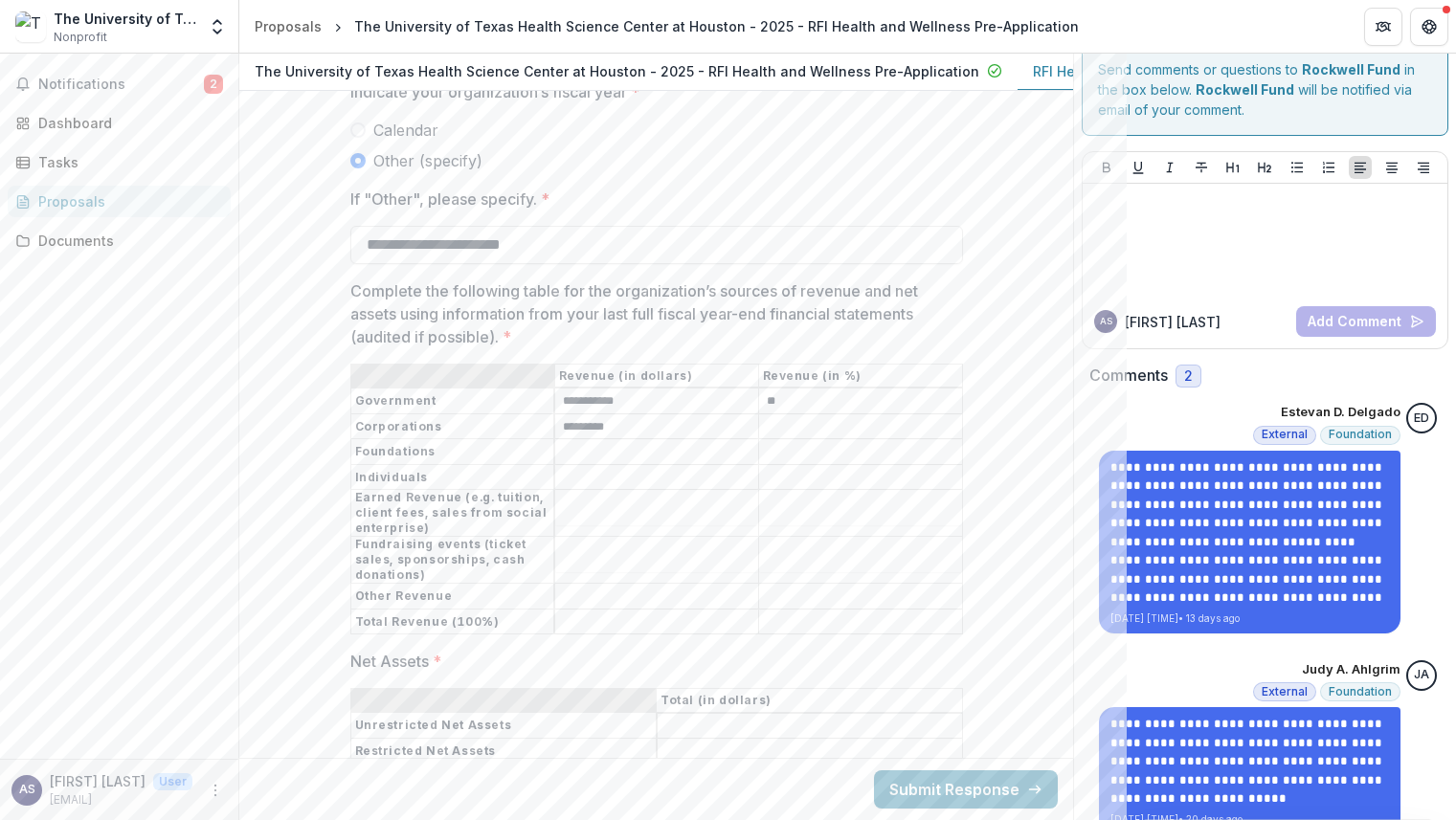 type on "*********" 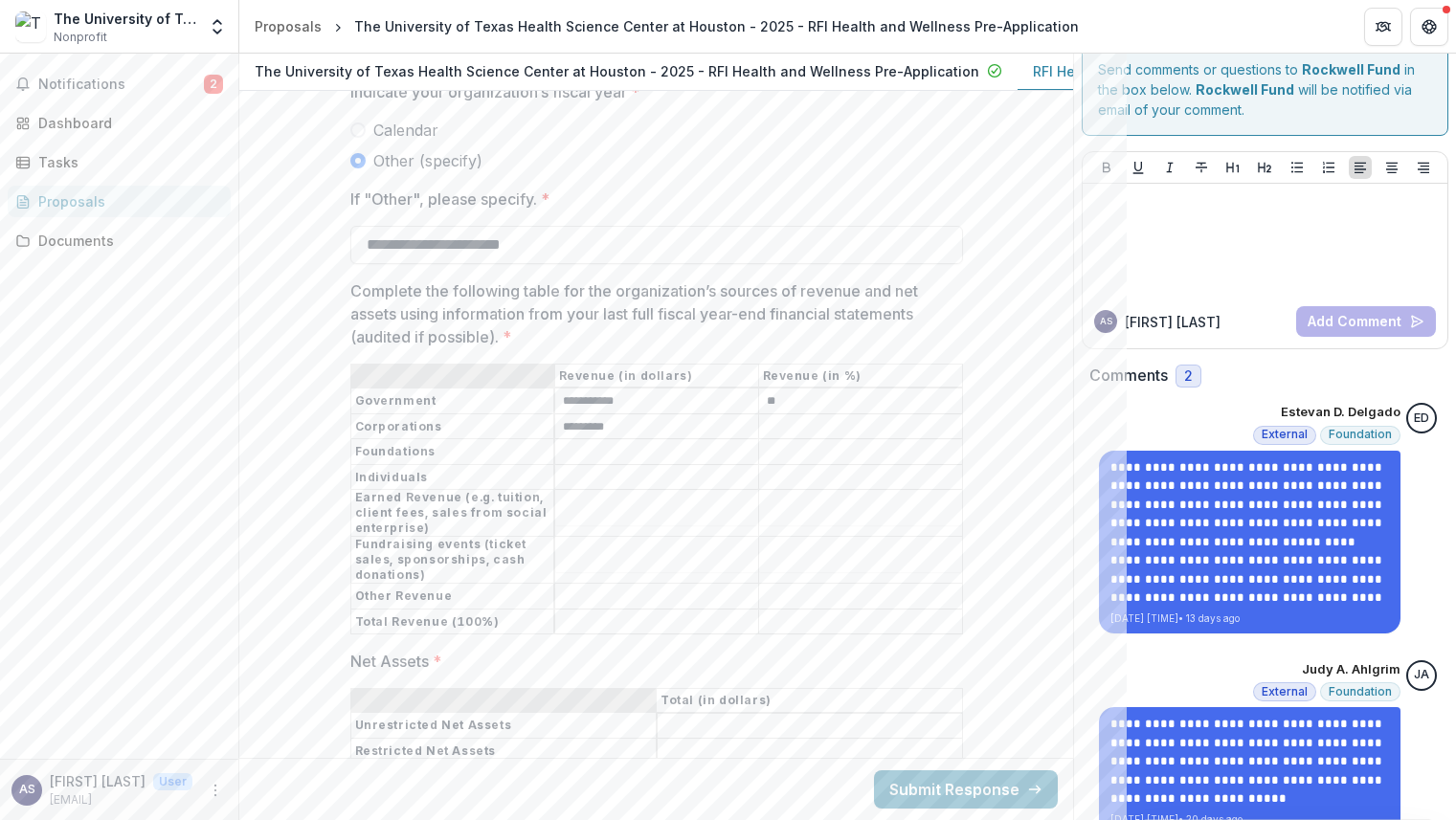 click on "Complete the following table for the organization’s sources of revenue and net assets using information from your last full fiscal year-end financial statements (audited if possible). *" at bounding box center [657, 453] 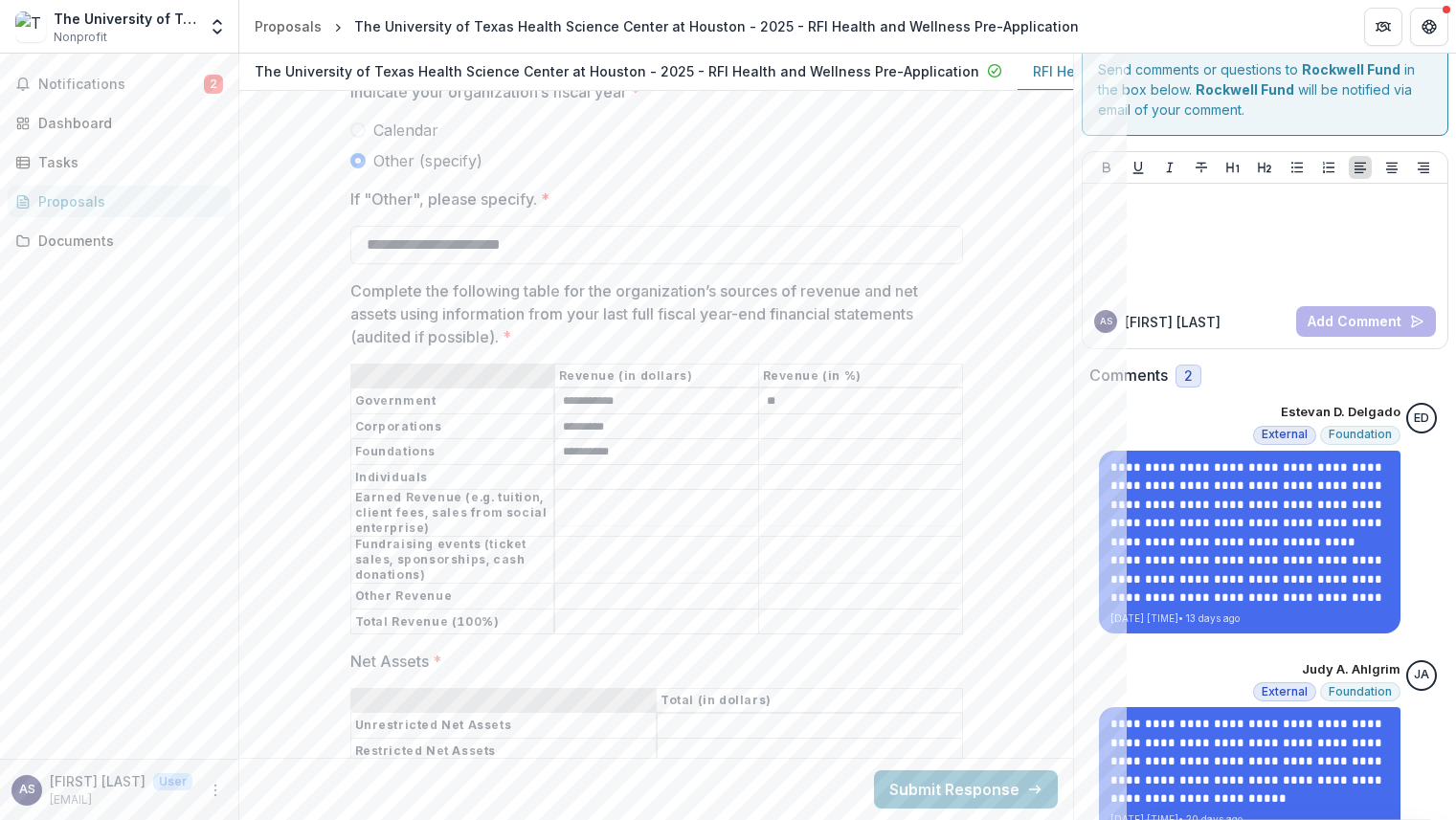 type on "**********" 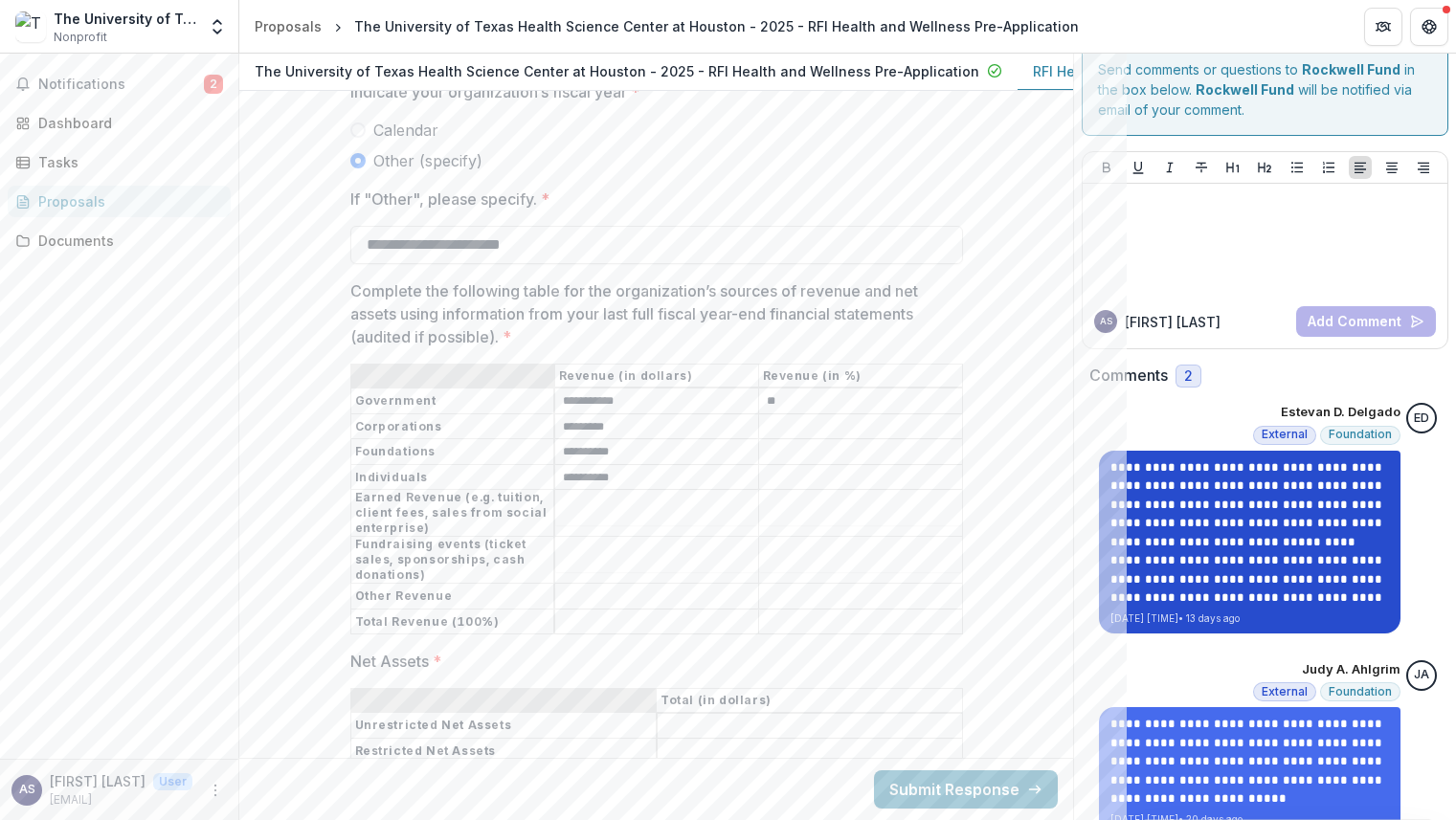 type on "**********" 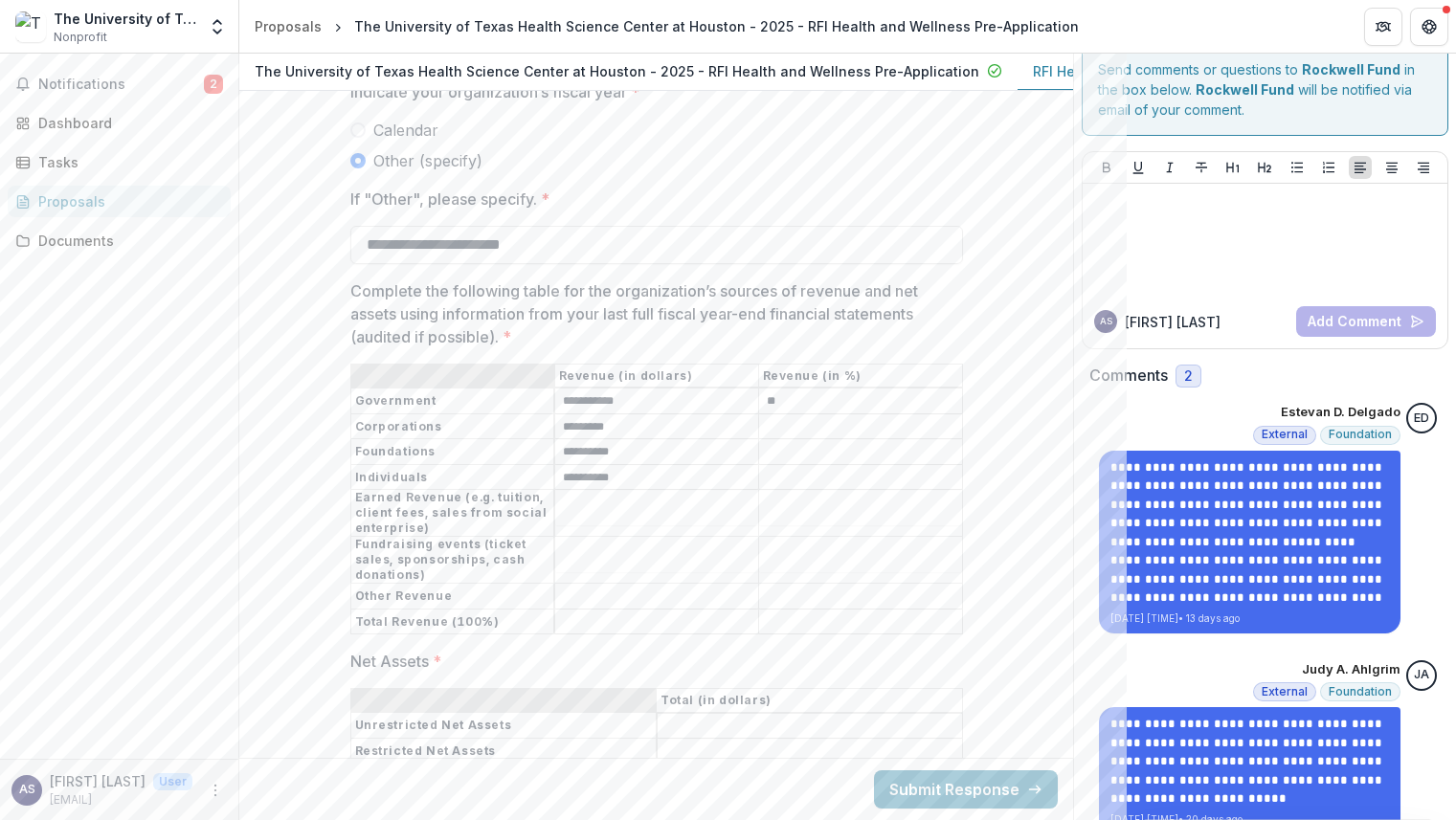 paste on "**********" 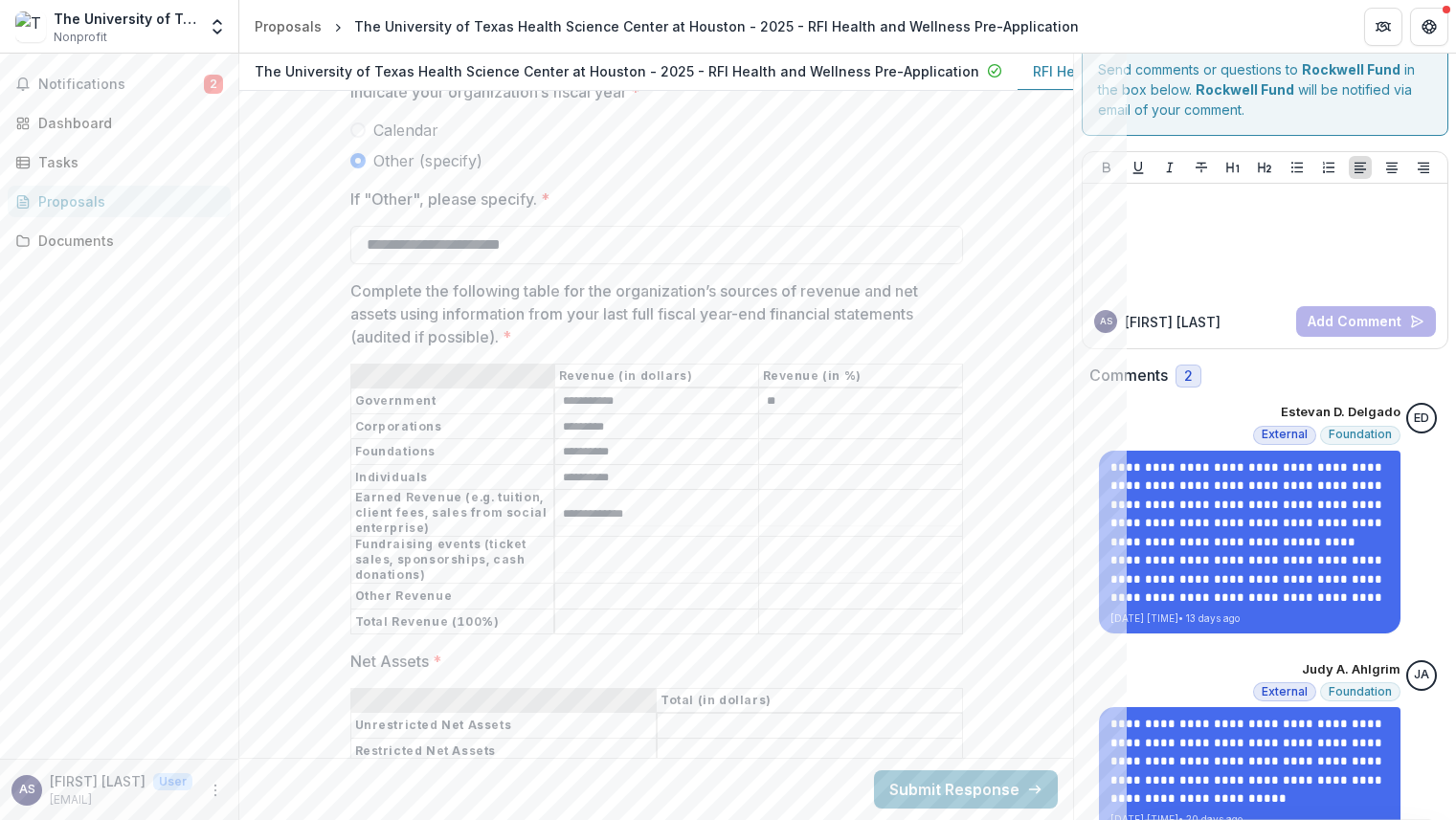 type on "**********" 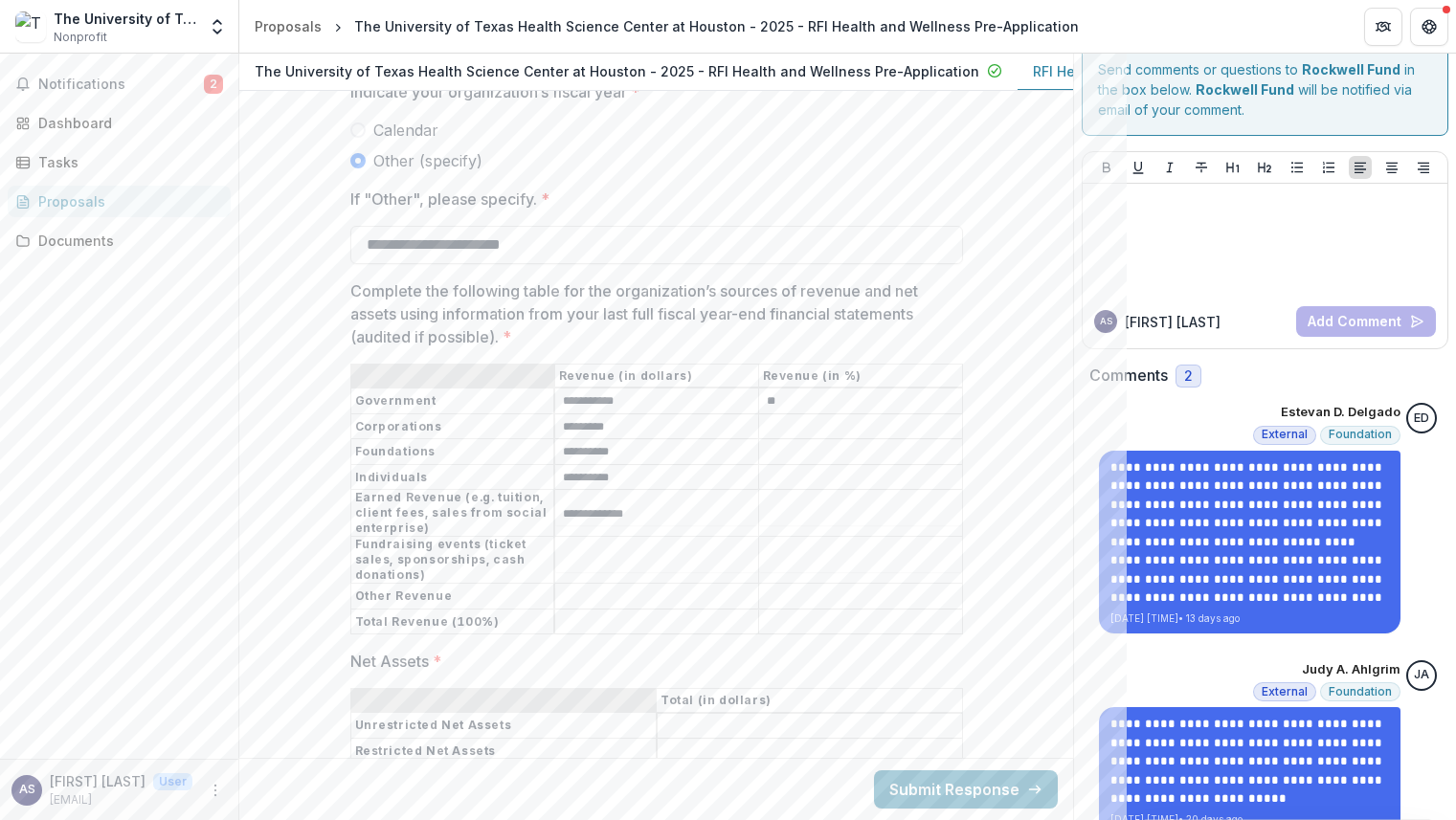 click on "Complete the following table for the organization’s sources of revenue and net assets using information from your last full fiscal year-end financial statements (audited if possible). *" at bounding box center [657, 597] 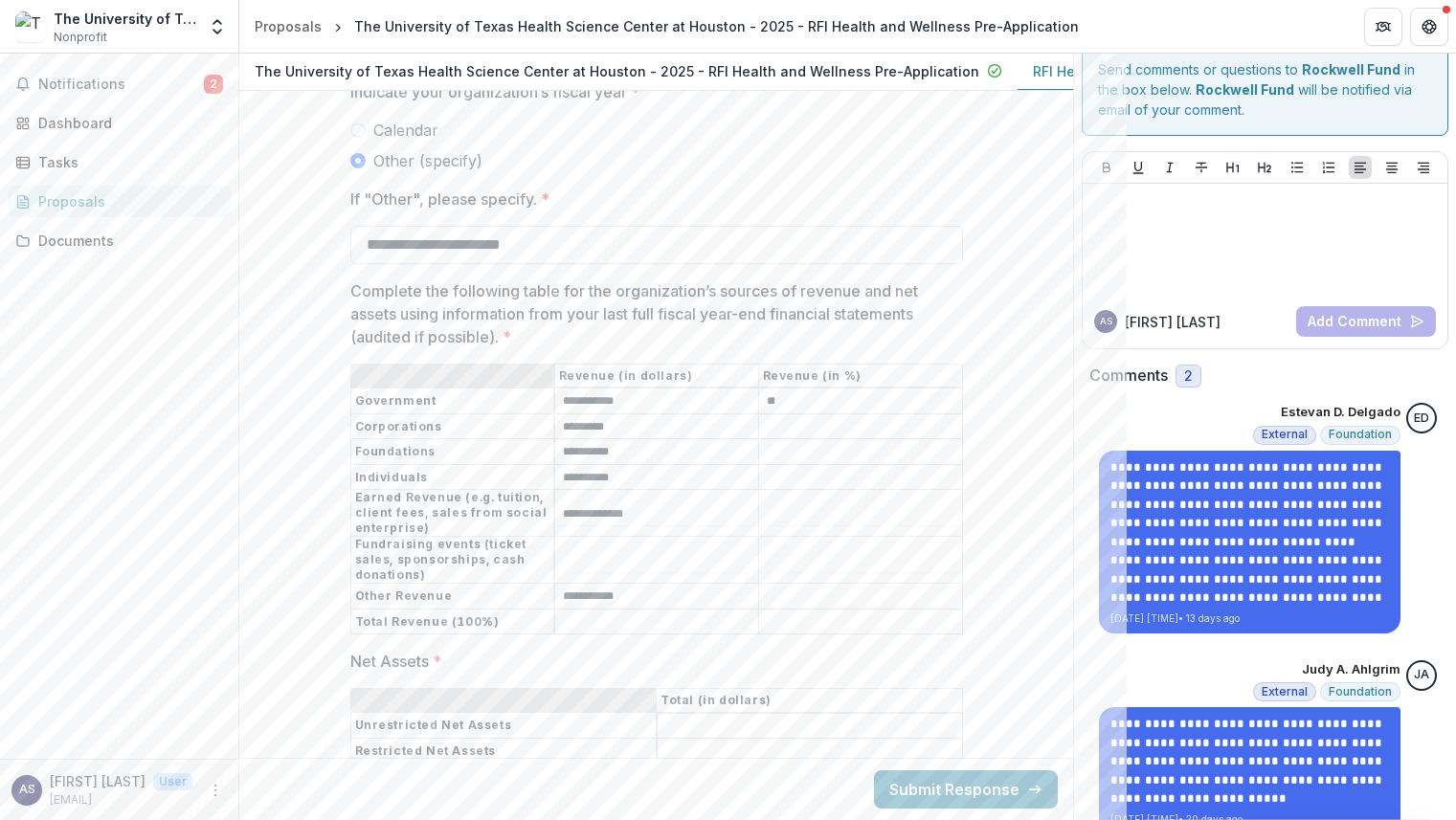 type on "**********" 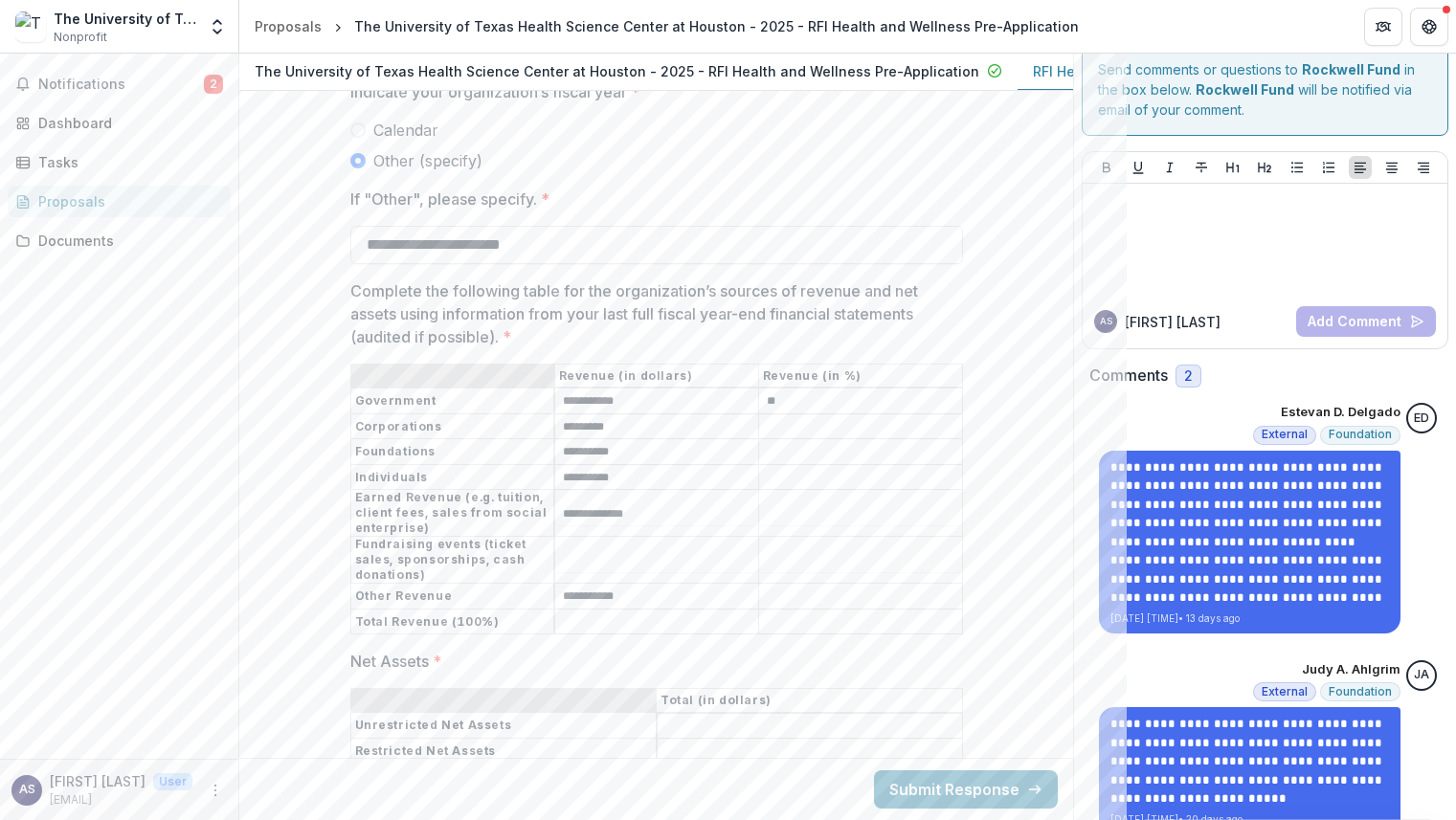 click on "Complete the following table for the organization’s sources of revenue and net assets using information from your last full fiscal year-end financial statements (audited if possible). *" at bounding box center (657, 622) 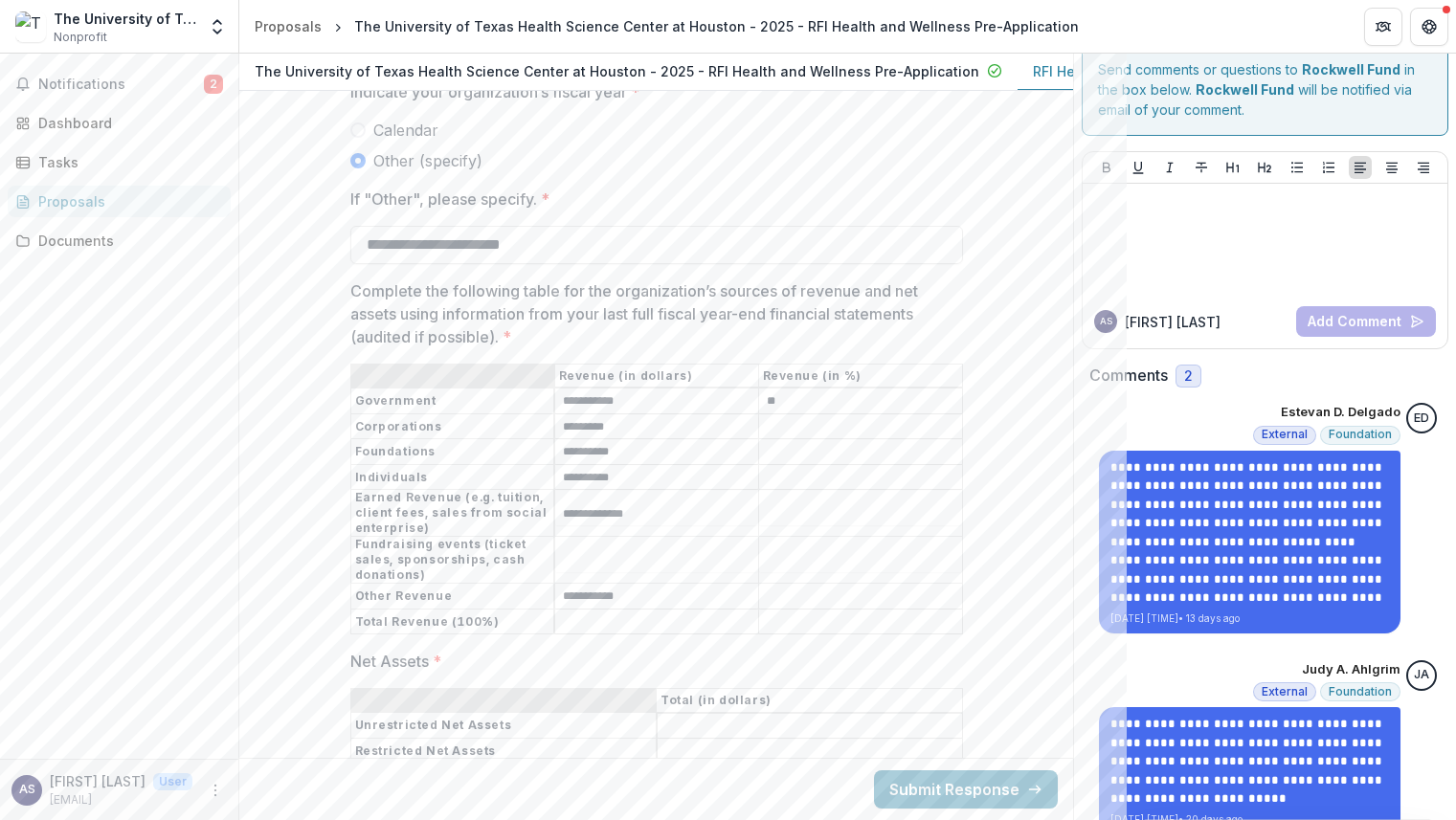 click on "Complete the following table for the organization’s sources of revenue and net assets using information from your last full fiscal year-end financial statements (audited if possible). *" at bounding box center [657, 622] 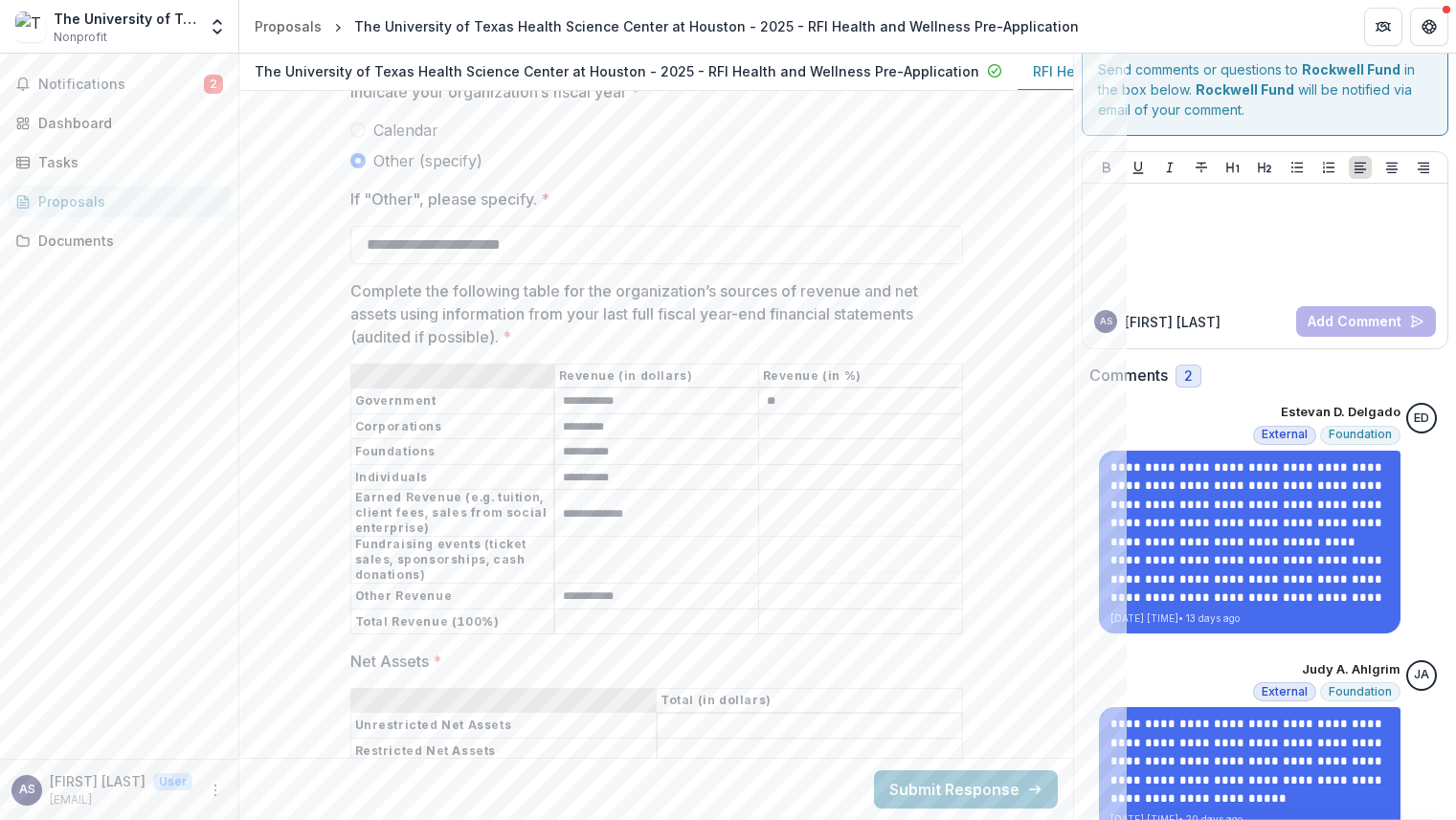 paste on "**********" 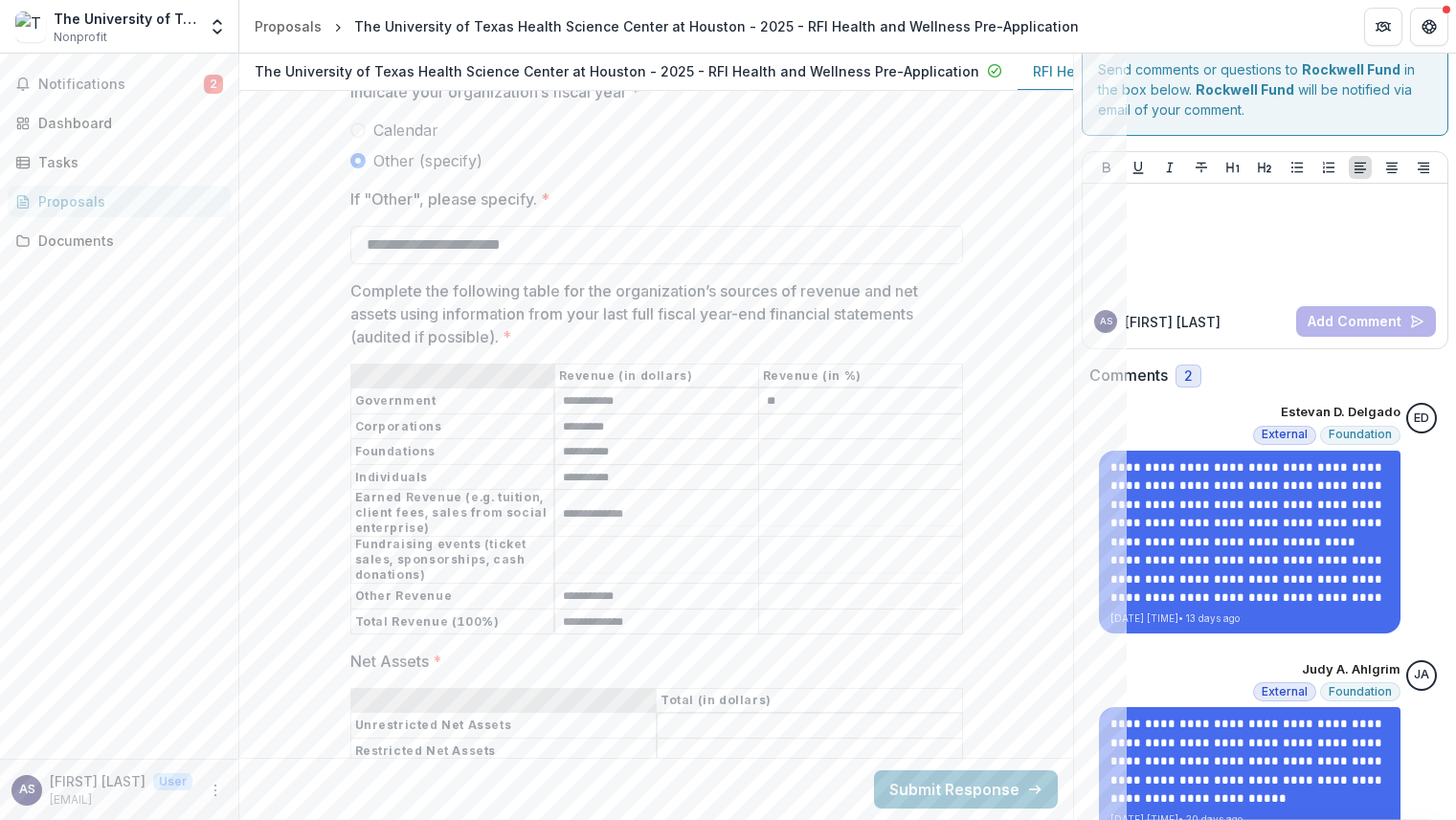 type on "**********" 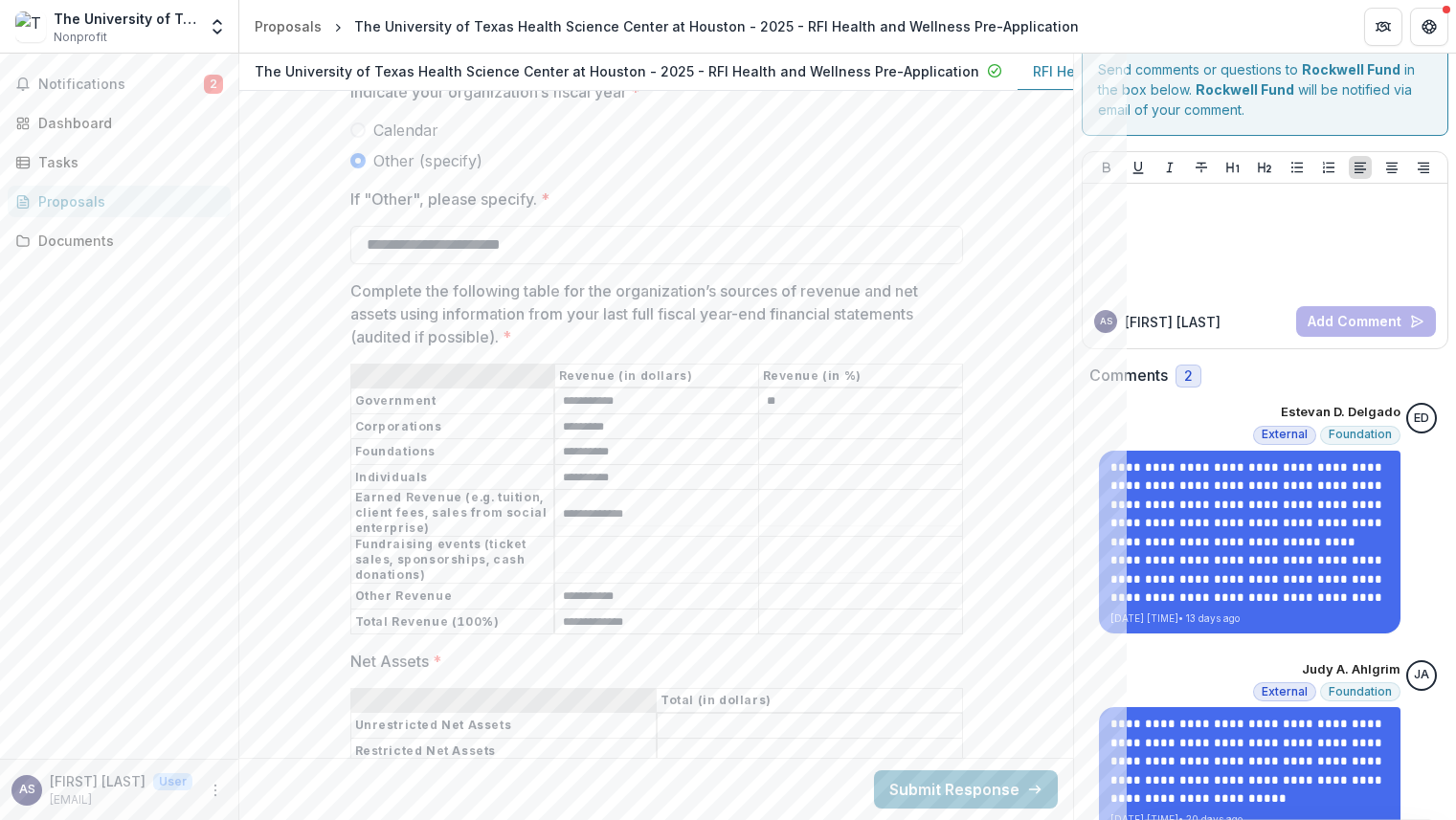 click on "**" at bounding box center (861, 402) 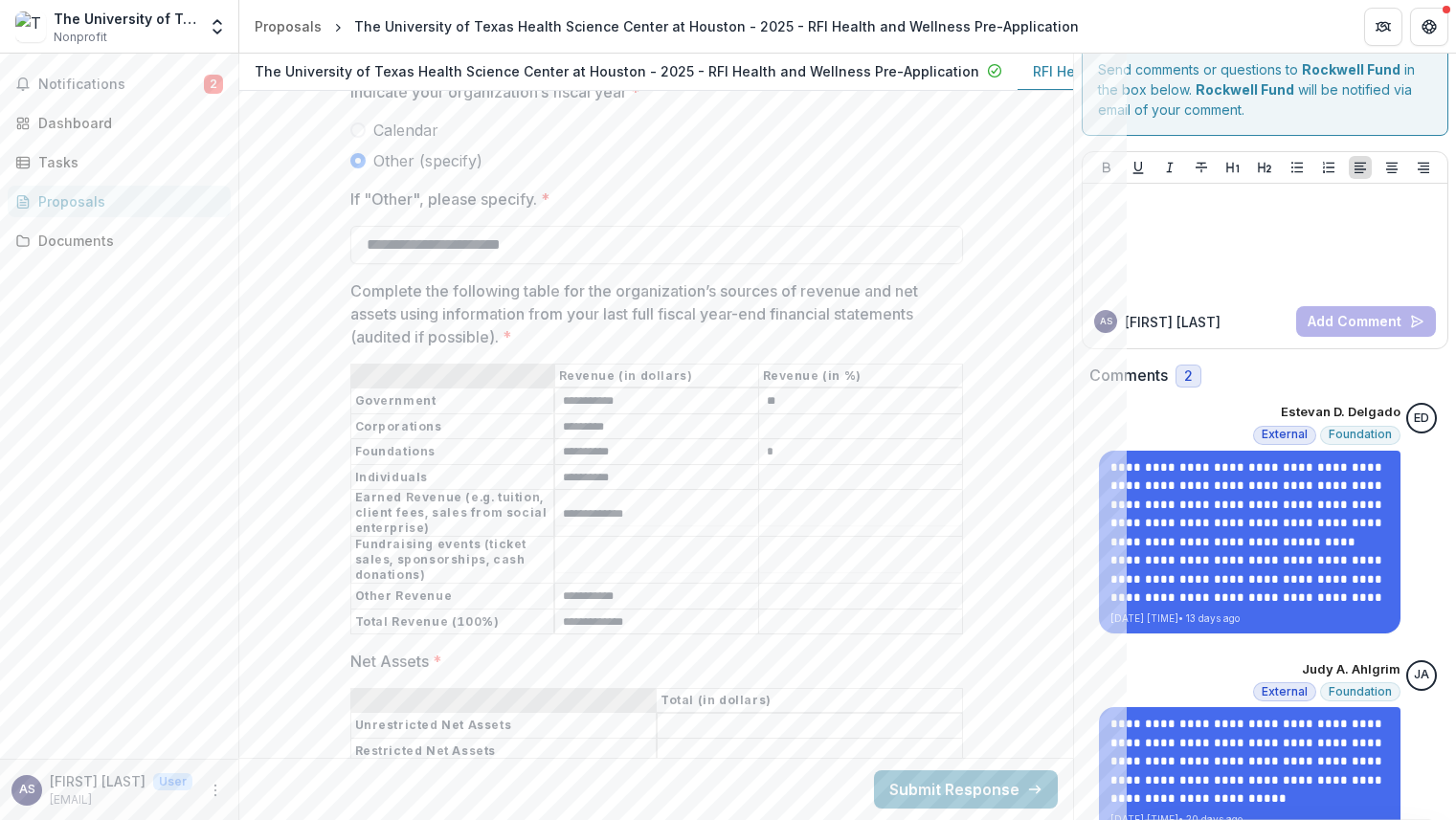 type on "*" 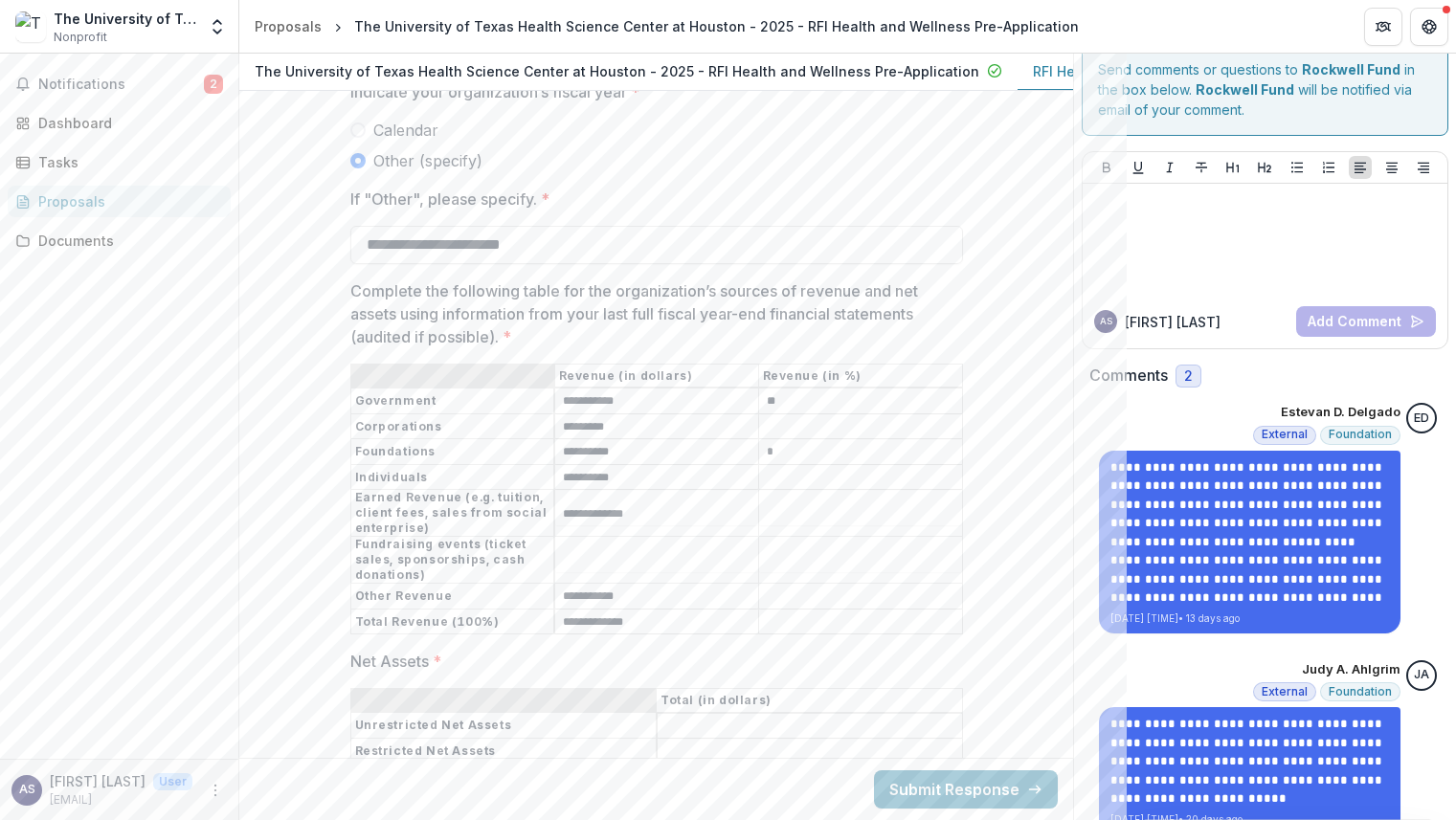 click on "Complete the following table for the organization’s sources of revenue and net assets using information from your last full fiscal year-end financial statements (audited if possible). *" at bounding box center [861, 477] 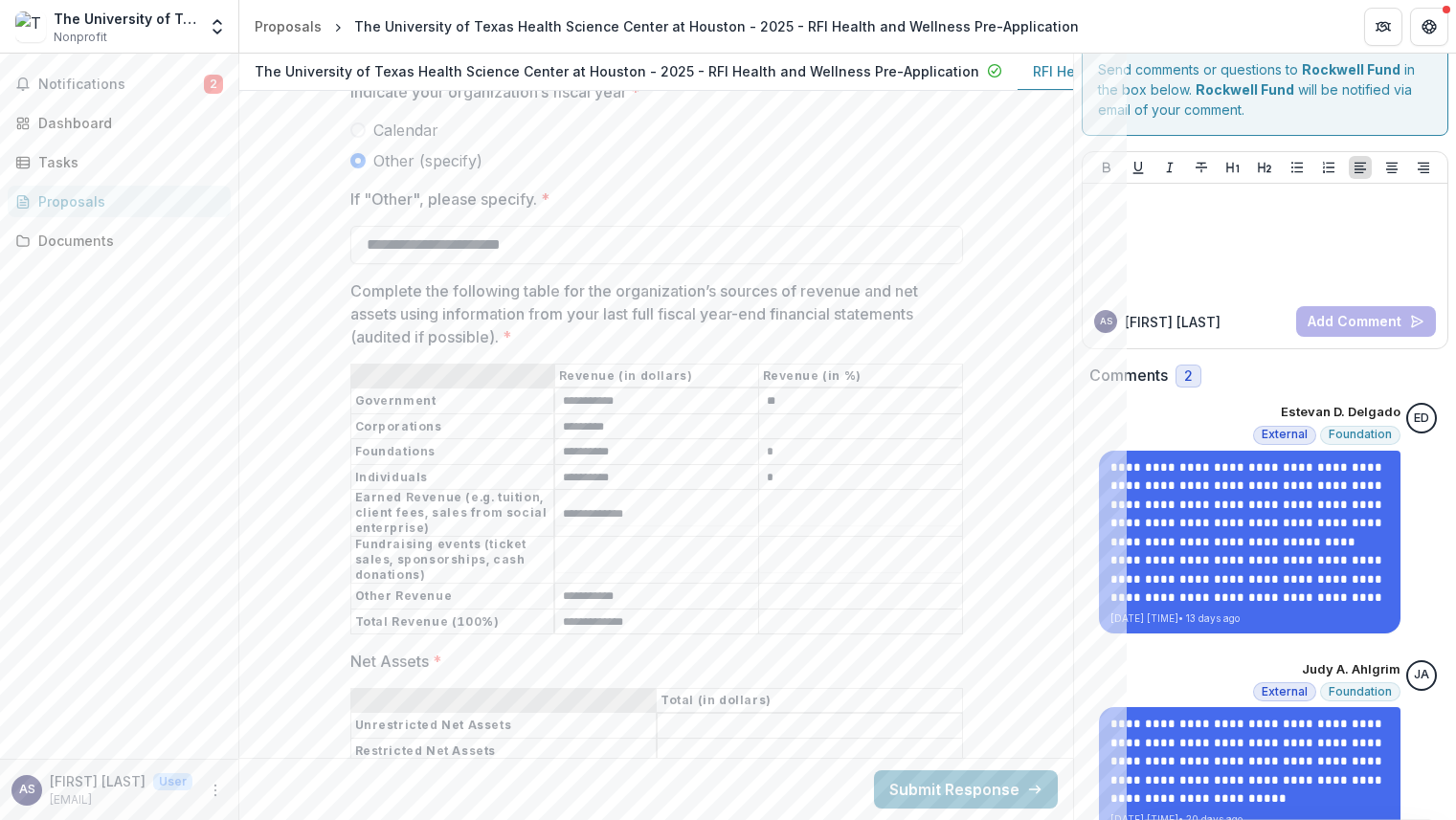 type on "*" 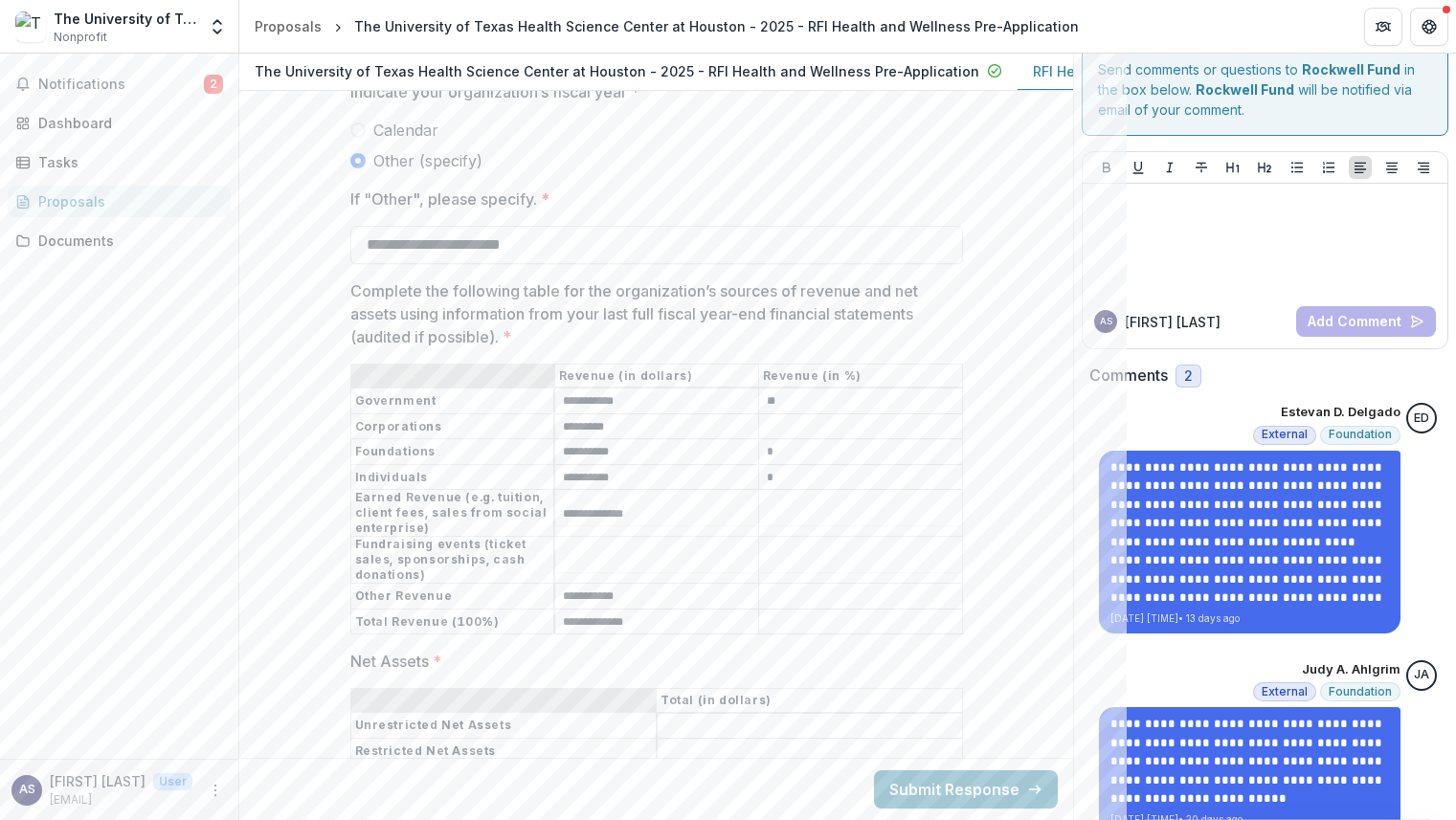 click on "Complete the following table for the organization’s sources of revenue and net assets using information from your last full fiscal year-end financial statements (audited if possible). *" at bounding box center (861, 514) 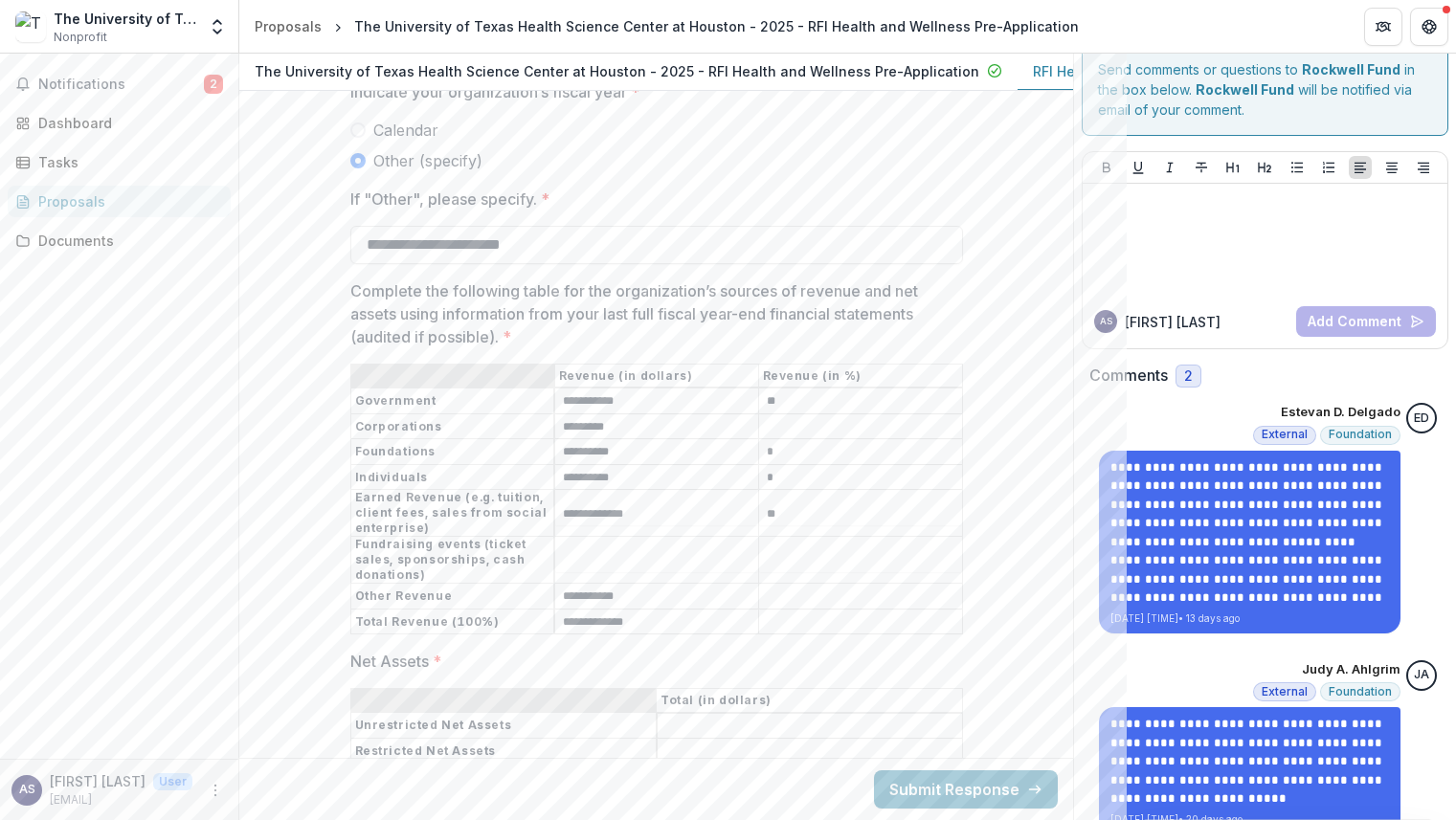 type on "**" 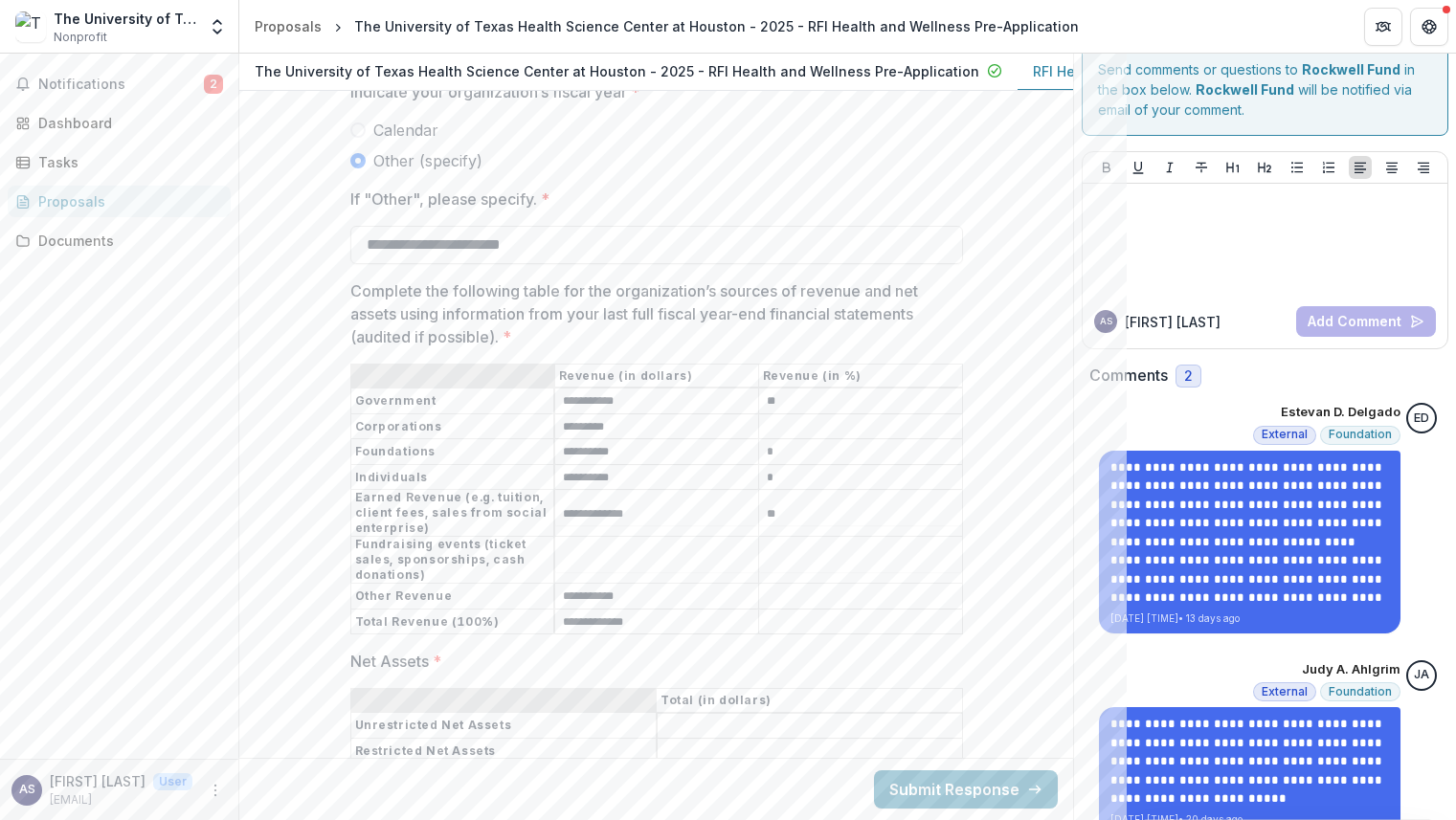 click on "Complete the following table for the organization’s sources of revenue and net assets using information from your last full fiscal year-end financial statements (audited if possible). *" at bounding box center [861, 597] 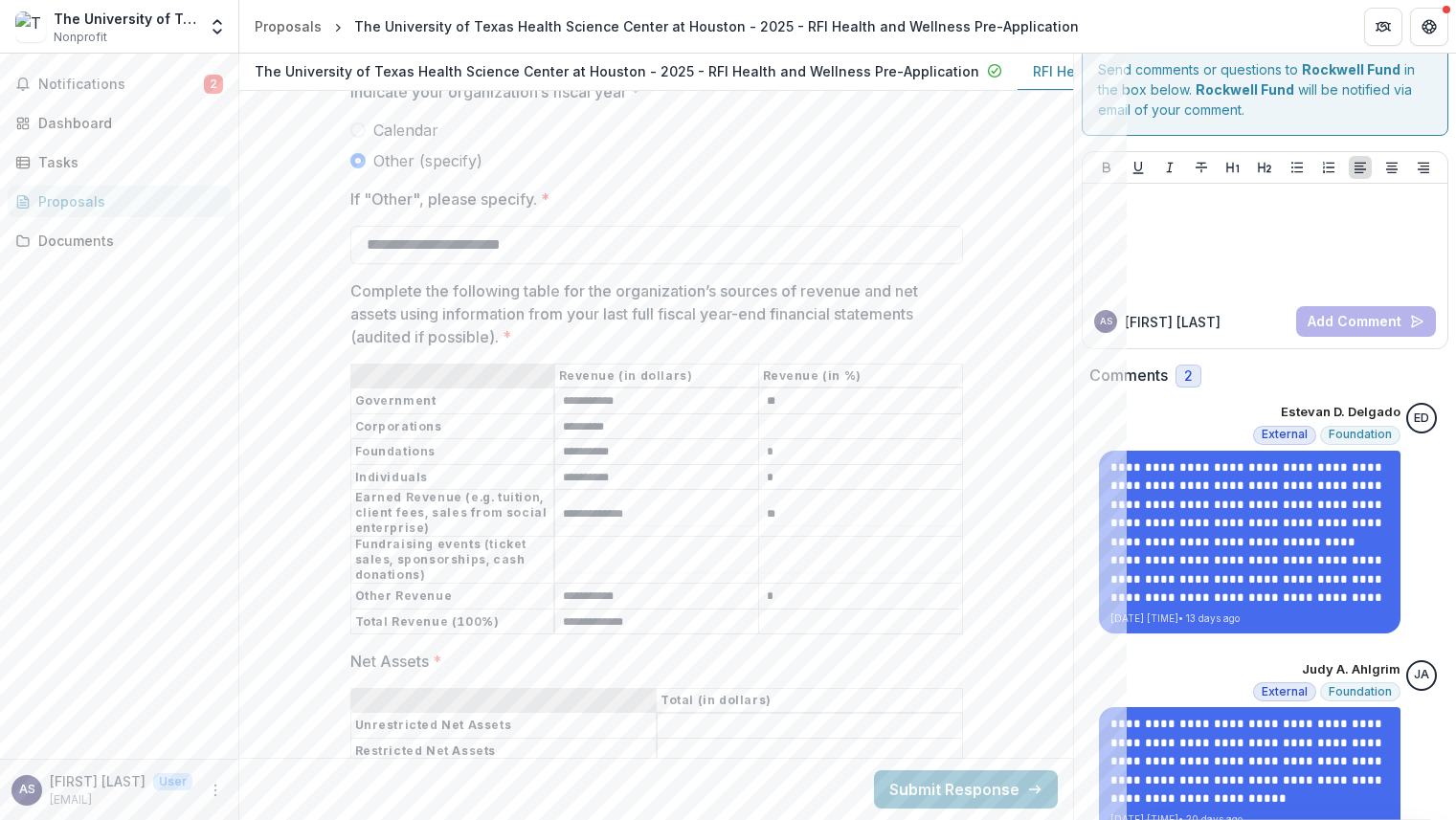 type on "*" 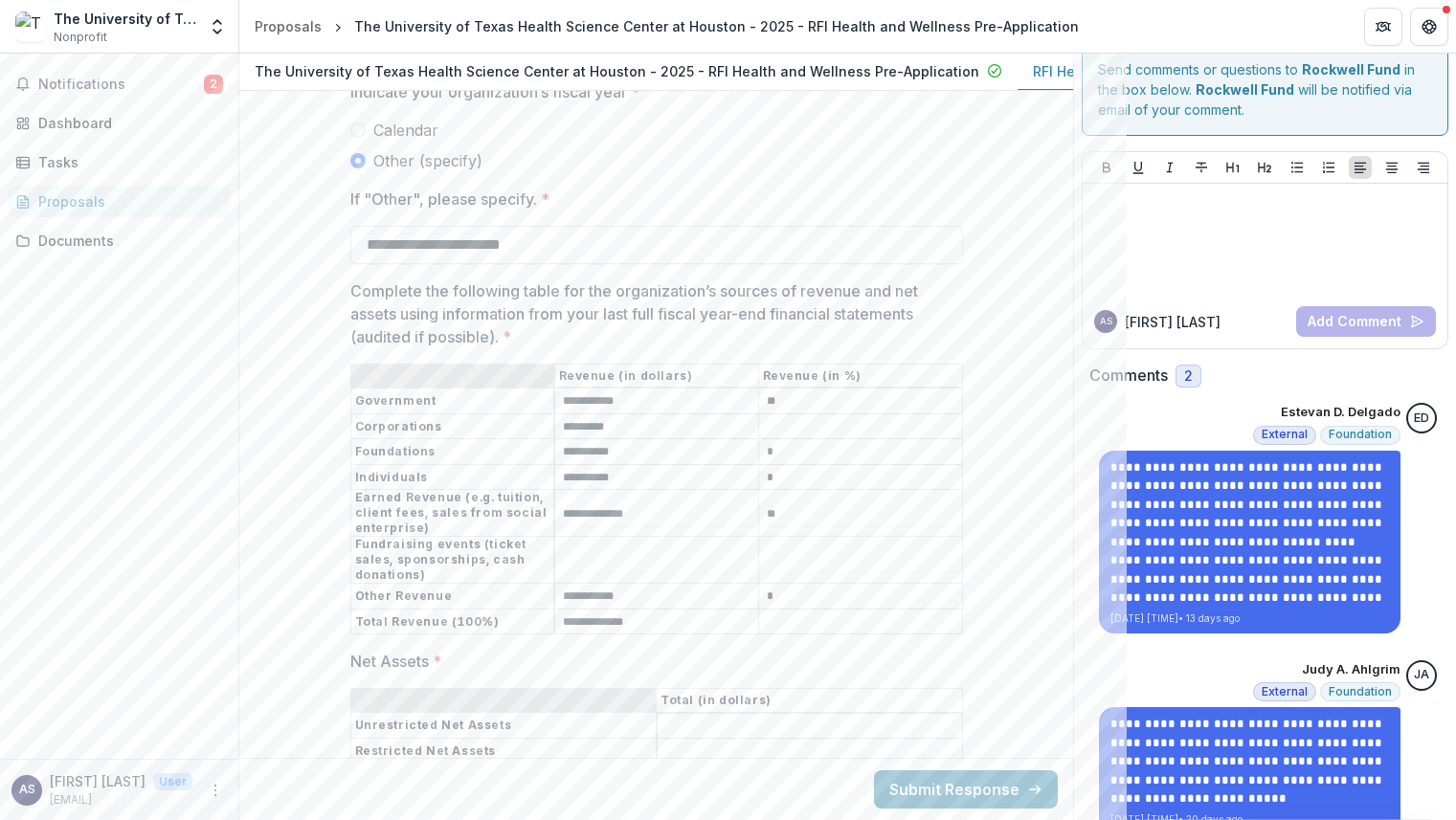 click on "Complete the following table for the organization’s sources of revenue and net assets using information from your last full fiscal year-end financial statements (audited if possible). *" at bounding box center (861, 622) 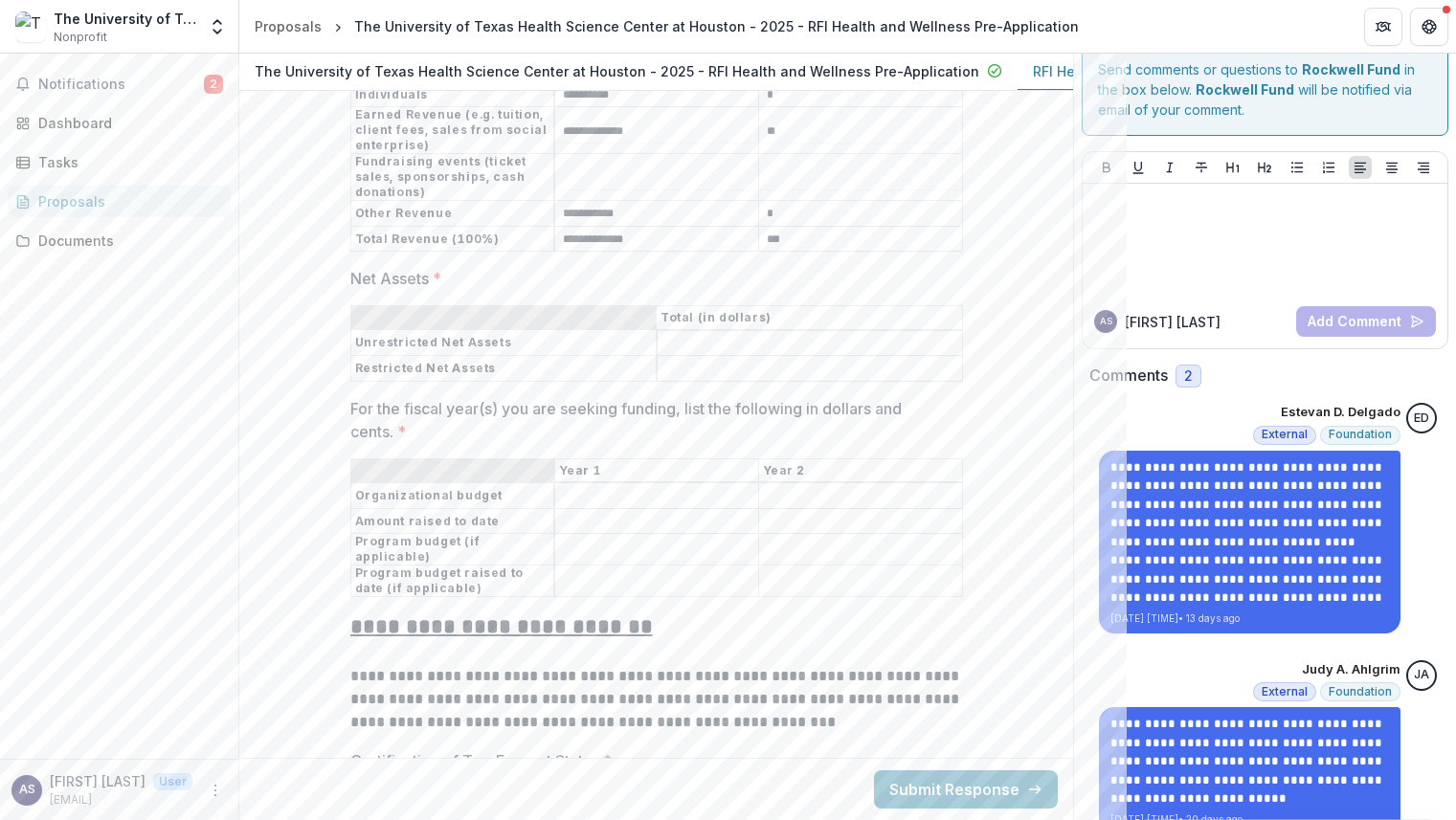 scroll, scrollTop: 11535, scrollLeft: 0, axis: vertical 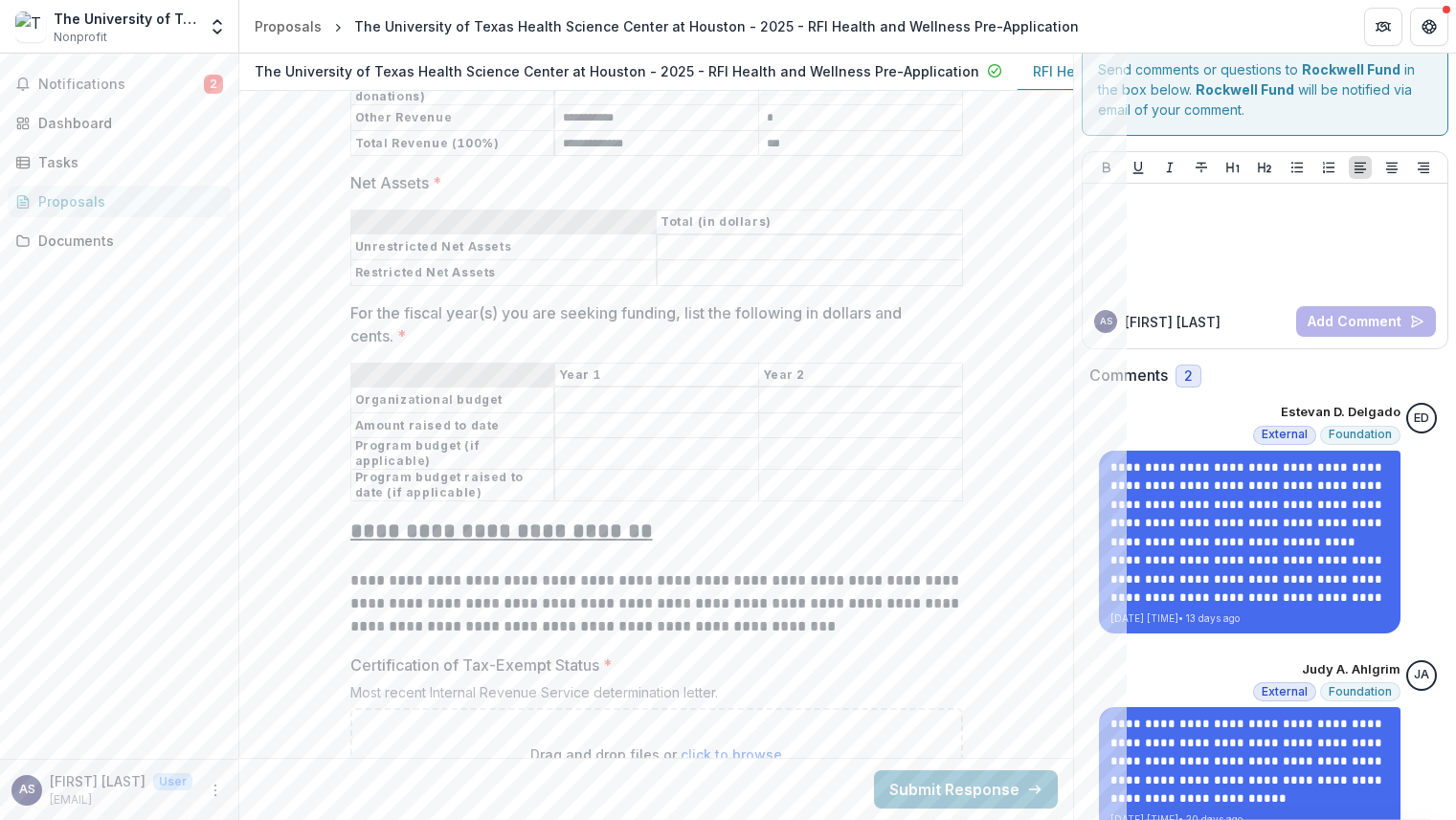 type on "***" 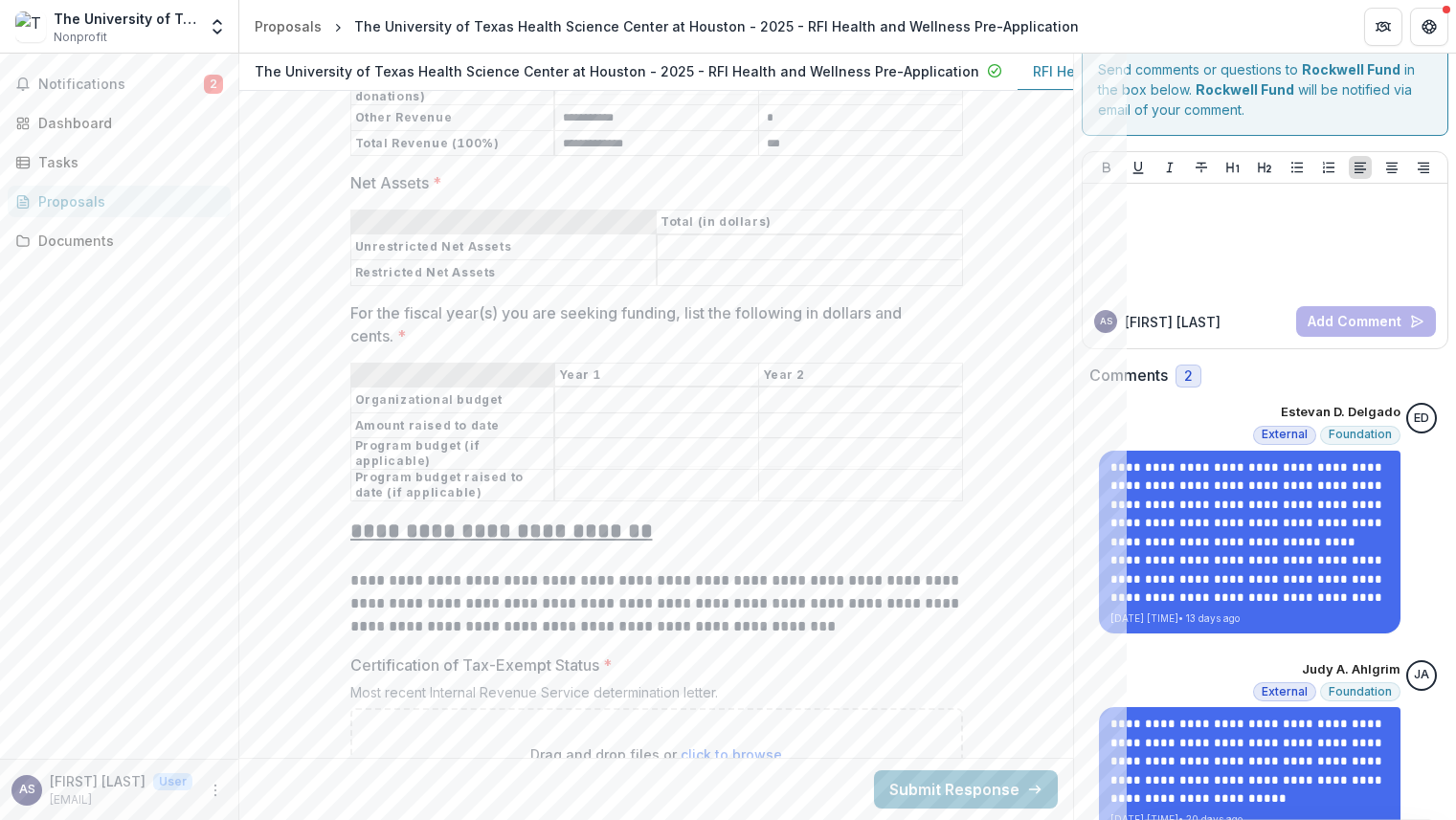 paste on "**********" 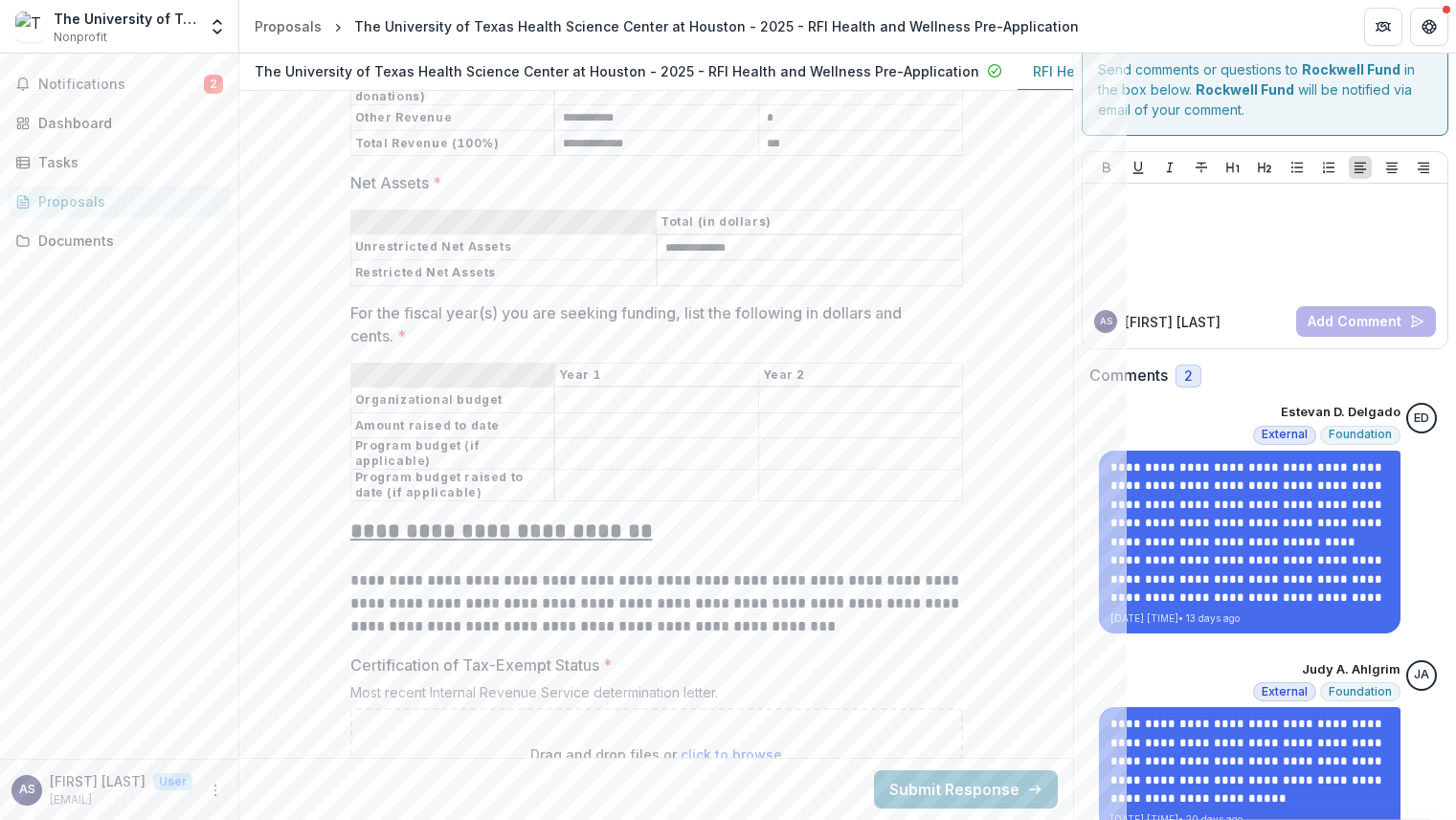 type on "**********" 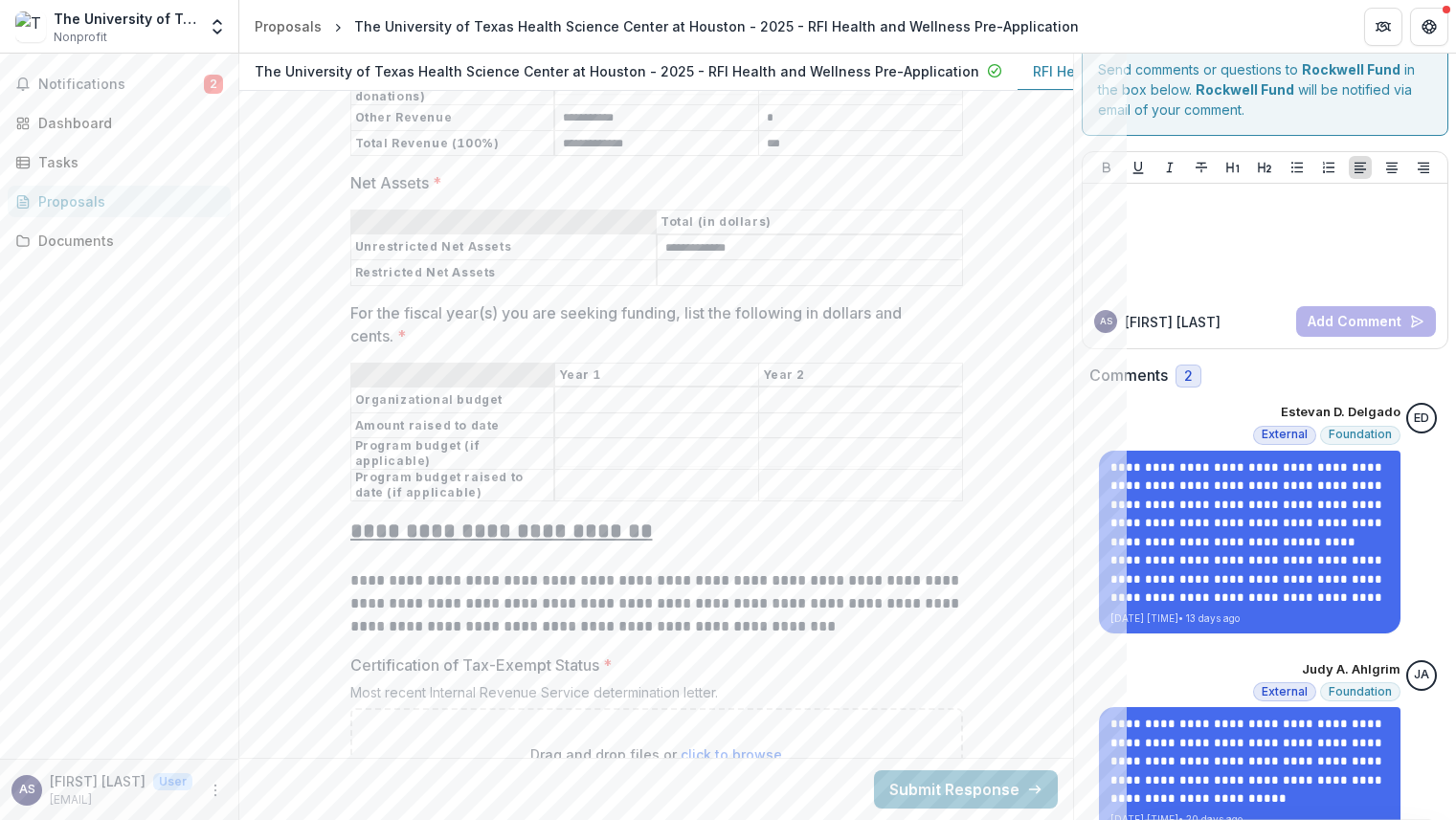 click on "Net Assets *" at bounding box center (810, 274) 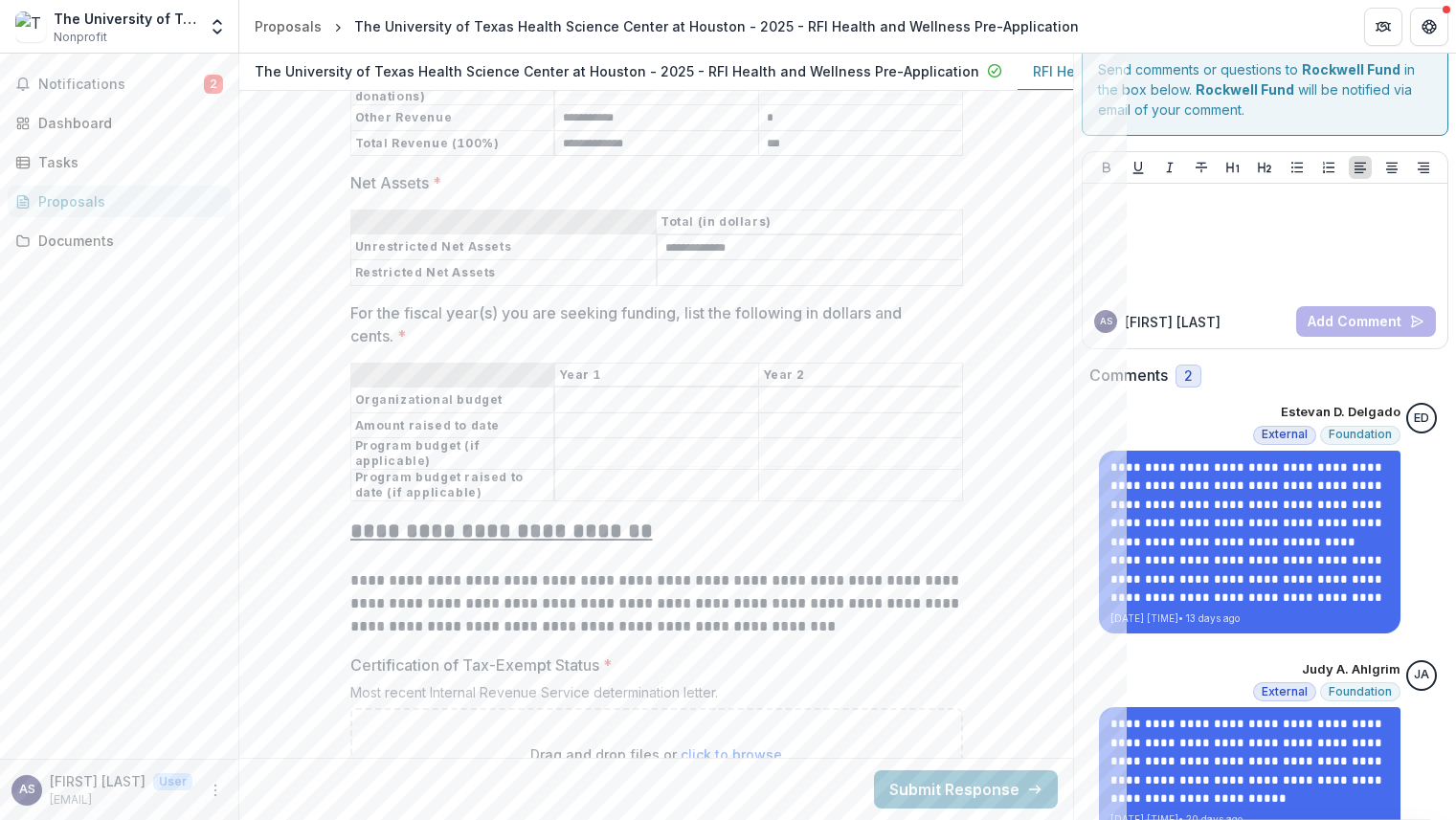 click on "Net Assets *" at bounding box center (810, 274) 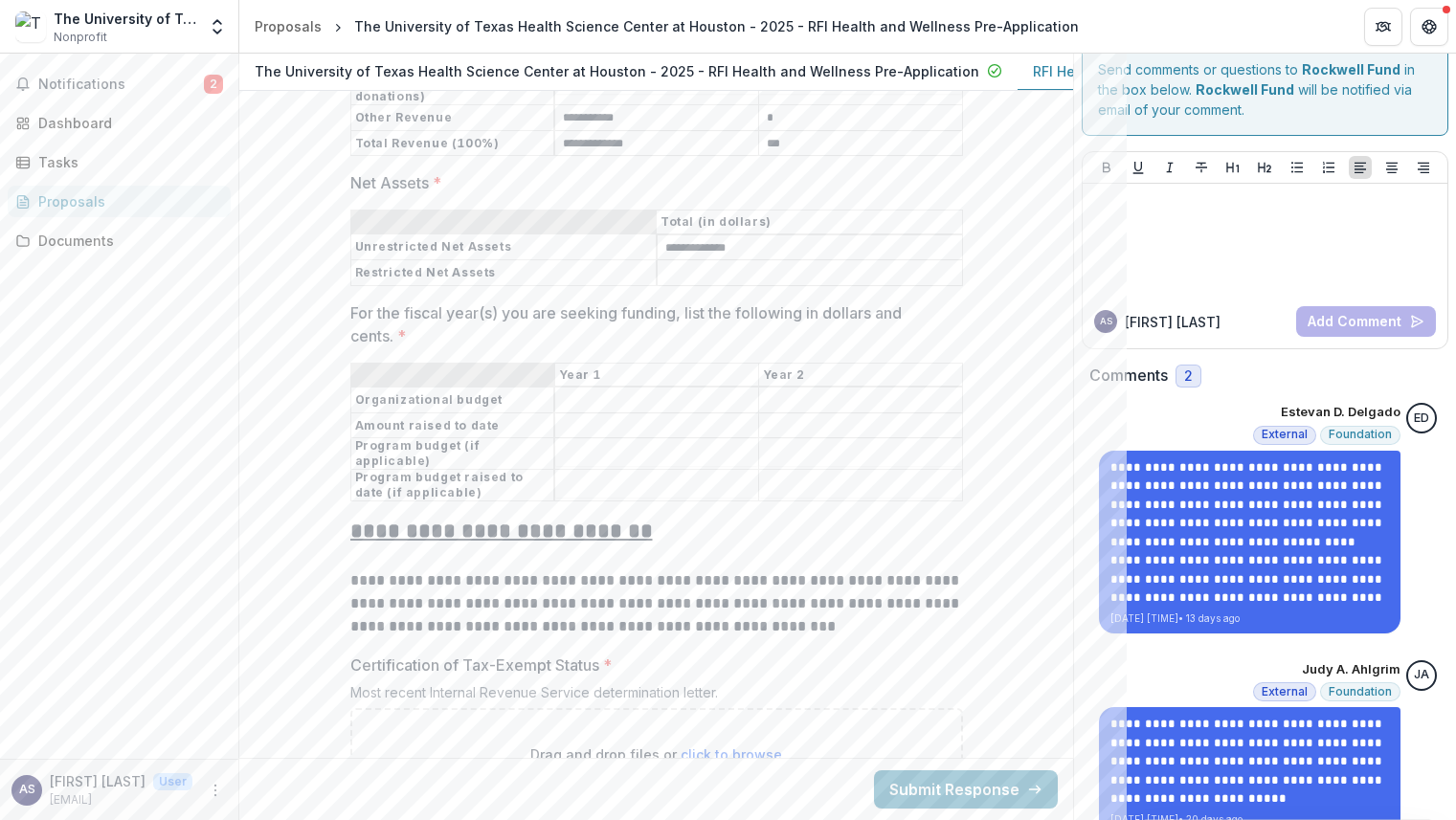 paste on "**********" 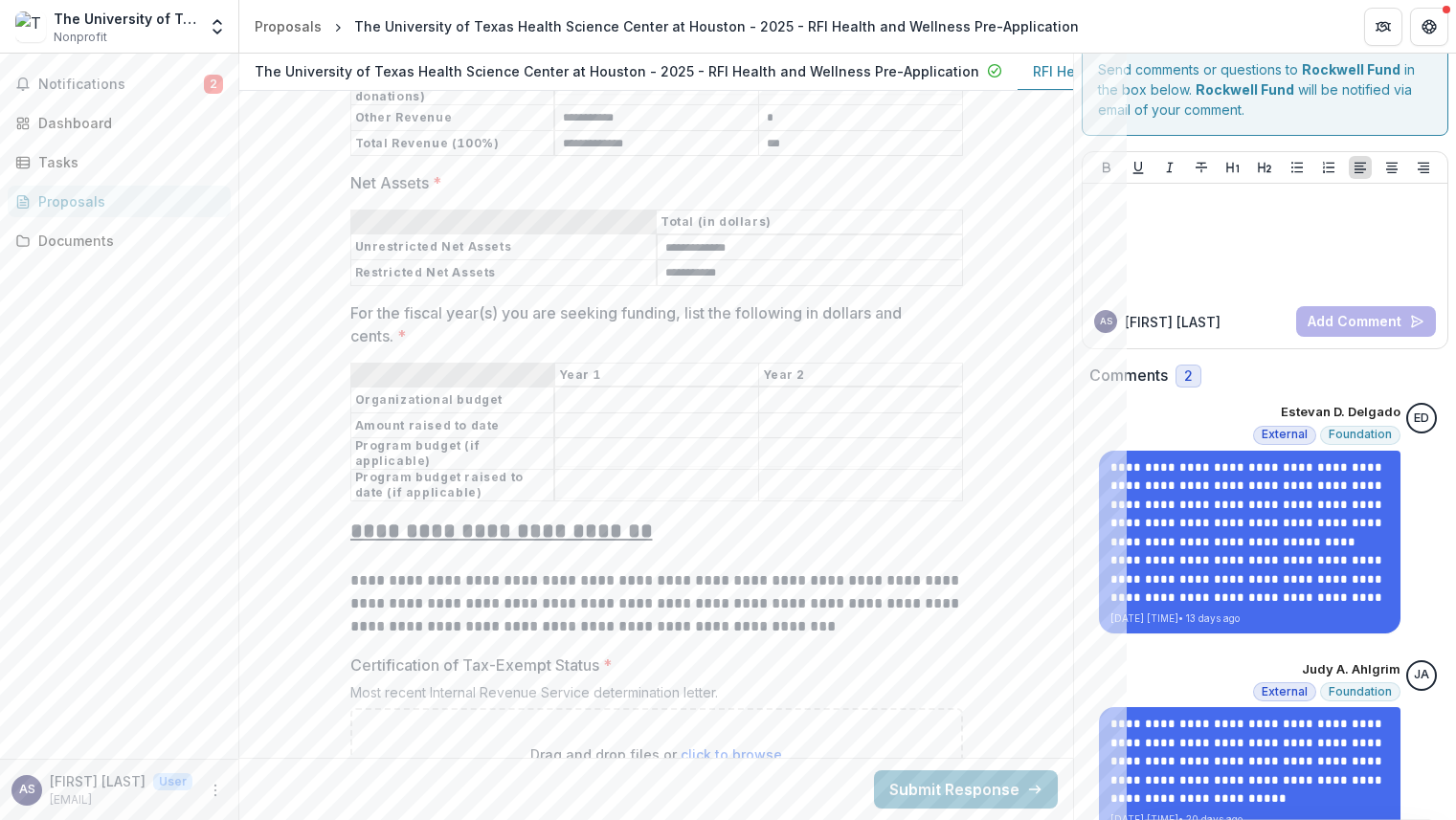 type on "**********" 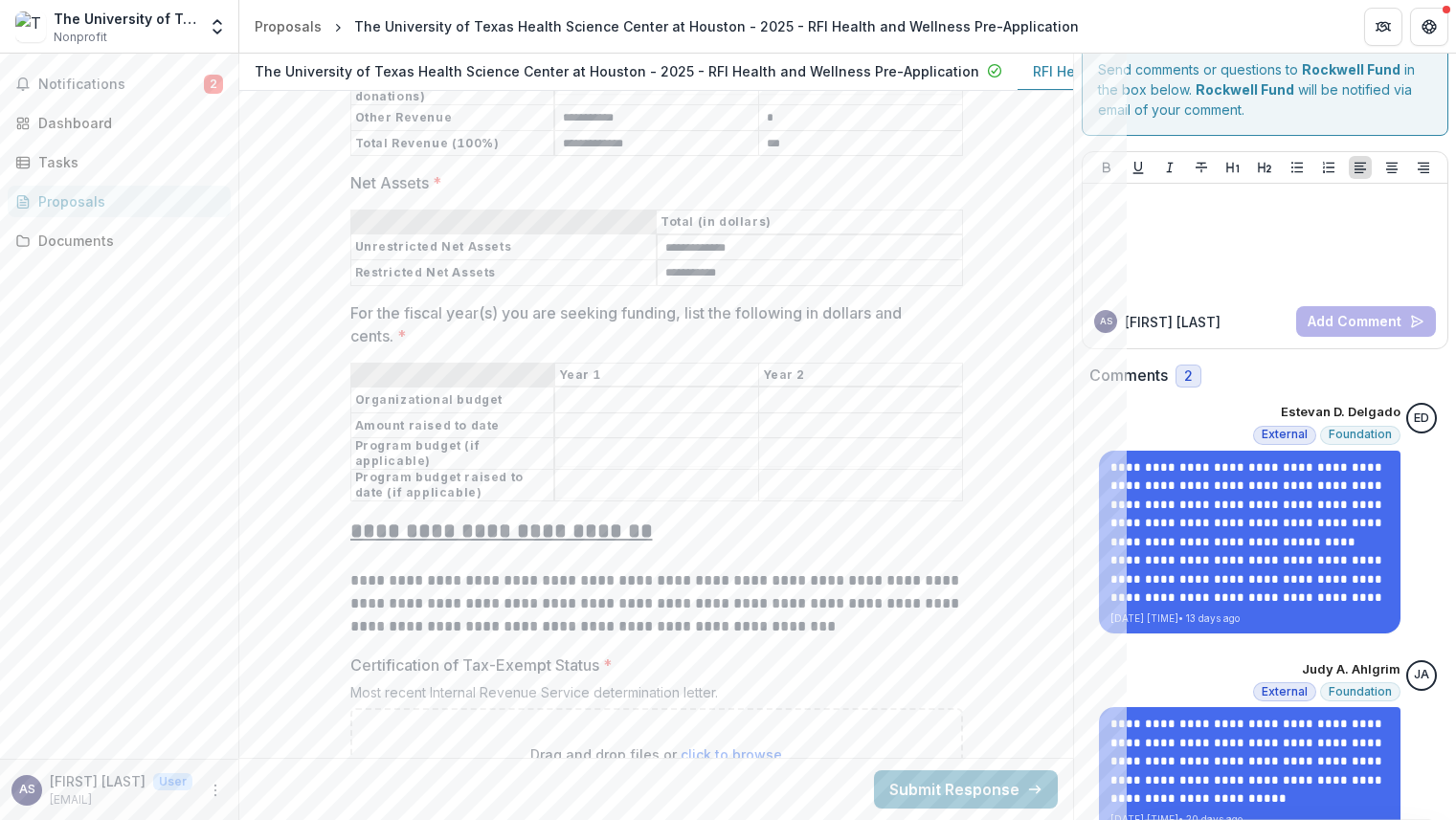 click on "For the fiscal year(s) you are seeking funding, list the following in dollars and cents.  *" at bounding box center [657, 401] 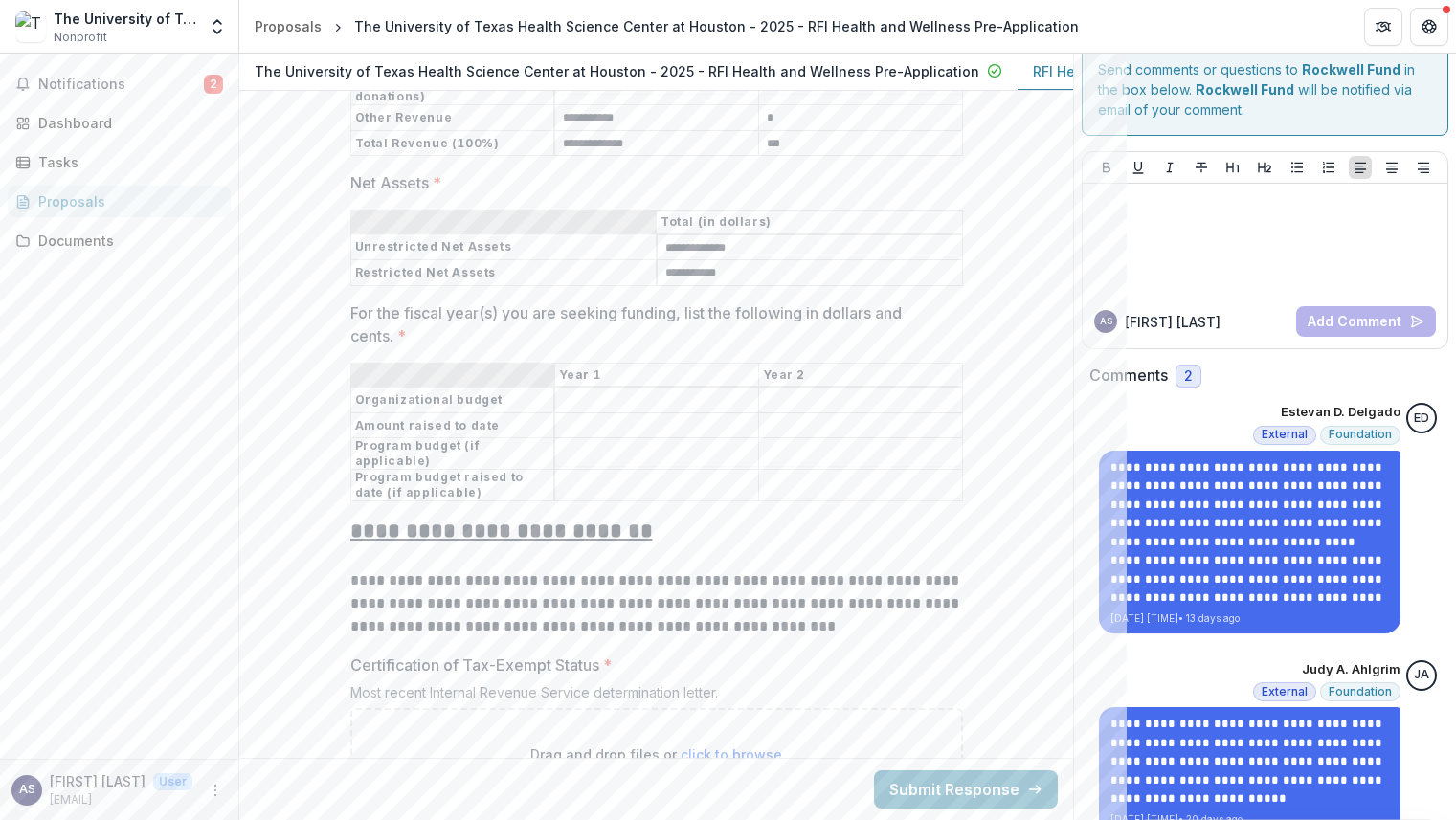 click on "For the fiscal year(s) you are seeking funding, list the following in dollars and cents.  *" at bounding box center [657, 401] 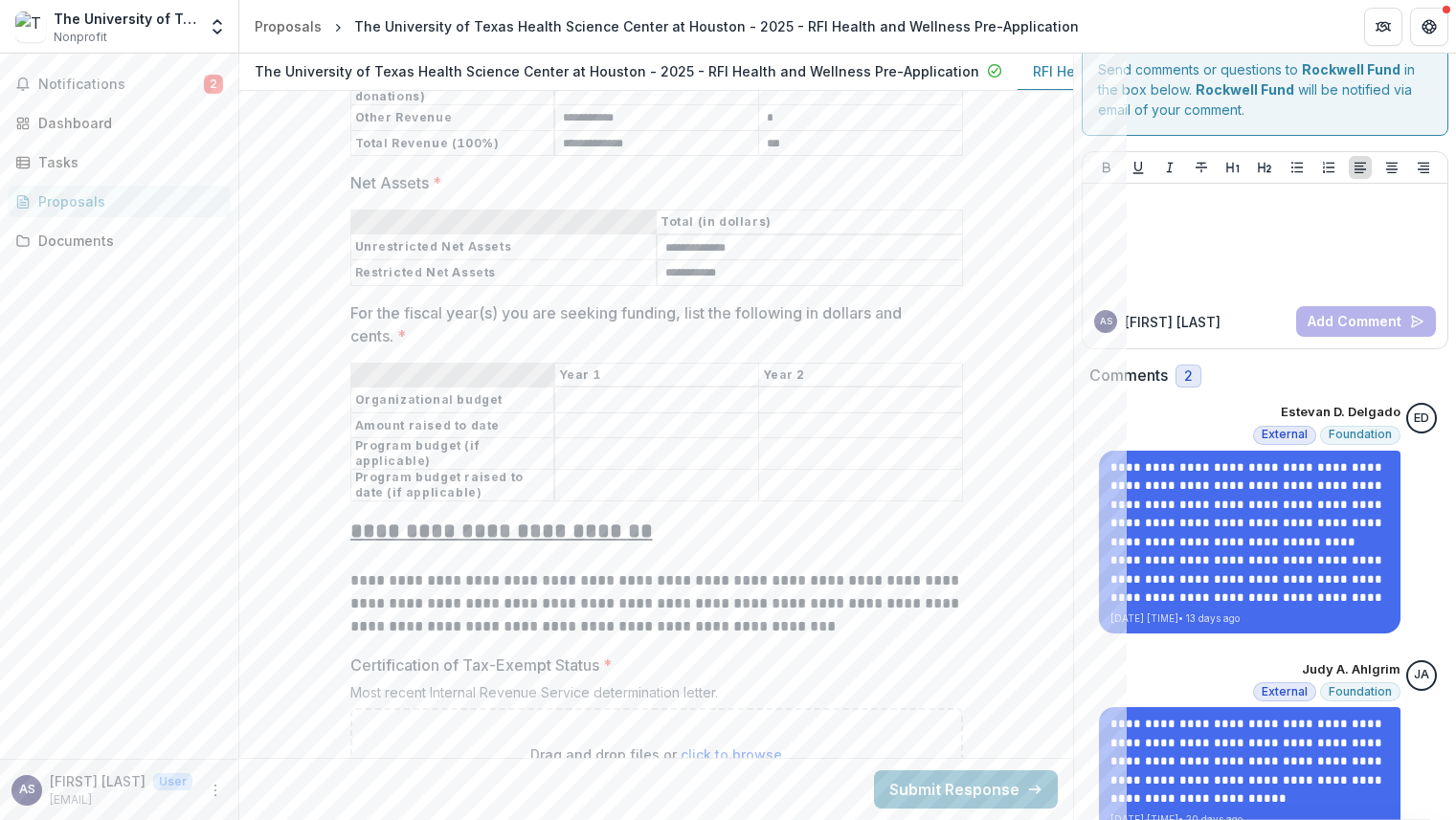 paste on "**********" 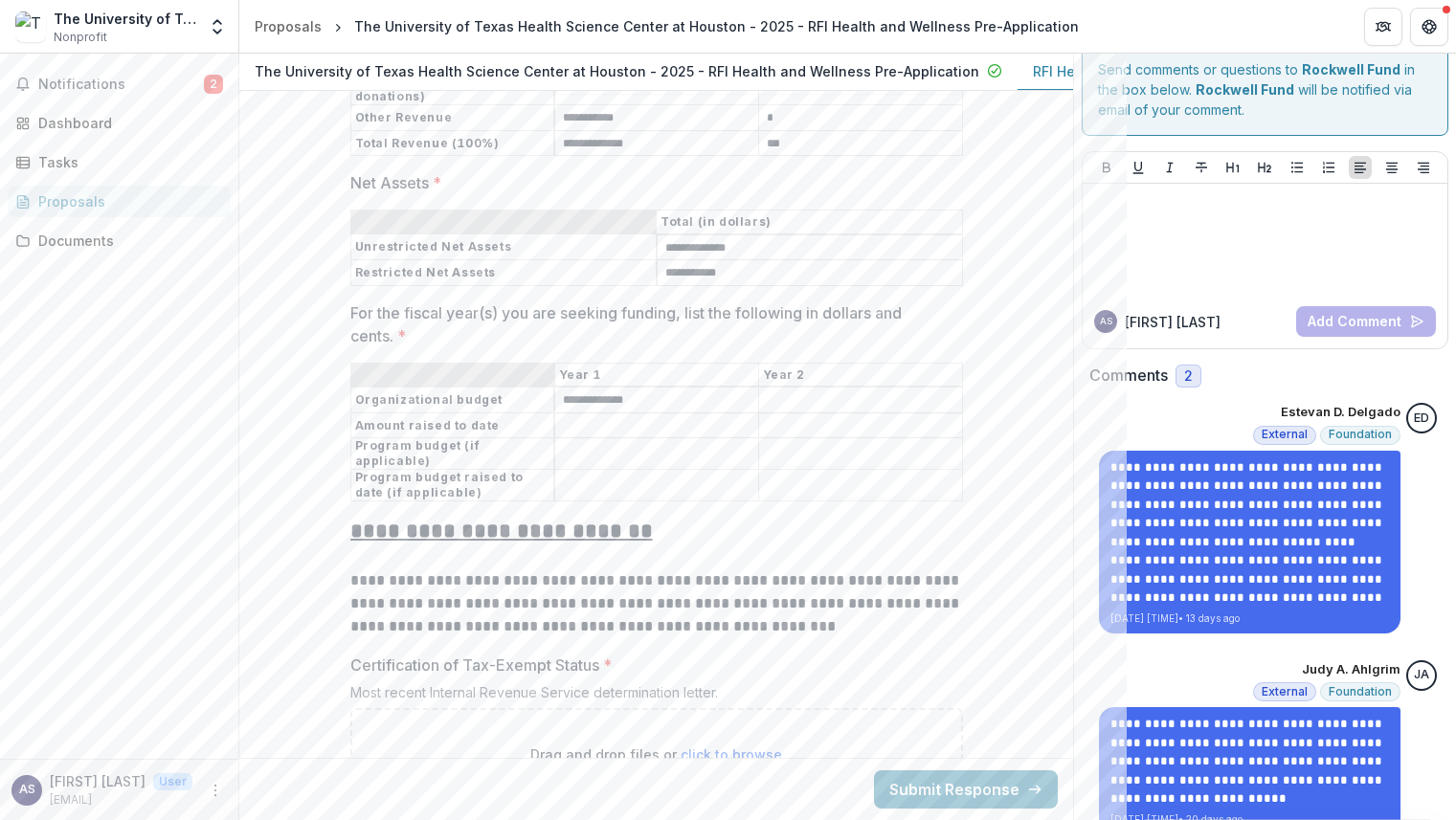 type on "**********" 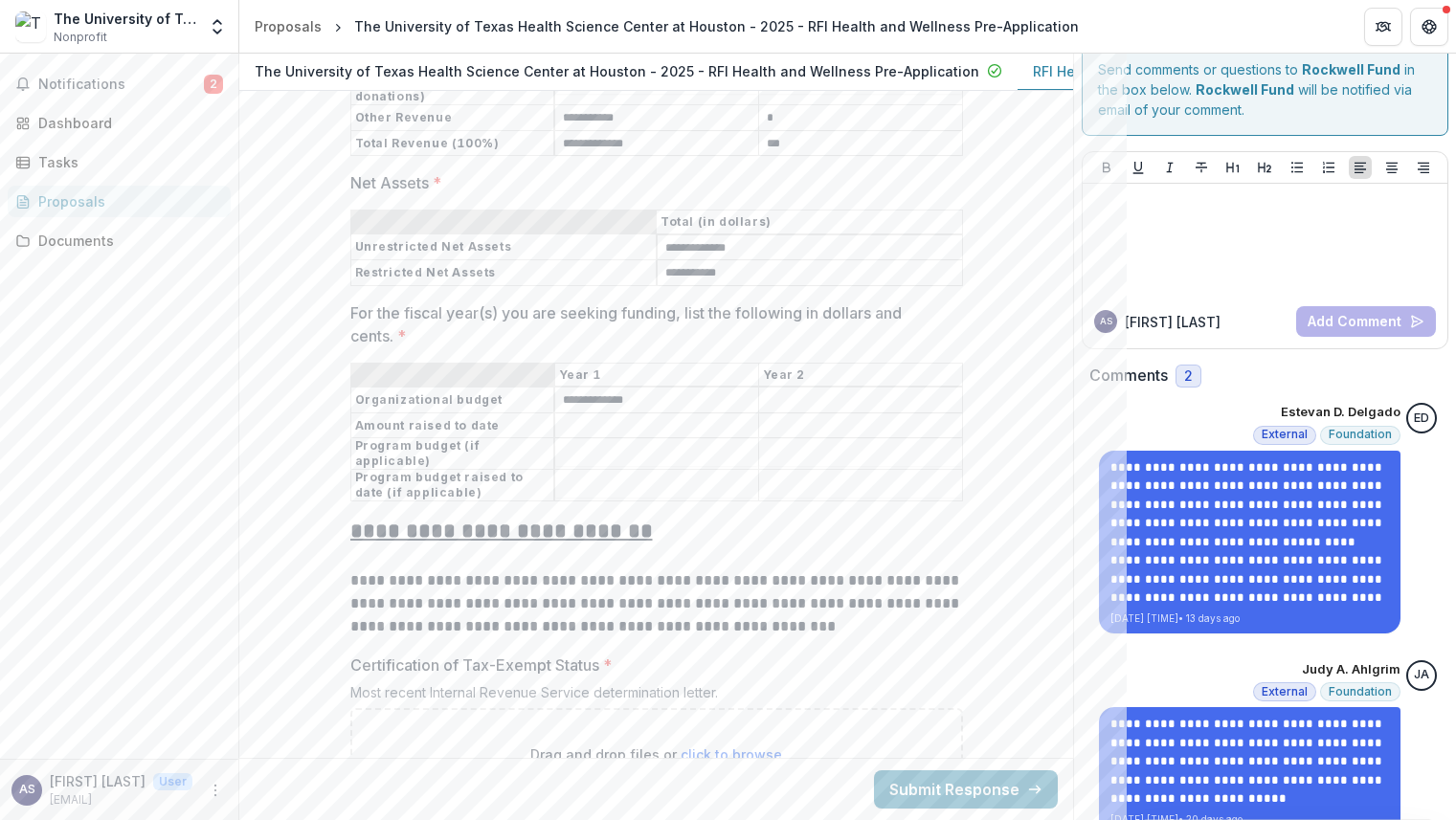 click on "For the fiscal year(s) you are seeking funding, list the following in dollars and cents.  *" at bounding box center [657, 426] 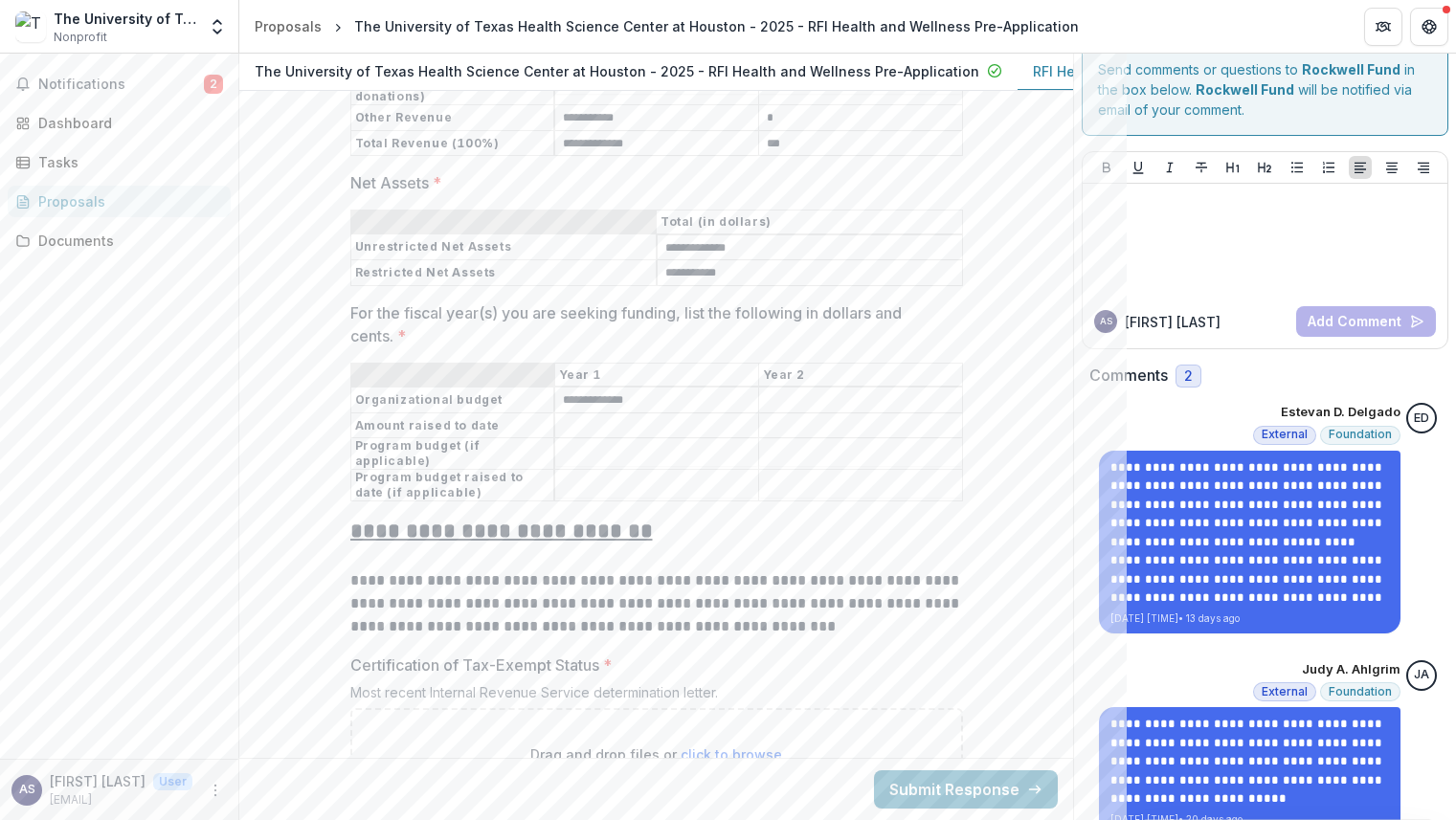 paste on "*******" 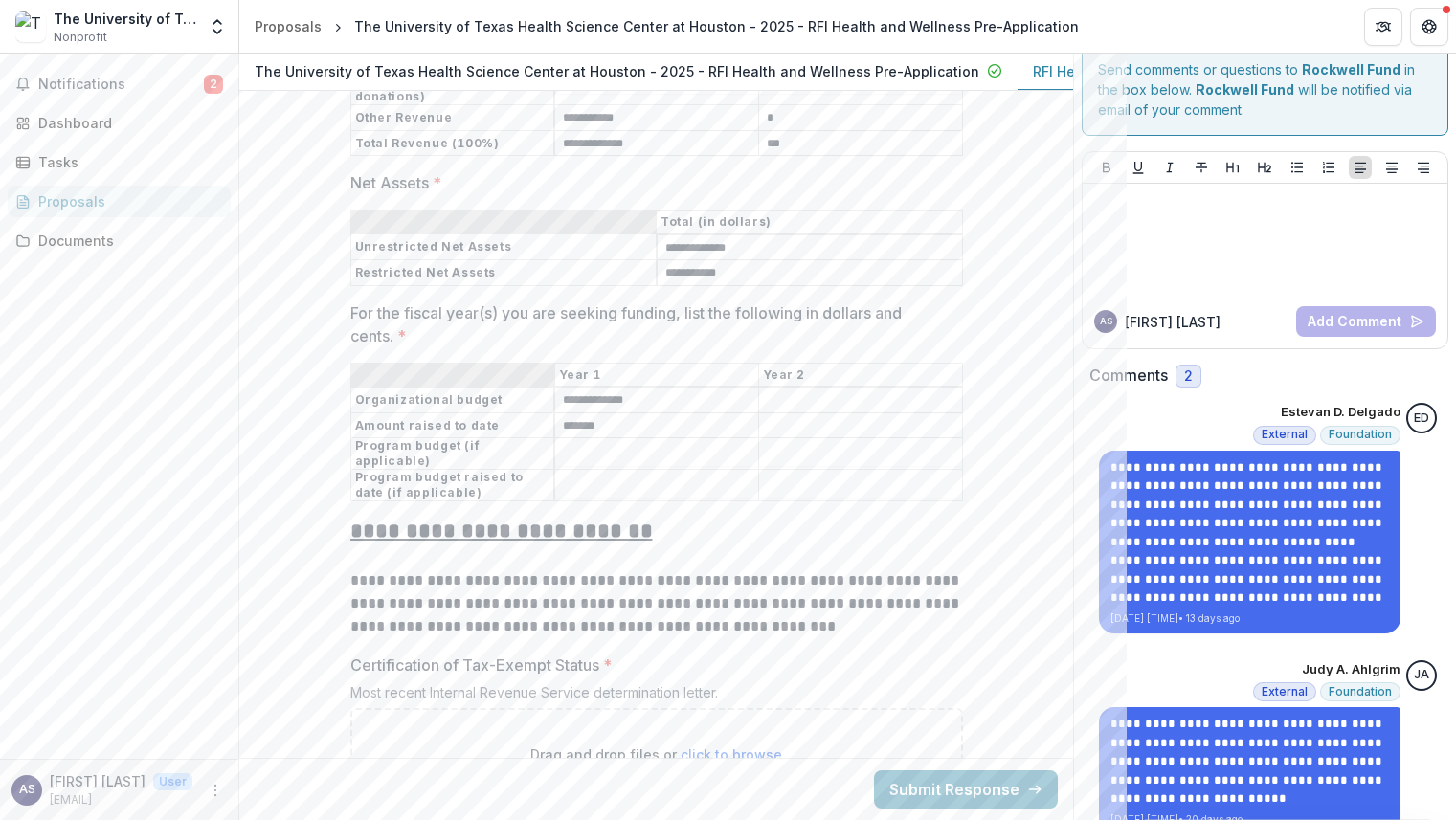 type on "*******" 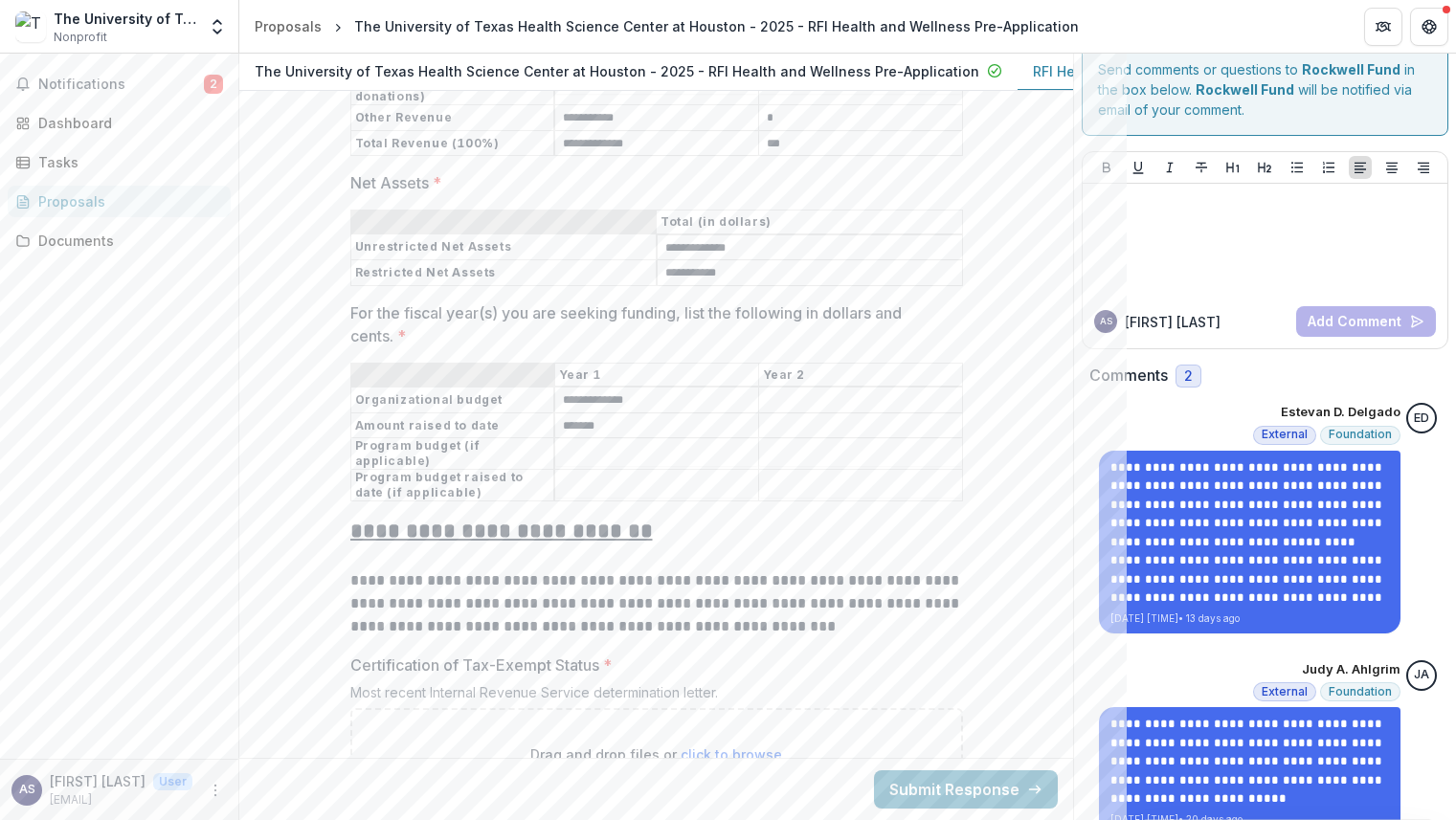 click on "For the fiscal year(s) you are seeking funding, list the following in dollars and cents.  *" at bounding box center [657, 454] 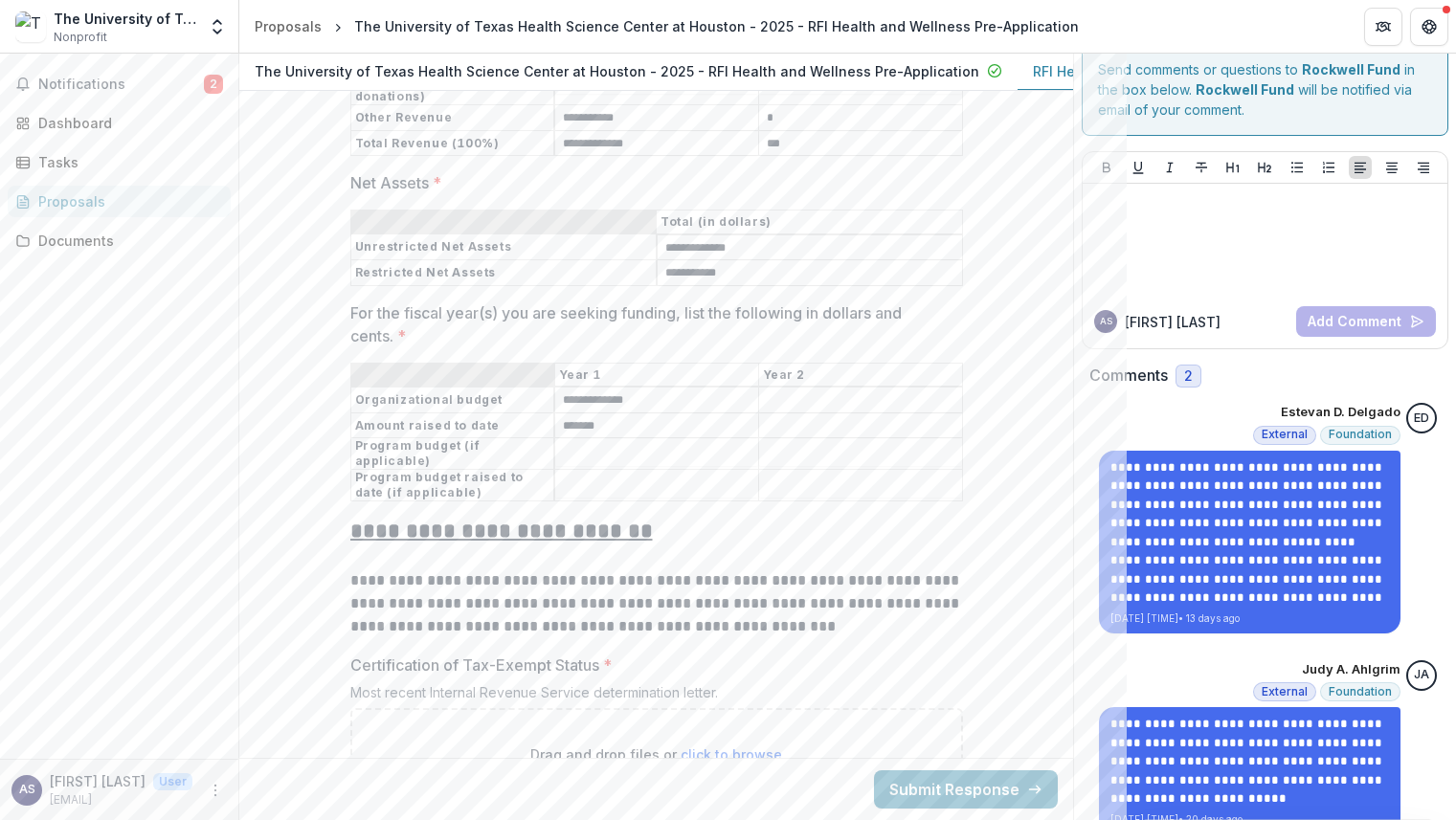 click on "For the fiscal year(s) you are seeking funding, list the following in dollars and cents.  *" at bounding box center [657, 454] 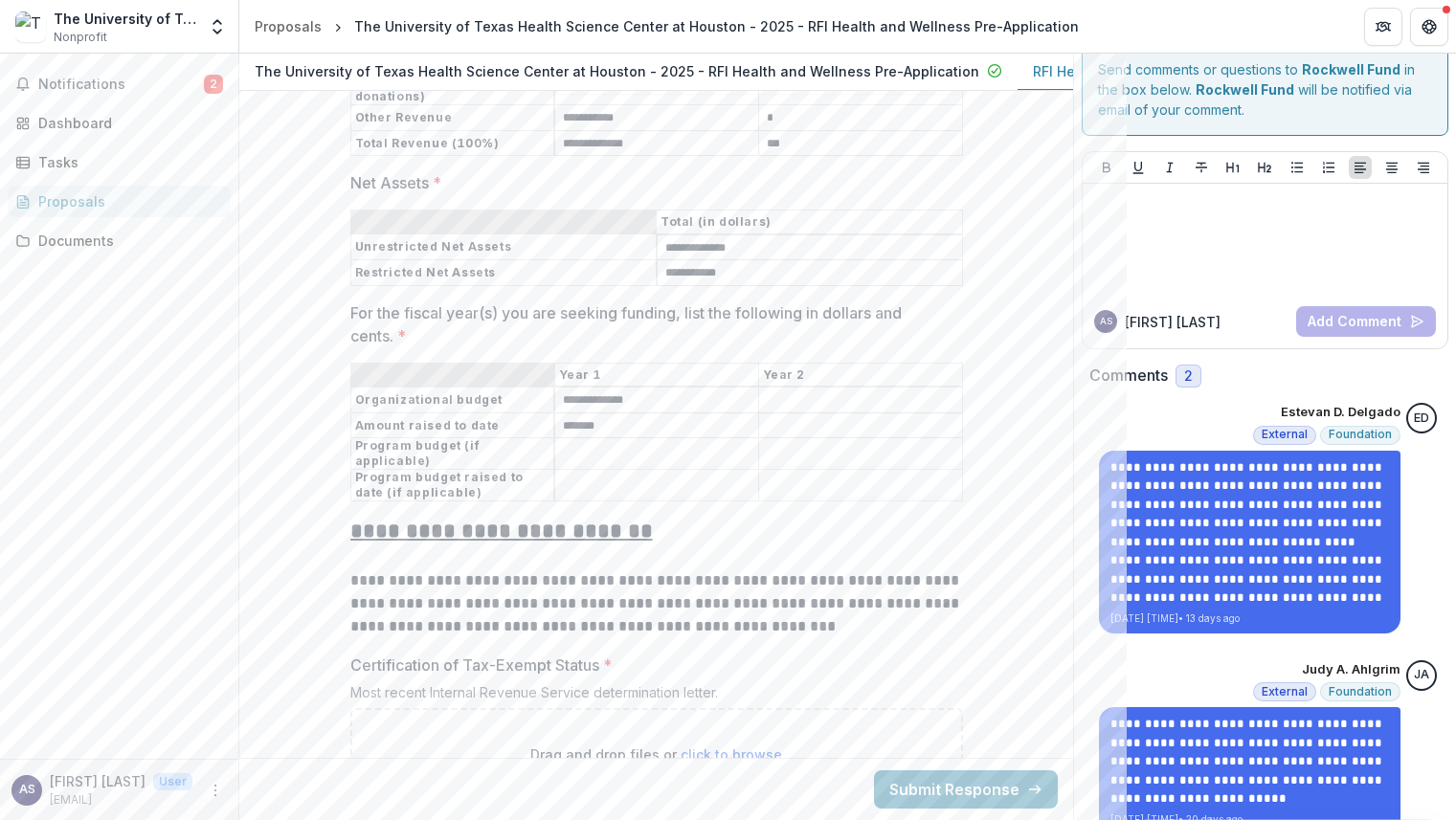 paste on "*******" 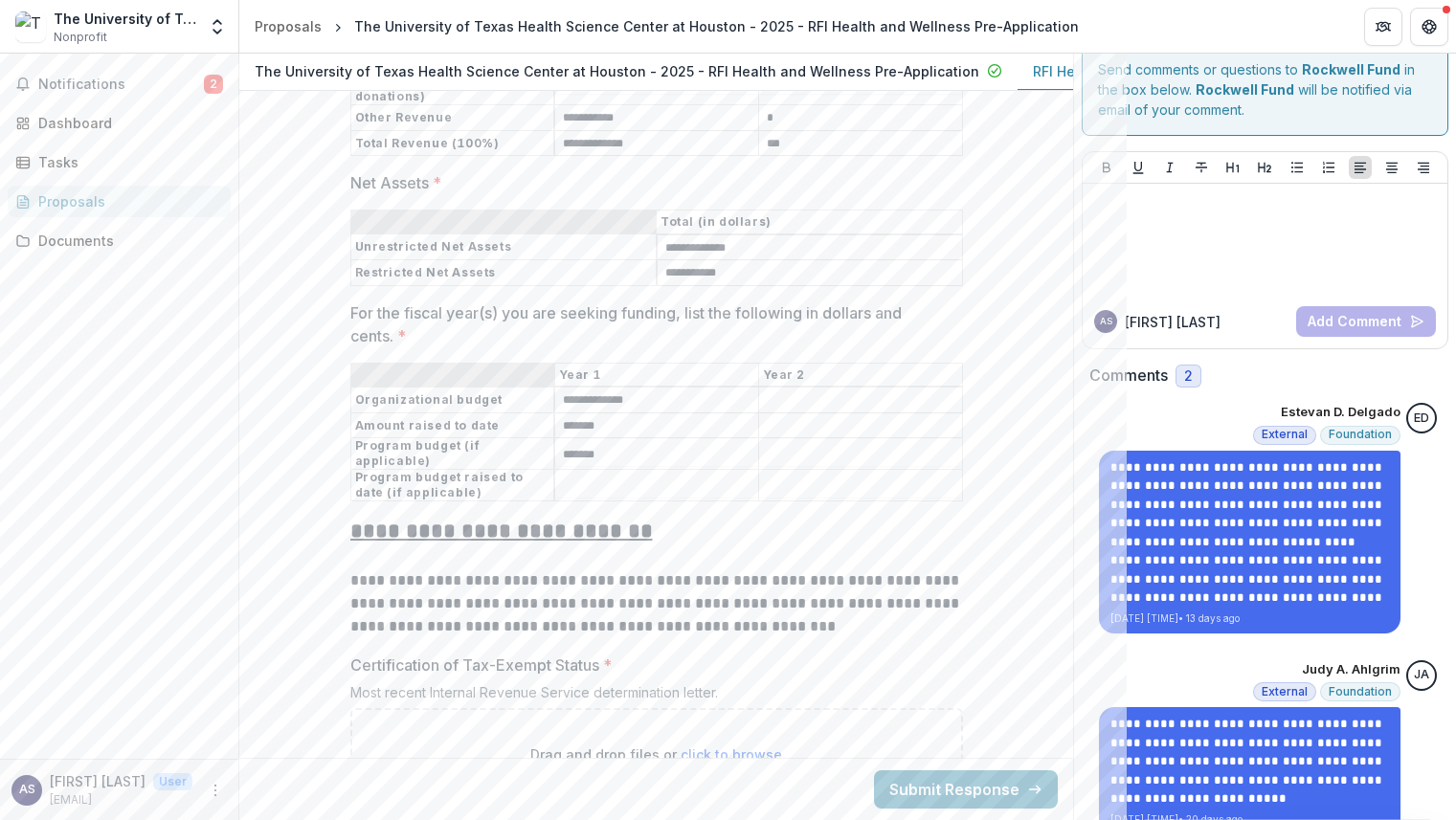 type on "*******" 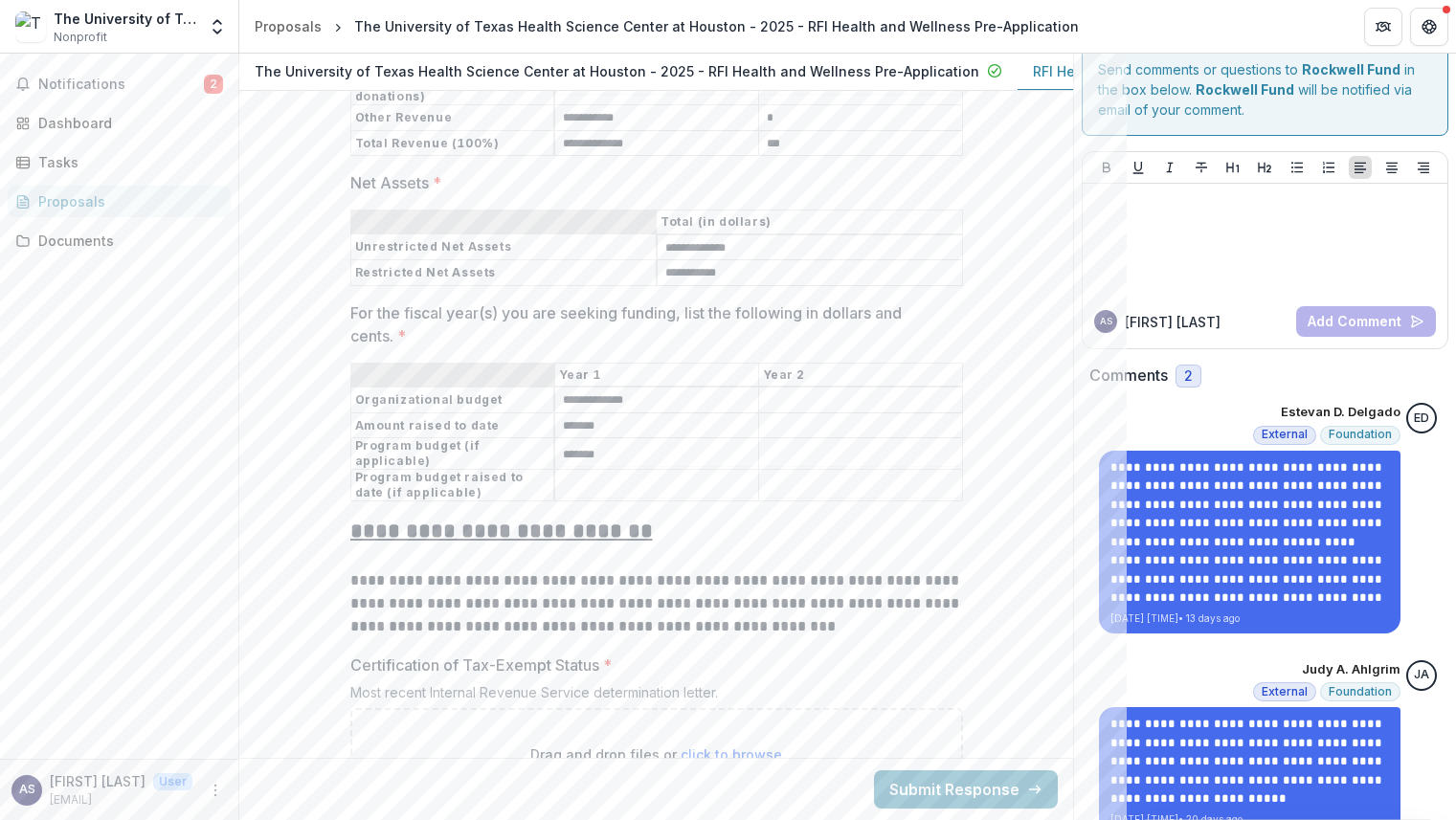 click on "For the fiscal year(s) you are seeking funding, list the following in dollars and cents.  *" at bounding box center [657, 486] 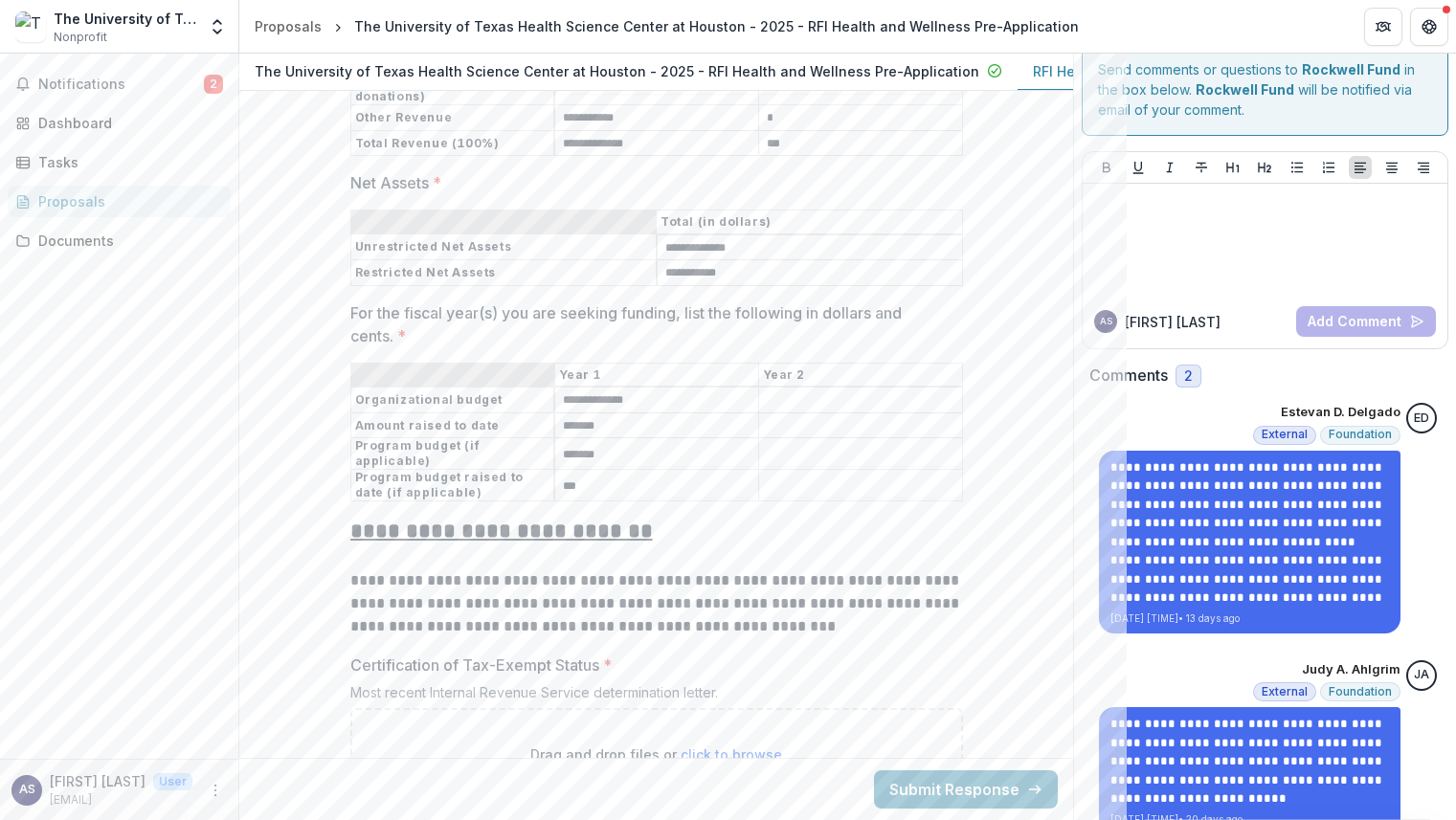 type on "***" 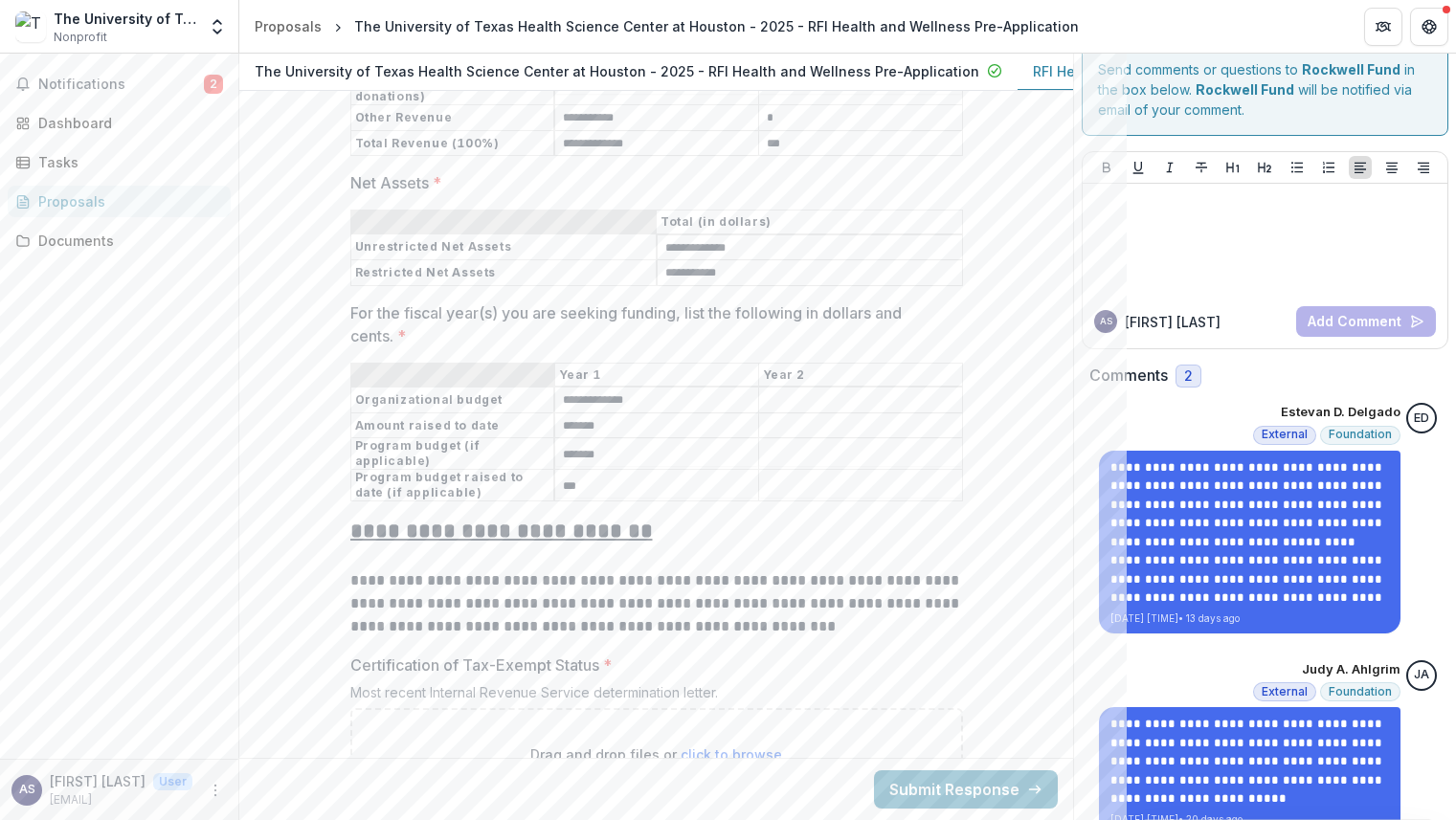 click on "**********" at bounding box center (657, 531) 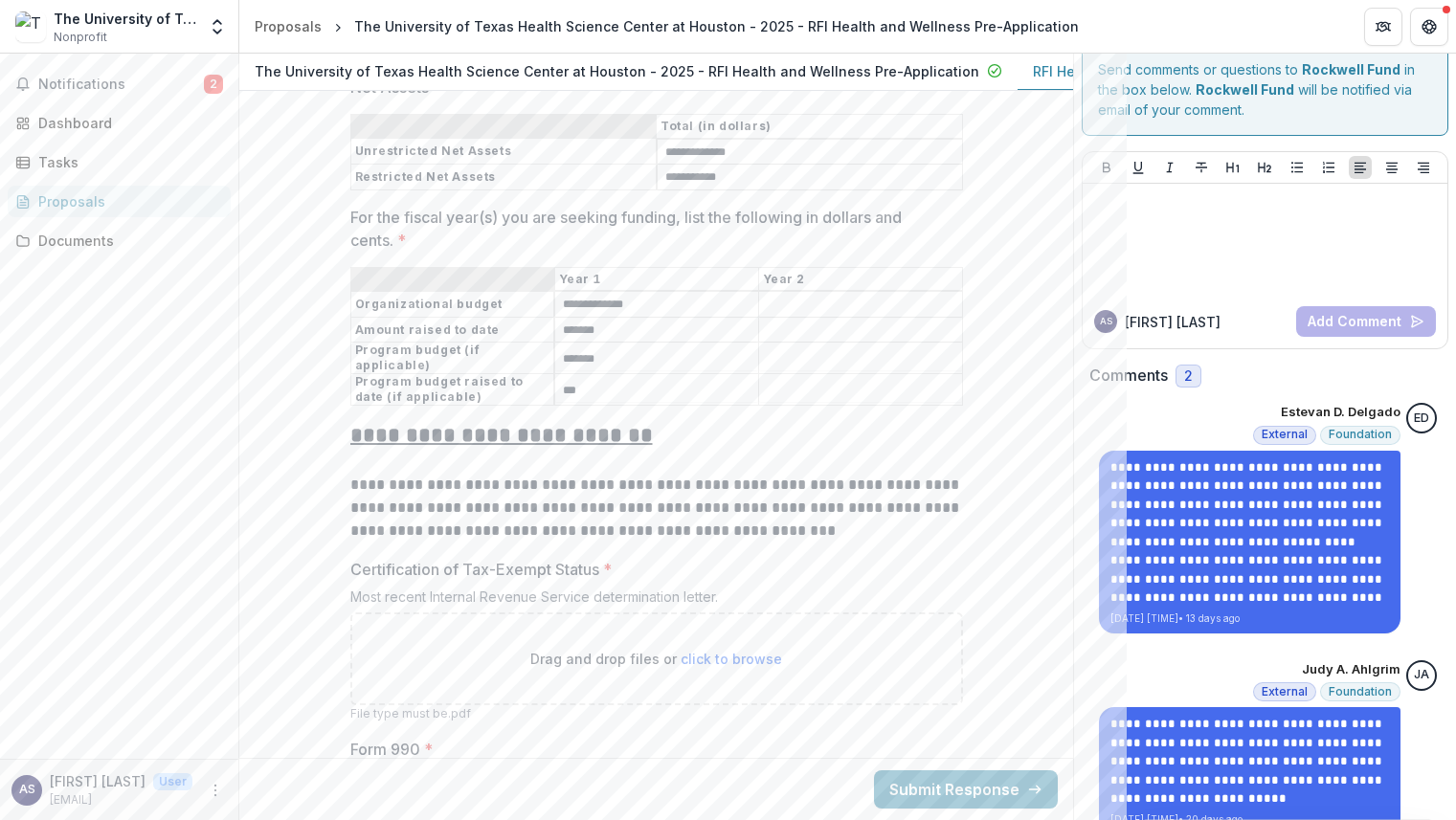 click on "Drag and drop files or   click to browse" at bounding box center (656, 658) 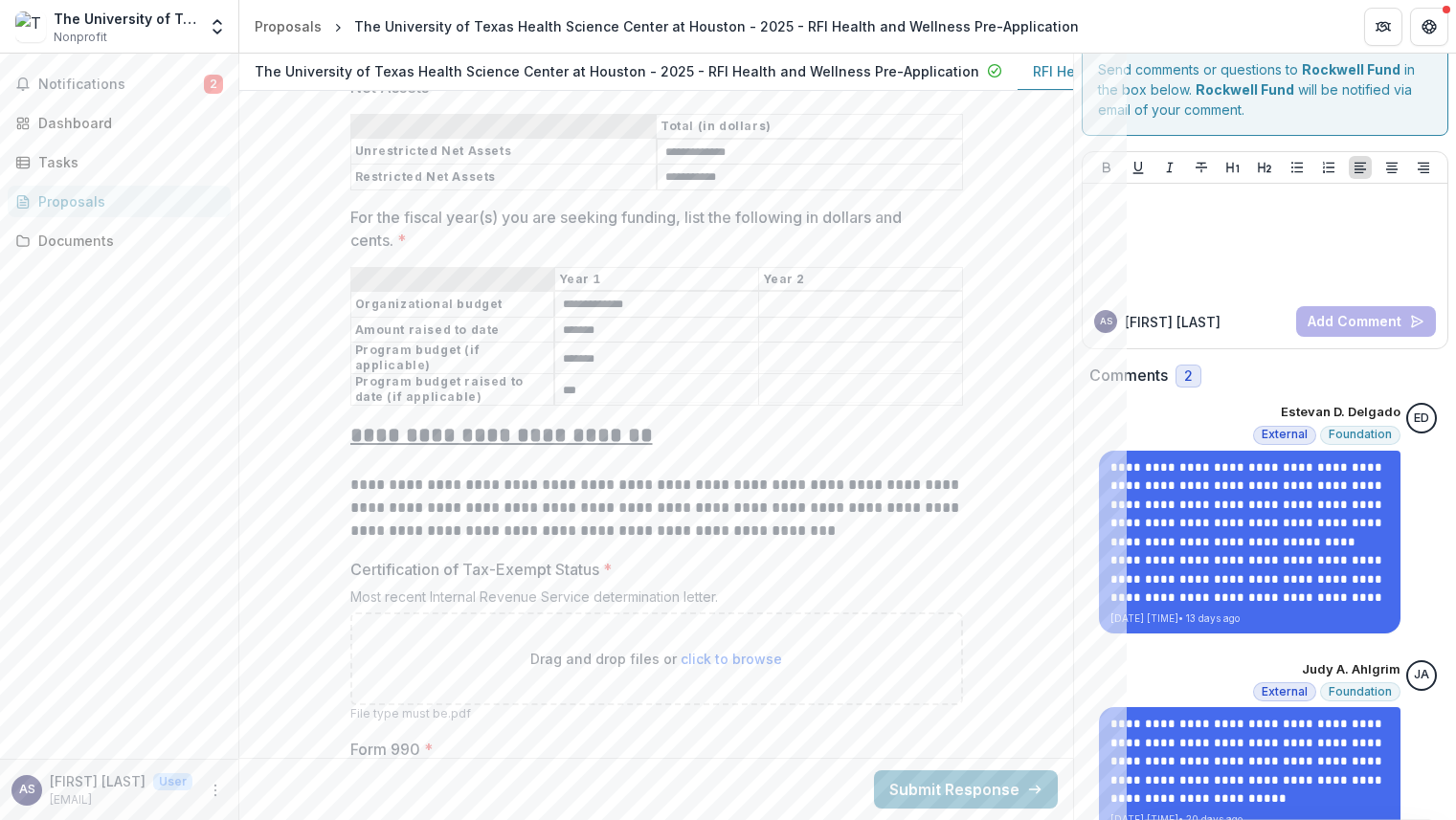 type on "**********" 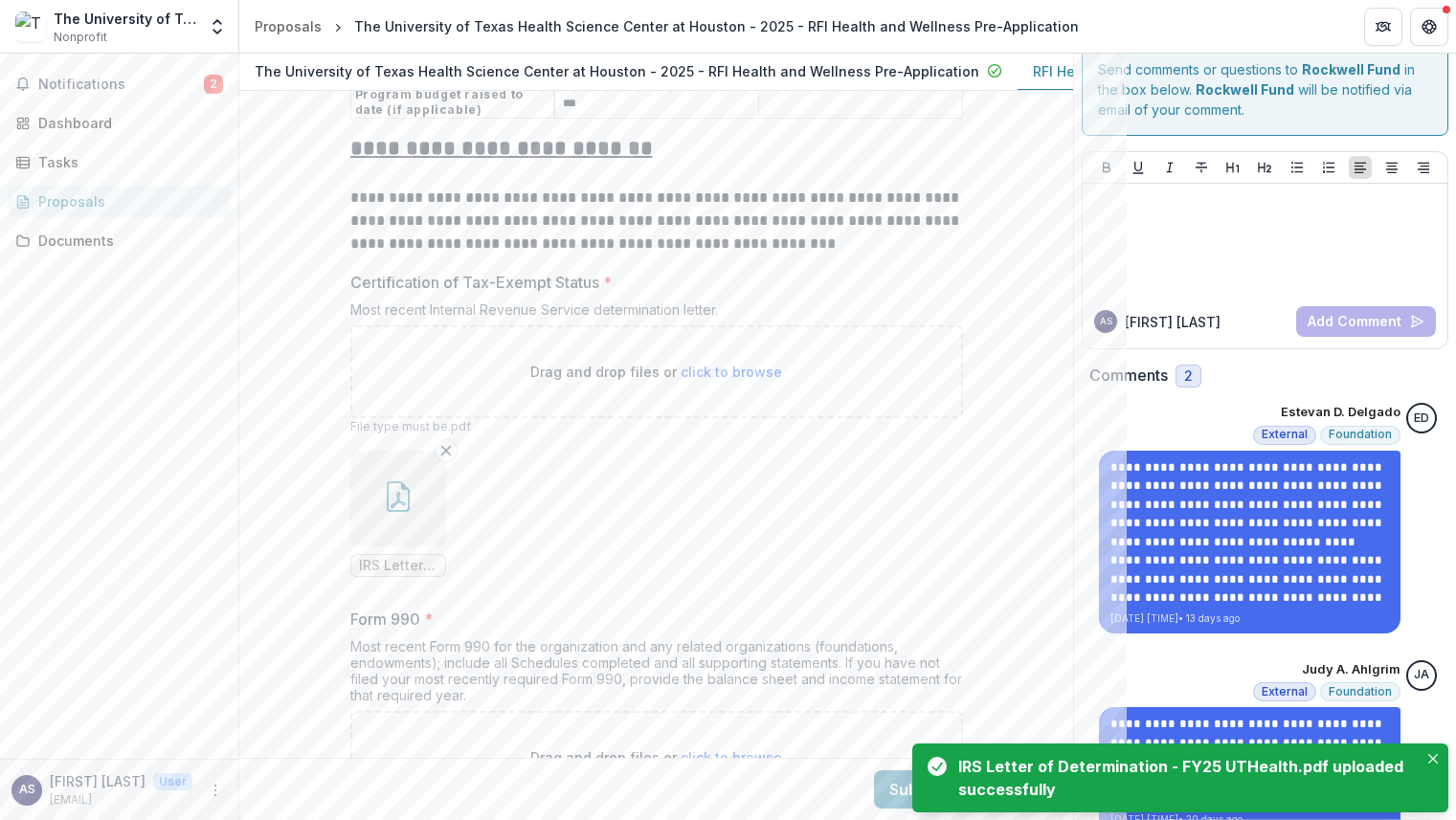 scroll, scrollTop: 12205, scrollLeft: 0, axis: vertical 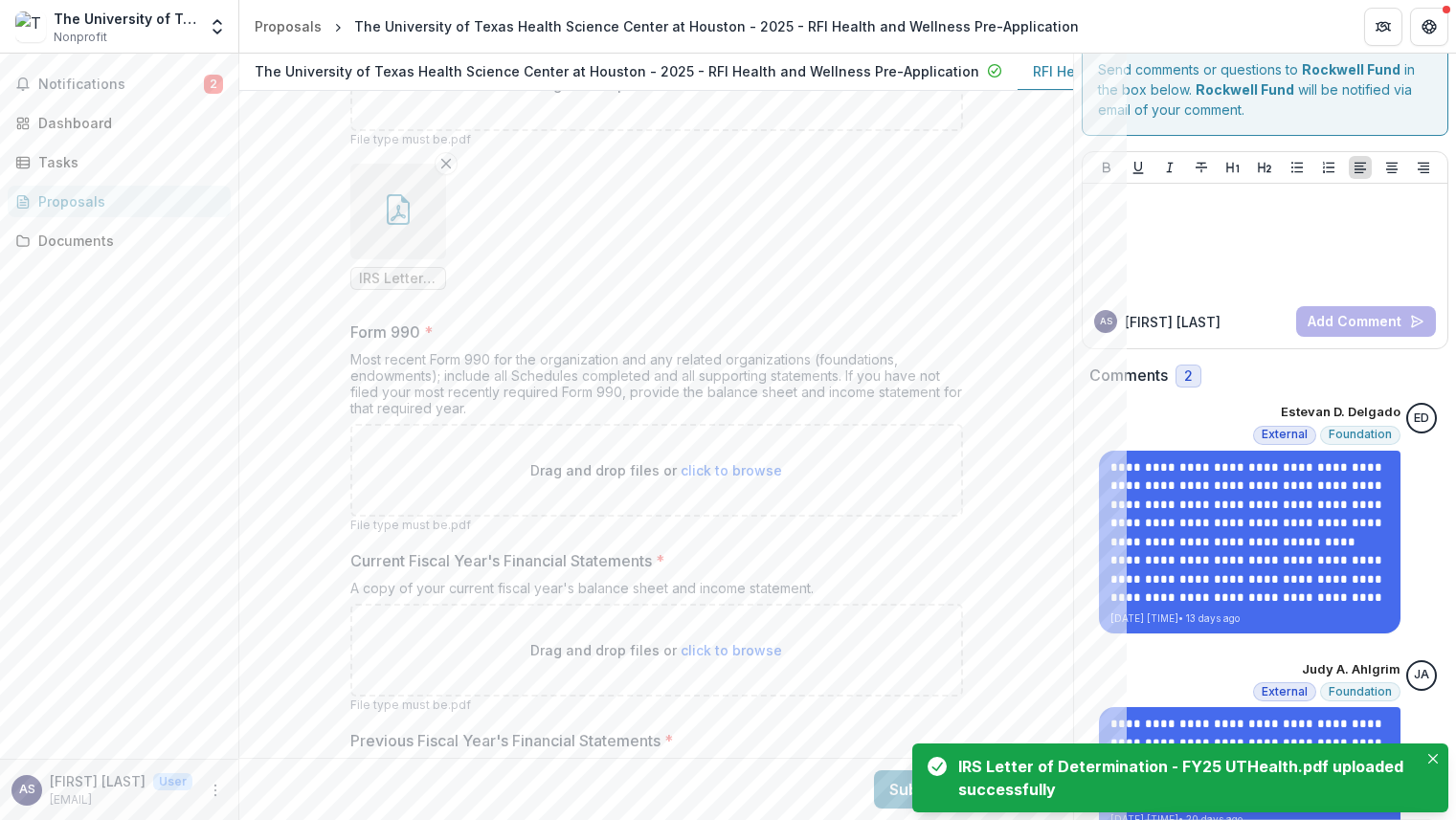 click on "click to browse" at bounding box center [731, 470] 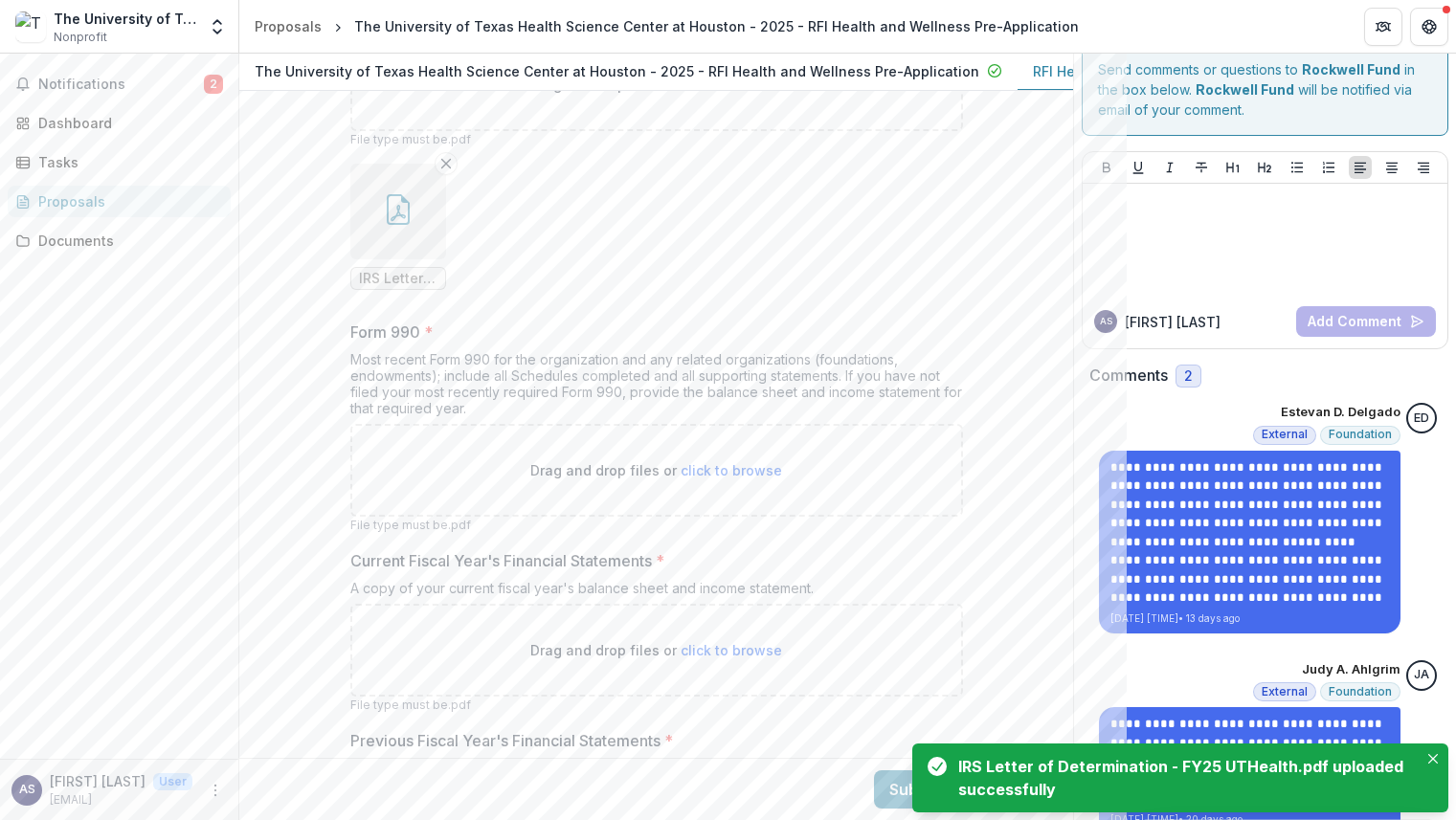 type 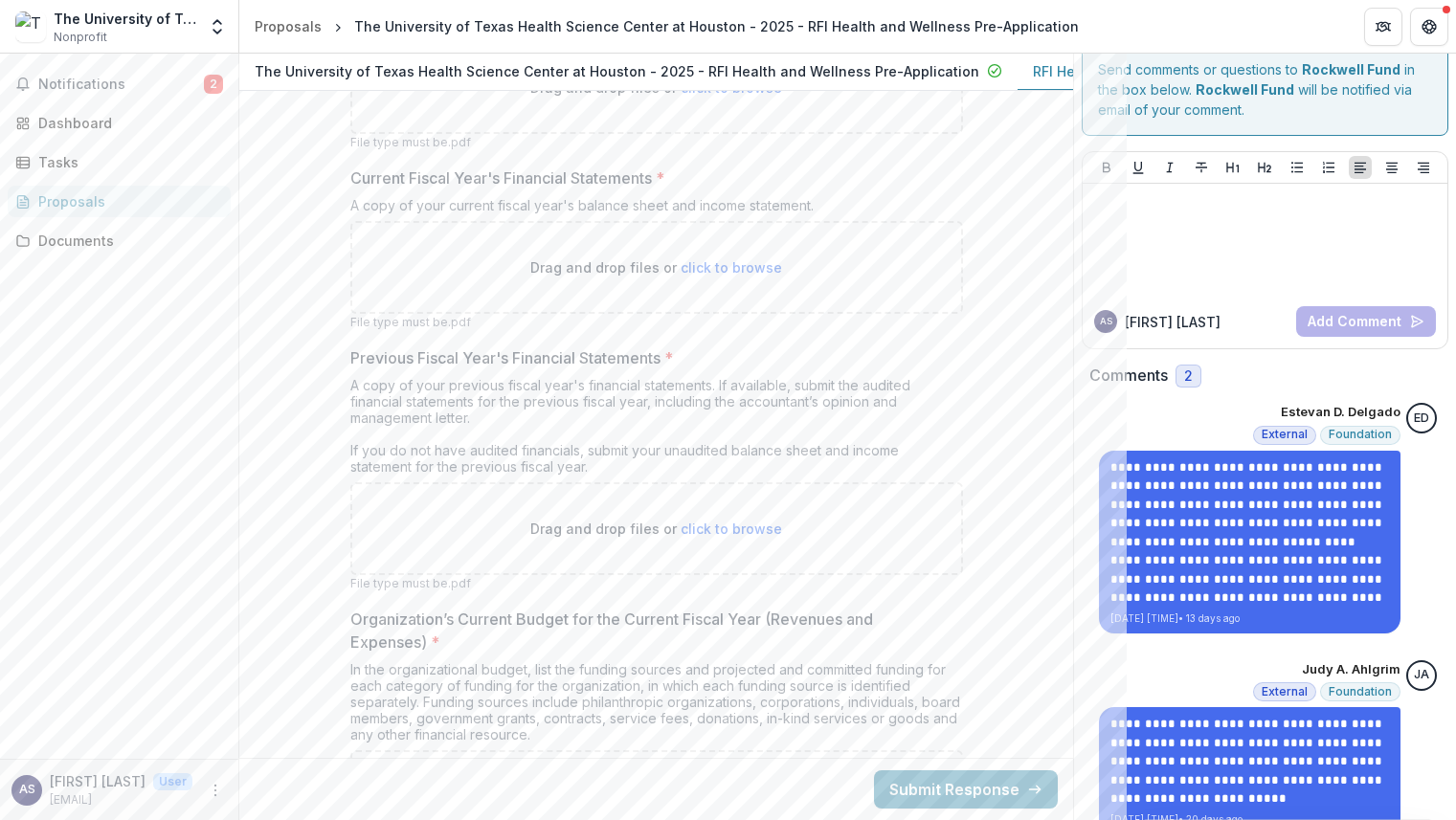 scroll, scrollTop: 12684, scrollLeft: 0, axis: vertical 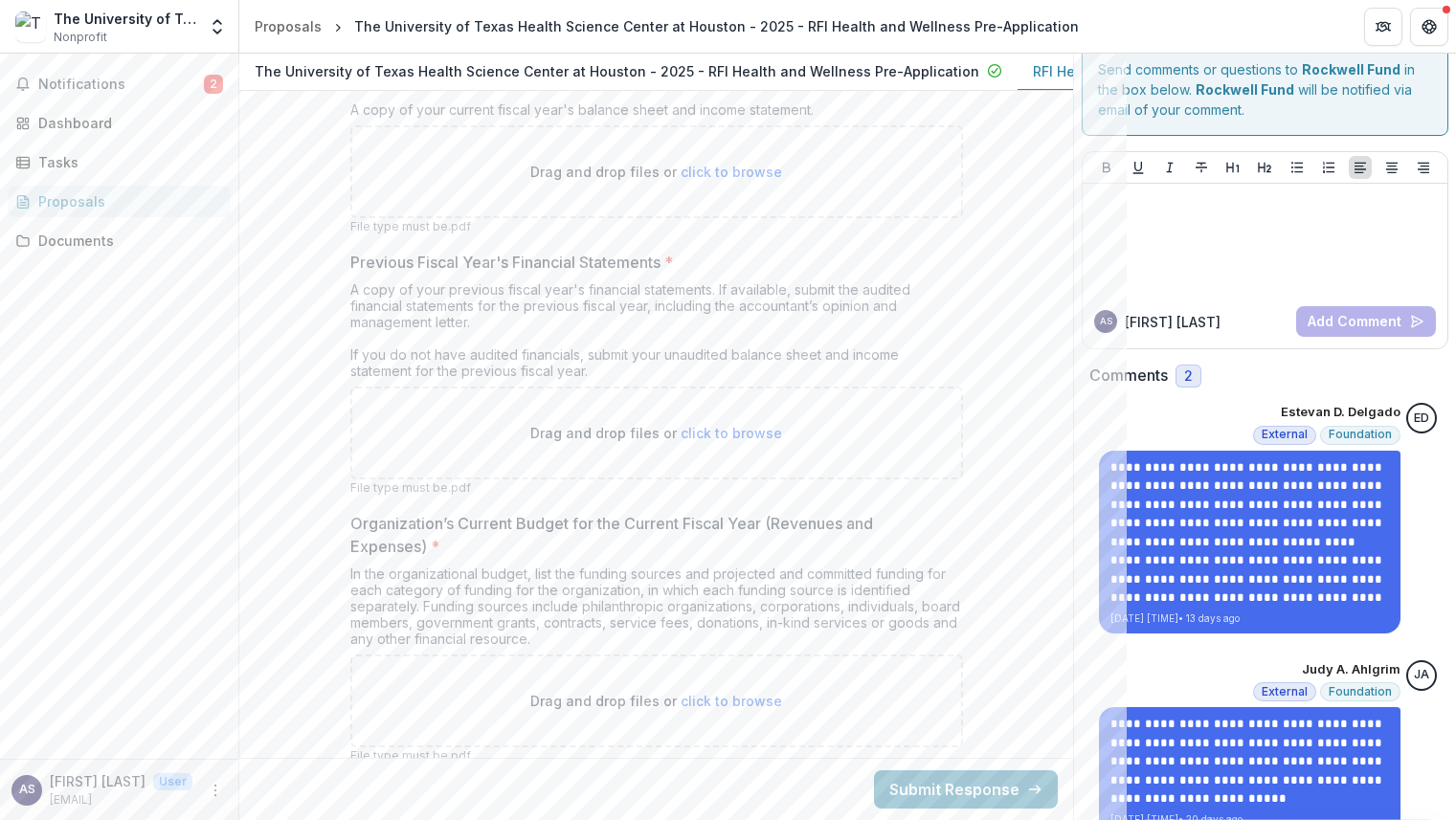click on "click to browse" at bounding box center (731, 700) 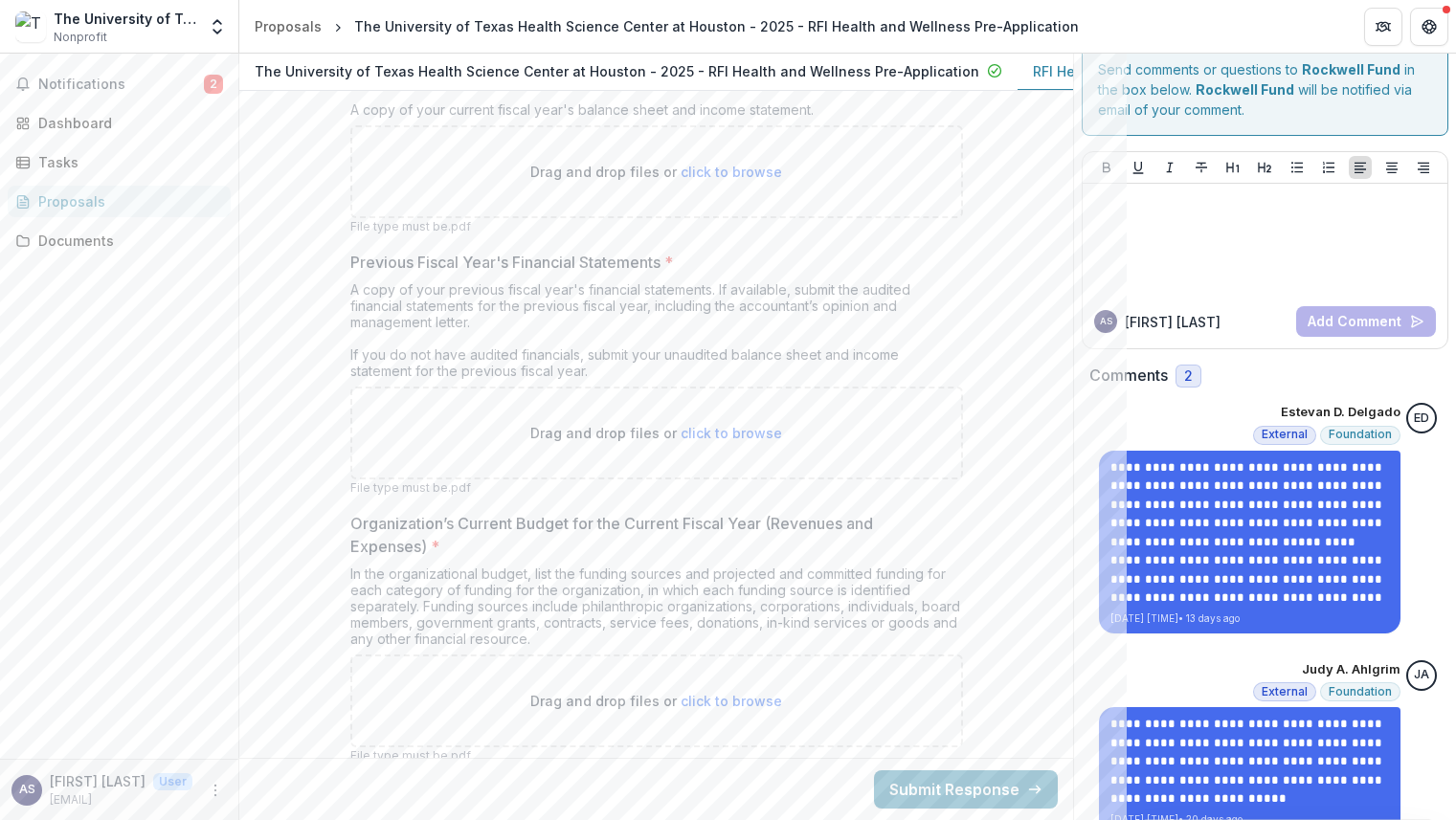 type on "**********" 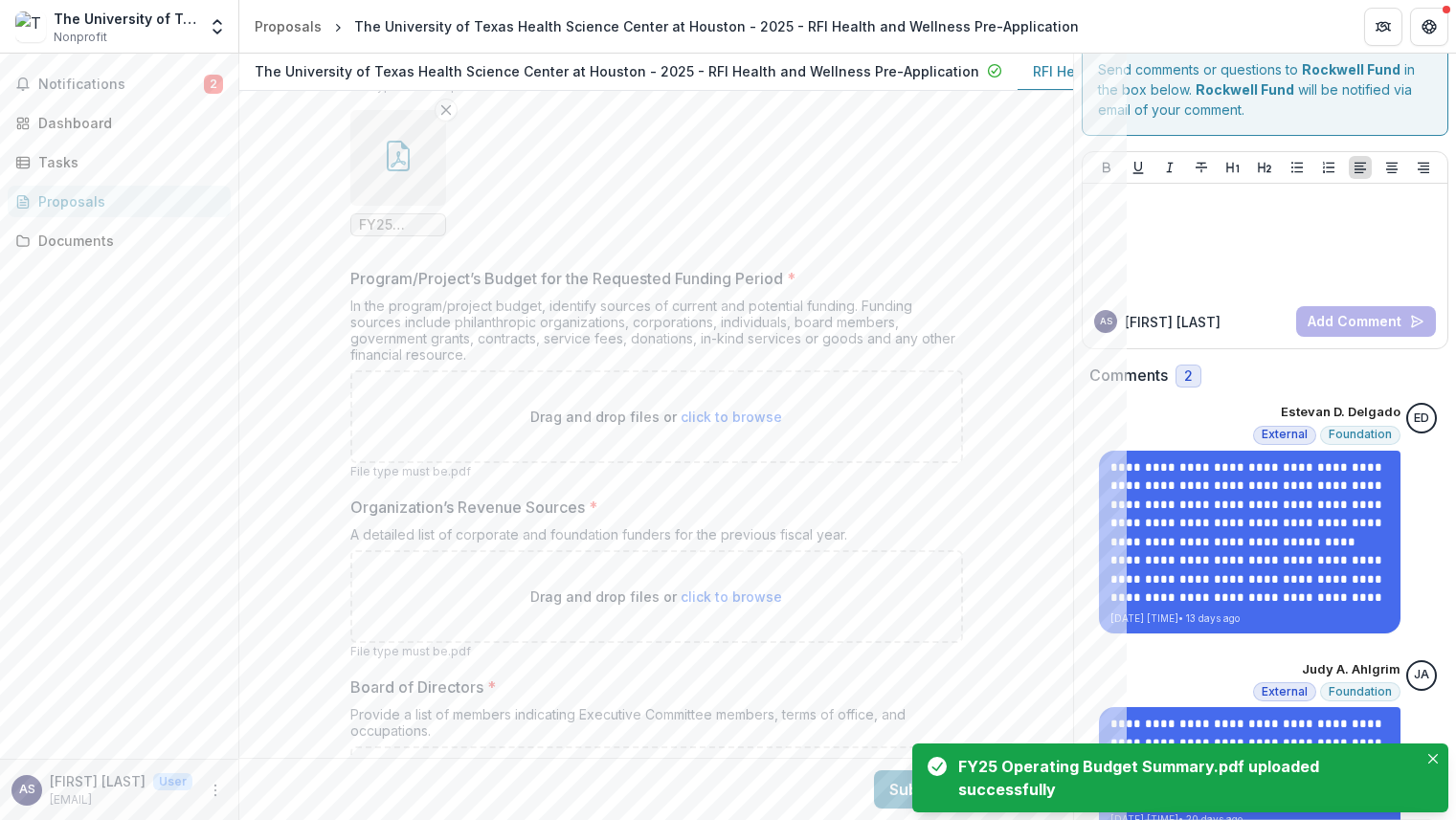 scroll, scrollTop: 13449, scrollLeft: 0, axis: vertical 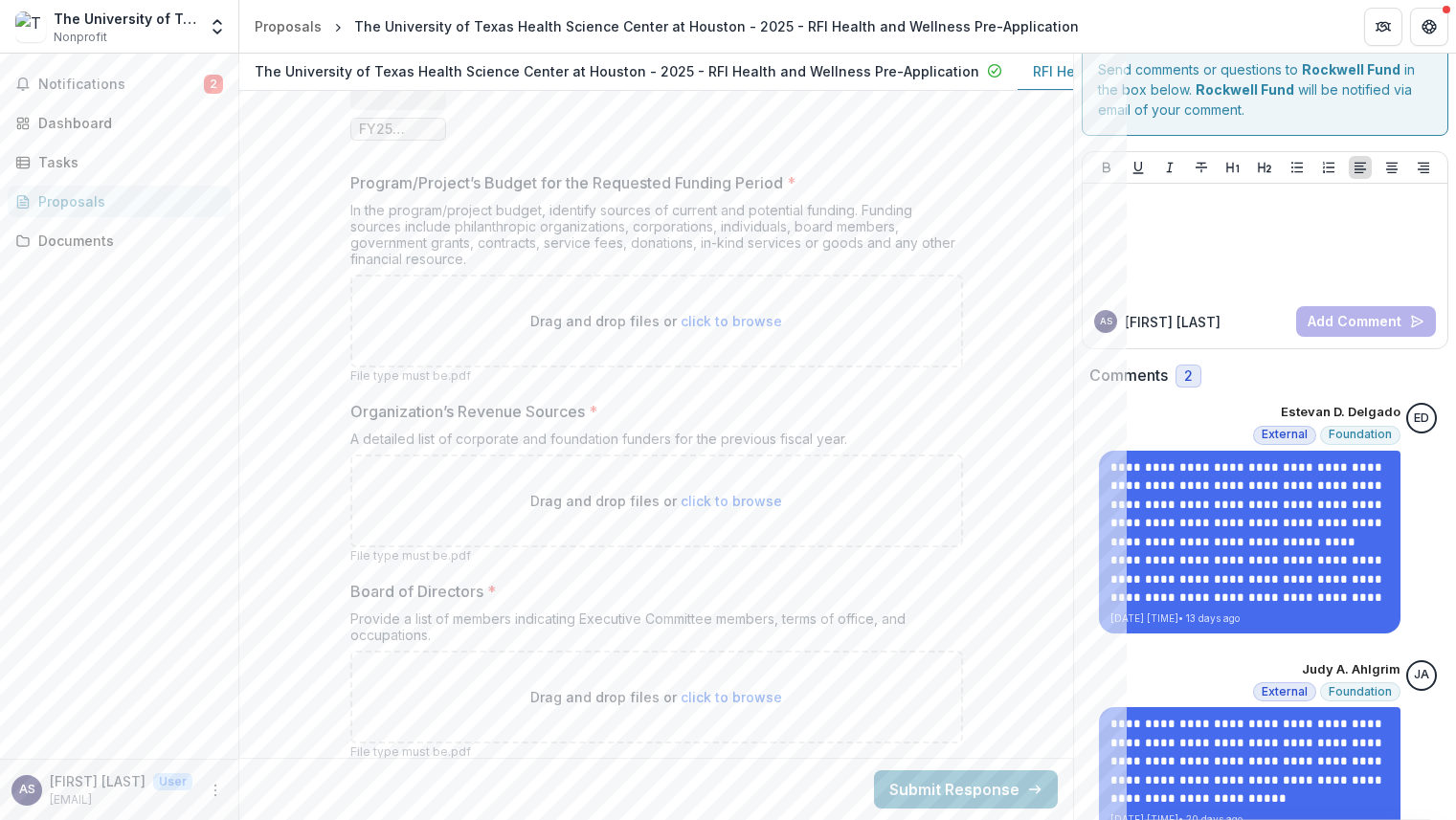 click on "Drag and drop files or   click to browse" at bounding box center (657, 697) 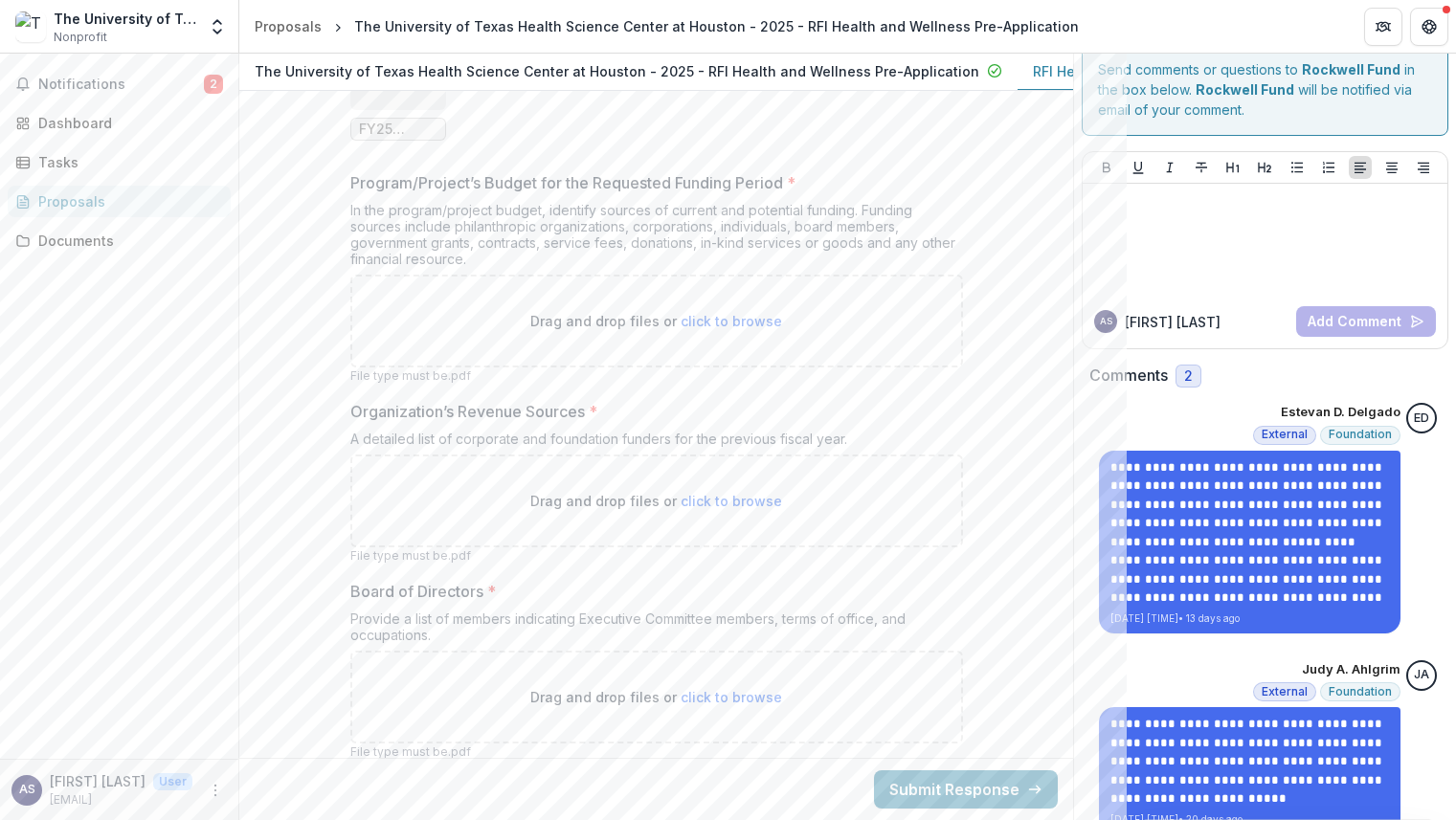 type on "**********" 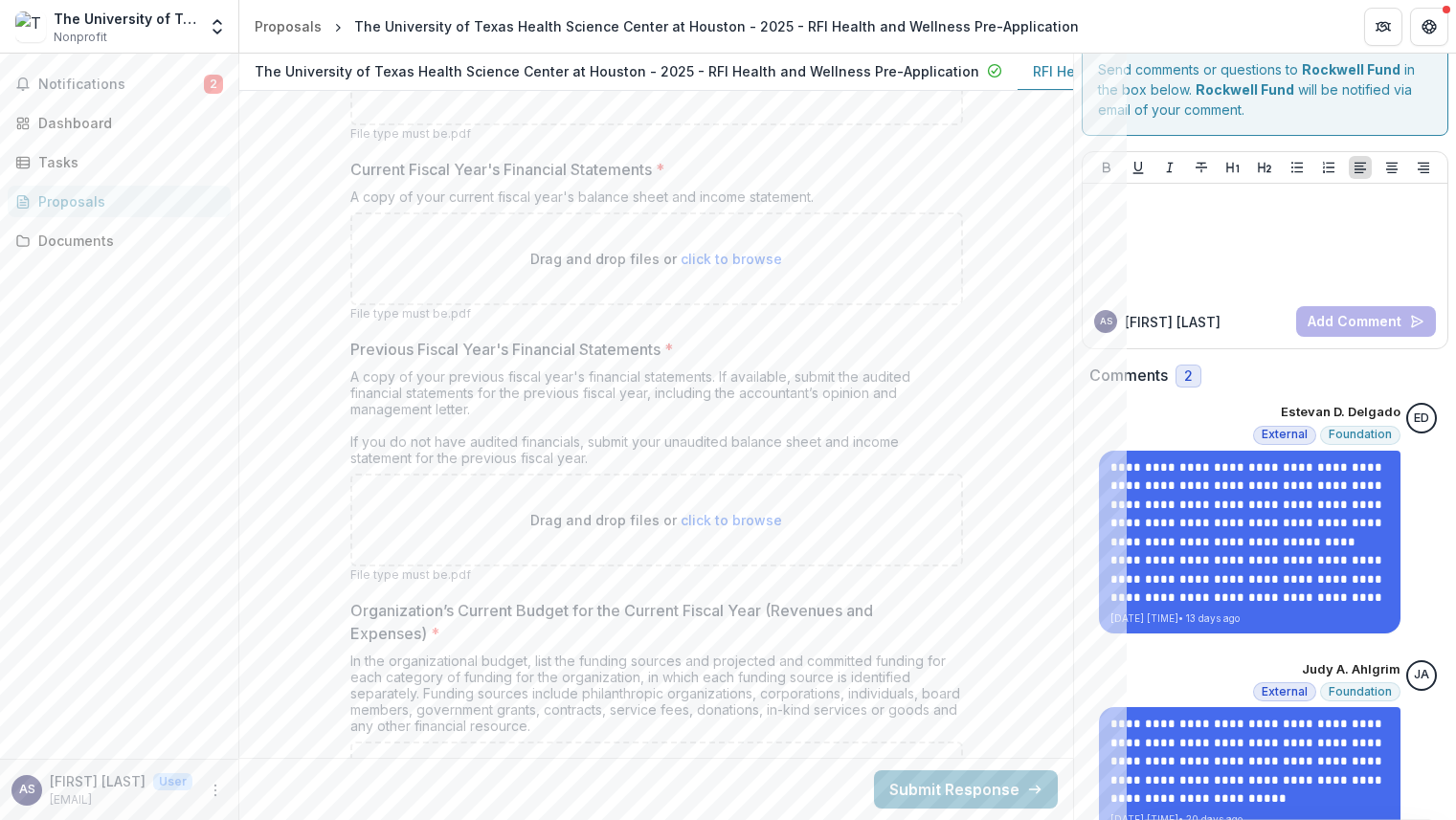 scroll, scrollTop: 12501, scrollLeft: 0, axis: vertical 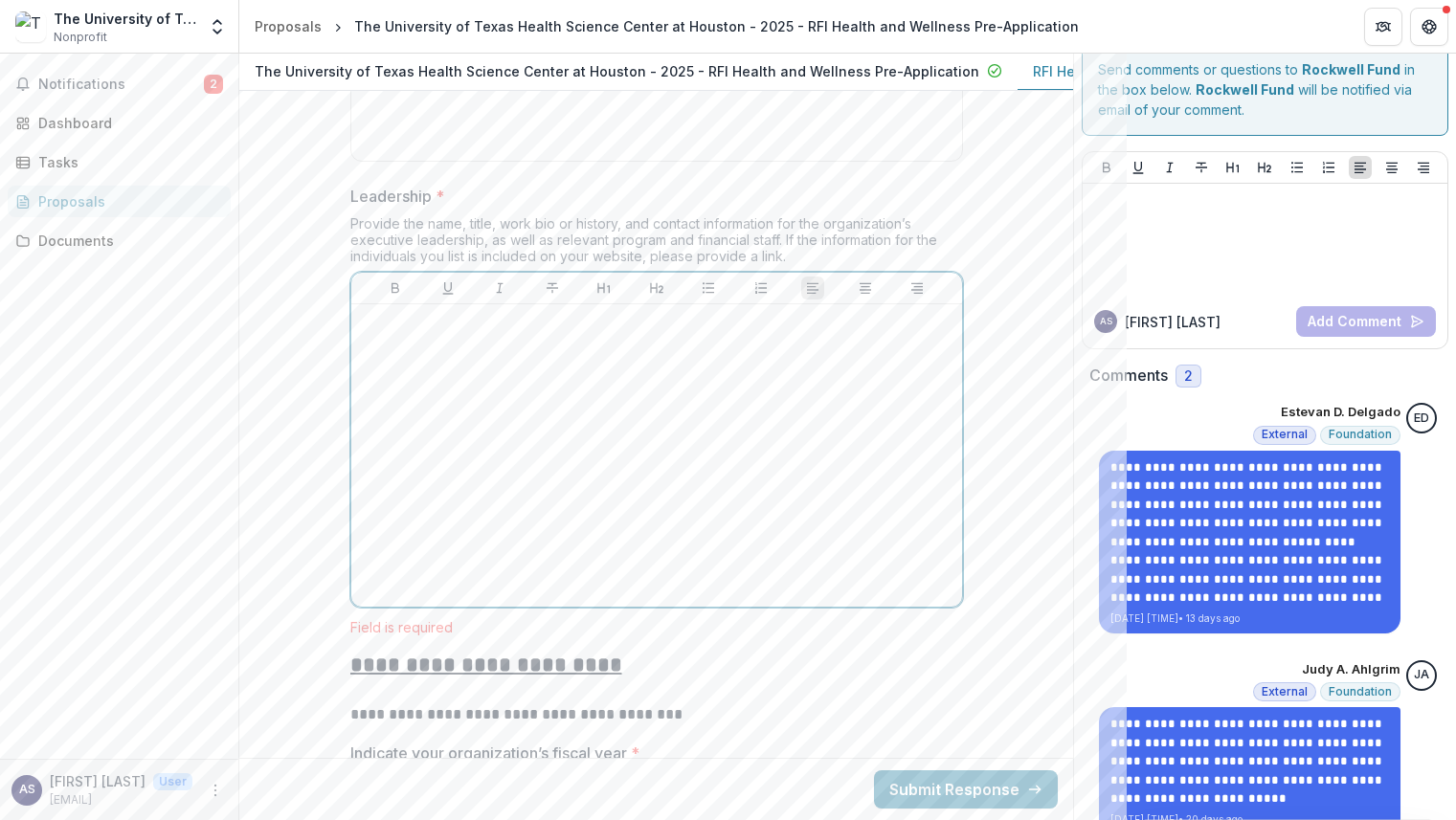 click at bounding box center [657, 455] 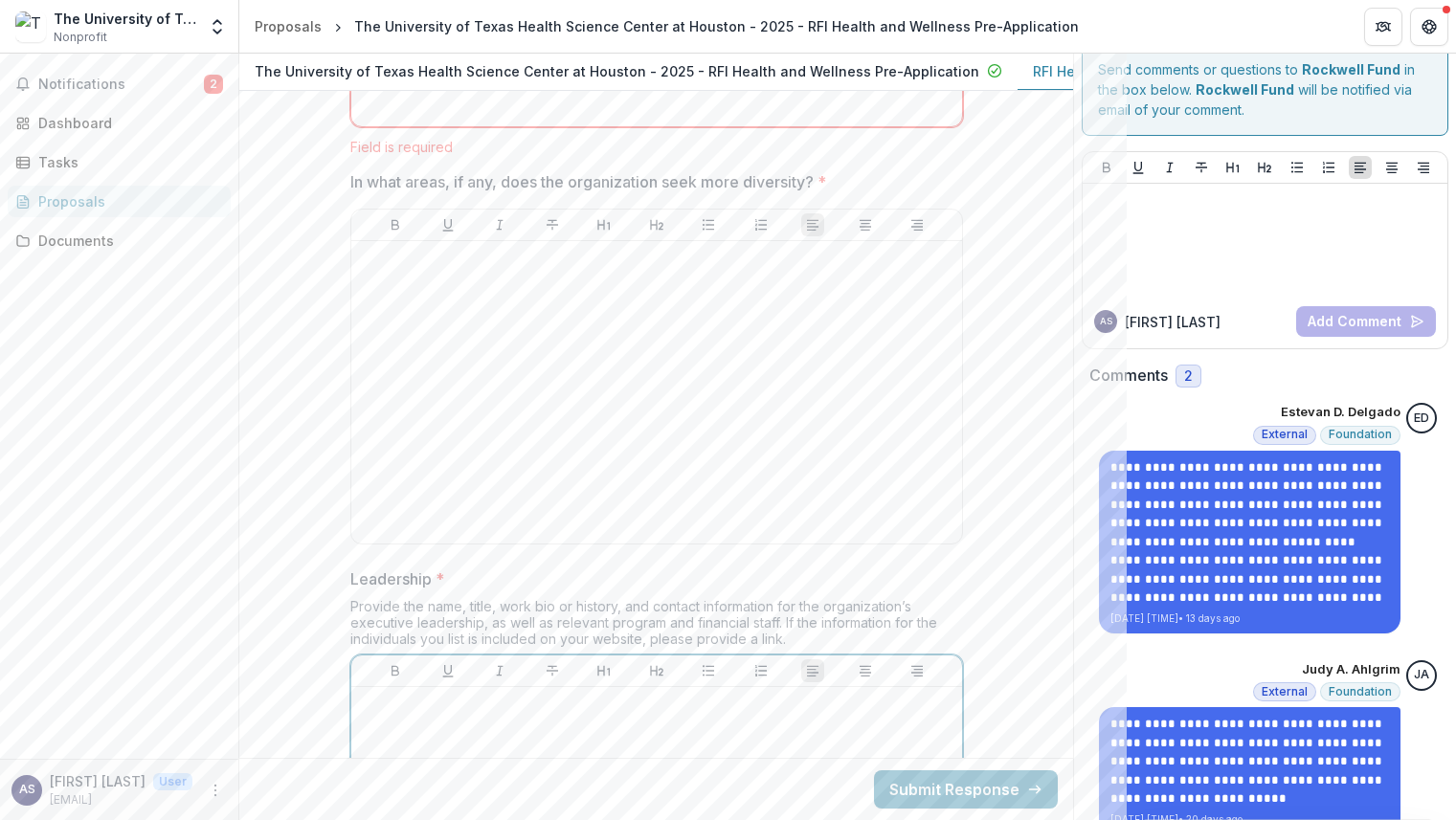 scroll, scrollTop: 9918, scrollLeft: 0, axis: vertical 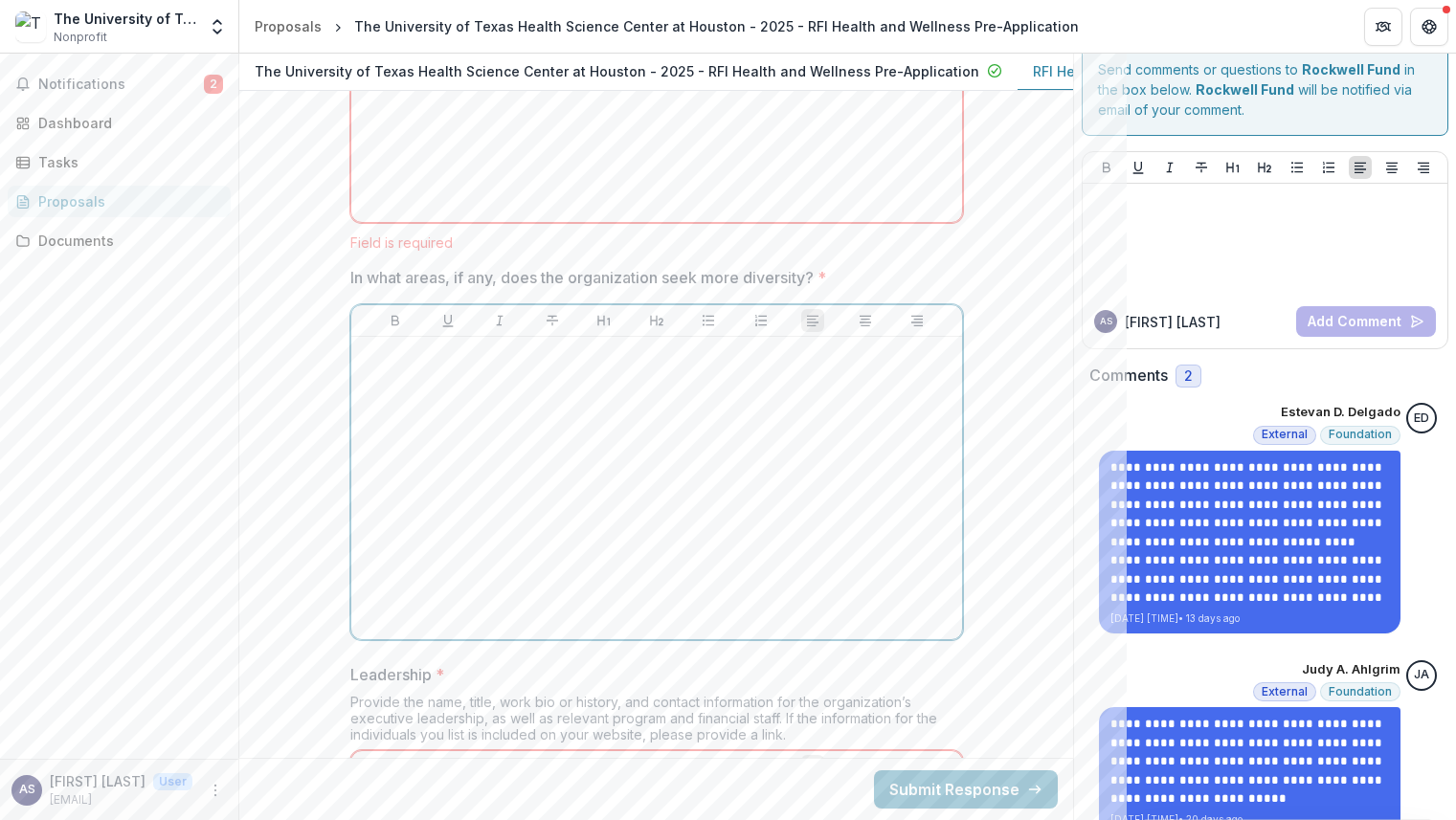 click at bounding box center [657, 488] 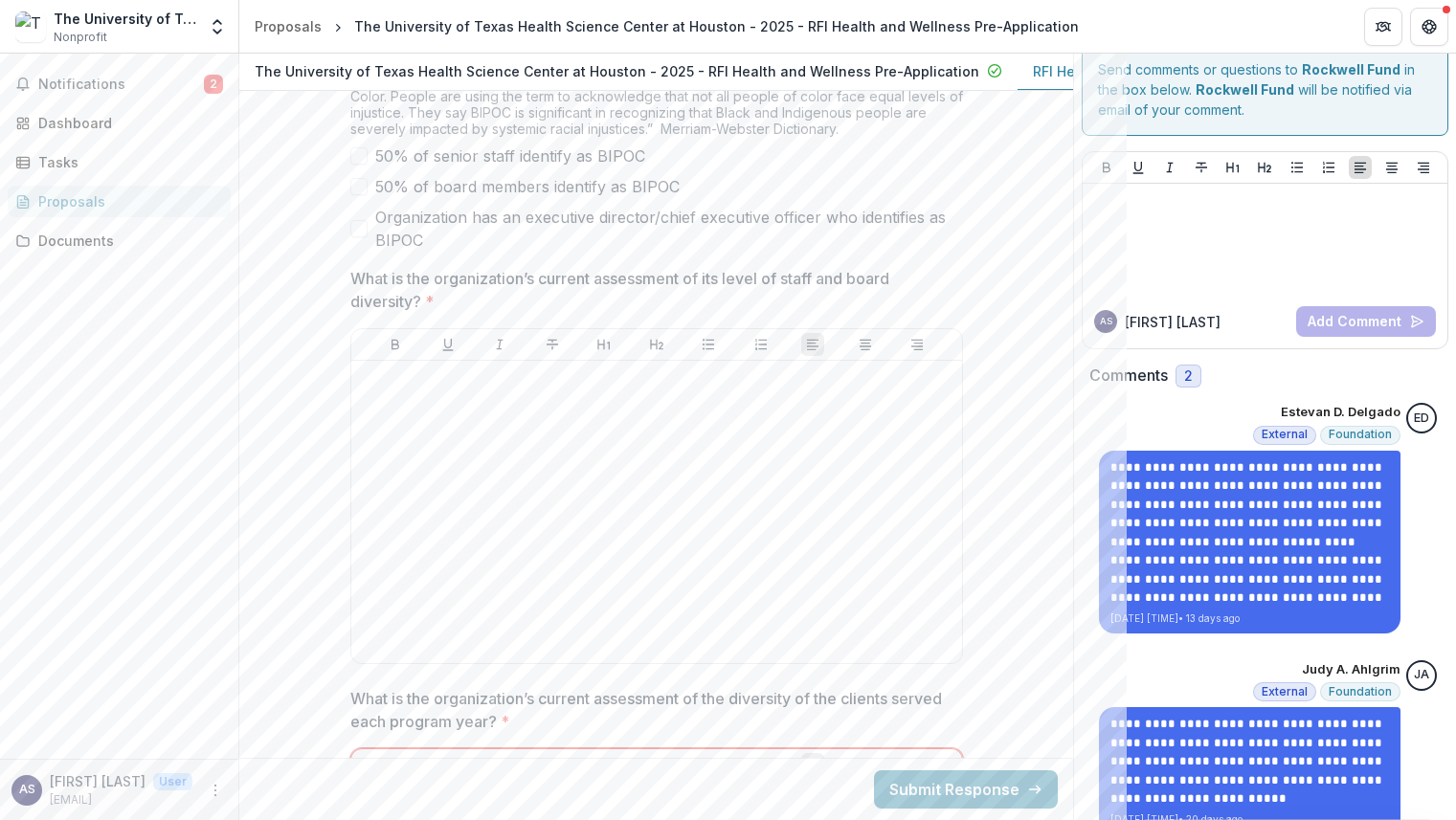 scroll, scrollTop: 8961, scrollLeft: 0, axis: vertical 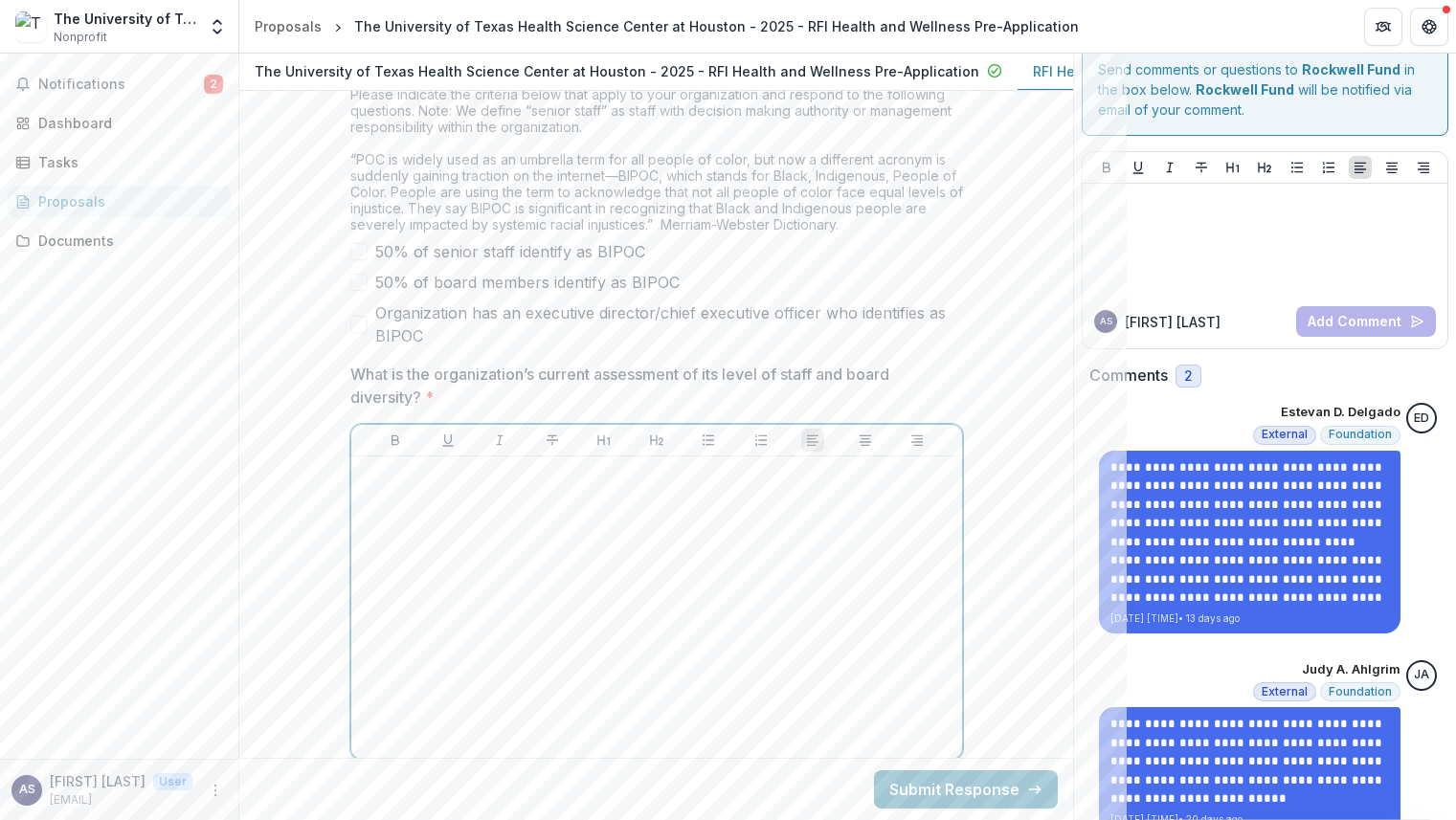 click at bounding box center [657, 608] 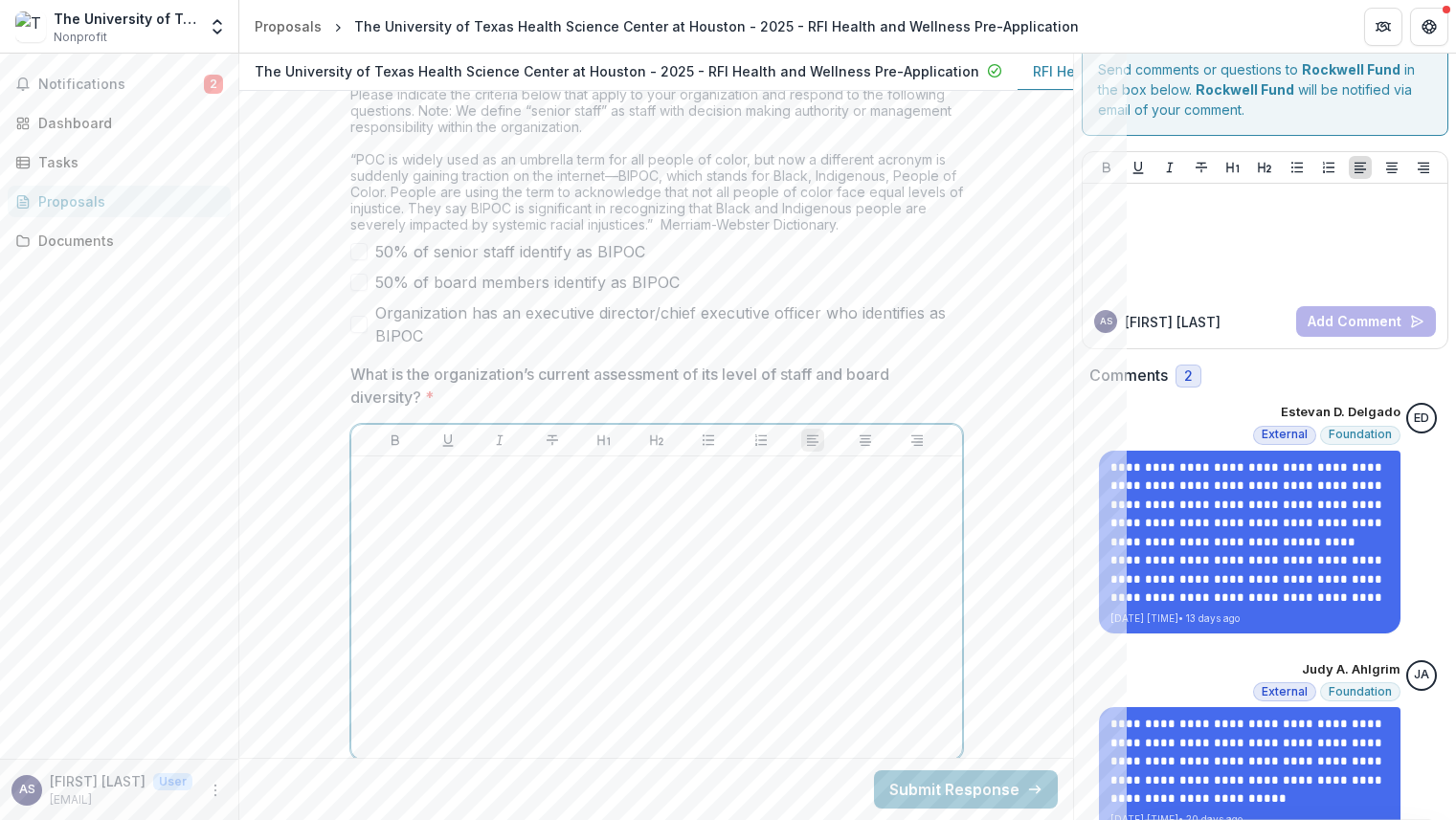 click at bounding box center [657, 608] 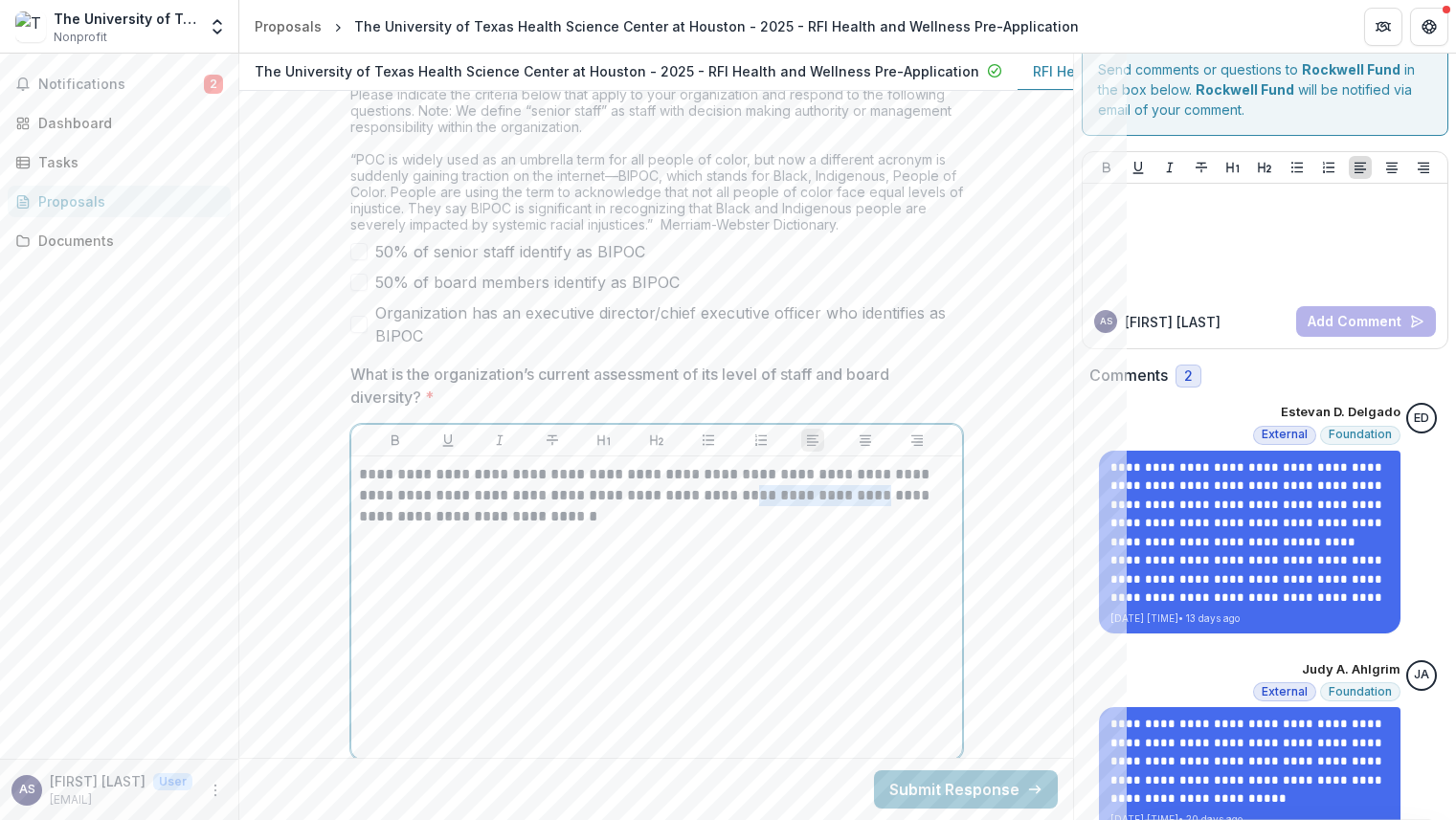 drag, startPoint x: 832, startPoint y: 501, endPoint x: 724, endPoint y: 511, distance: 108.46197 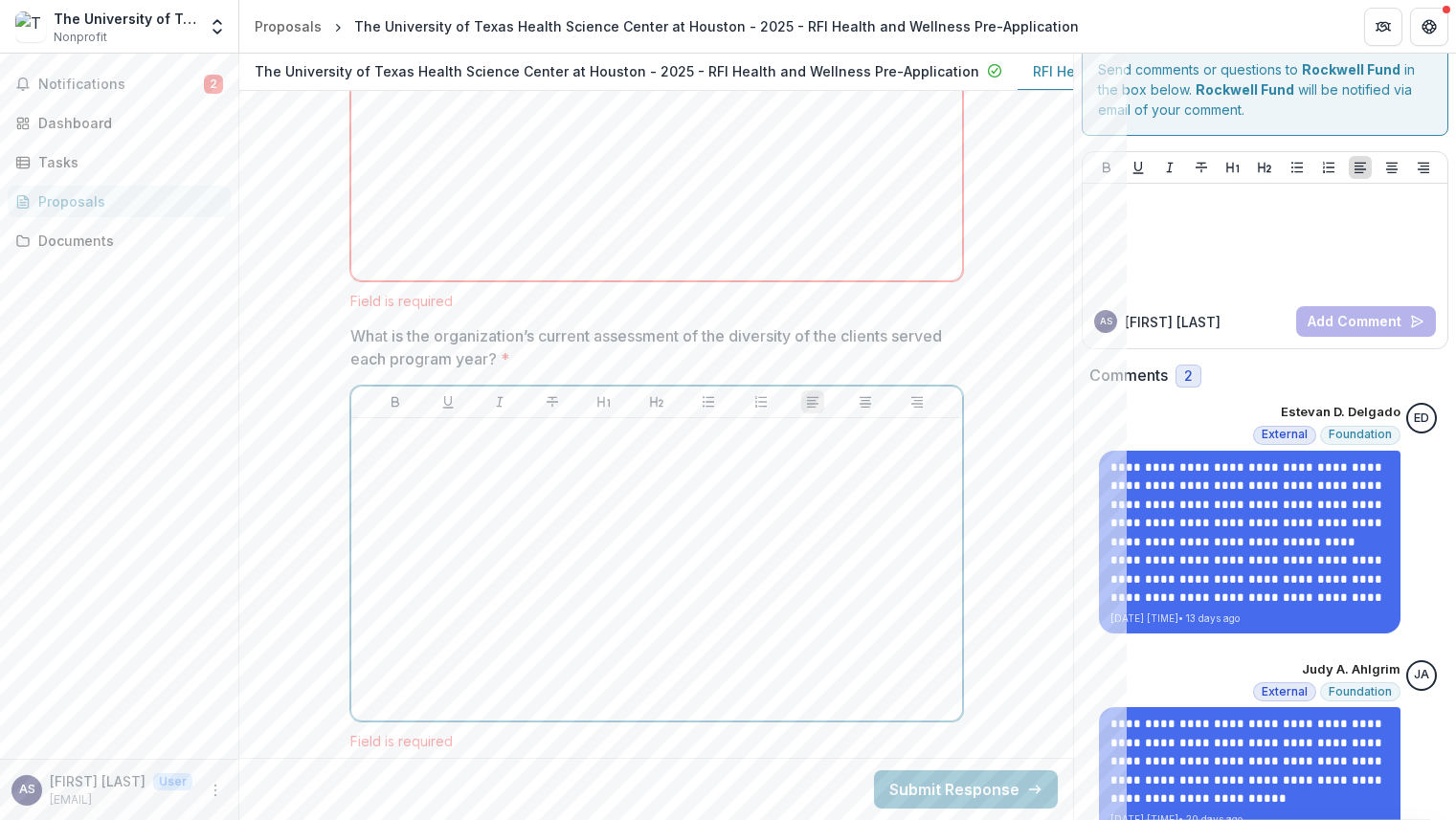 click at bounding box center (657, 569) 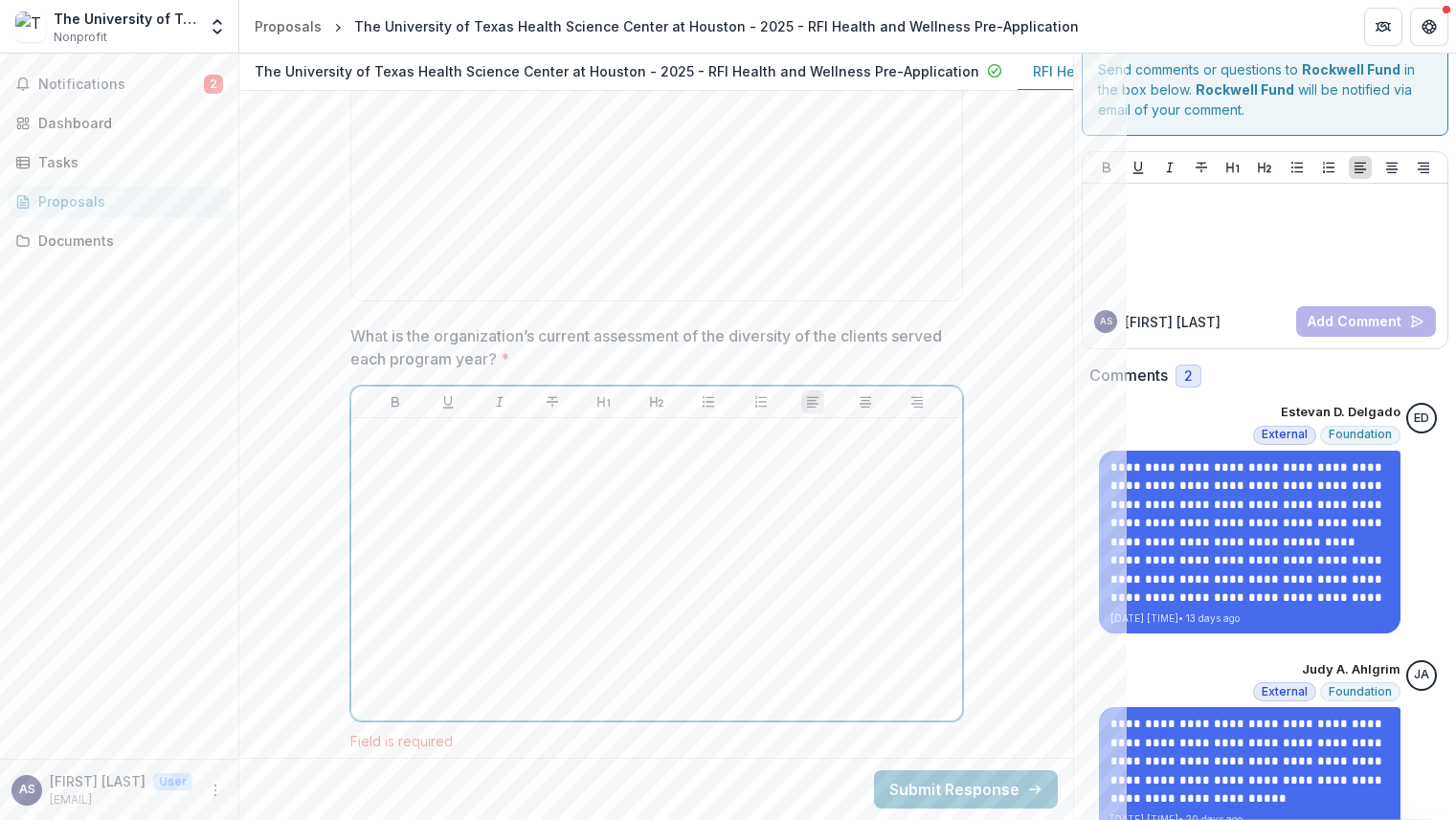scroll, scrollTop: 9897, scrollLeft: 0, axis: vertical 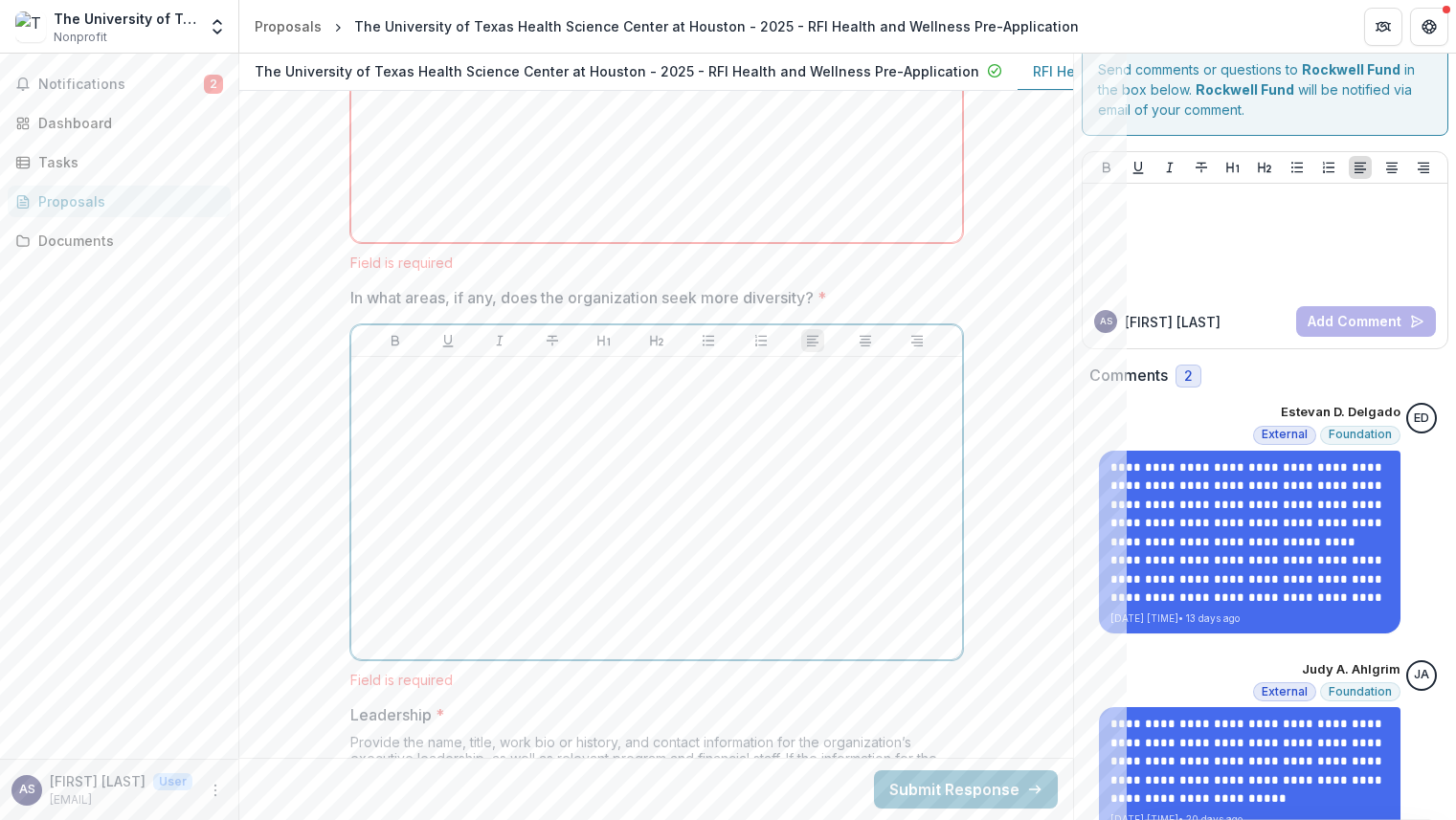 click at bounding box center (657, 508) 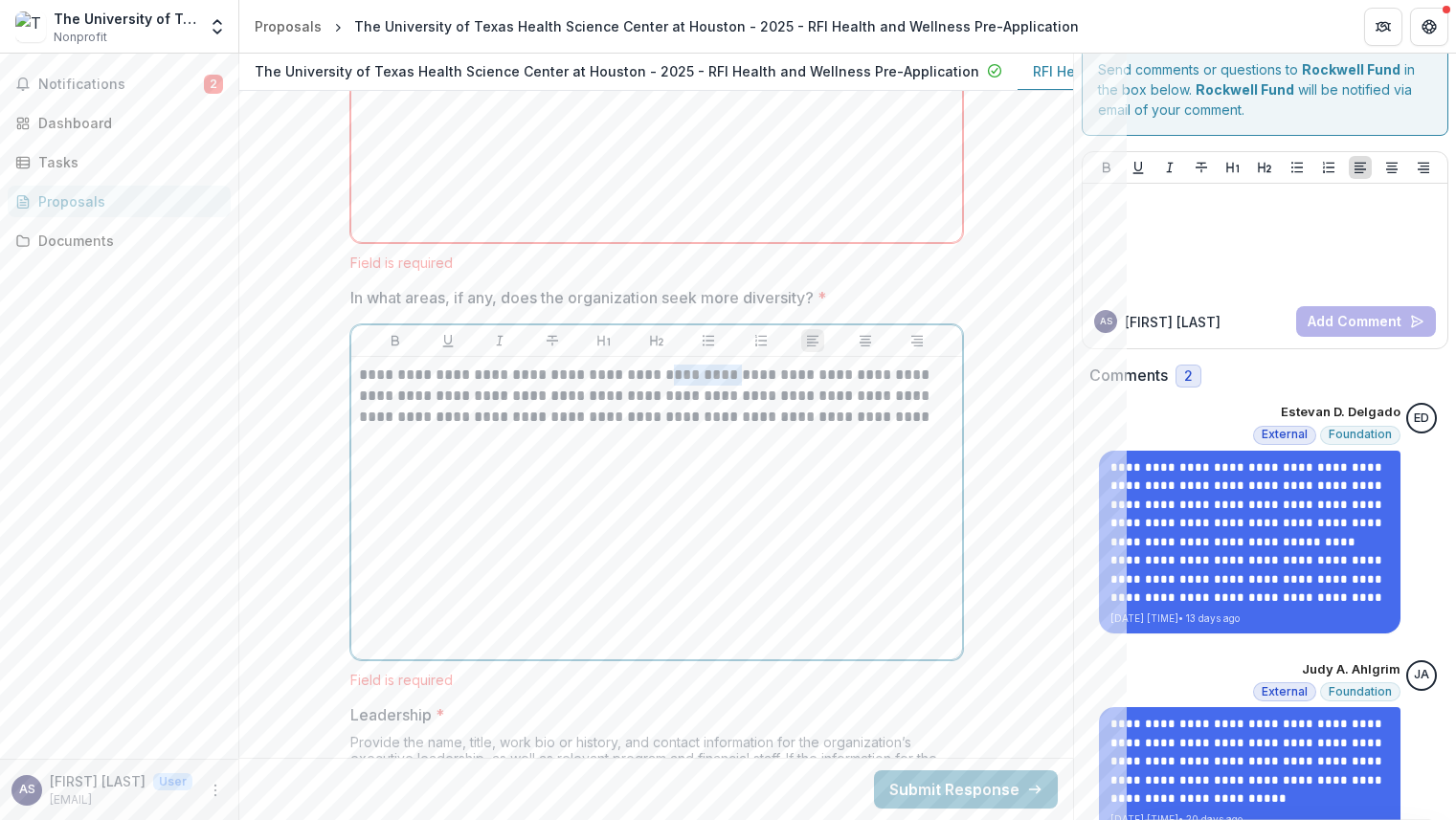 drag, startPoint x: 724, startPoint y: 378, endPoint x: 665, endPoint y: 377, distance: 59.008474 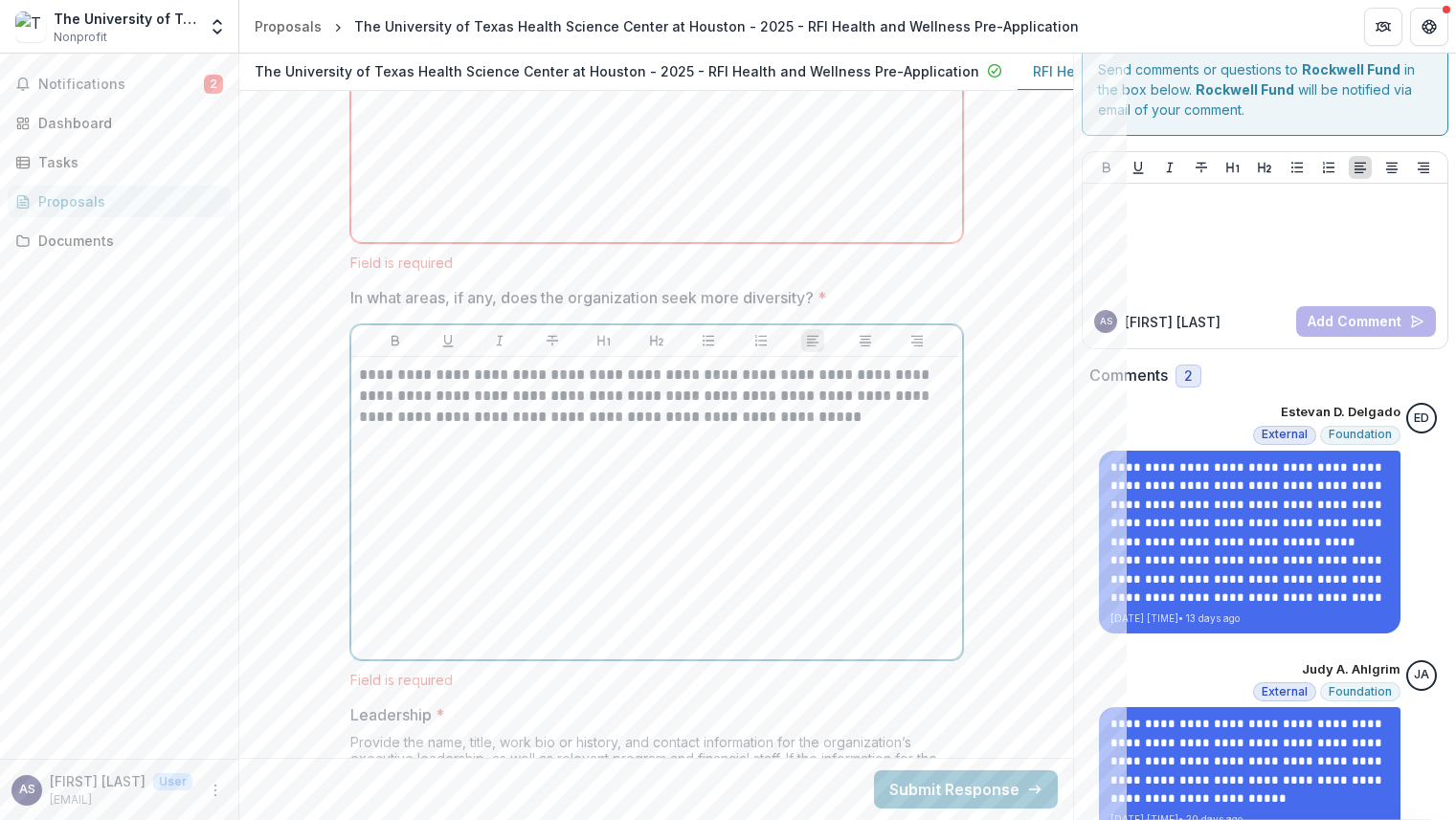 click on "**********" at bounding box center [657, 508] 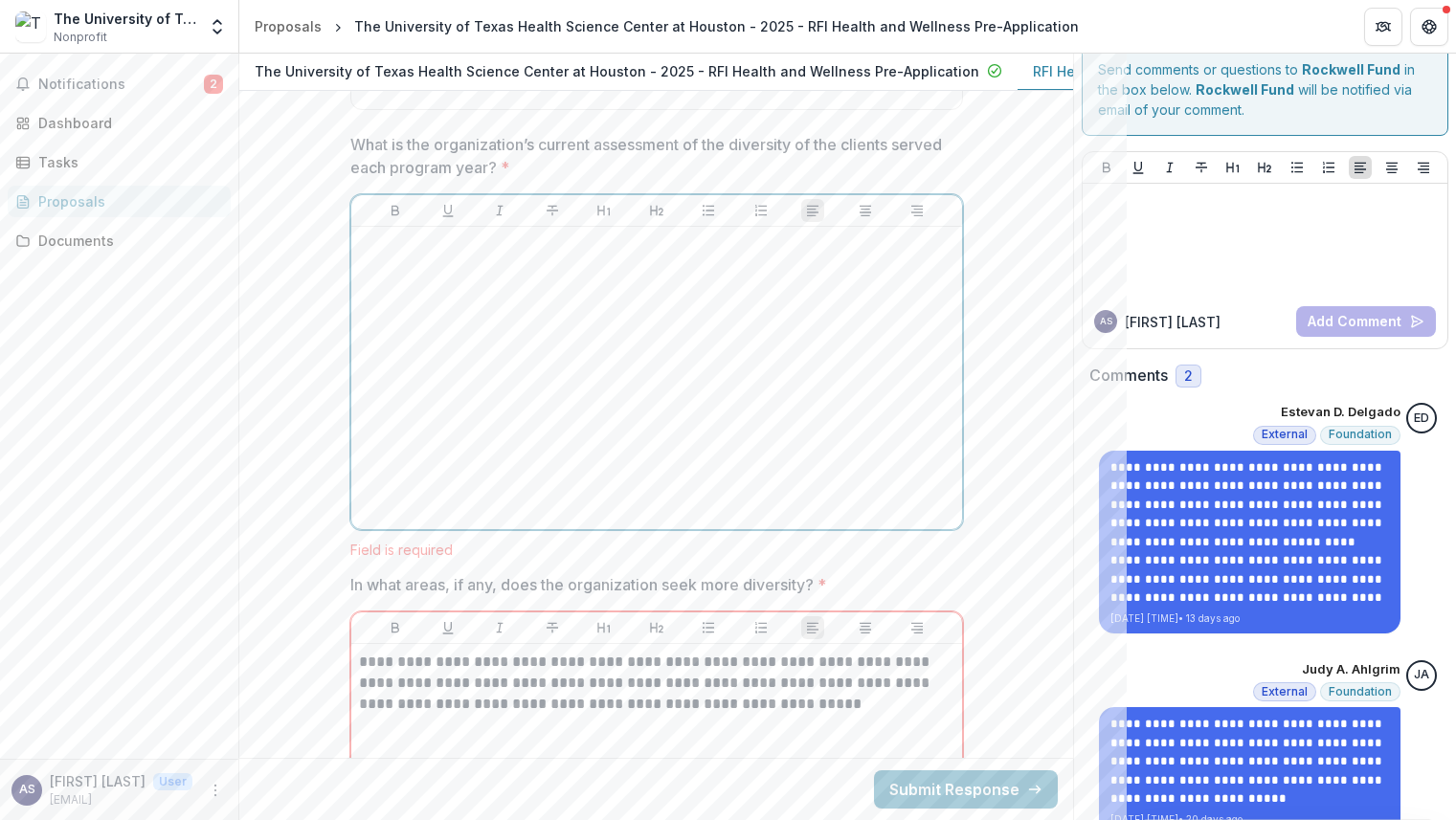 click at bounding box center (657, 378) 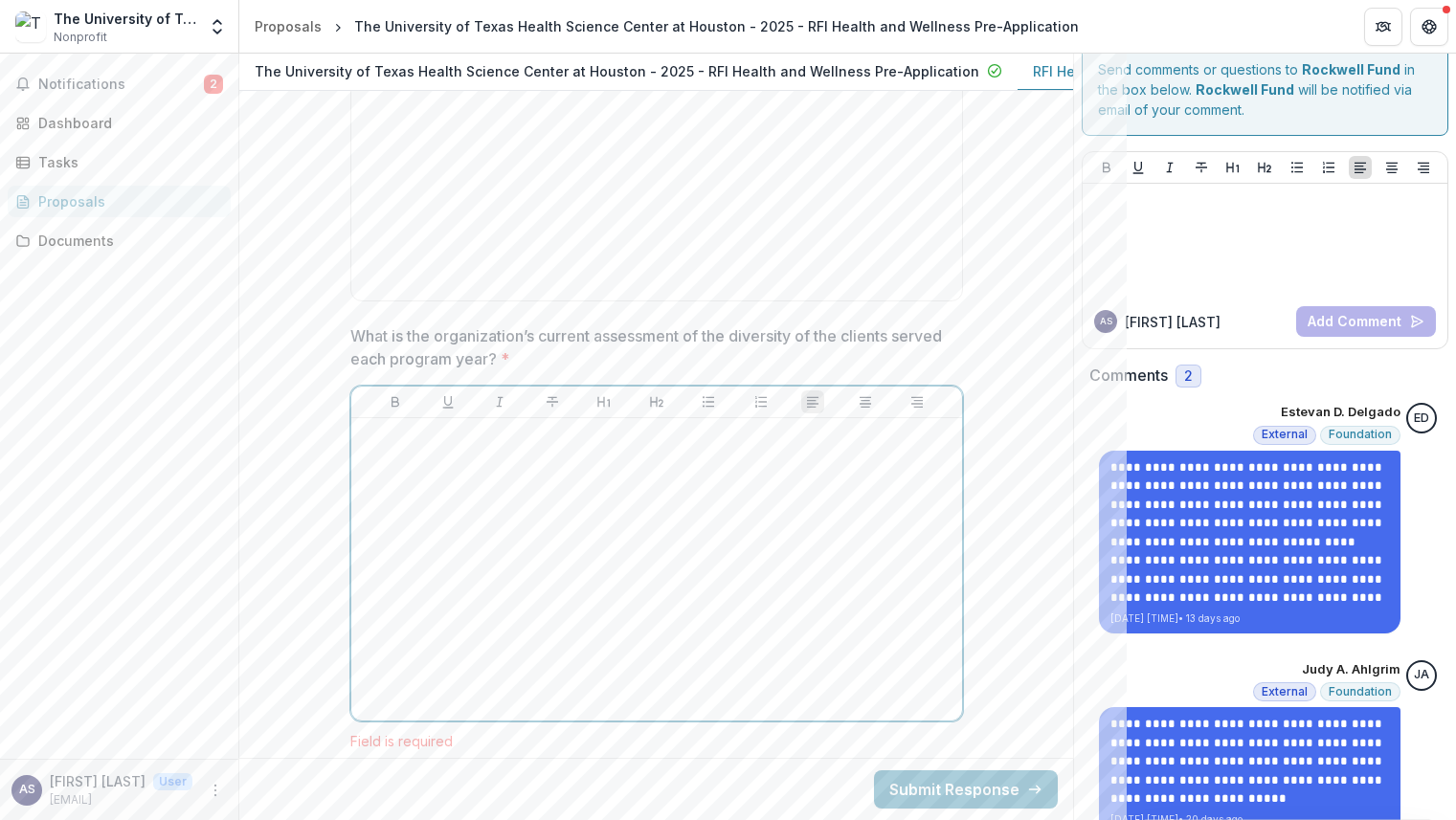 scroll, scrollTop: 9323, scrollLeft: 0, axis: vertical 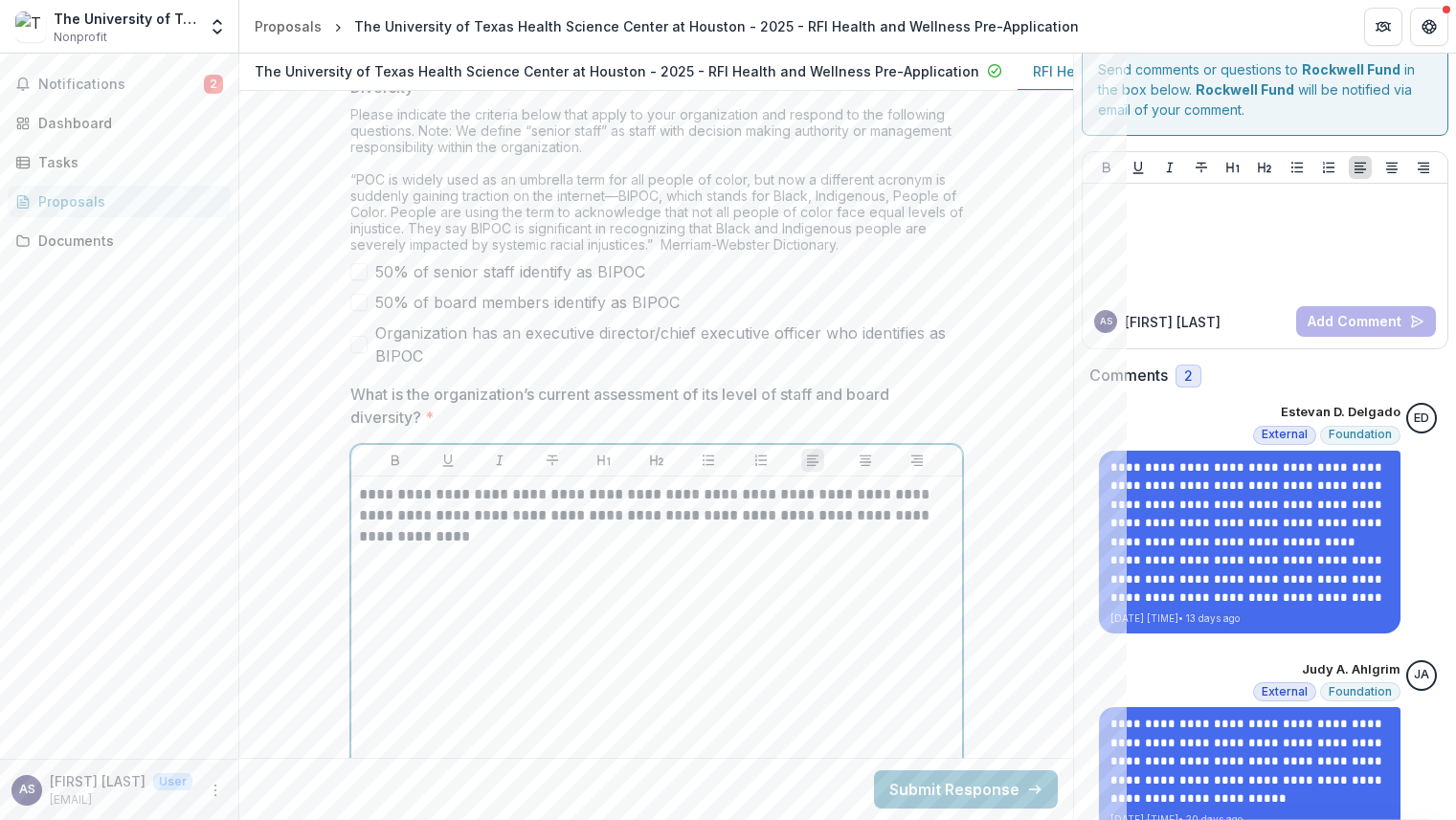 click on "**********" at bounding box center [657, 516] 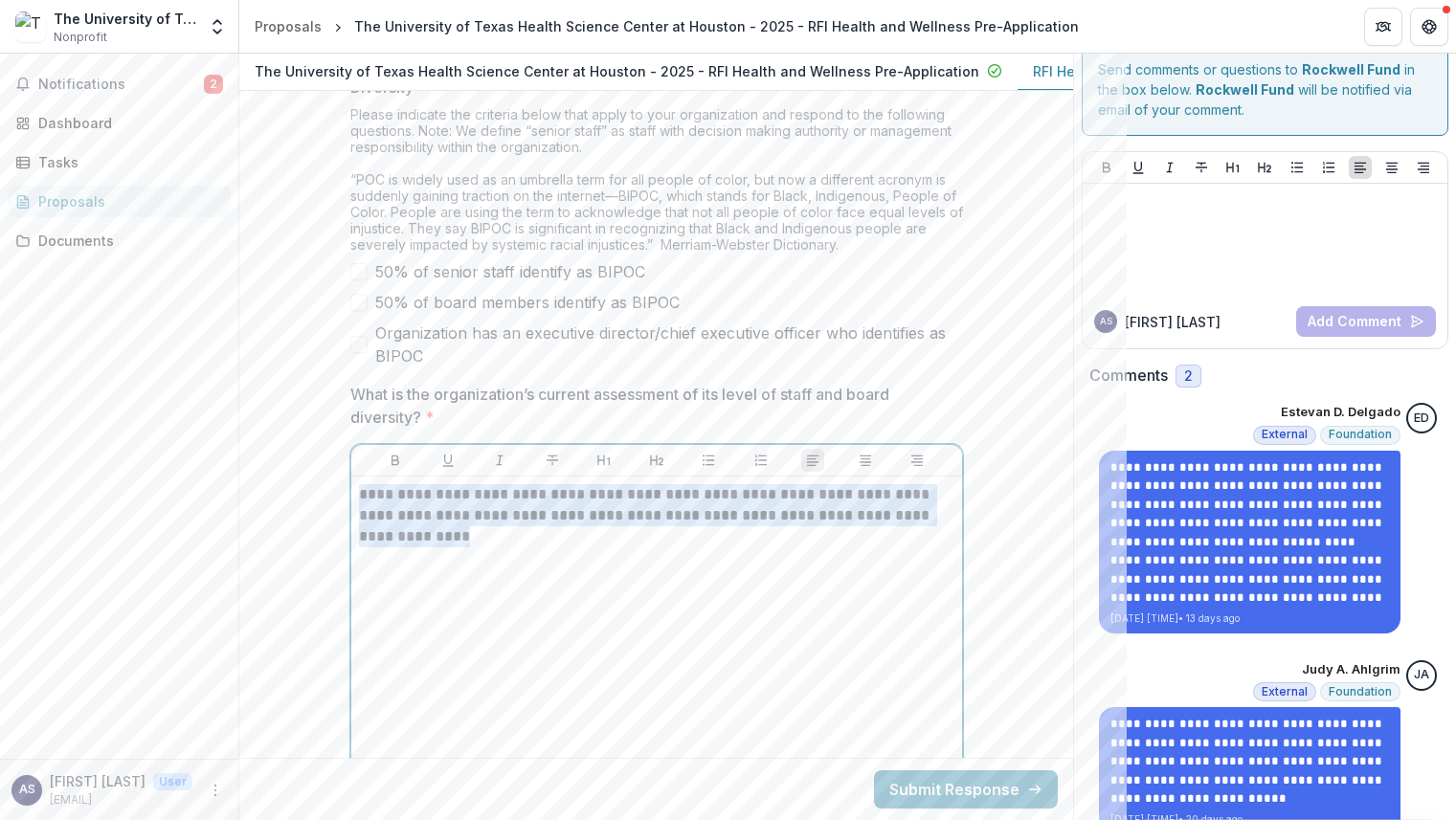 click on "**********" at bounding box center (657, 516) 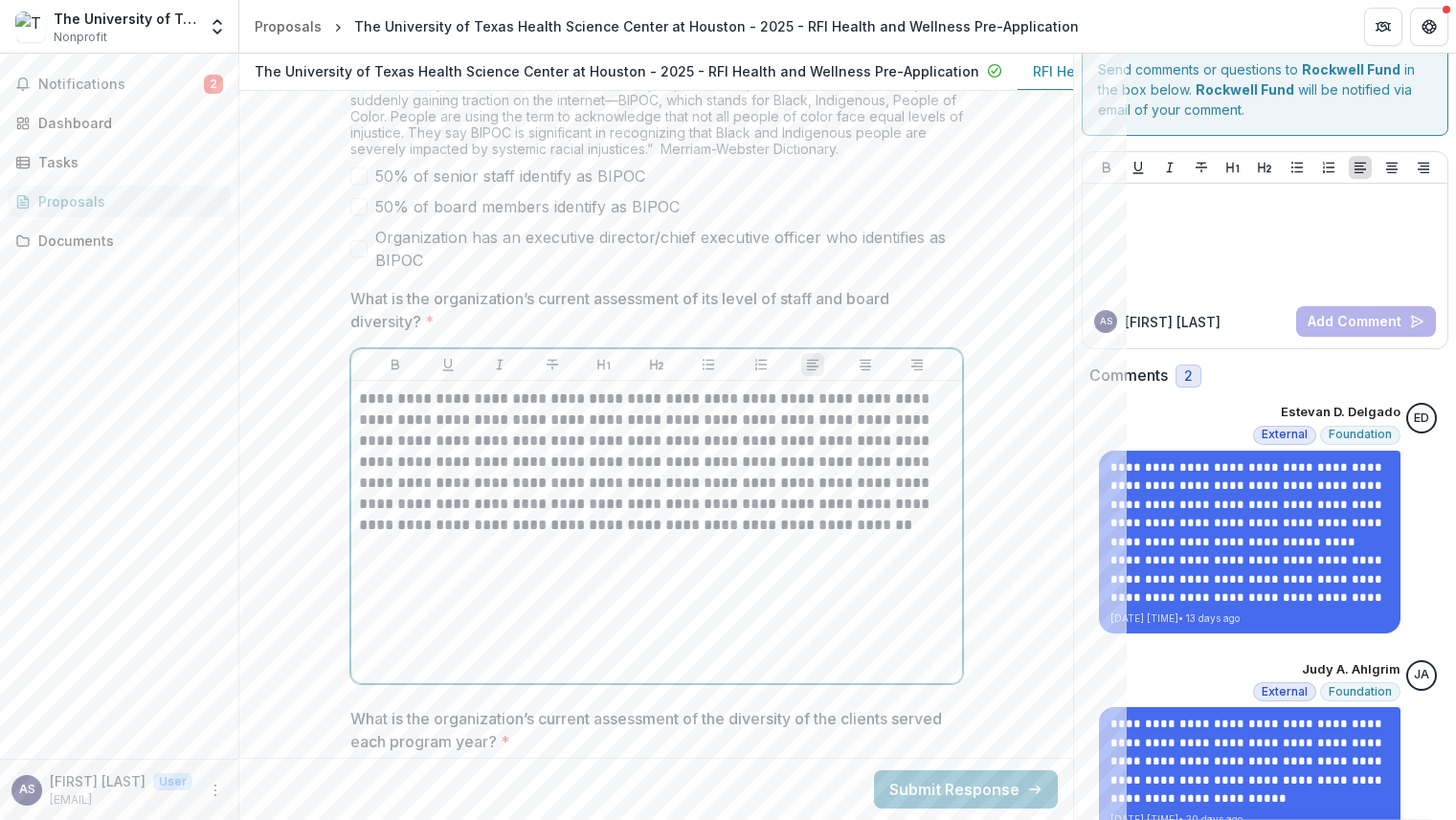 scroll, scrollTop: 9515, scrollLeft: 0, axis: vertical 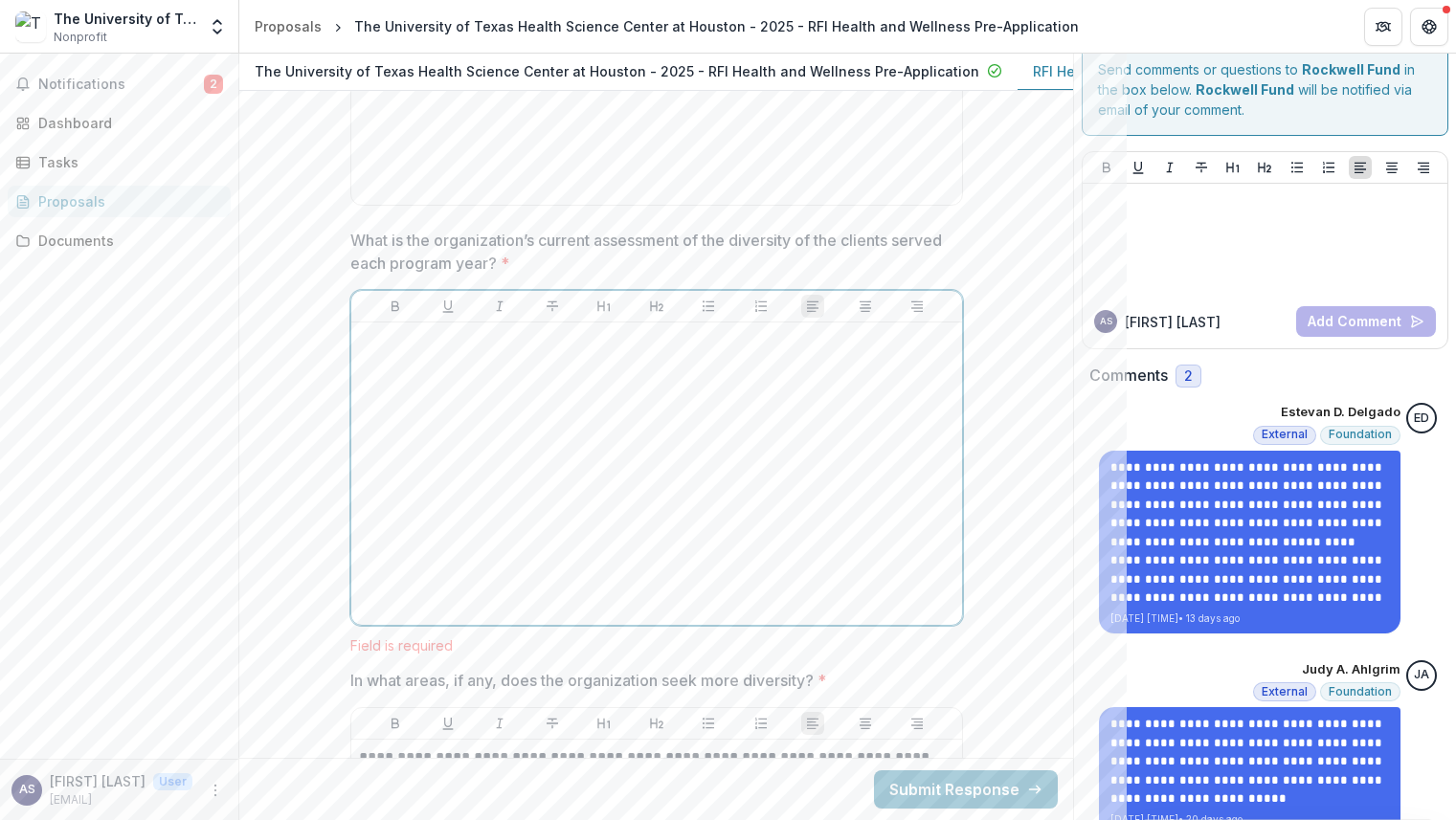 click at bounding box center [657, 474] 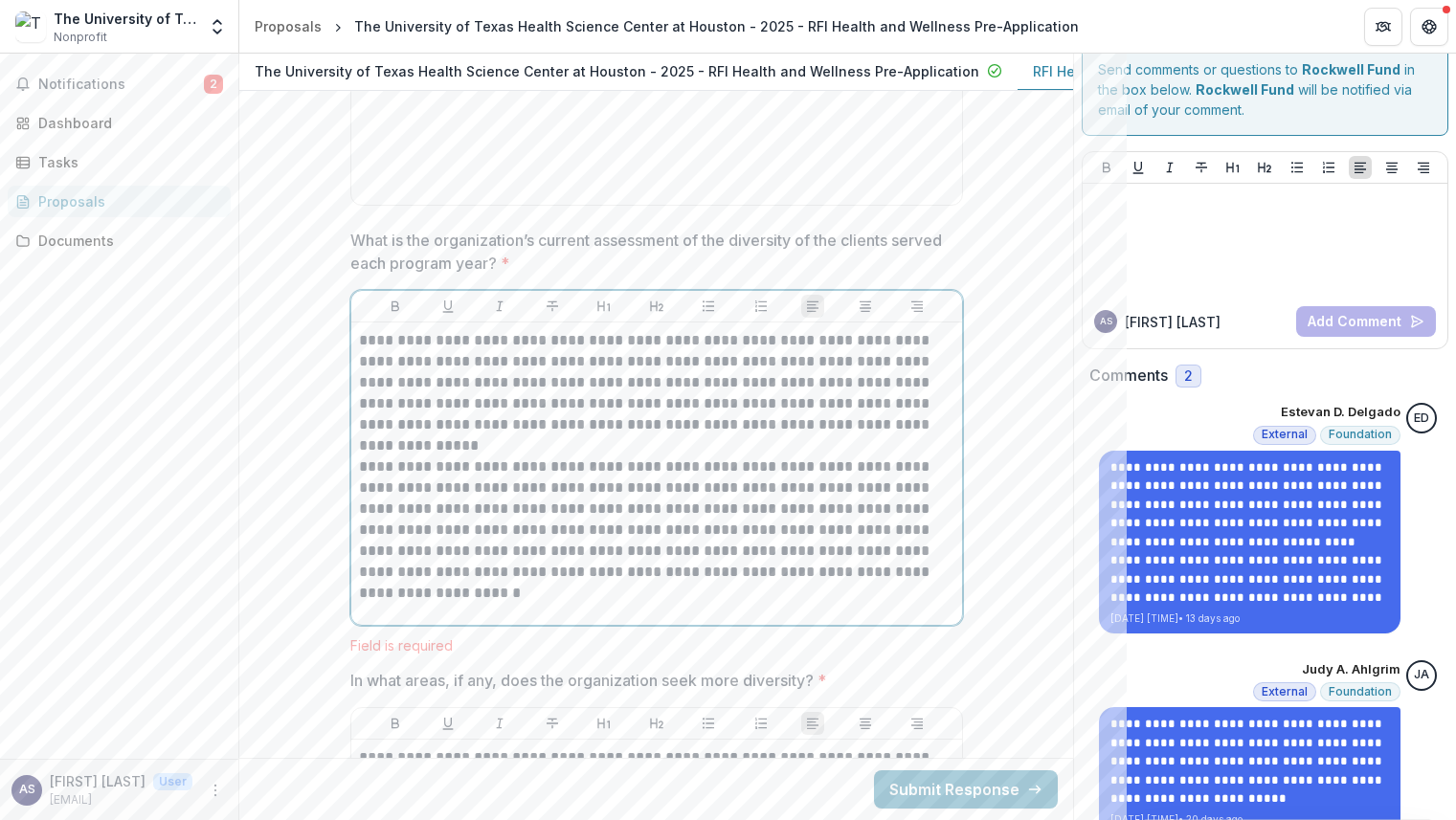 click at bounding box center (657, 446) 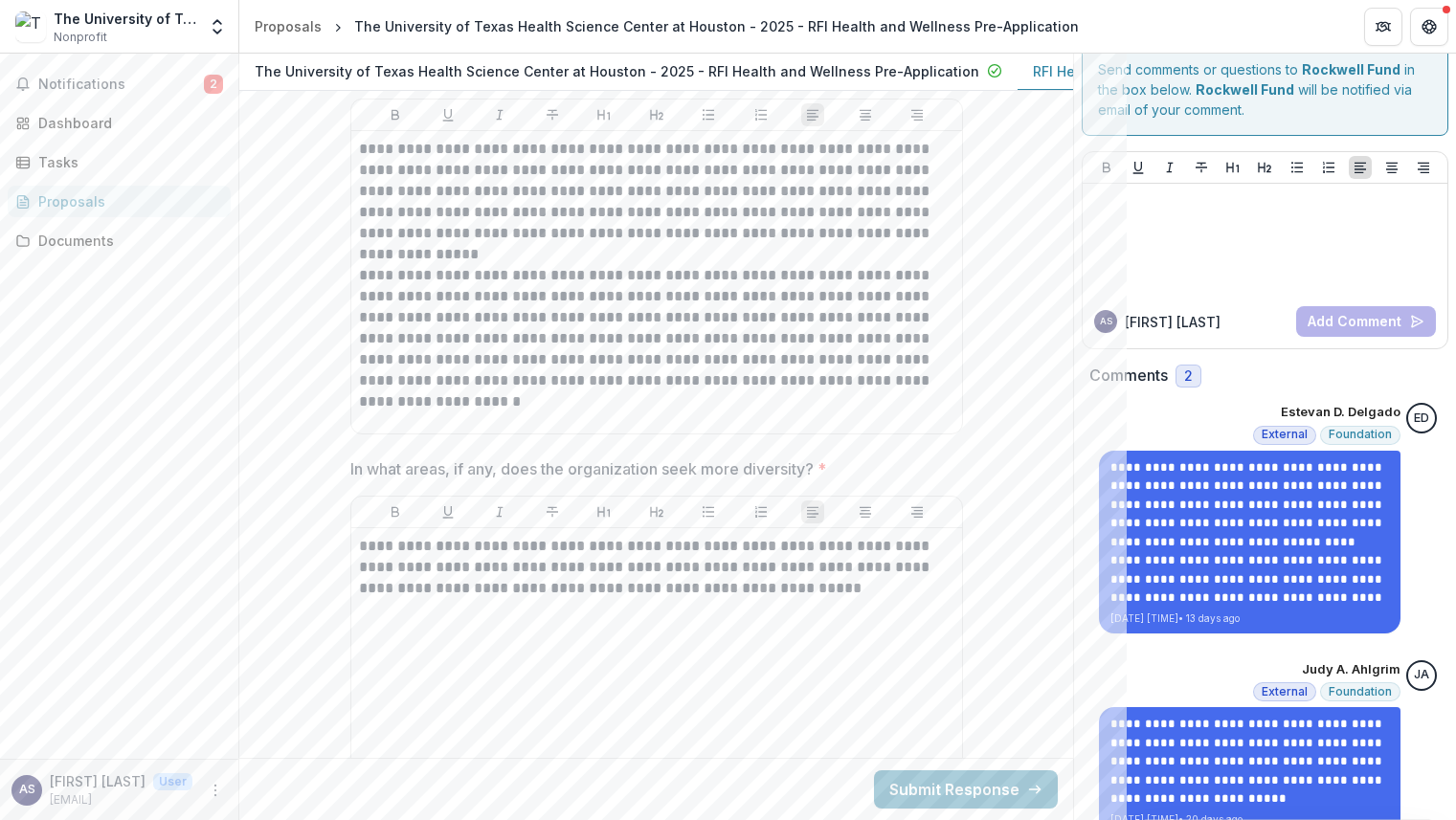 scroll, scrollTop: 9610, scrollLeft: 0, axis: vertical 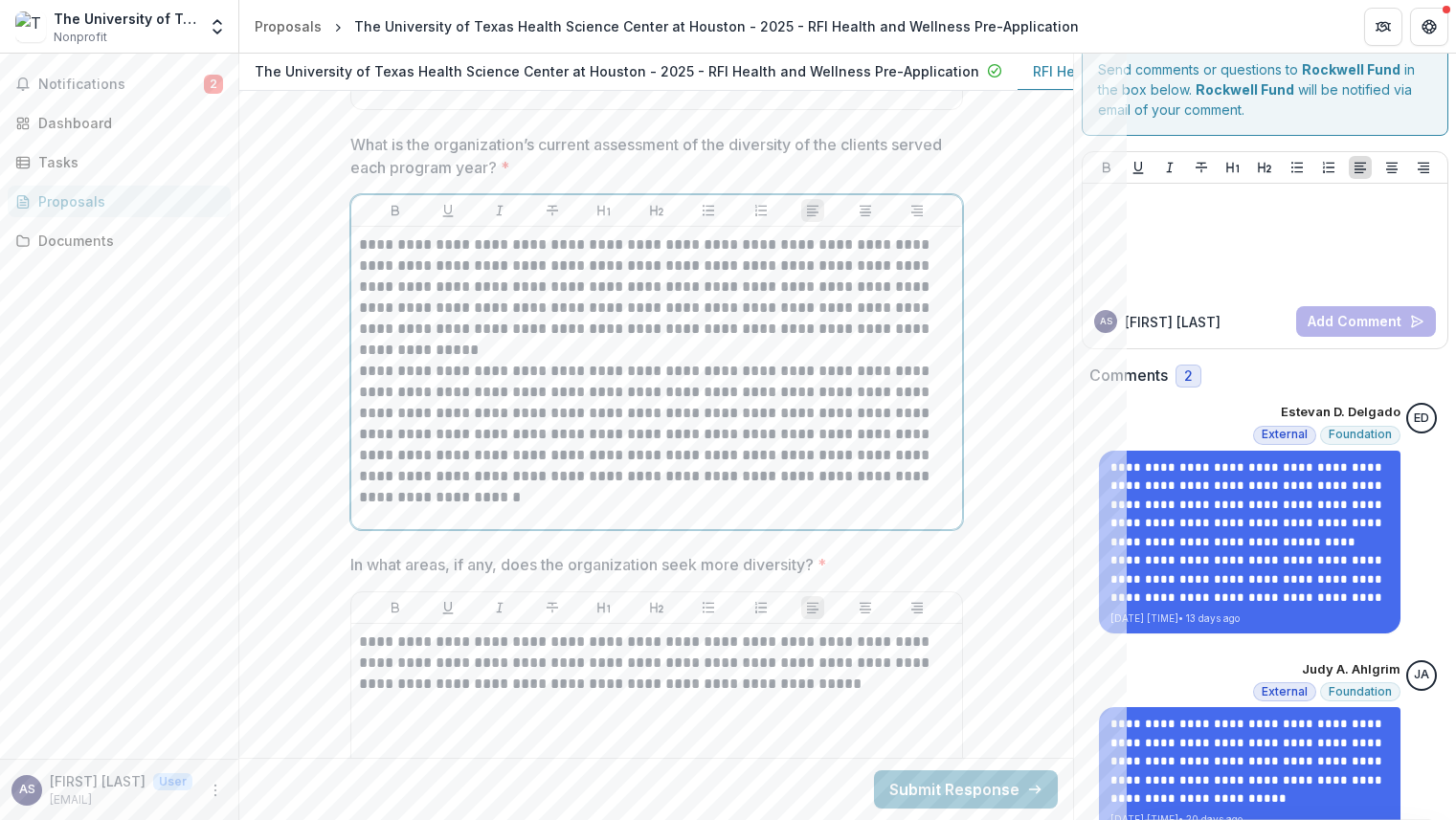 click on "**********" at bounding box center [657, 287] 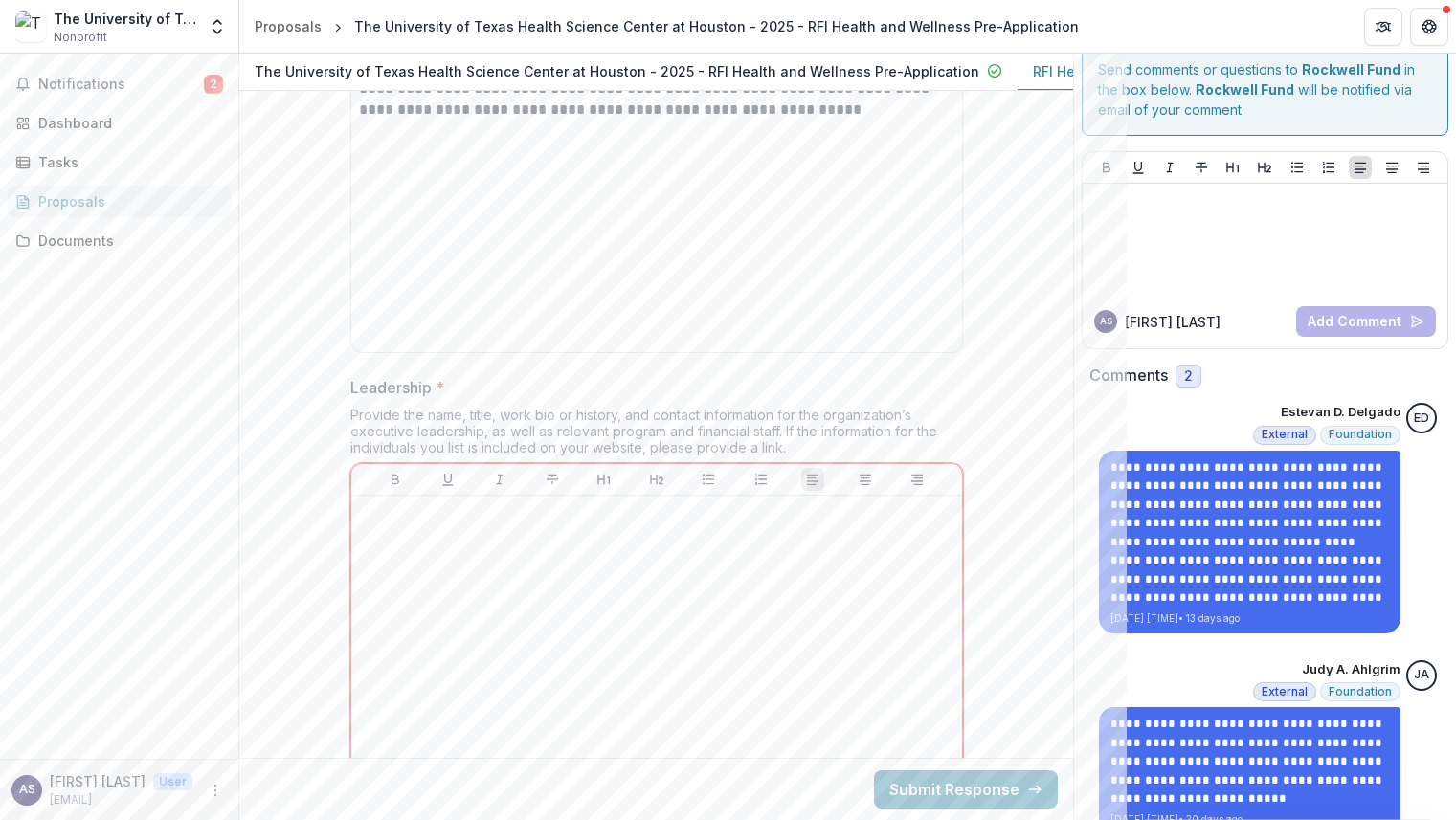 scroll, scrollTop: 10376, scrollLeft: 0, axis: vertical 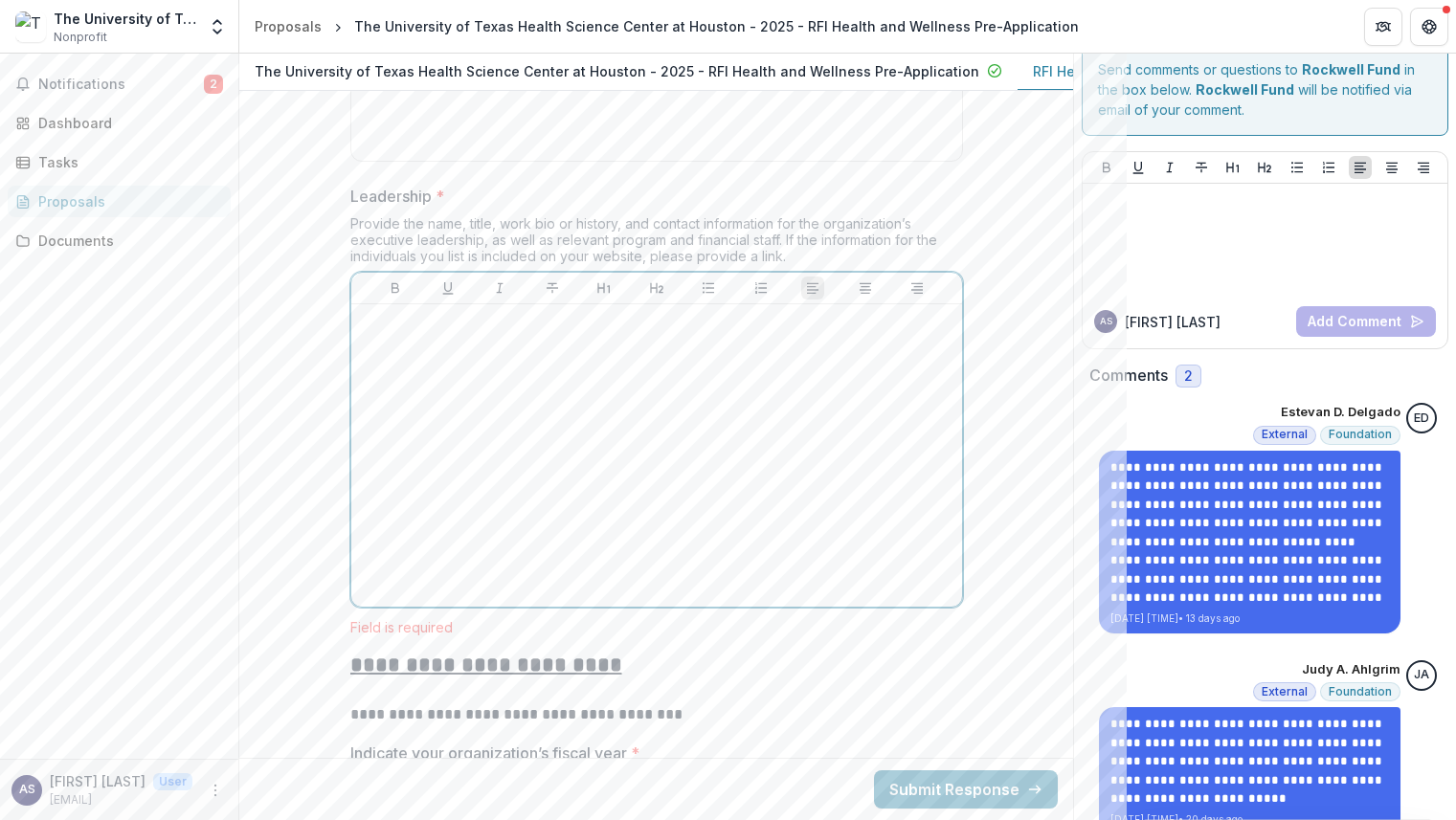 click at bounding box center (657, 455) 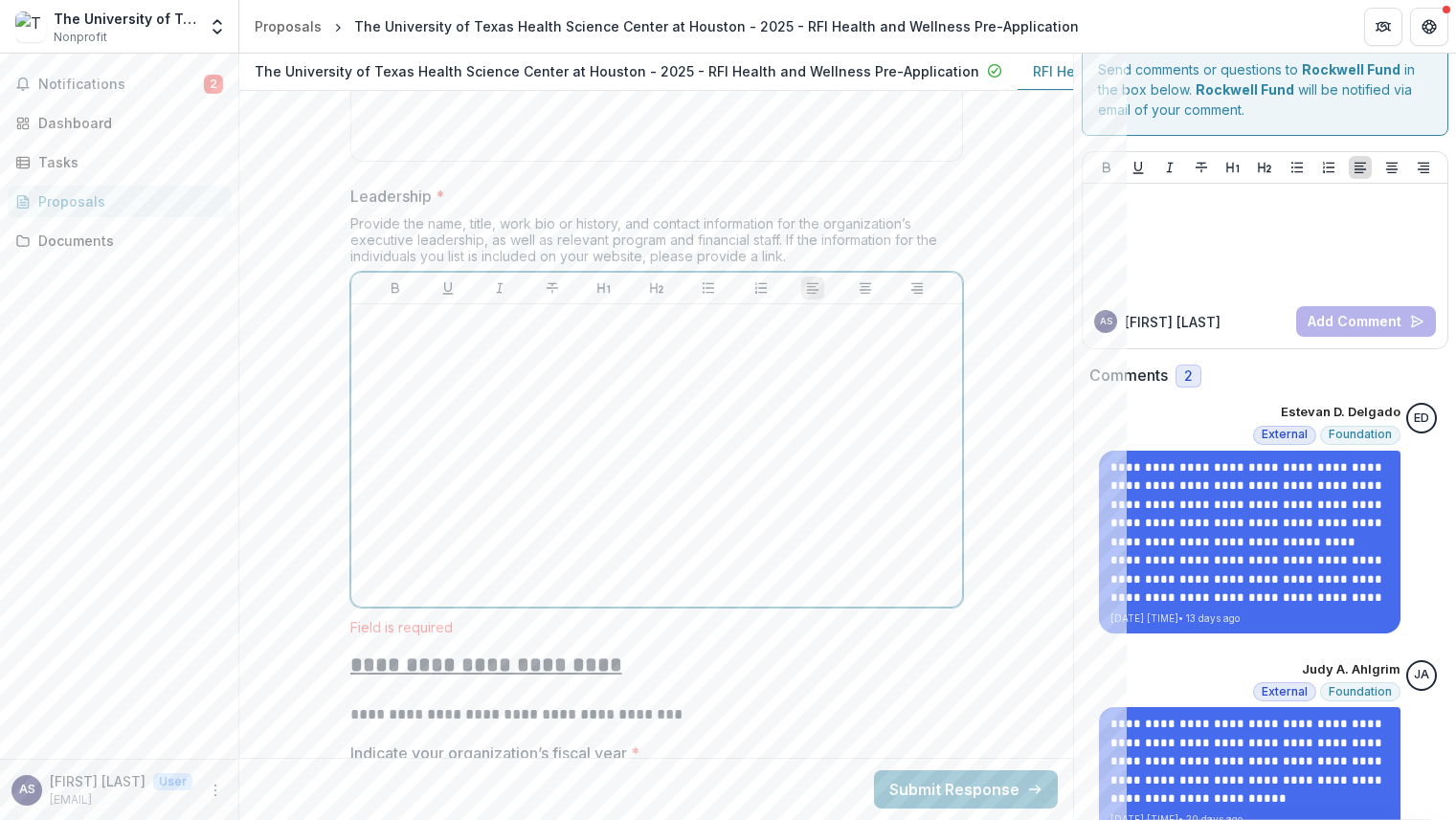 type 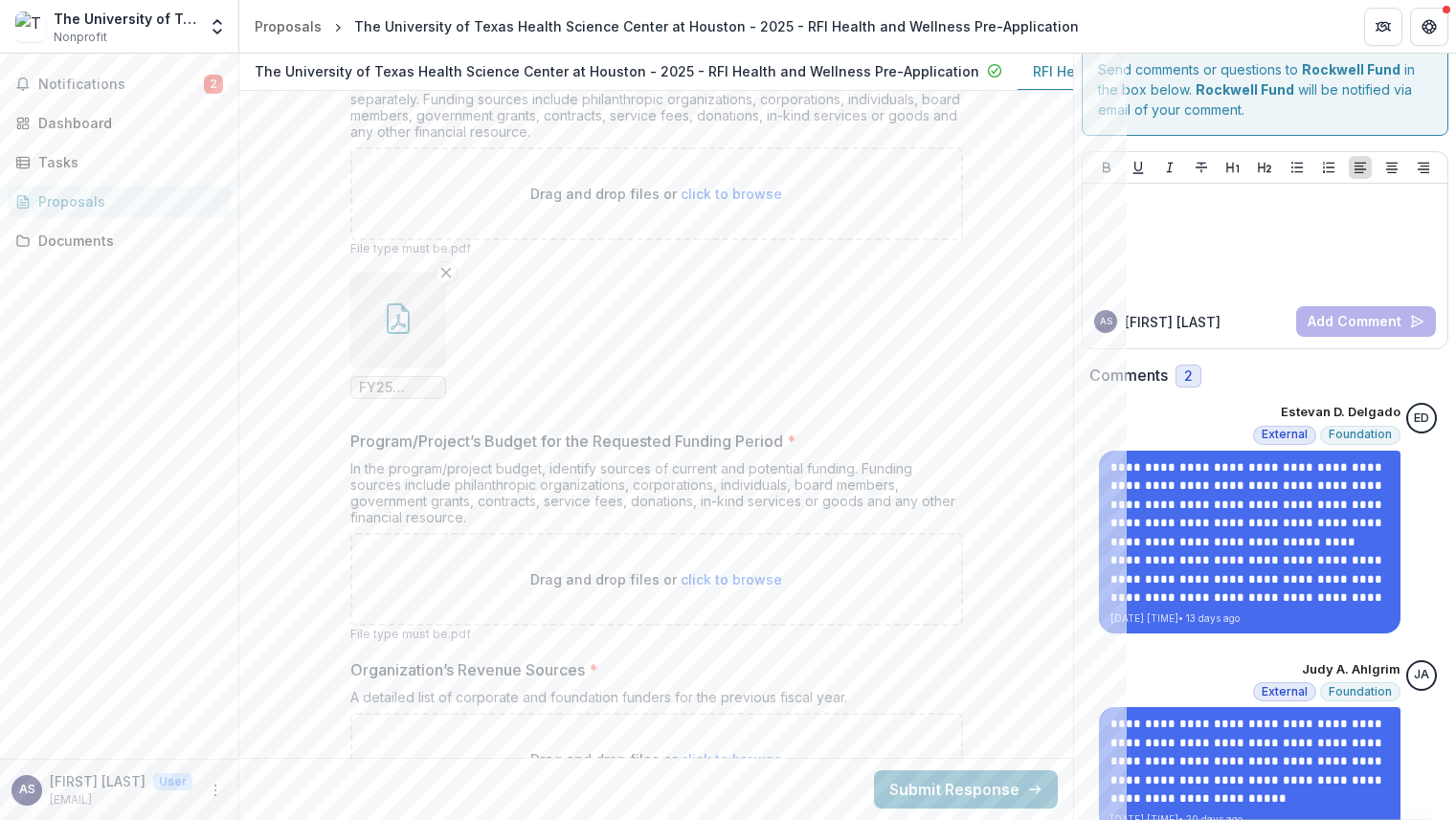 scroll, scrollTop: 13629, scrollLeft: 0, axis: vertical 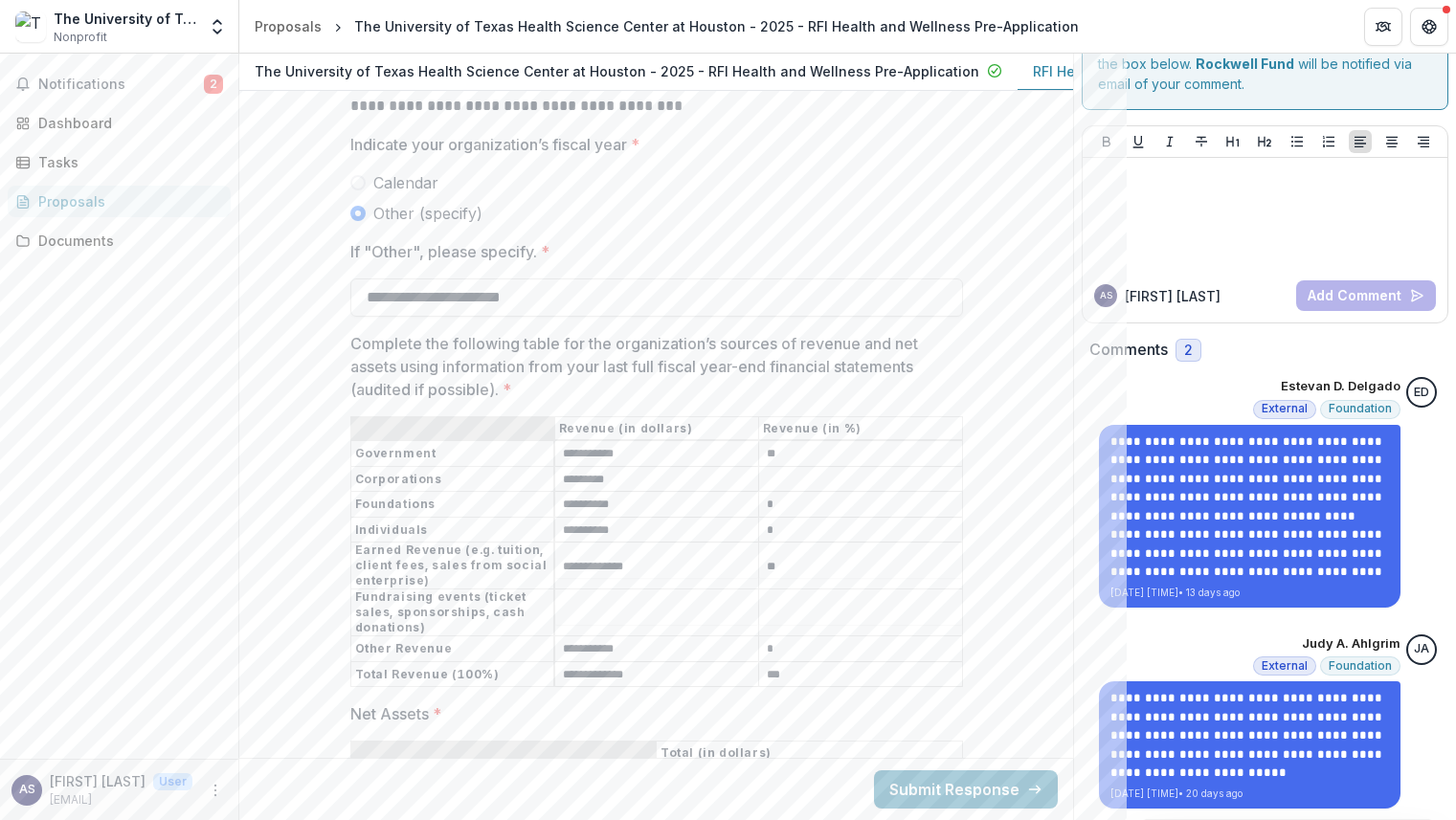 click on "**********" at bounding box center (656, -3484) 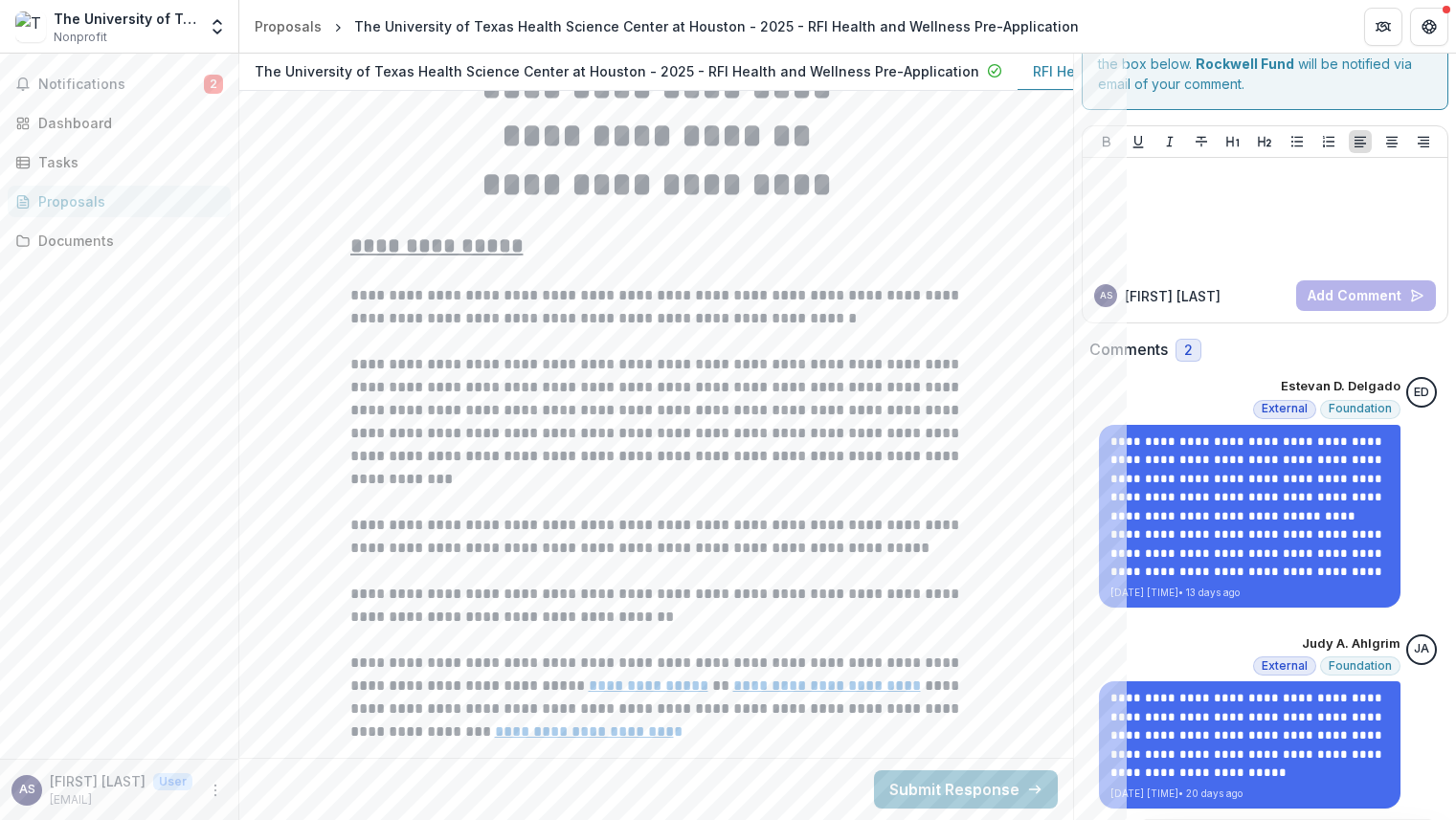 scroll, scrollTop: 0, scrollLeft: 0, axis: both 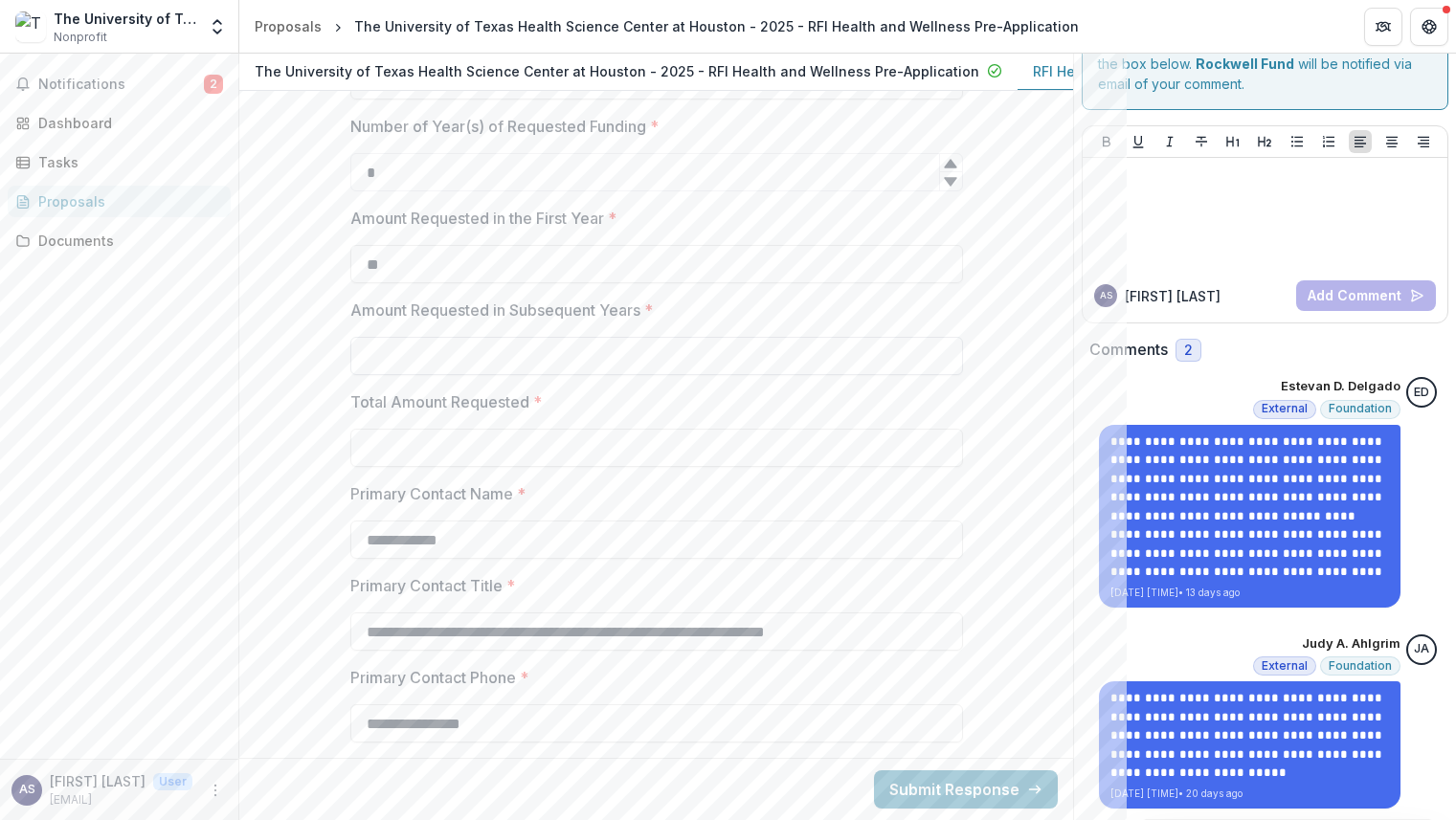 click on "Amount Requested in Subsequent Years *" at bounding box center (657, 356) 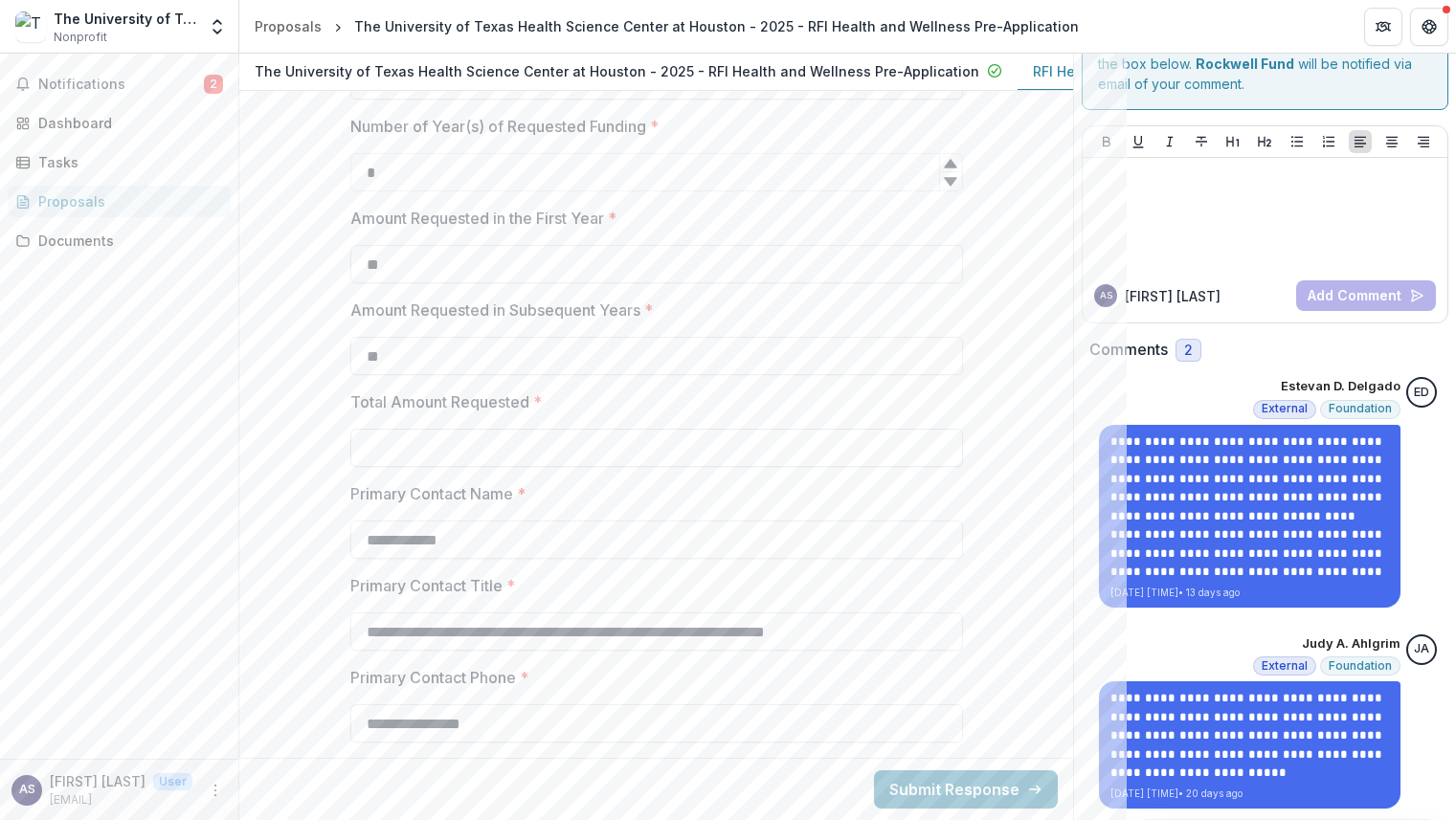 type on "**" 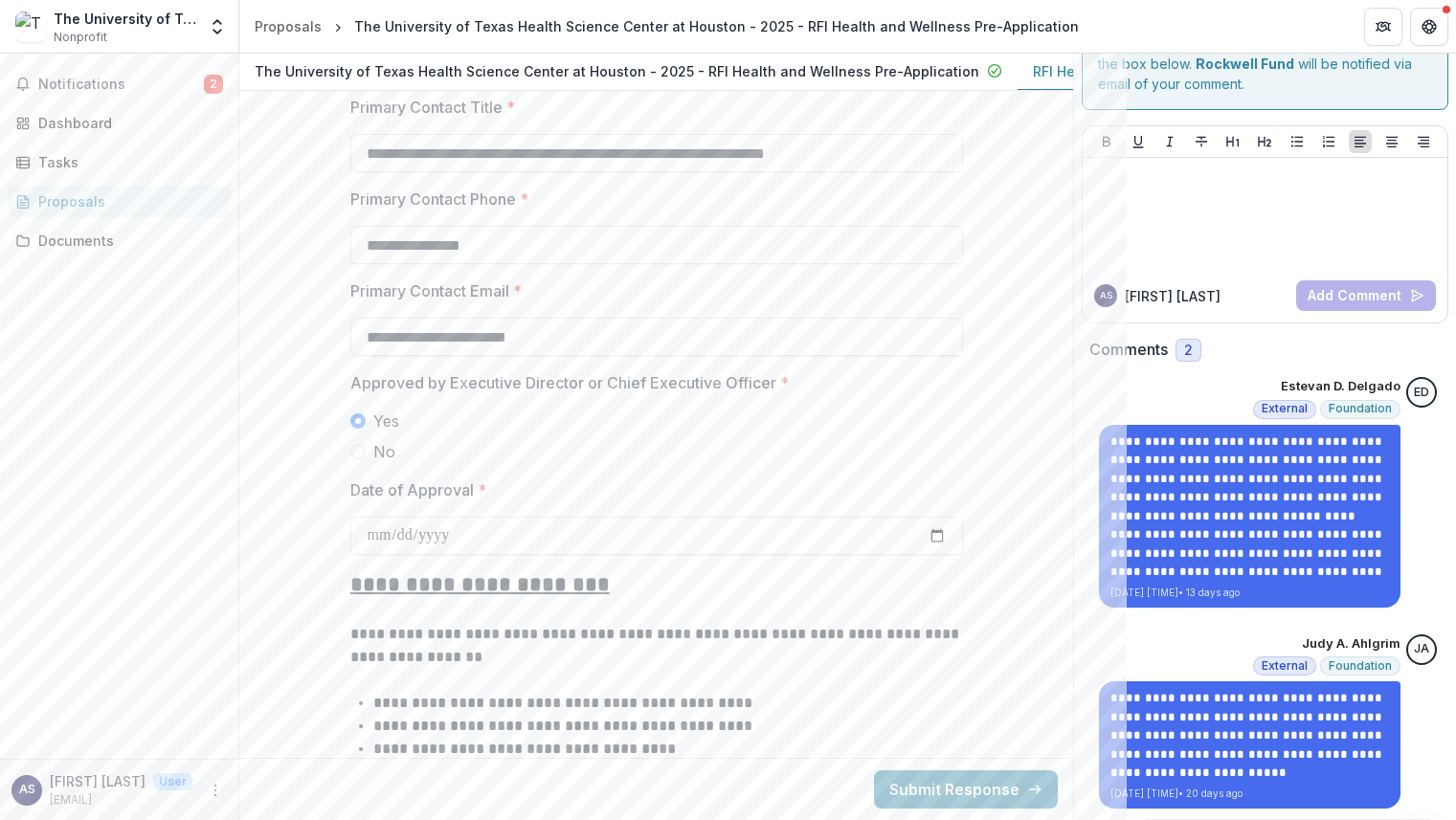 scroll, scrollTop: 3636, scrollLeft: 0, axis: vertical 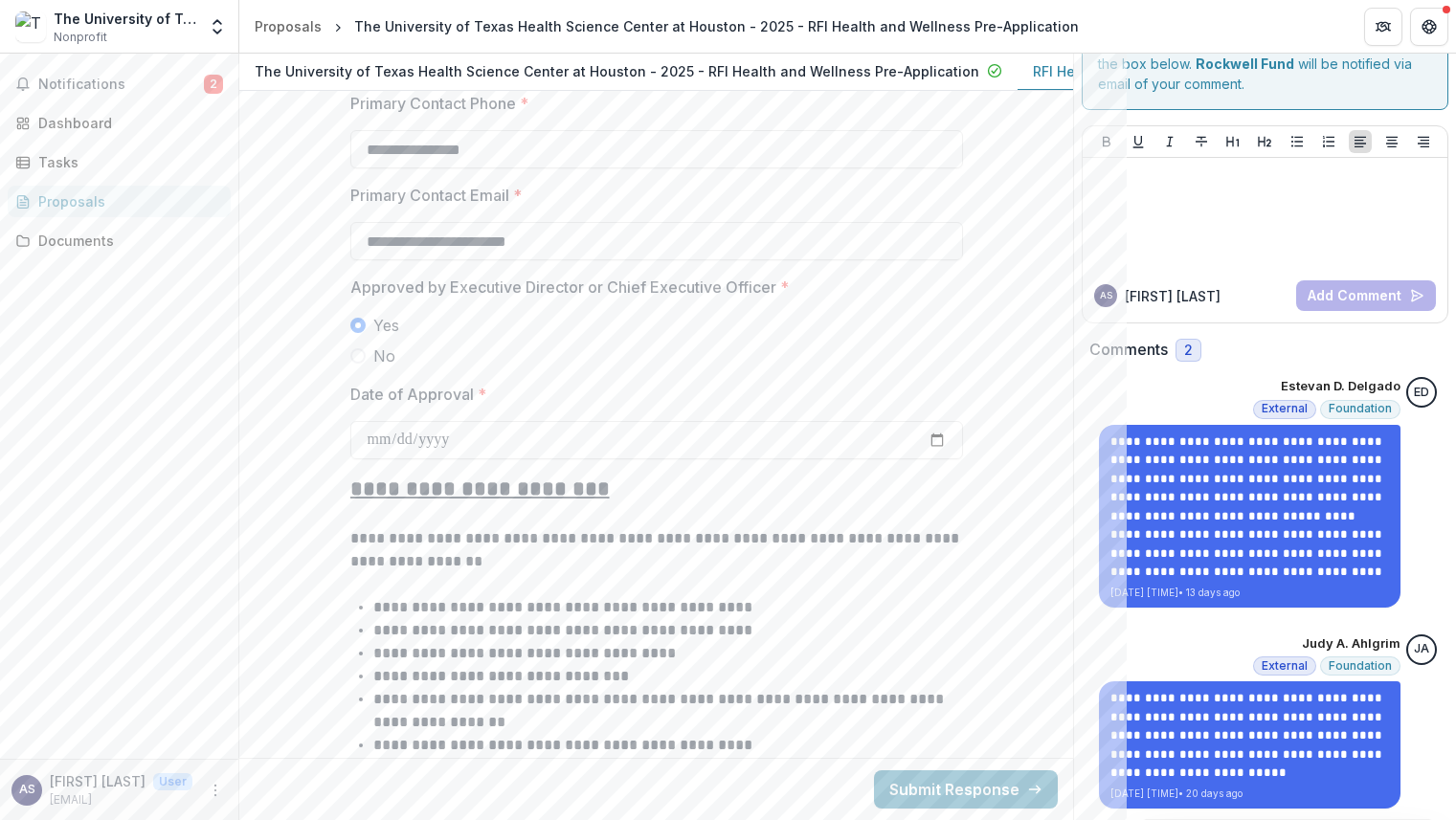 type on "**" 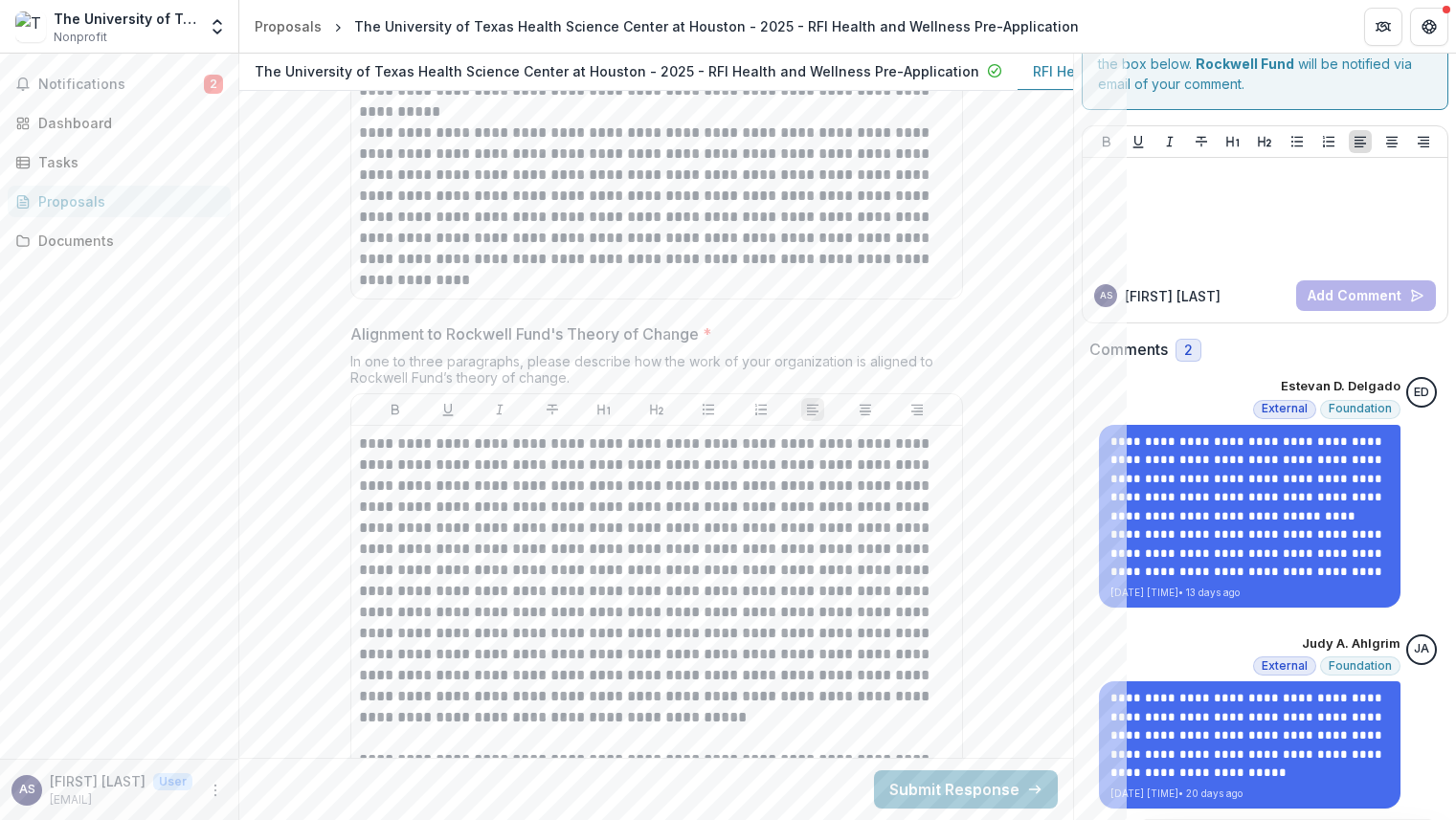 scroll, scrollTop: 6219, scrollLeft: 0, axis: vertical 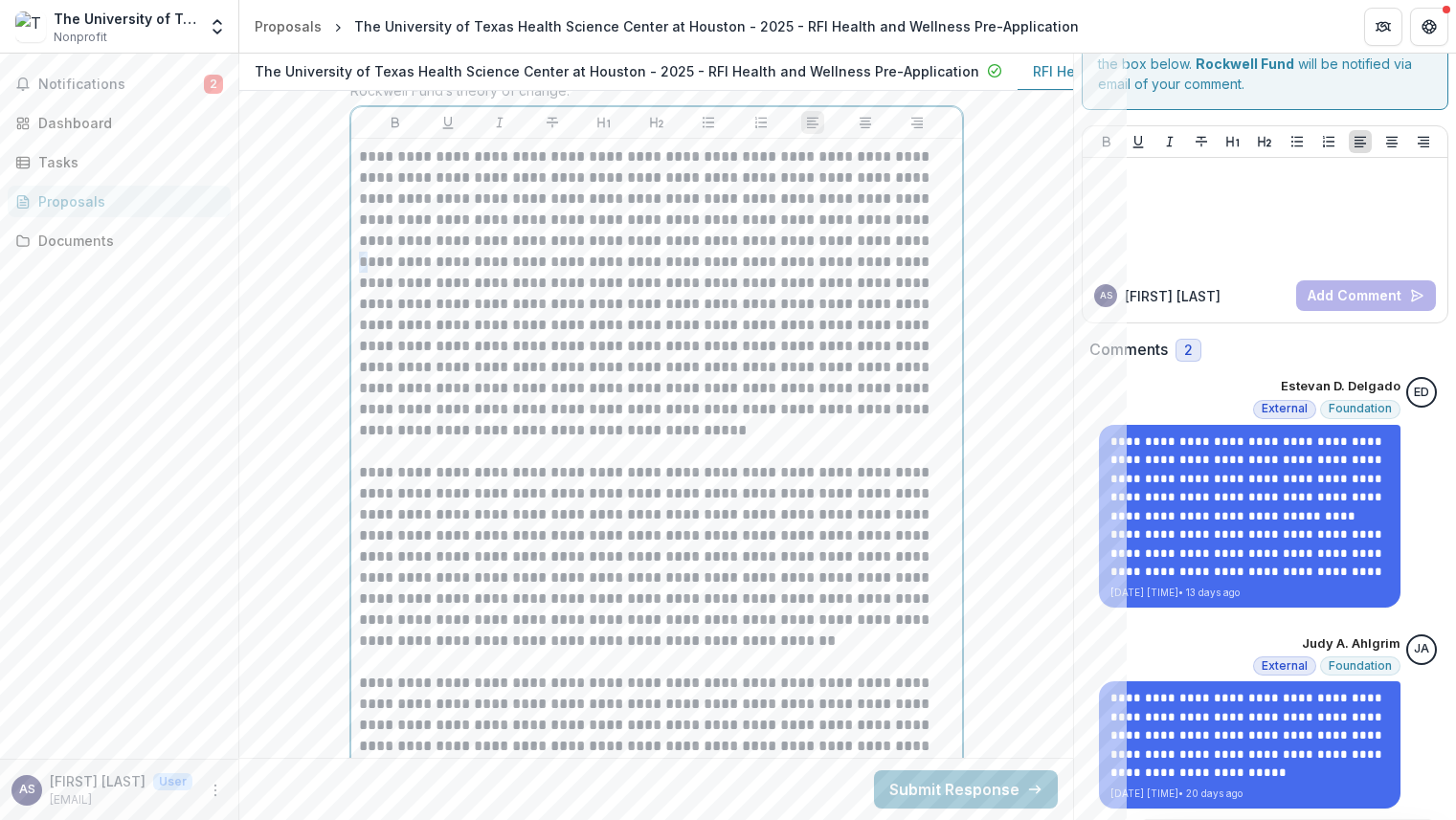 click at bounding box center [657, 294] 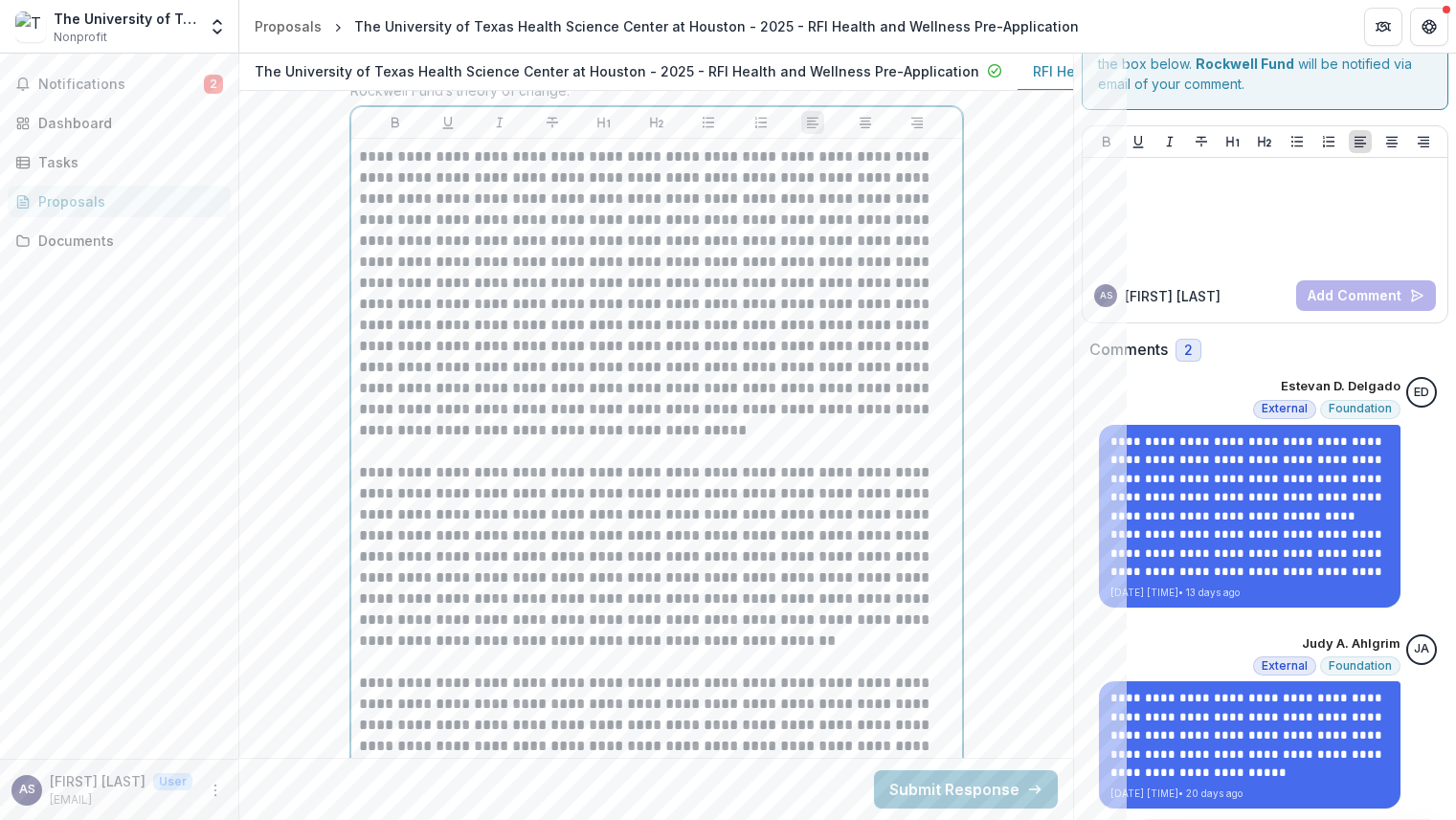 click at bounding box center (657, 294) 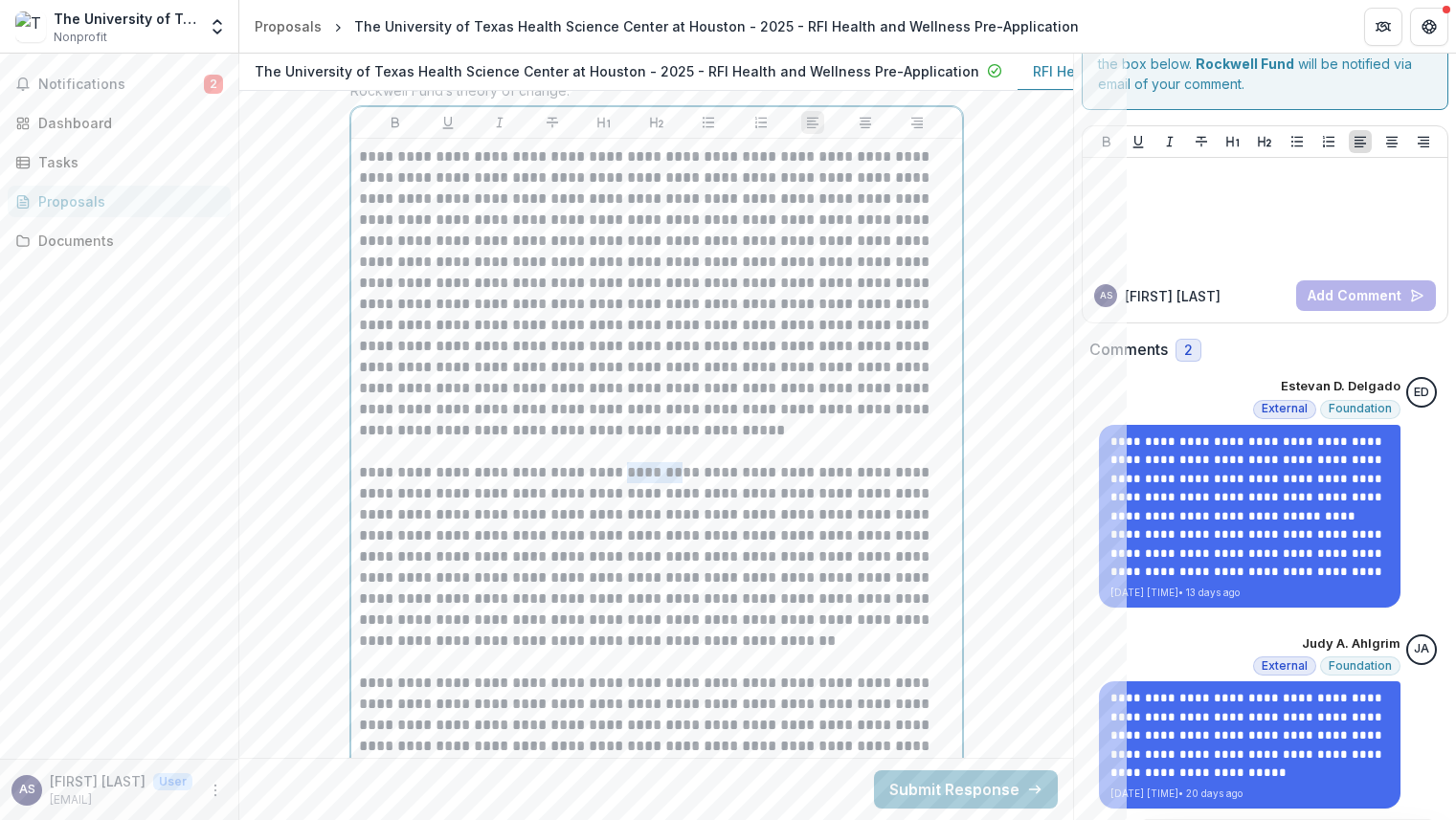 drag, startPoint x: 665, startPoint y: 484, endPoint x: 606, endPoint y: 484, distance: 59 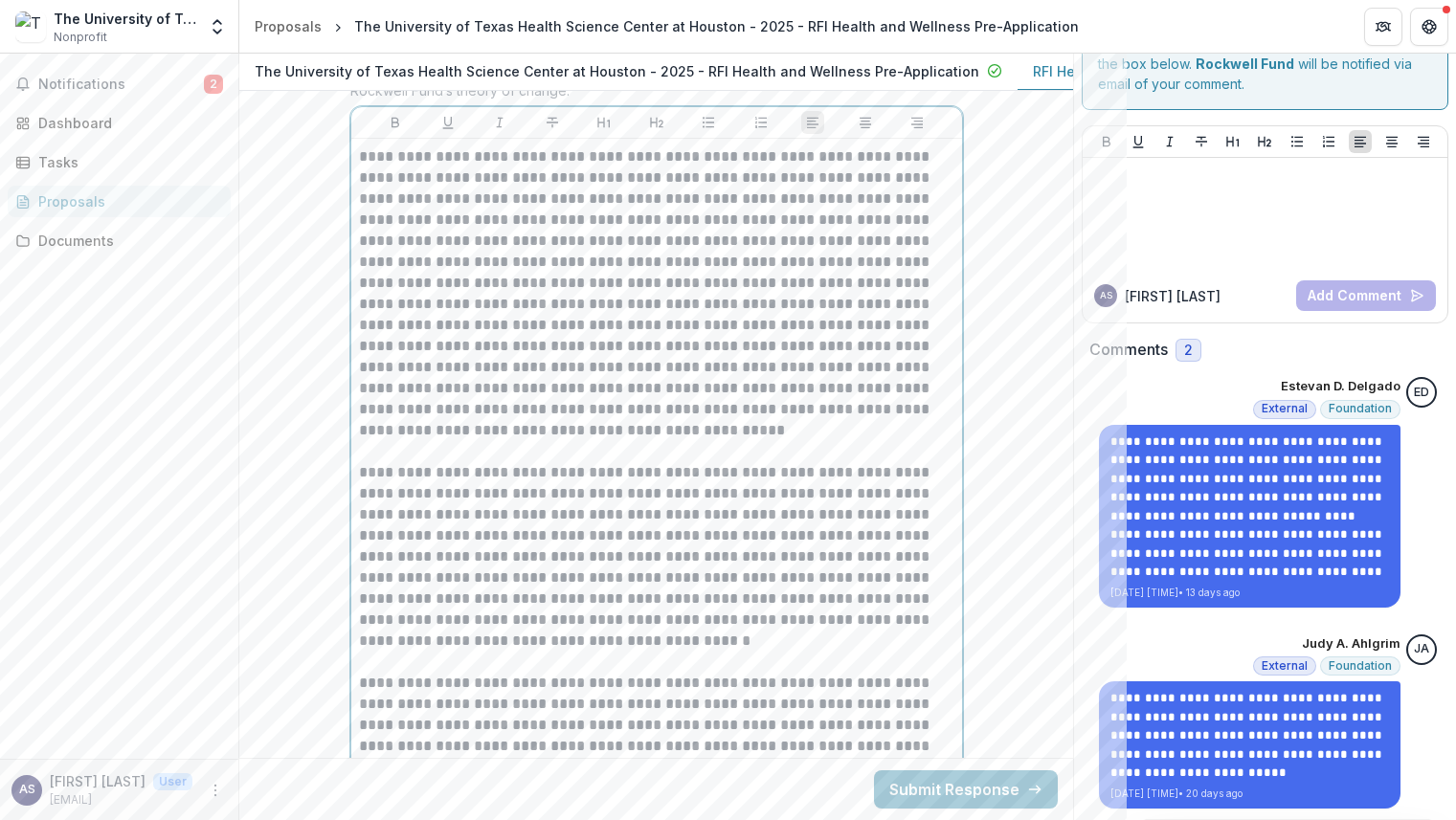 click on "**********" at bounding box center (657, 557) 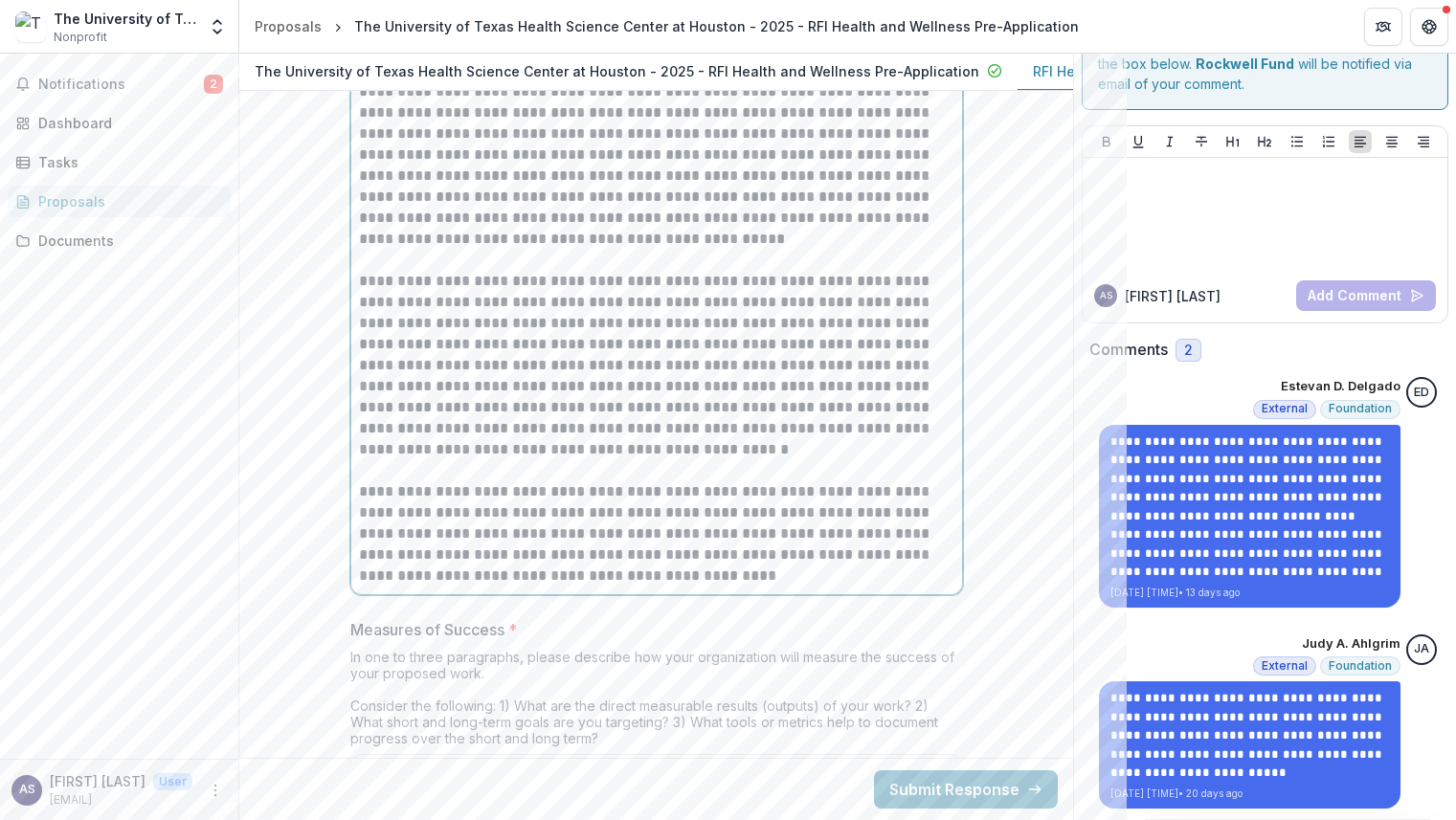 scroll, scrollTop: 6602, scrollLeft: 0, axis: vertical 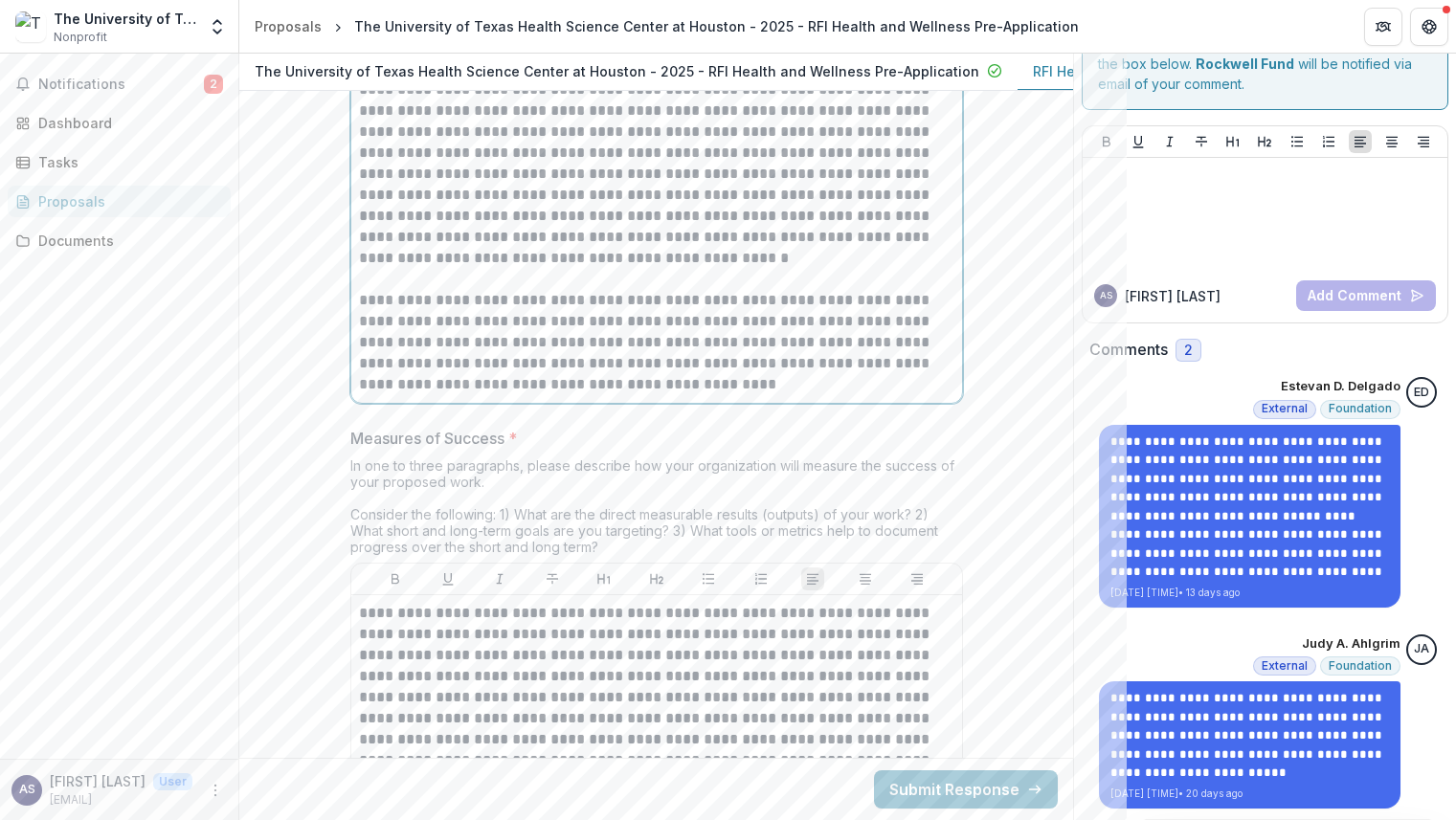 click on "**********" at bounding box center (657, 343) 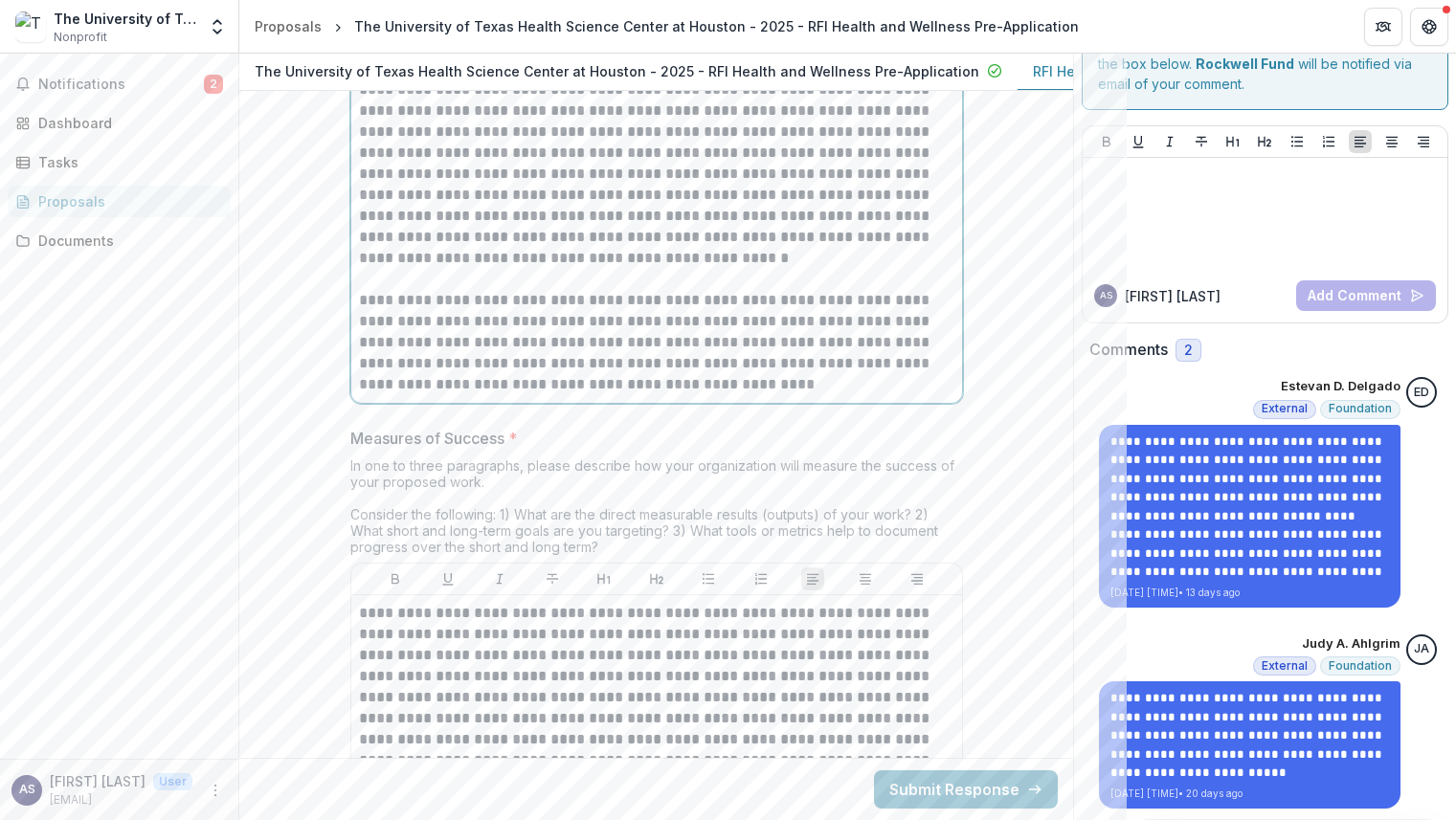 scroll, scrollTop: 6793, scrollLeft: 0, axis: vertical 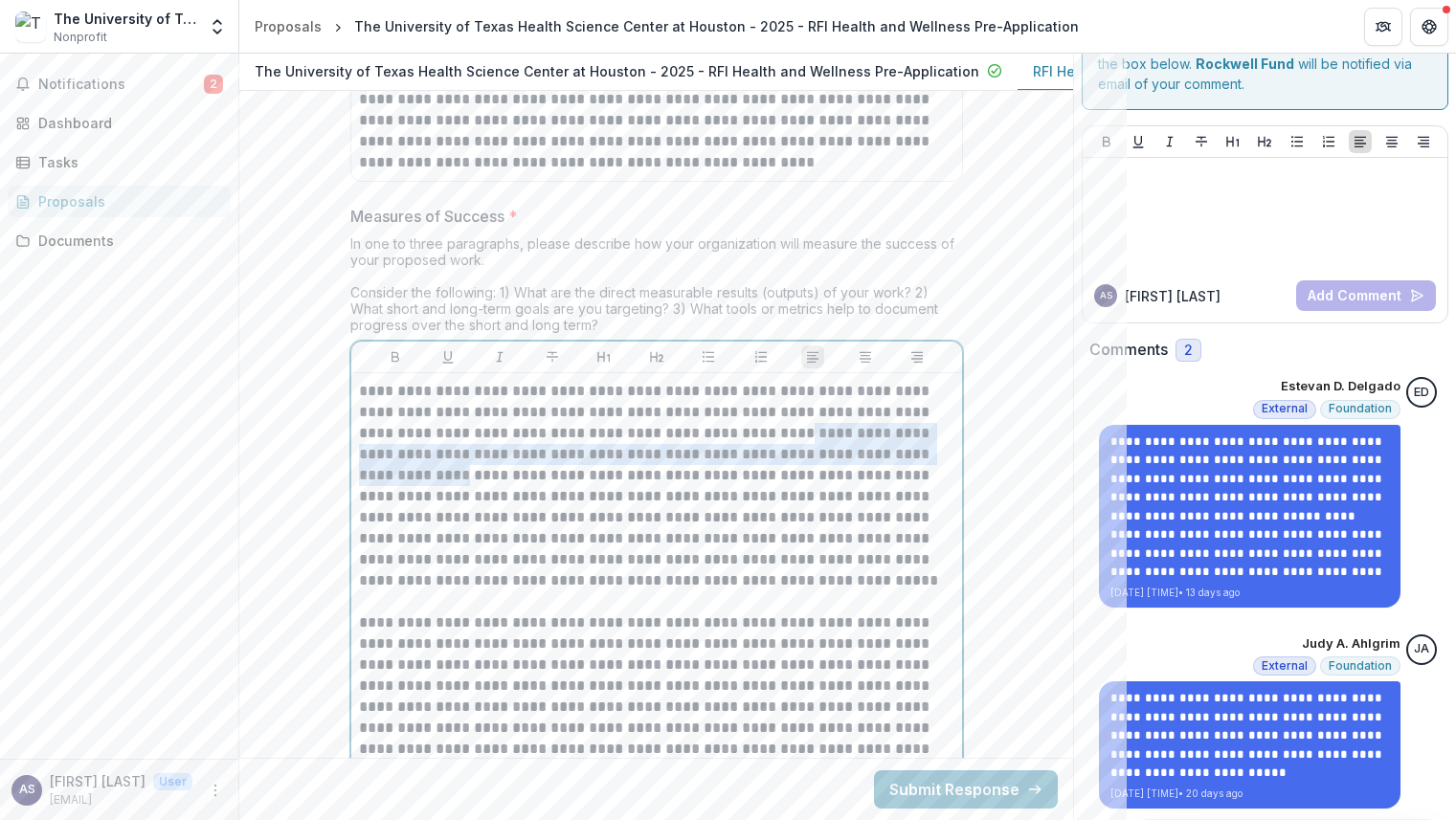 drag, startPoint x: 436, startPoint y: 499, endPoint x: 806, endPoint y: 441, distance: 374.51836 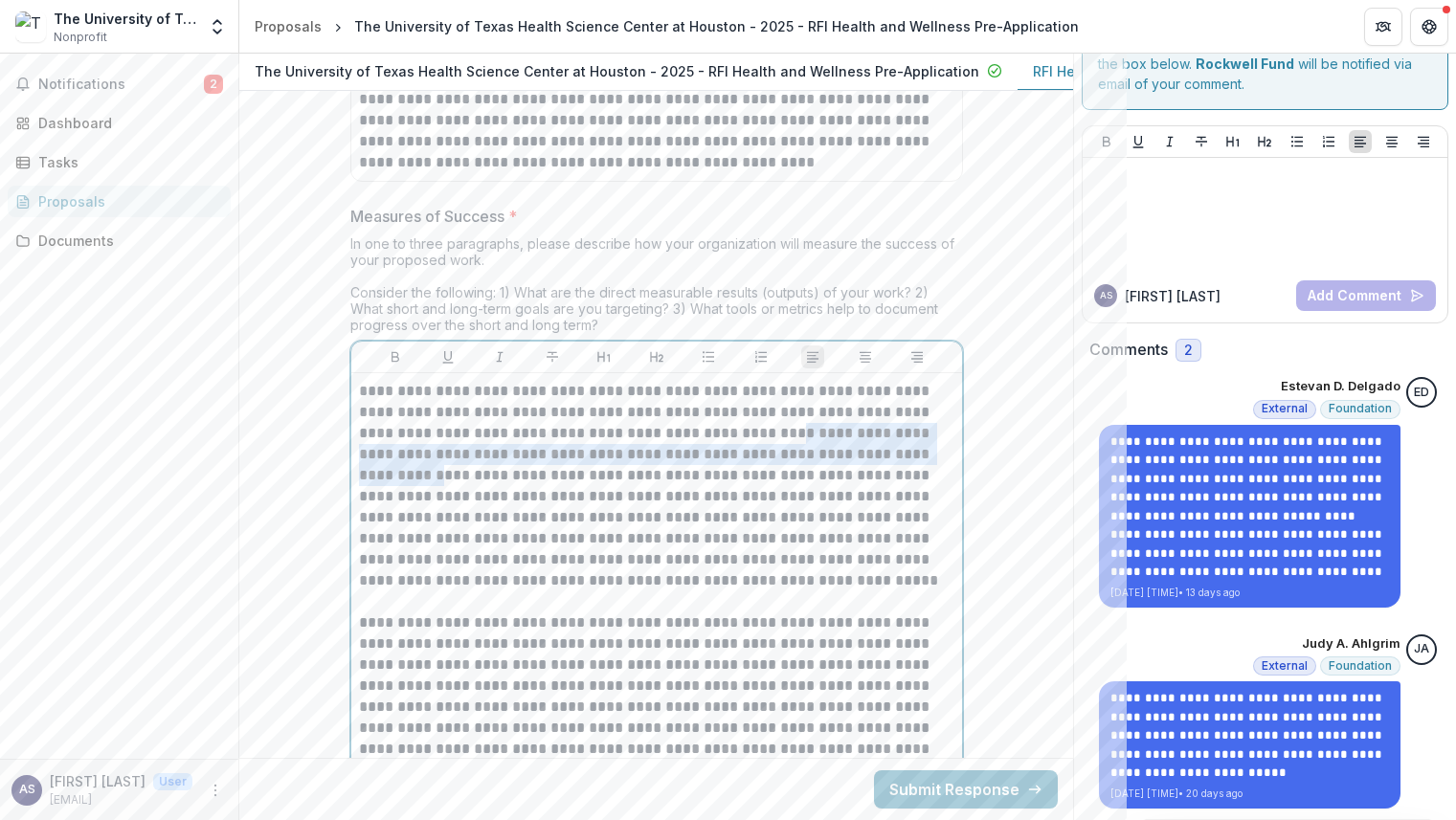 drag, startPoint x: 800, startPoint y: 443, endPoint x: 414, endPoint y: 482, distance: 387.9652 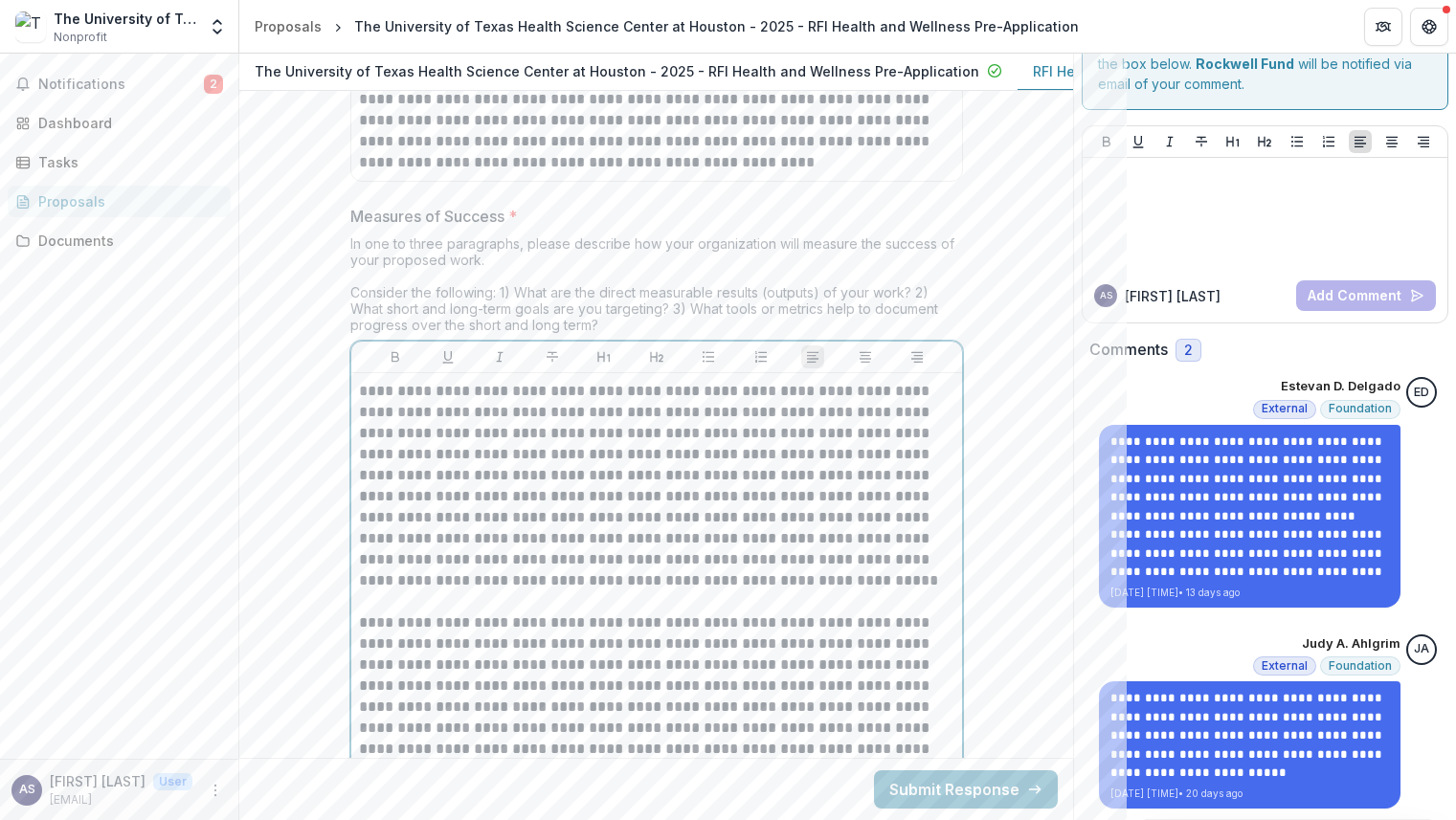 click on "**********" at bounding box center [657, 486] 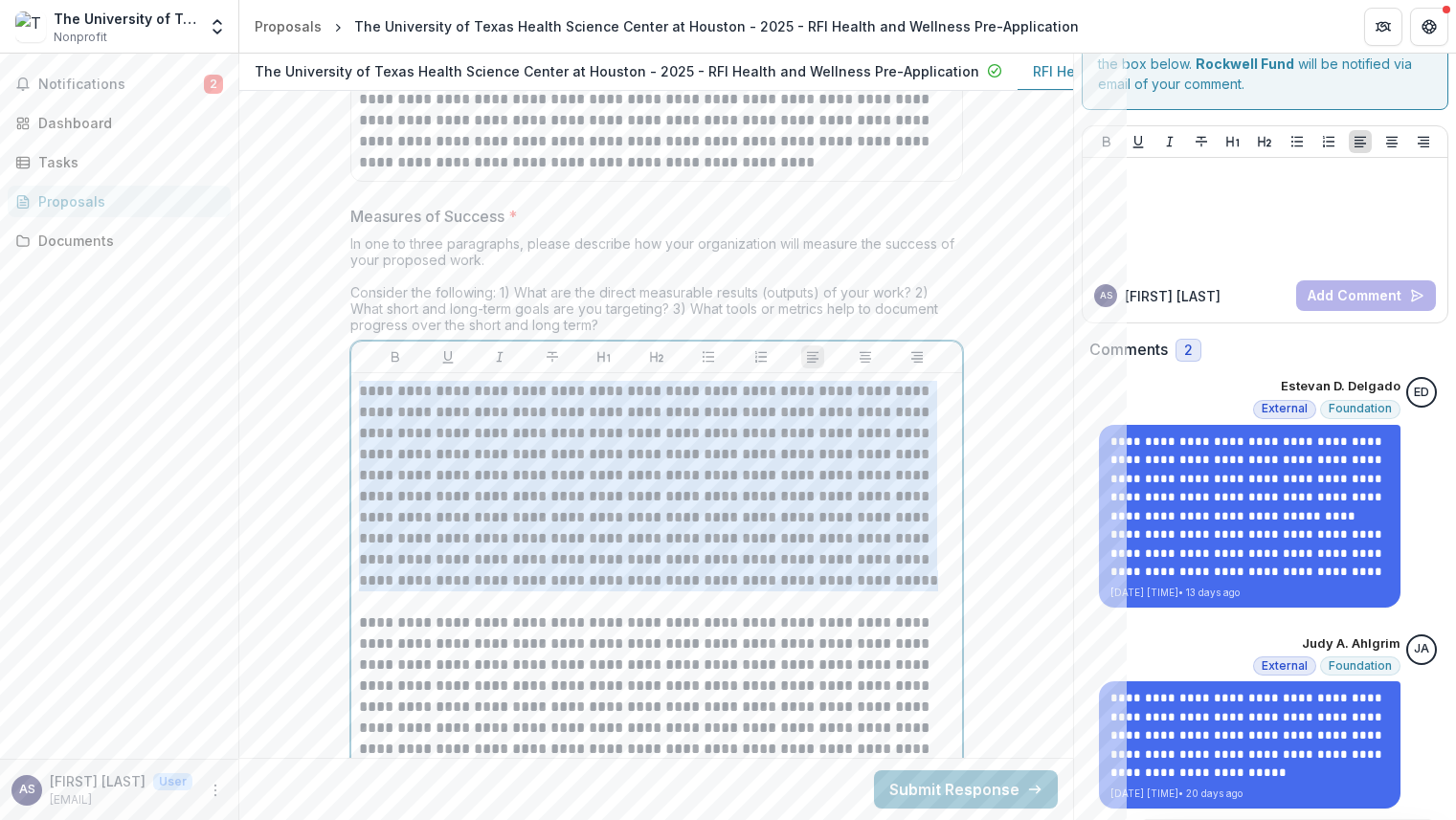 drag, startPoint x: 437, startPoint y: 469, endPoint x: 356, endPoint y: 469, distance: 81 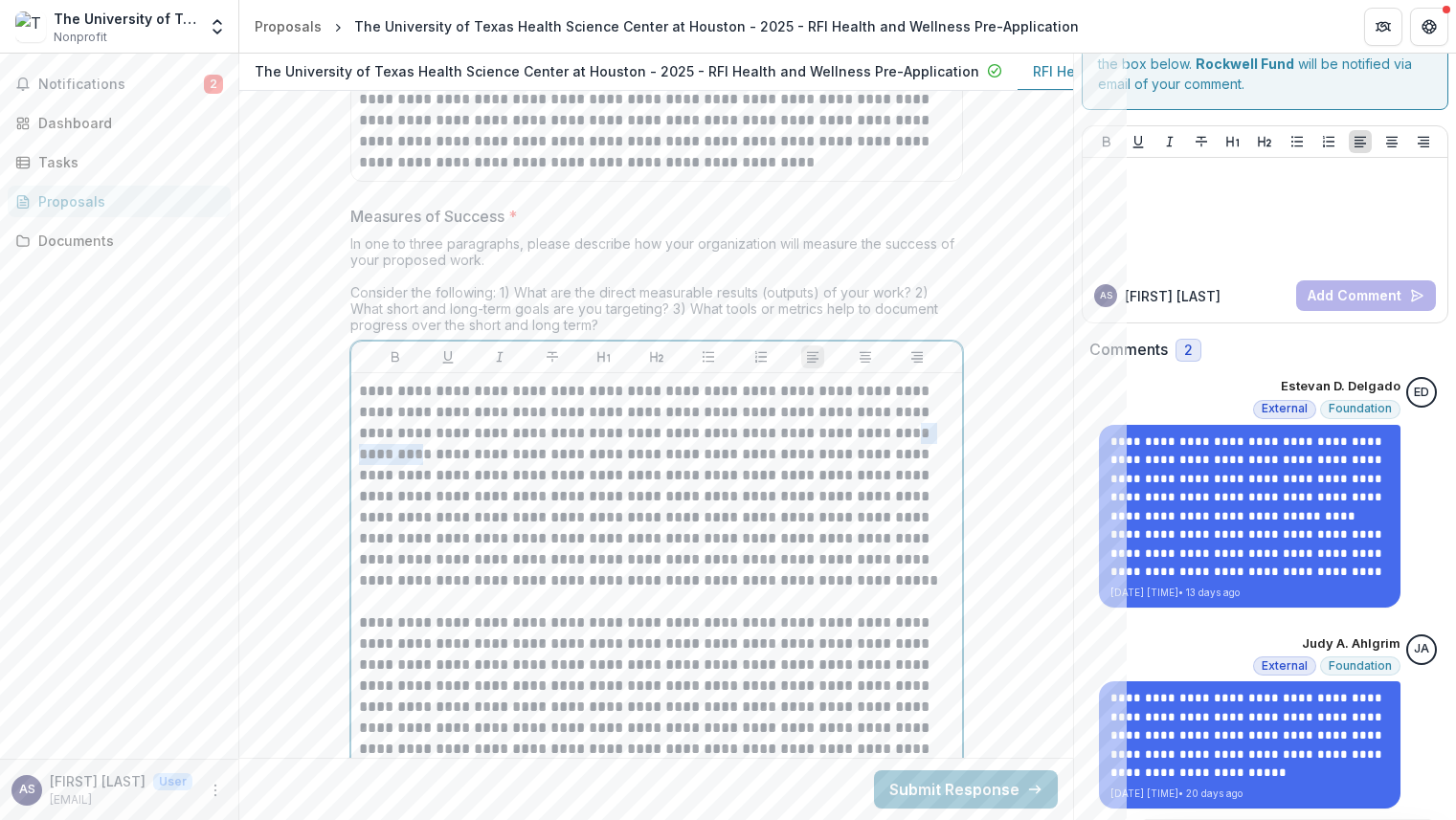 drag, startPoint x: 433, startPoint y: 469, endPoint x: 347, endPoint y: 467, distance: 86.02325 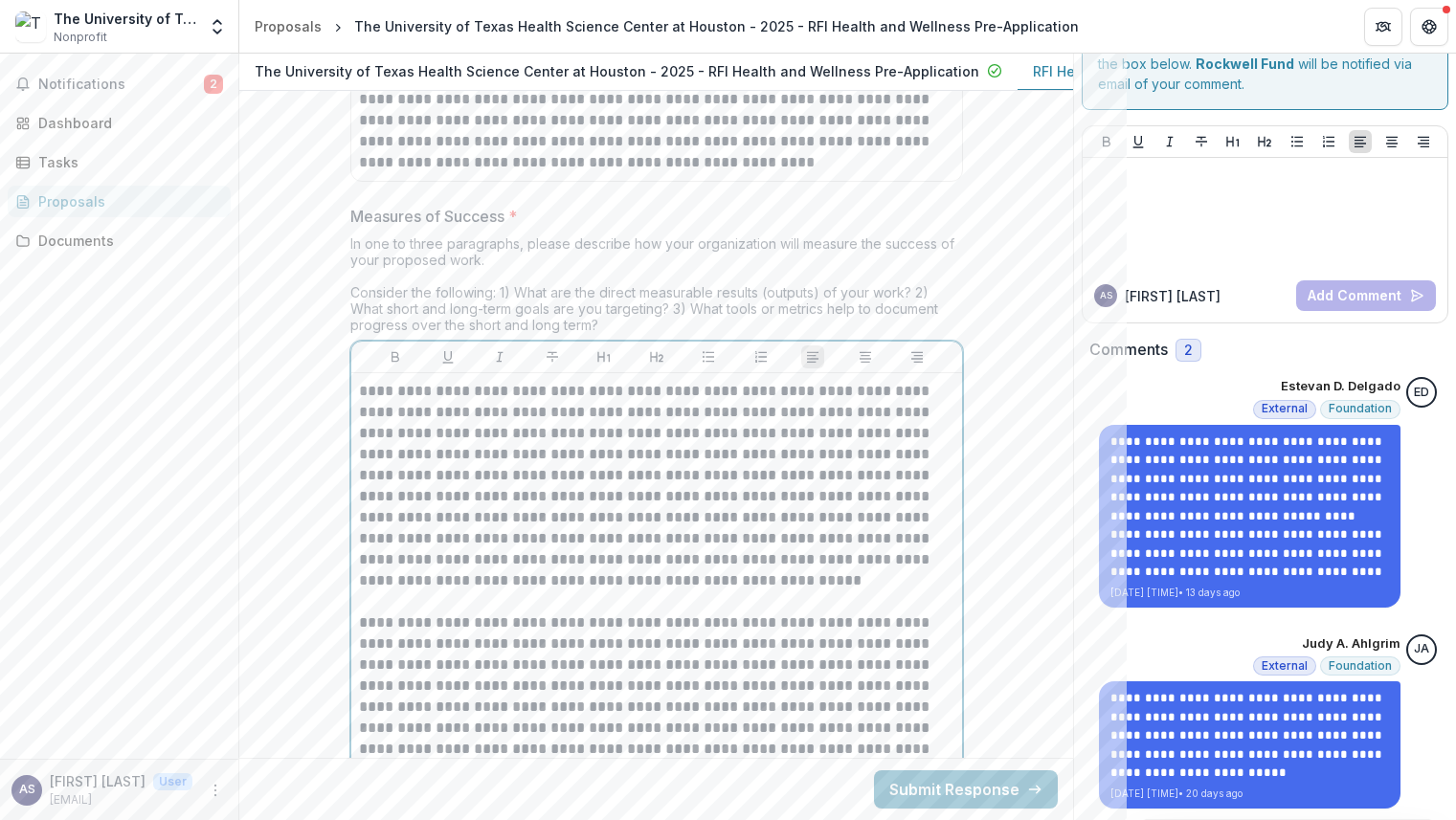 type 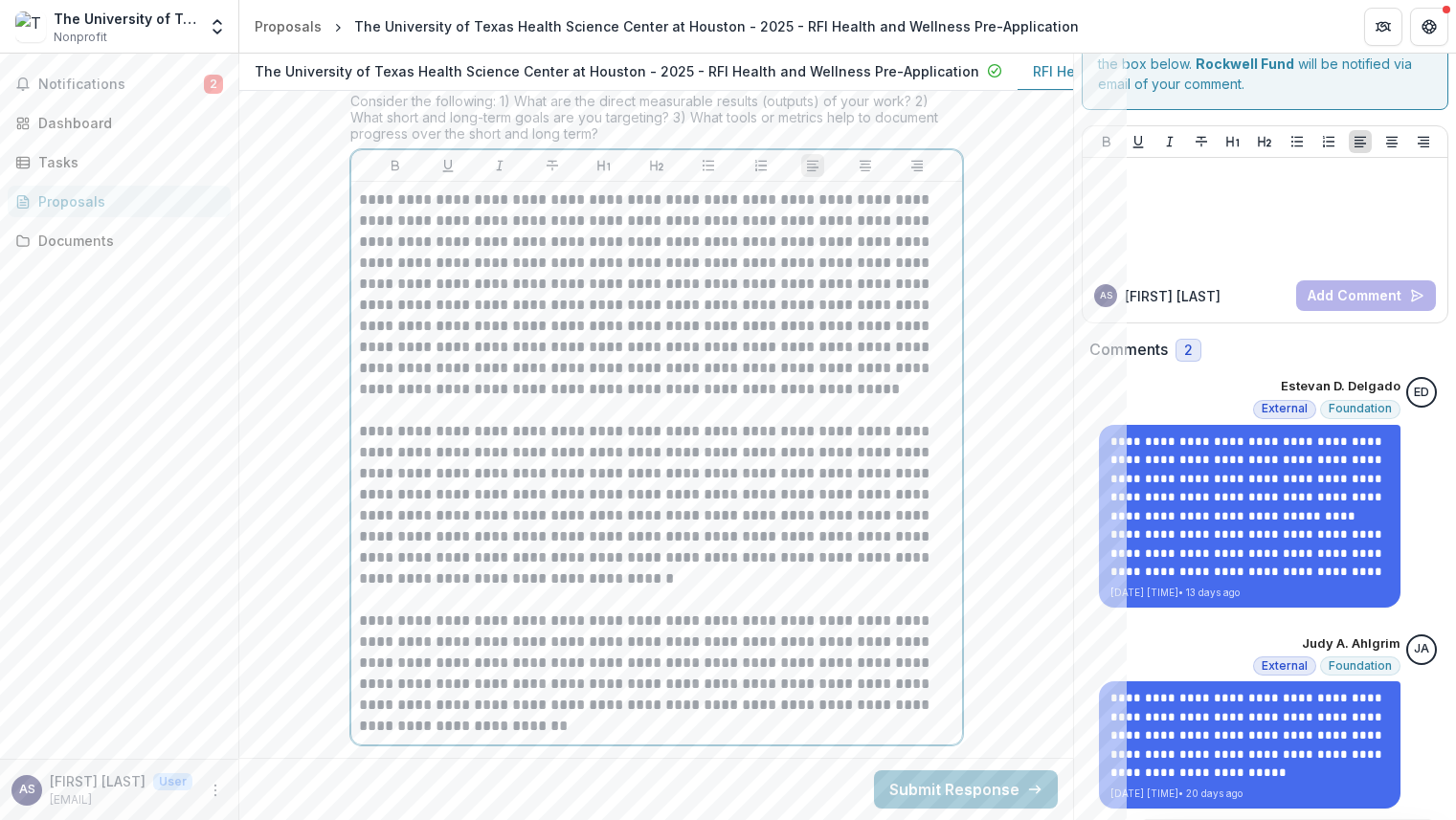 scroll, scrollTop: 7111, scrollLeft: 0, axis: vertical 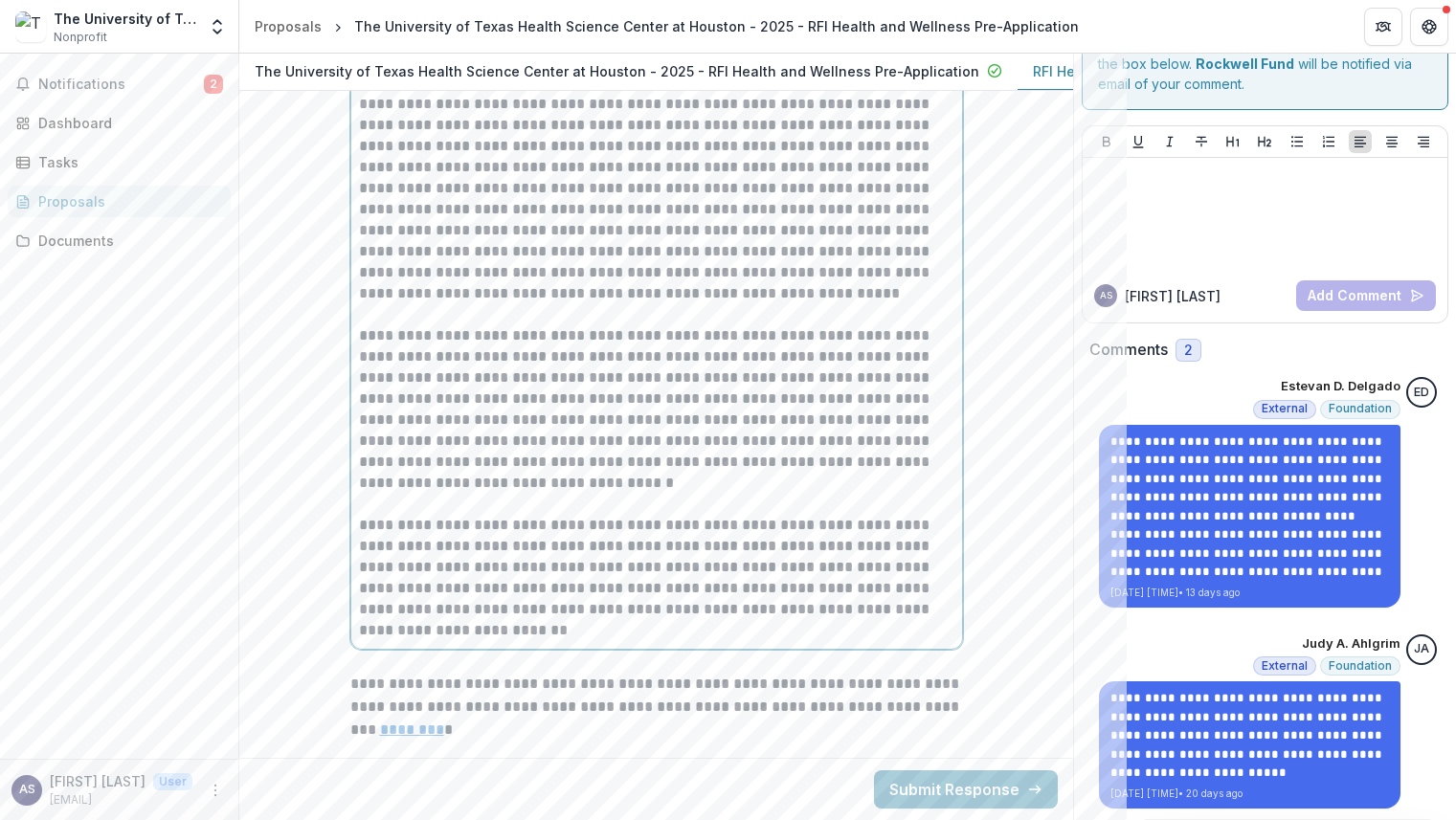 click on "**********" at bounding box center [657, 578] 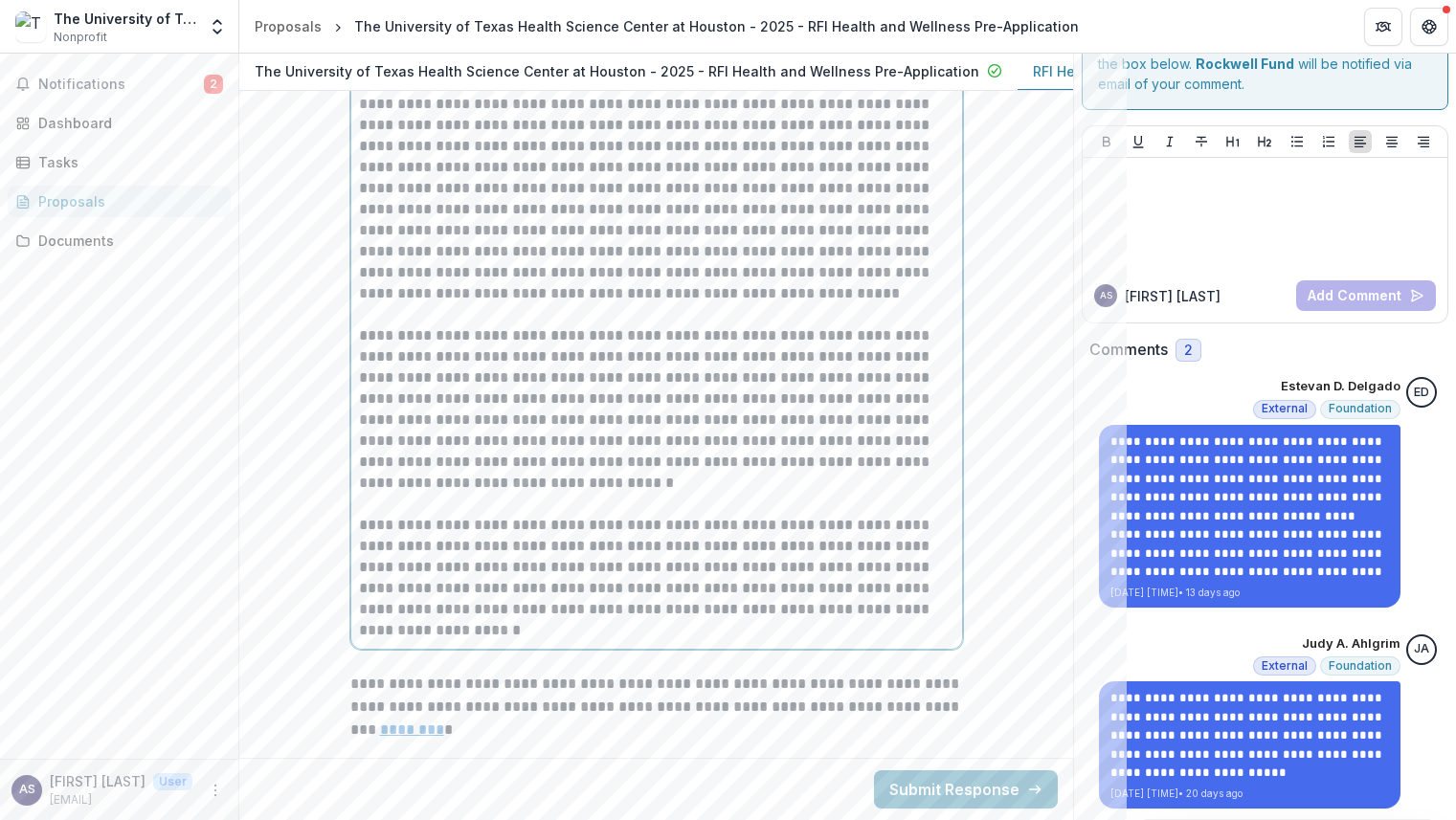 click on "**********" at bounding box center (657, 199) 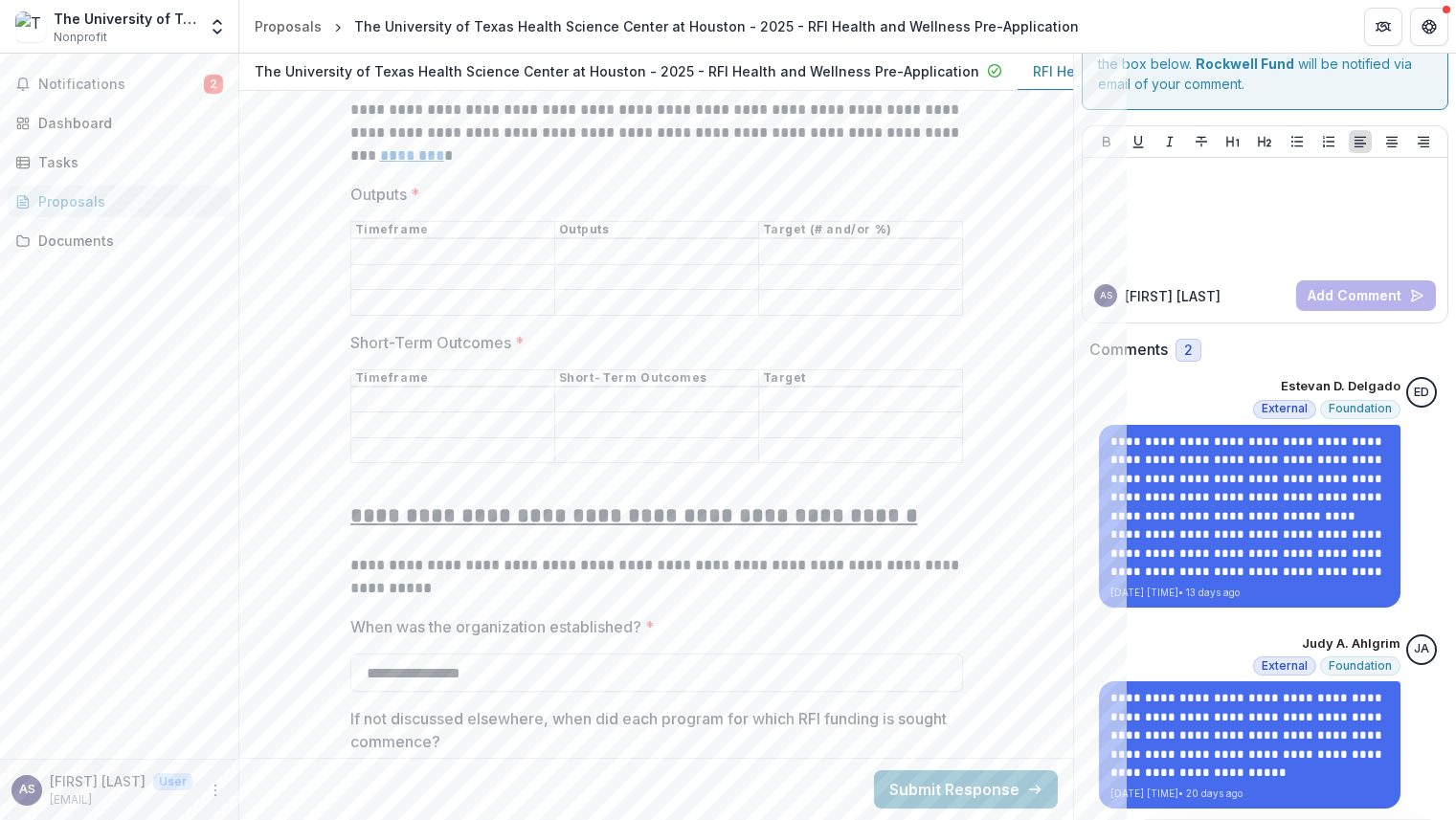 scroll, scrollTop: 7590, scrollLeft: 0, axis: vertical 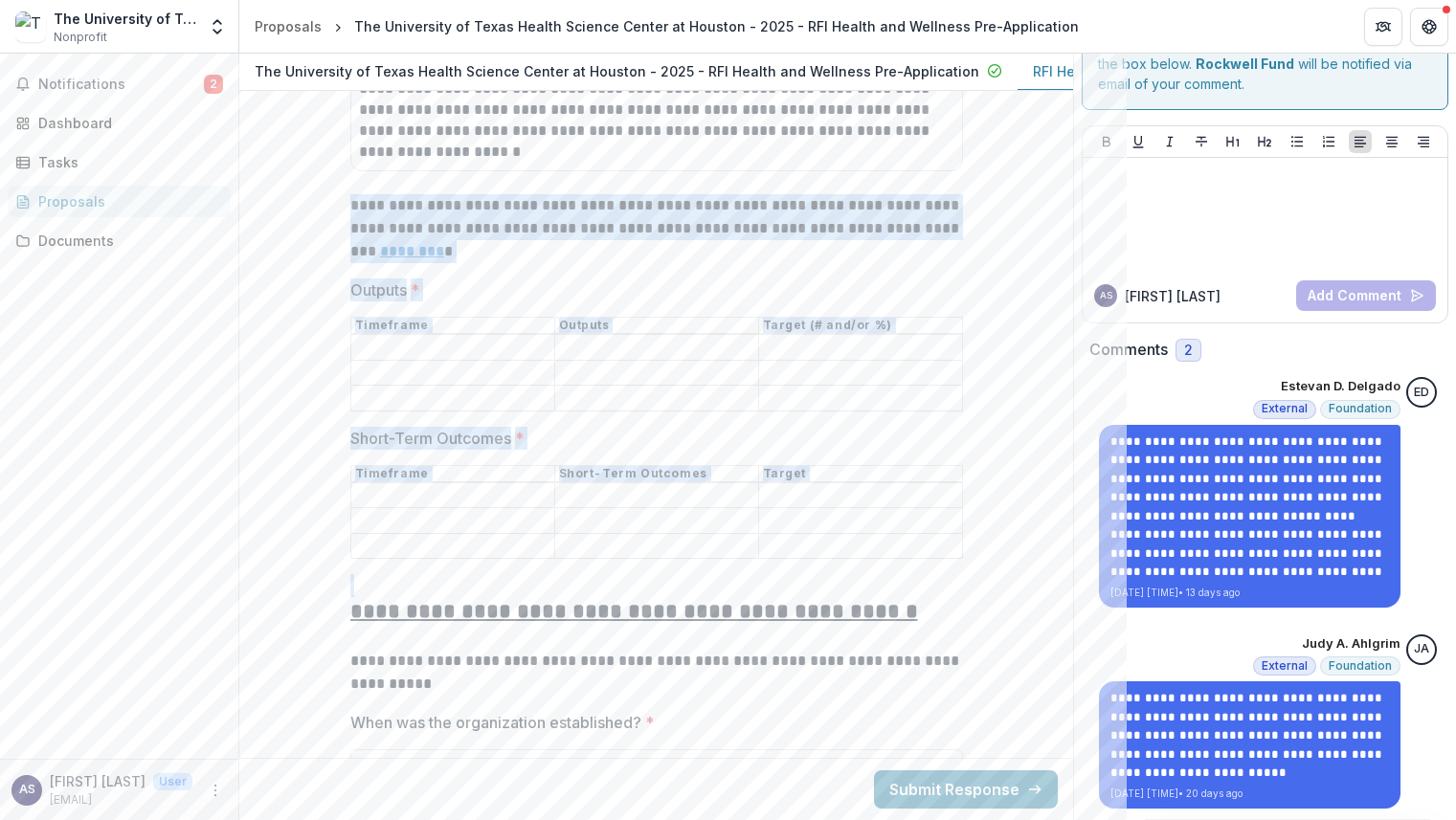 drag, startPoint x: 350, startPoint y: 216, endPoint x: 997, endPoint y: 583, distance: 743.84 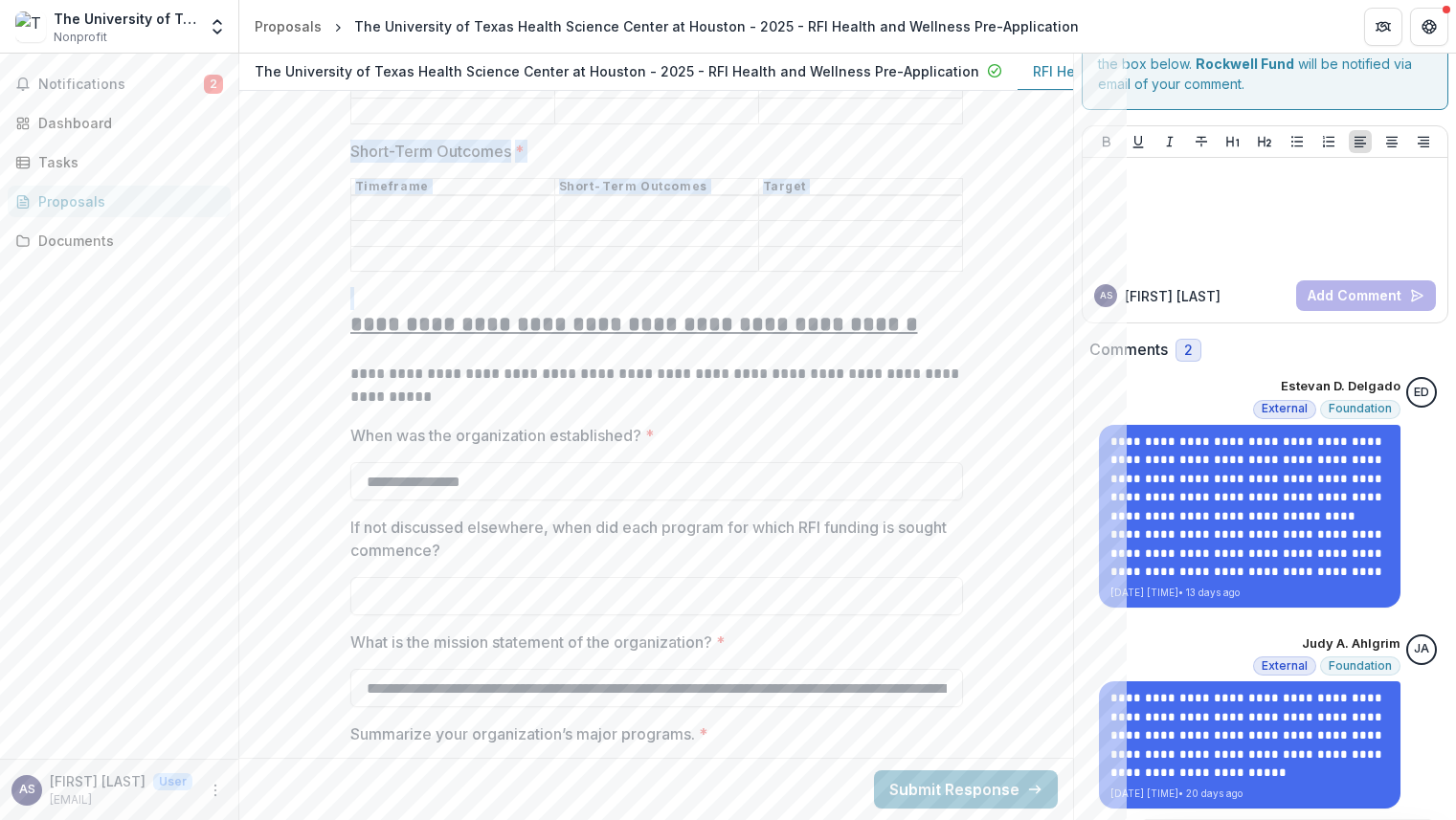 scroll, scrollTop: 7972, scrollLeft: 0, axis: vertical 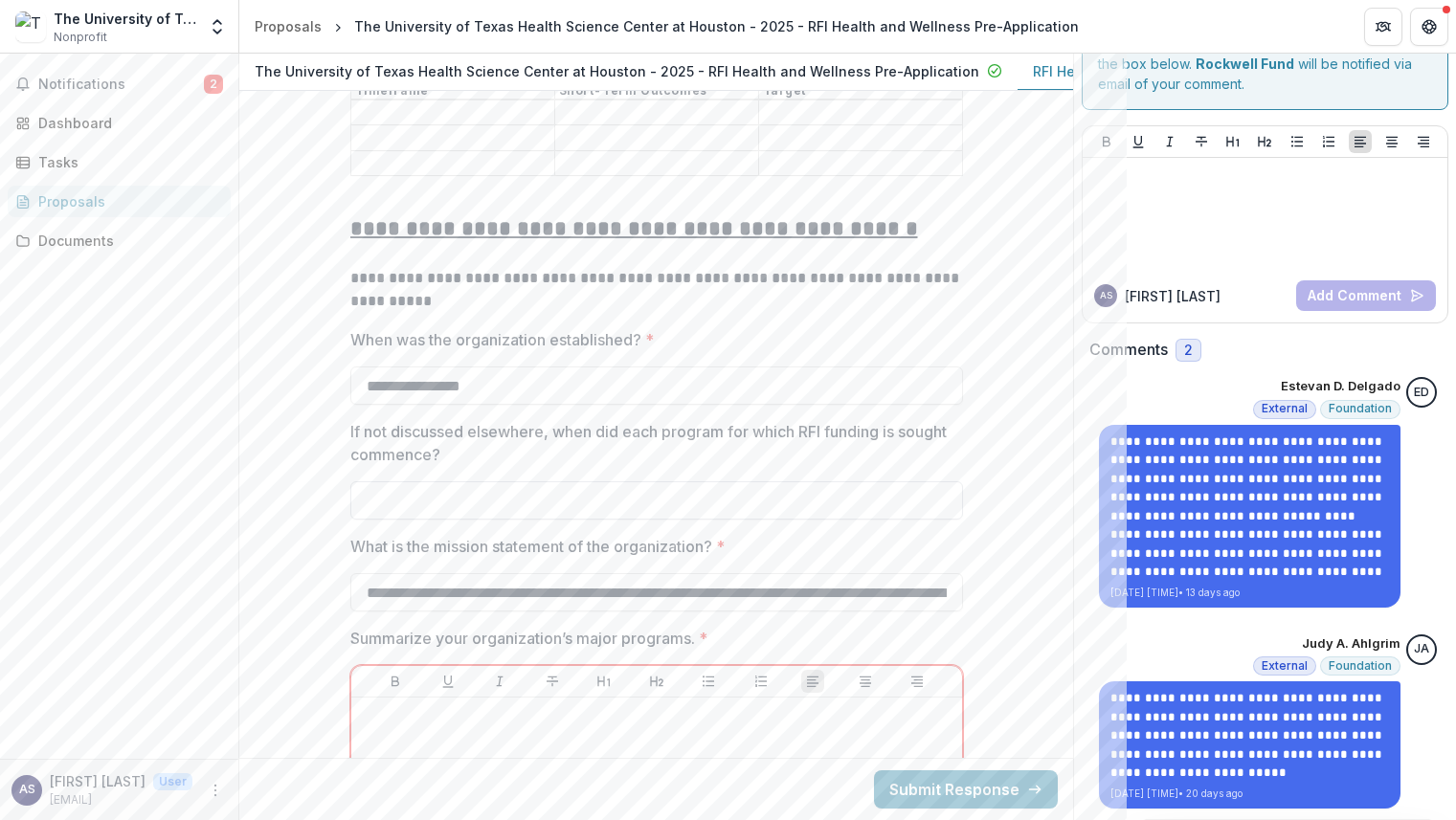 click on "If not discussed elsewhere, when did each program for which RFI funding is sought commence?" at bounding box center (657, 500) 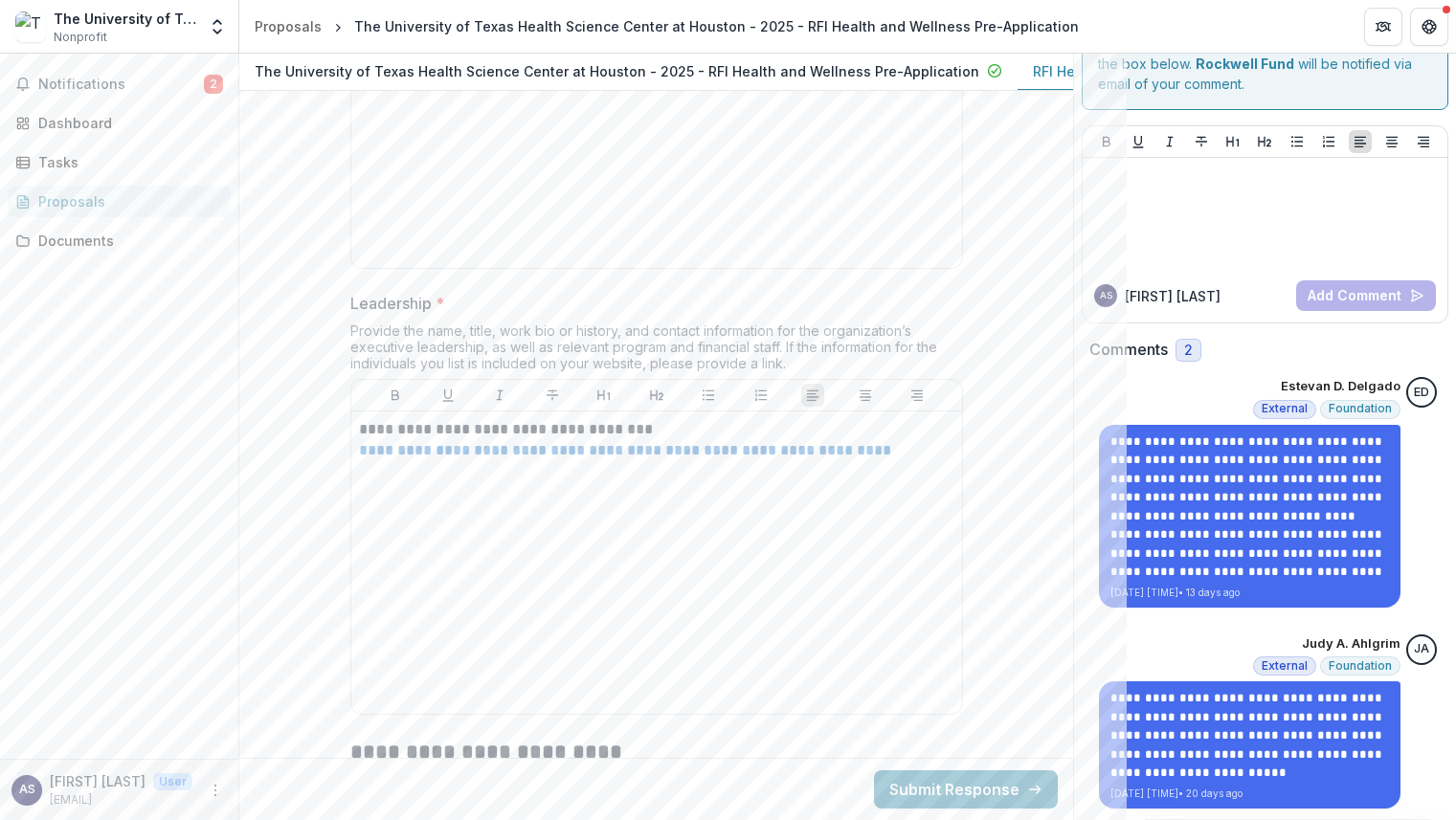 scroll, scrollTop: 10460, scrollLeft: 0, axis: vertical 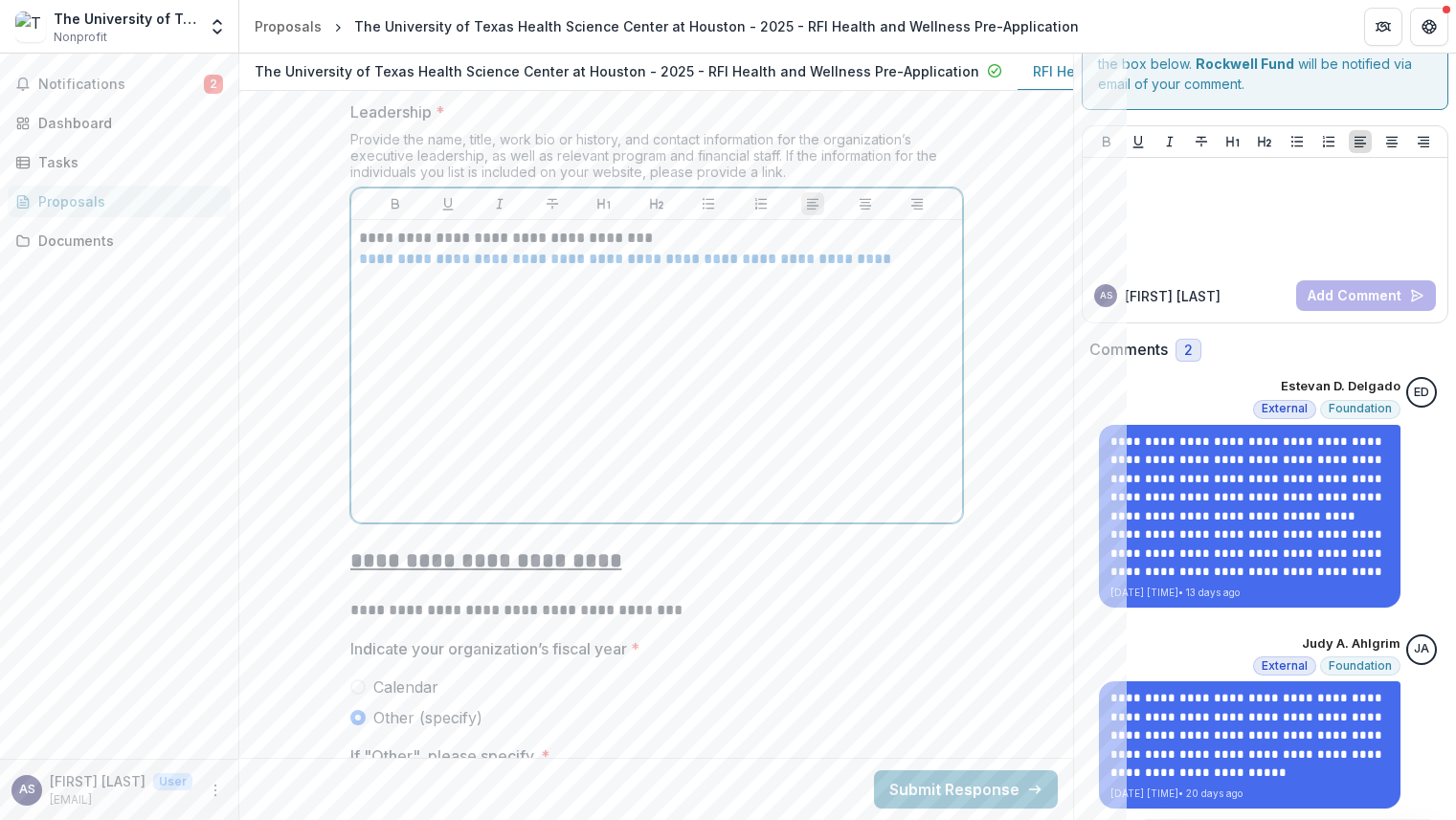 click on "**********" at bounding box center (625, 258) 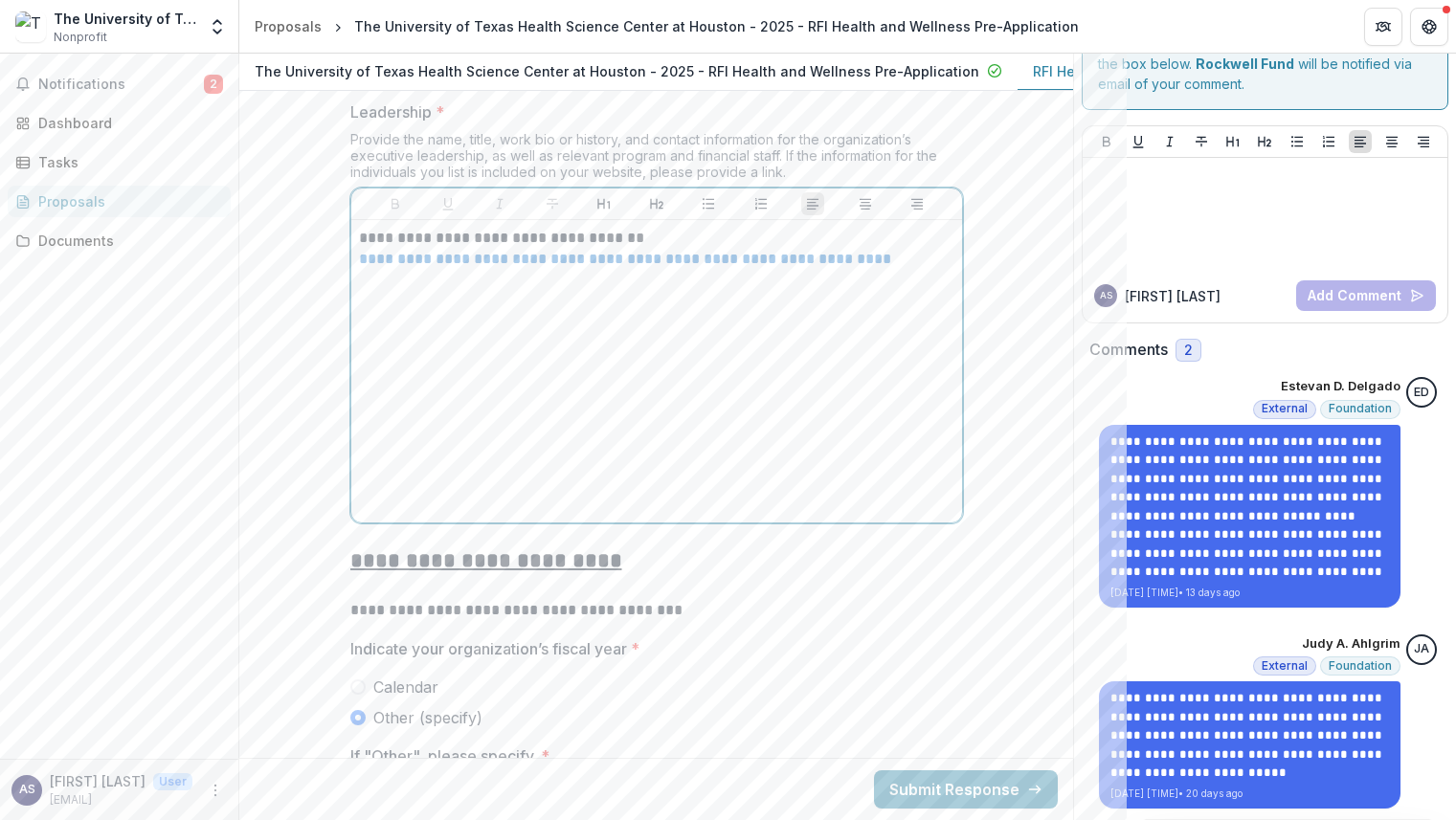 drag, startPoint x: 534, startPoint y: 243, endPoint x: 320, endPoint y: 255, distance: 214.33618 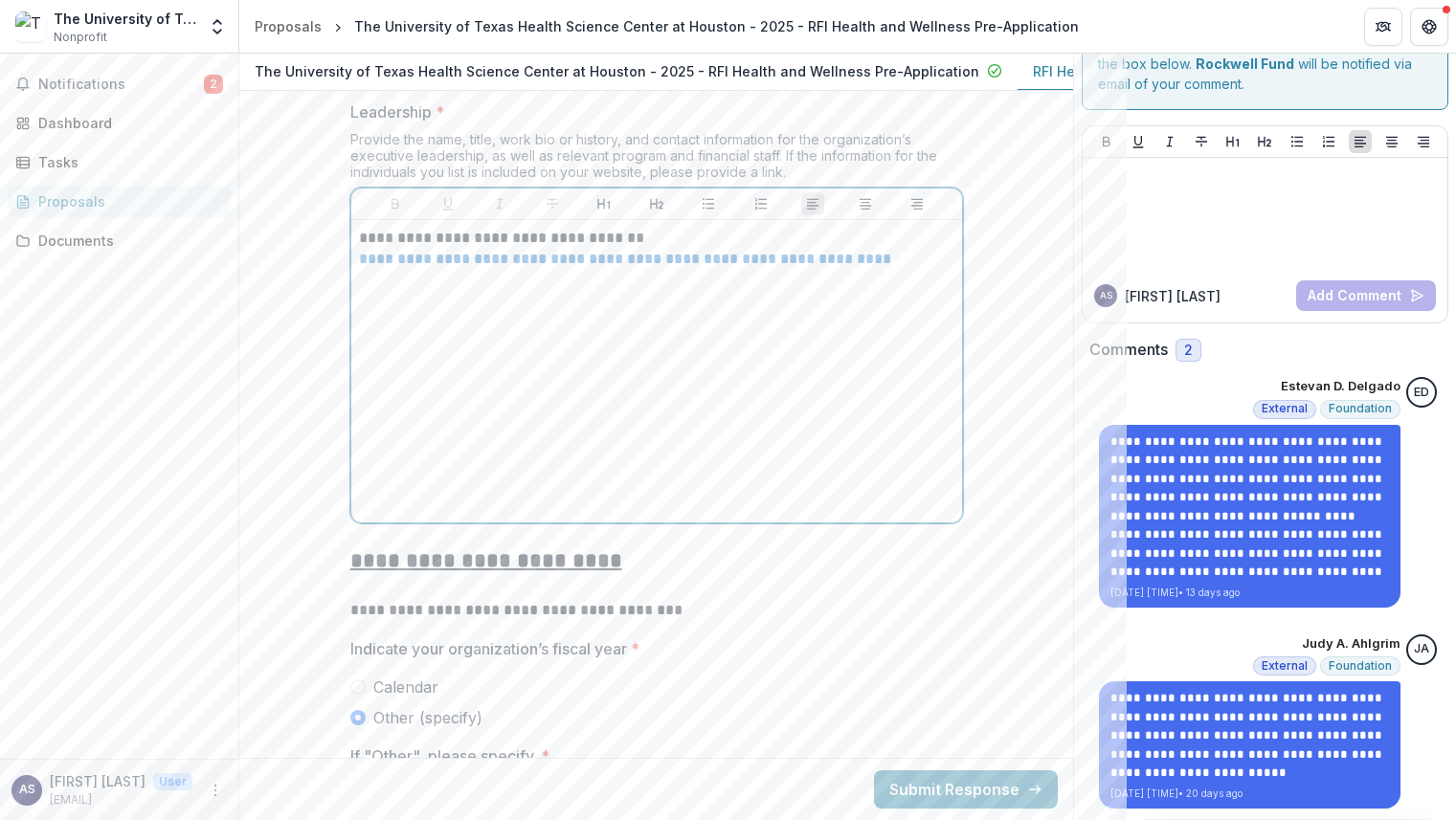 click on "**********" at bounding box center [656, -2980] 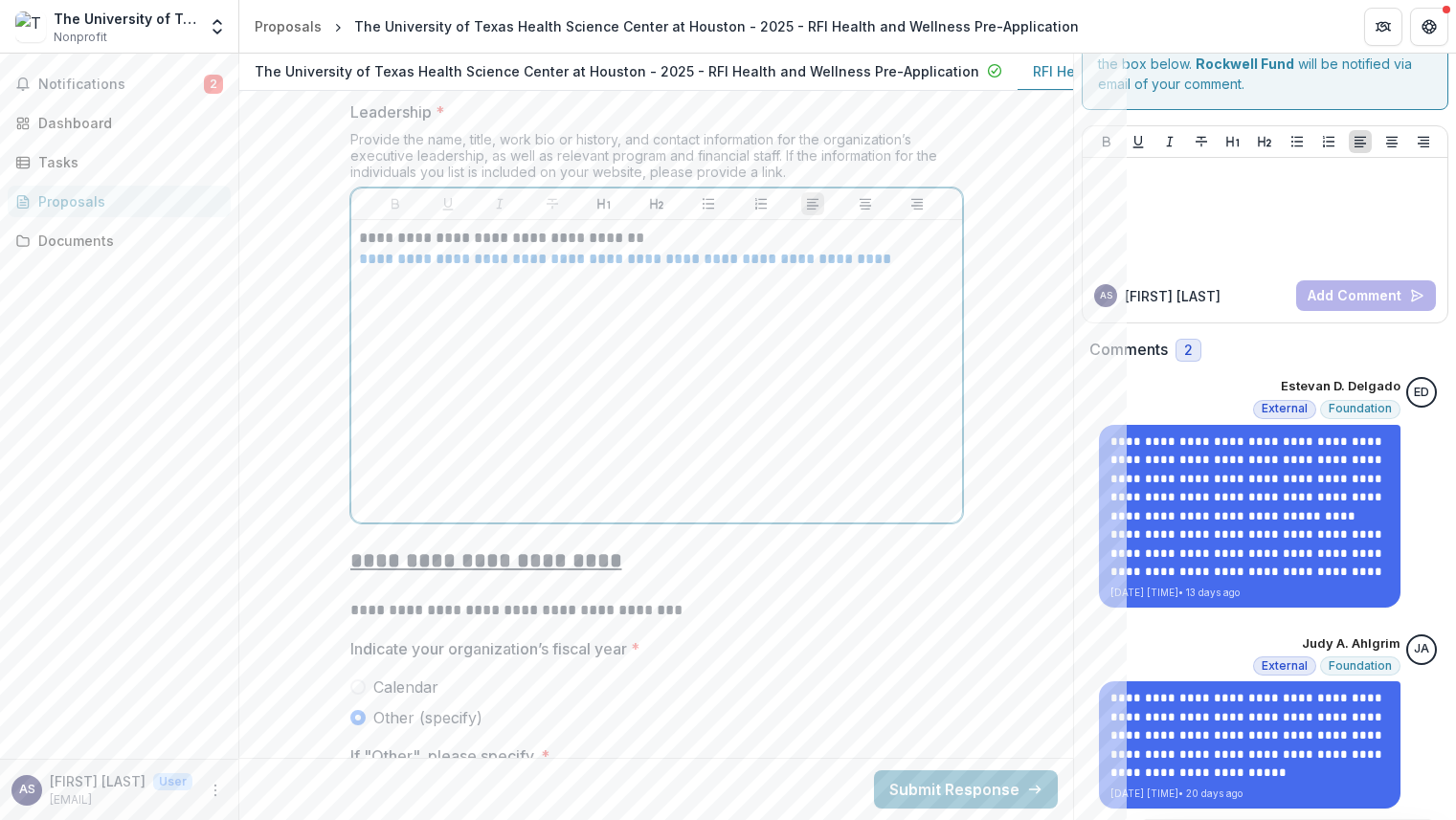 click on "**********" at bounding box center [657, 238] 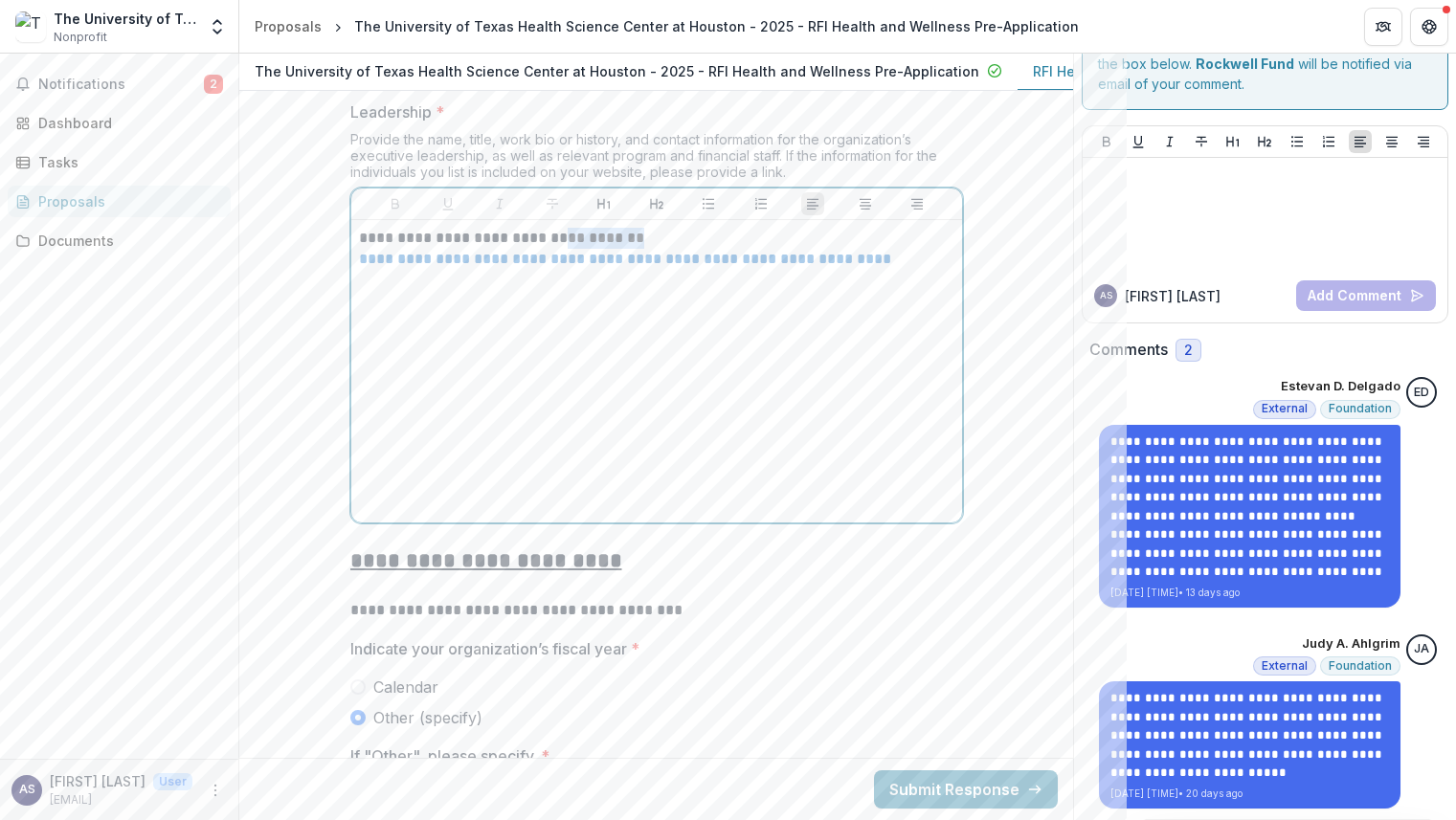 click on "**********" at bounding box center (657, 238) 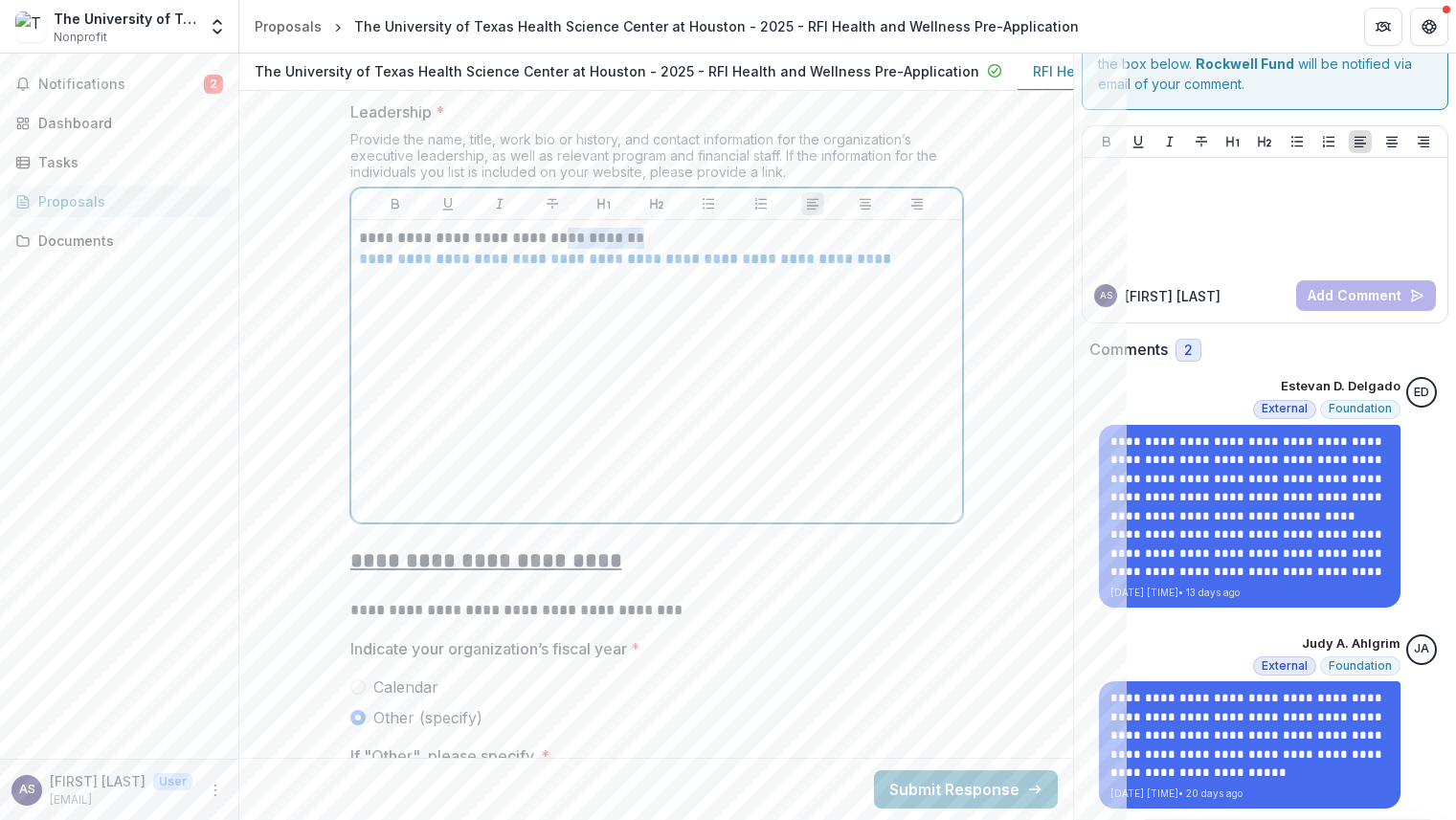 click on "**********" at bounding box center [657, 238] 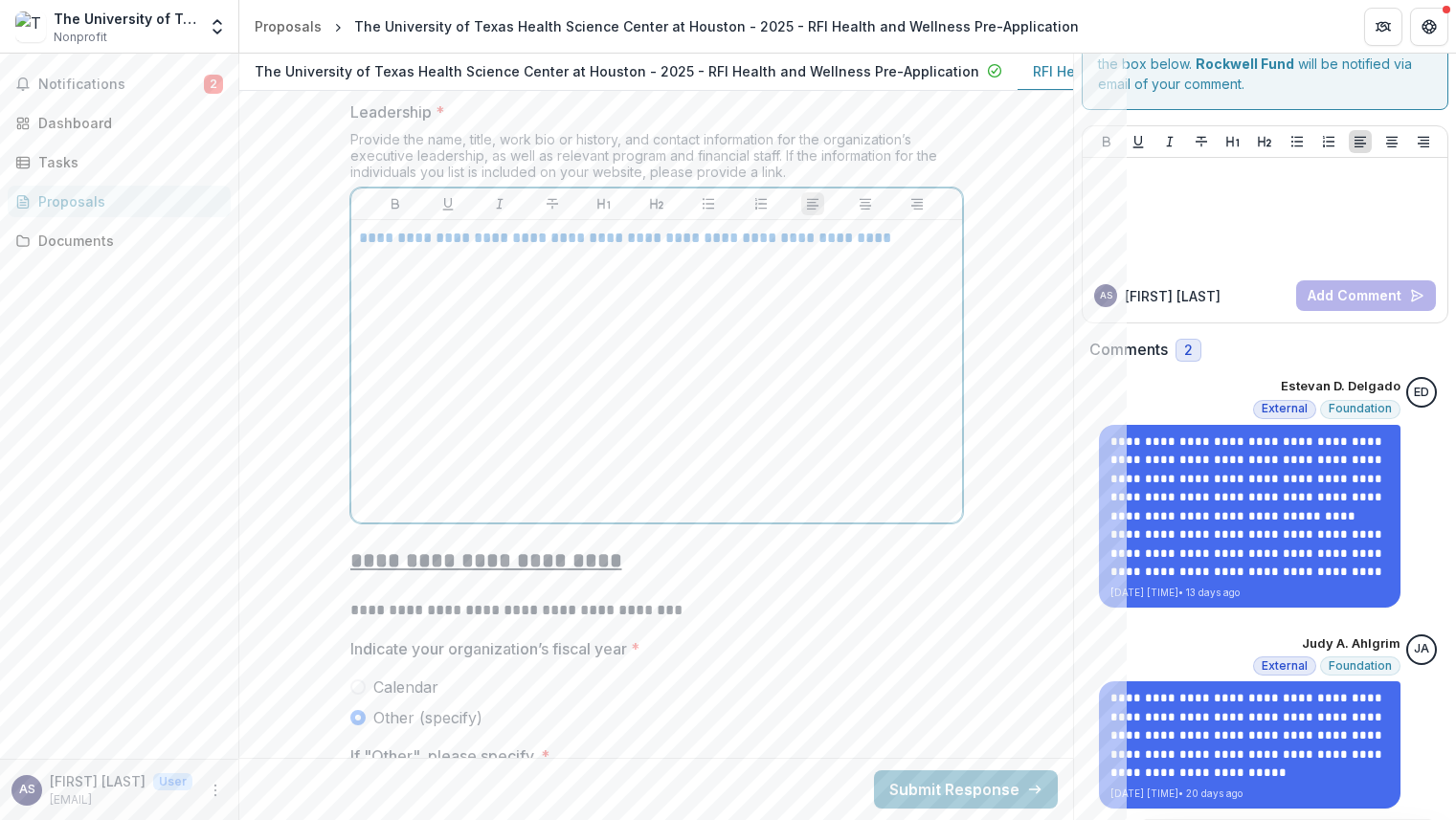 click at bounding box center (657, 280) 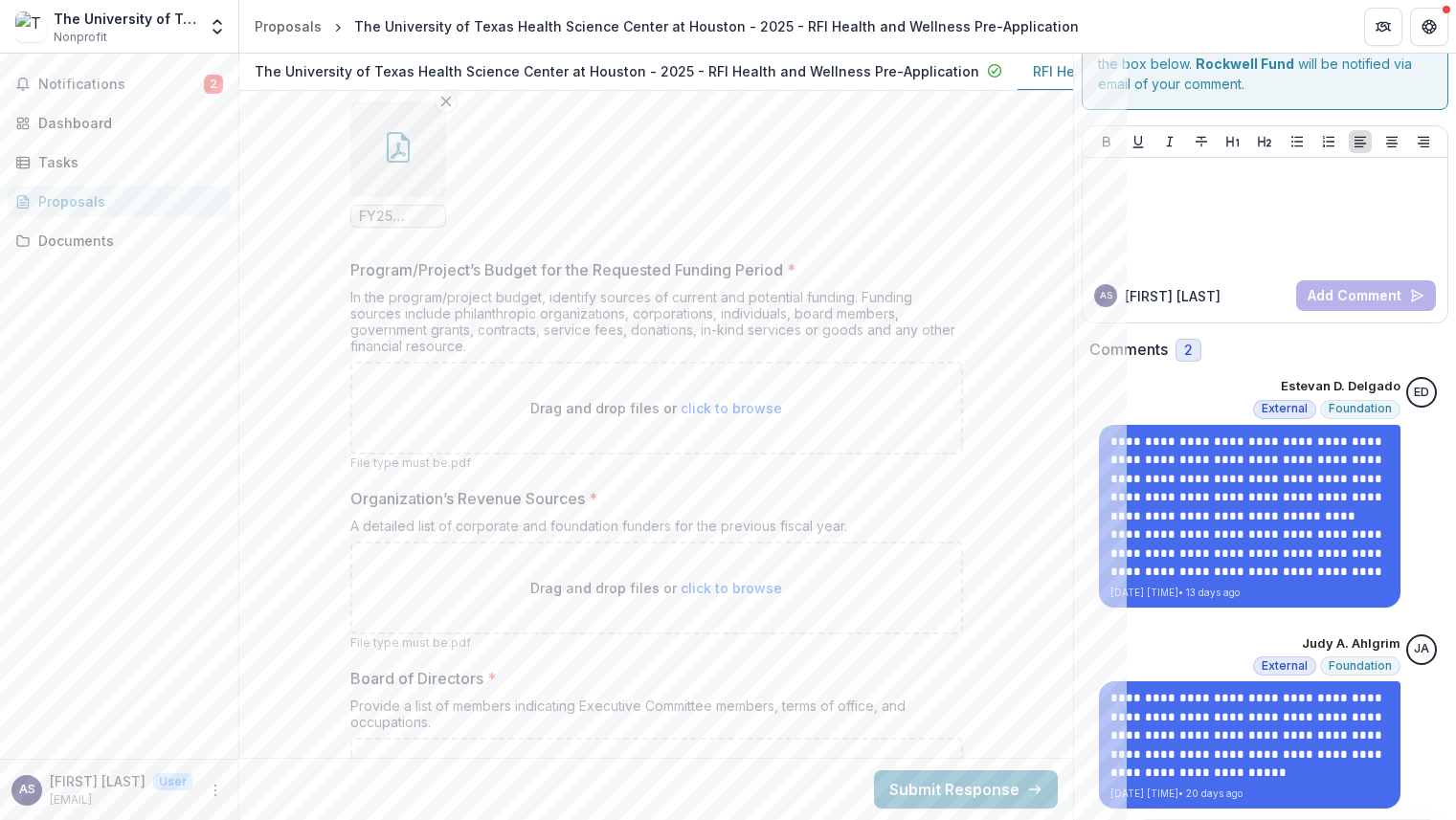 scroll, scrollTop: 13035, scrollLeft: 0, axis: vertical 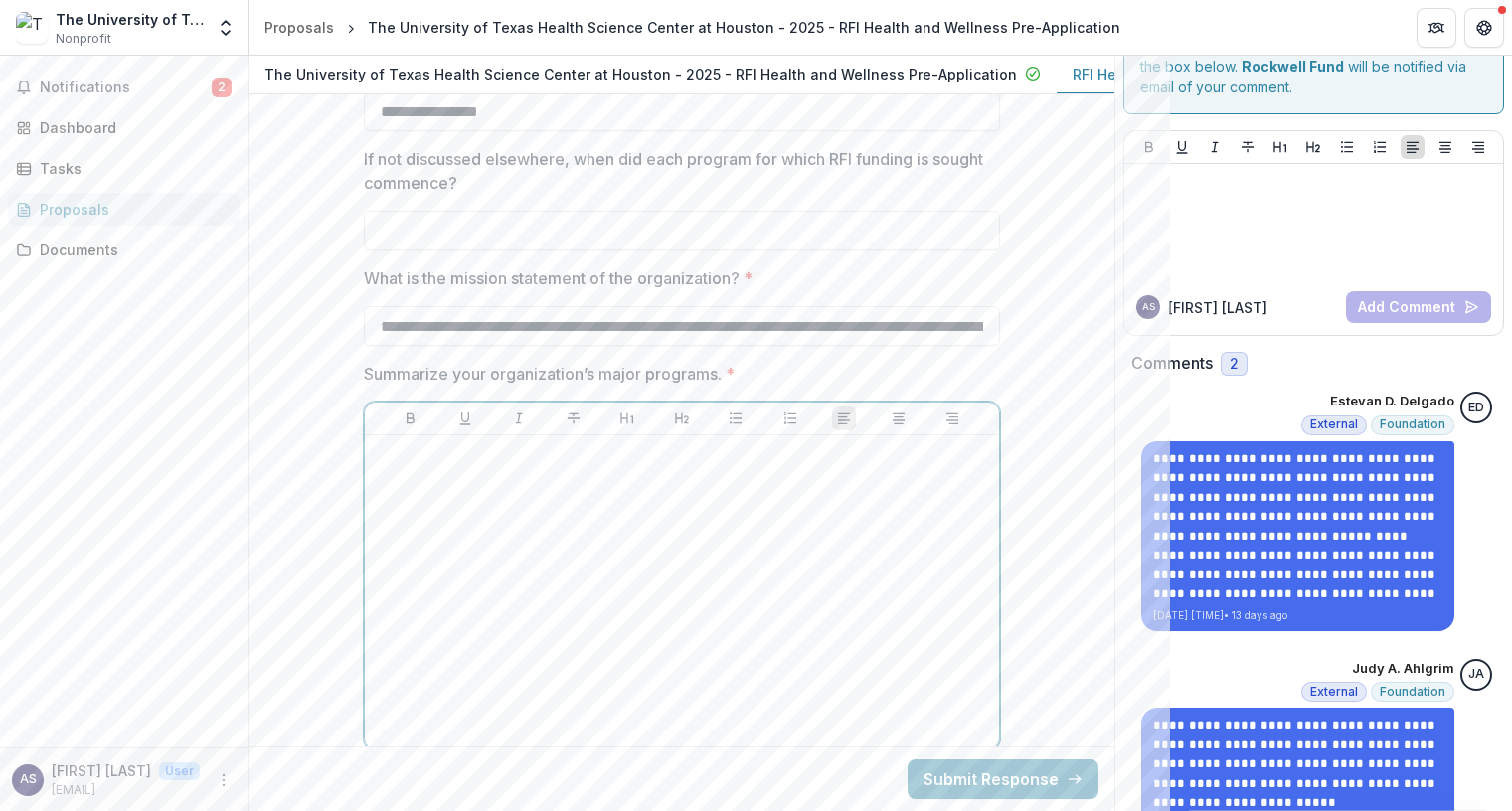 click at bounding box center (682, 592) 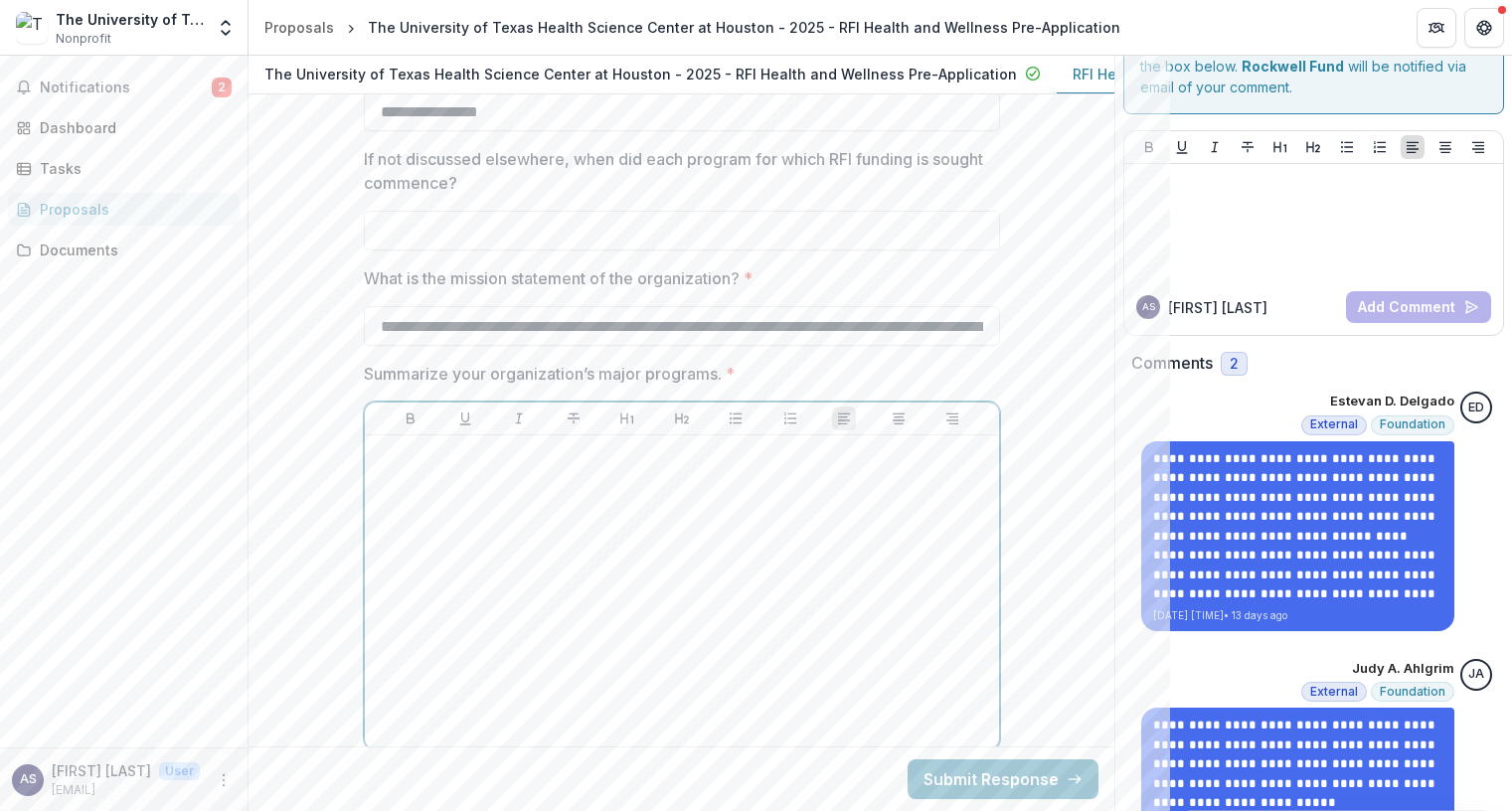 type 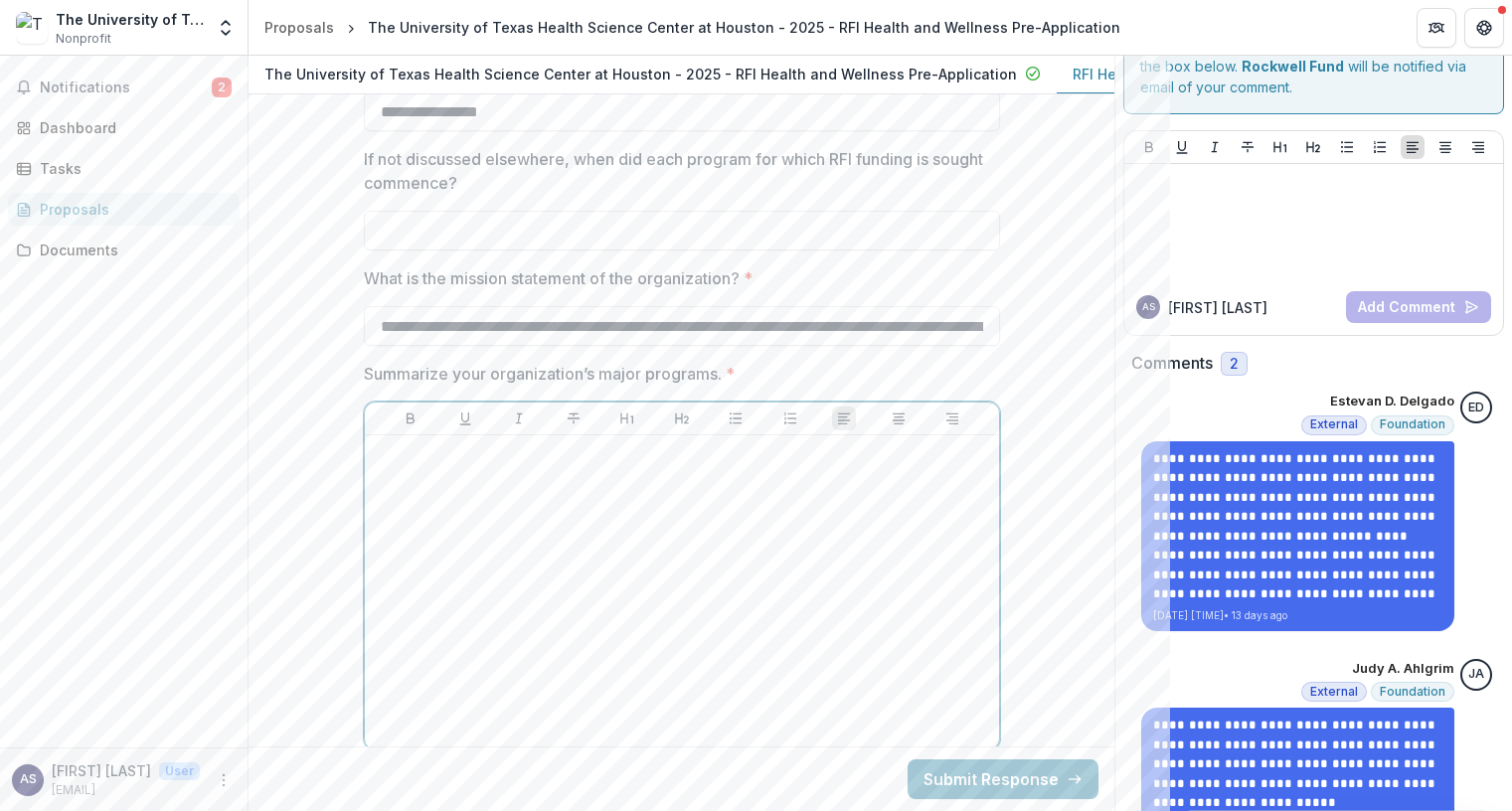 click at bounding box center [682, 592] 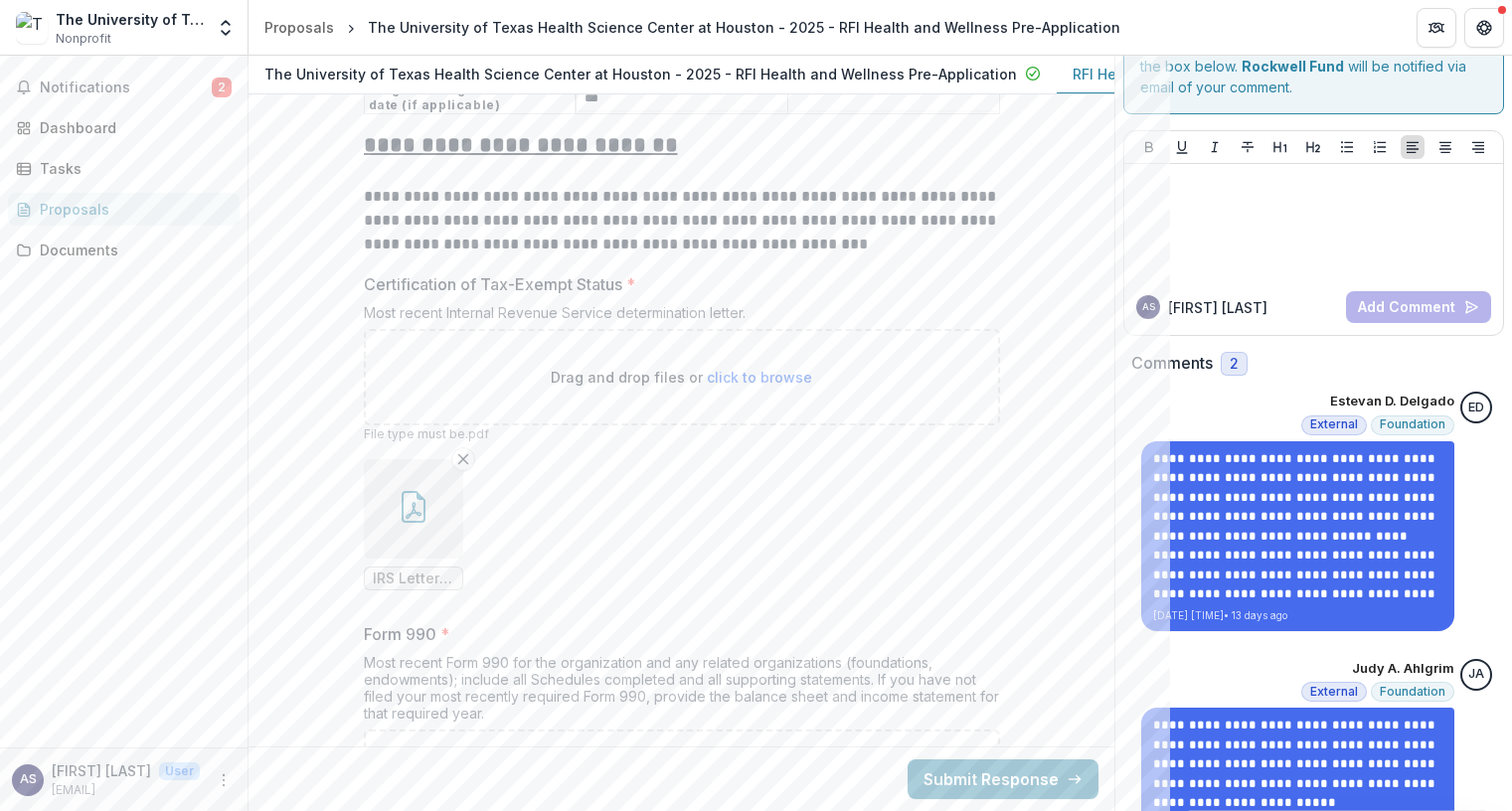 scroll, scrollTop: 12744, scrollLeft: 0, axis: vertical 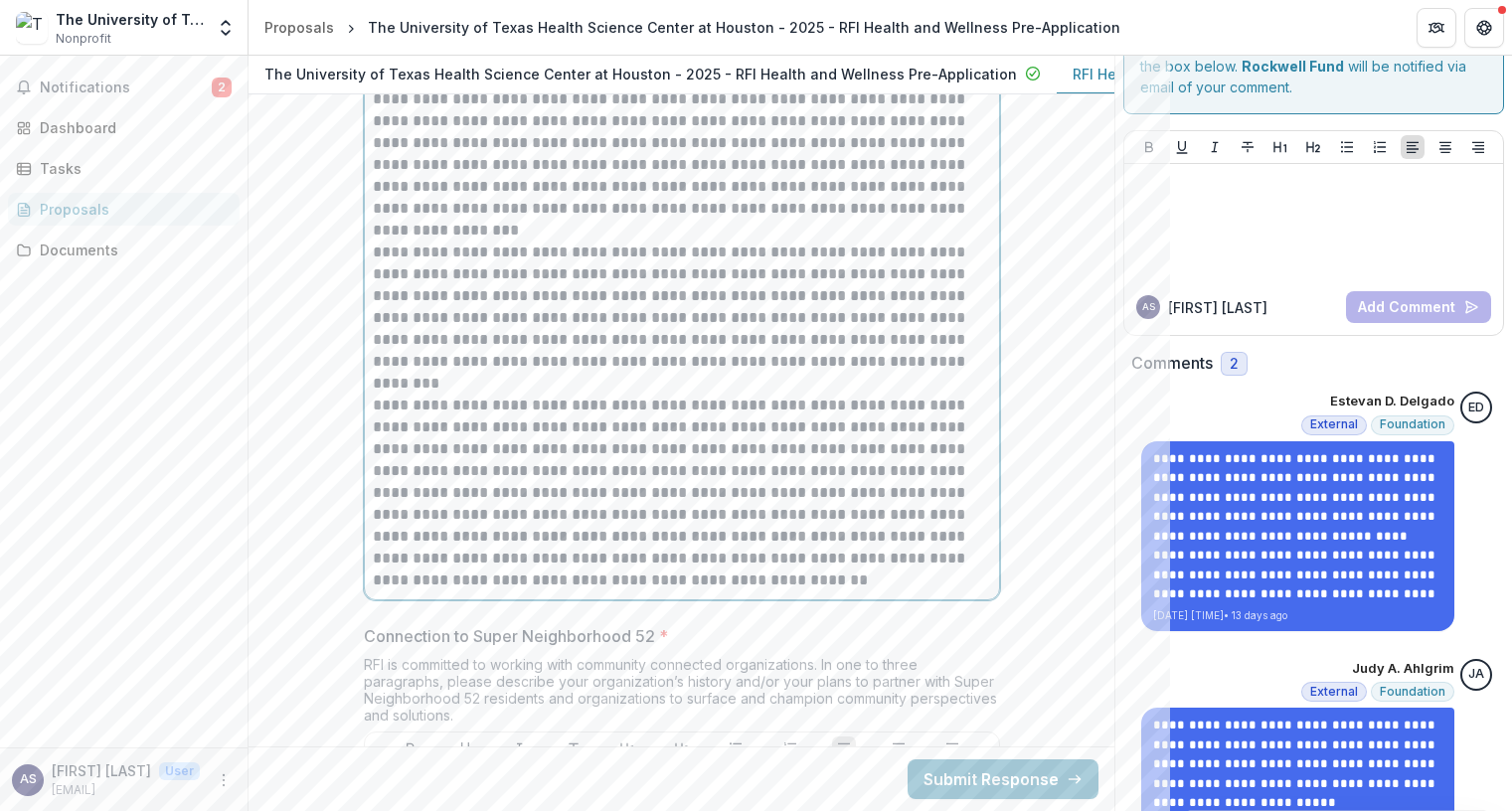drag, startPoint x: 450, startPoint y: 168, endPoint x: 372, endPoint y: 168, distance: 78 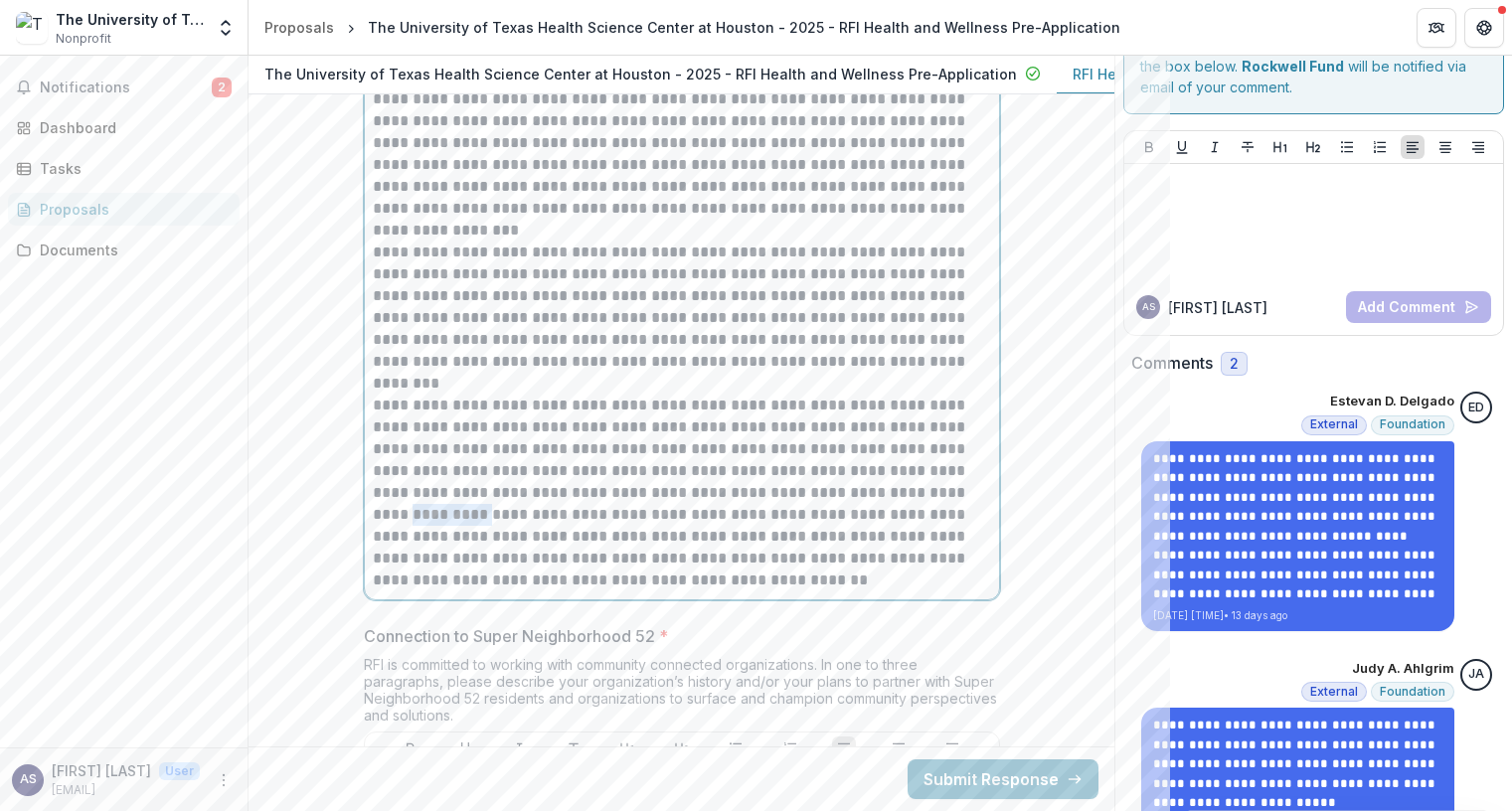 drag, startPoint x: 450, startPoint y: 522, endPoint x: 373, endPoint y: 524, distance: 77.02597 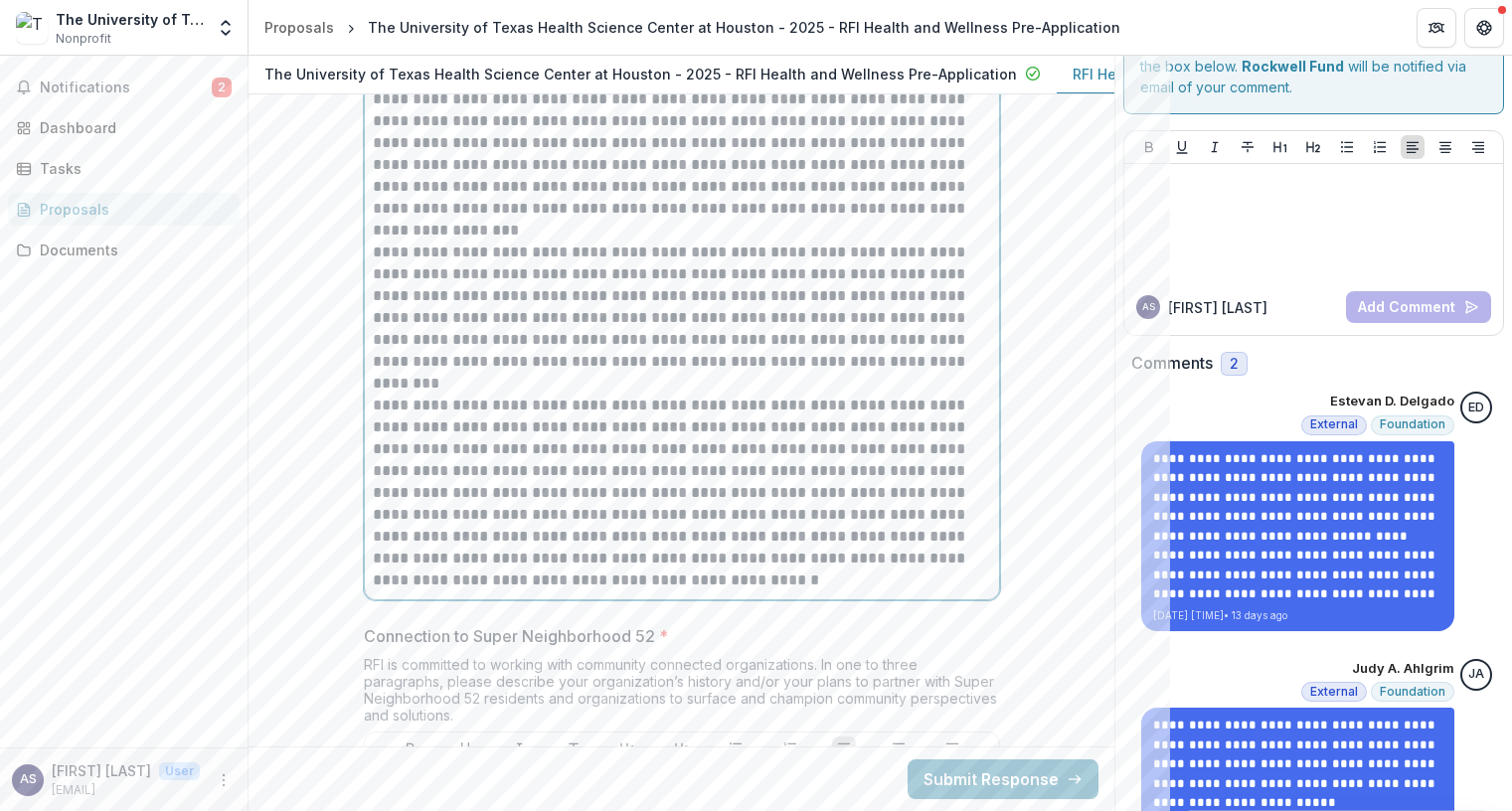 scroll, scrollTop: 5333, scrollLeft: 0, axis: vertical 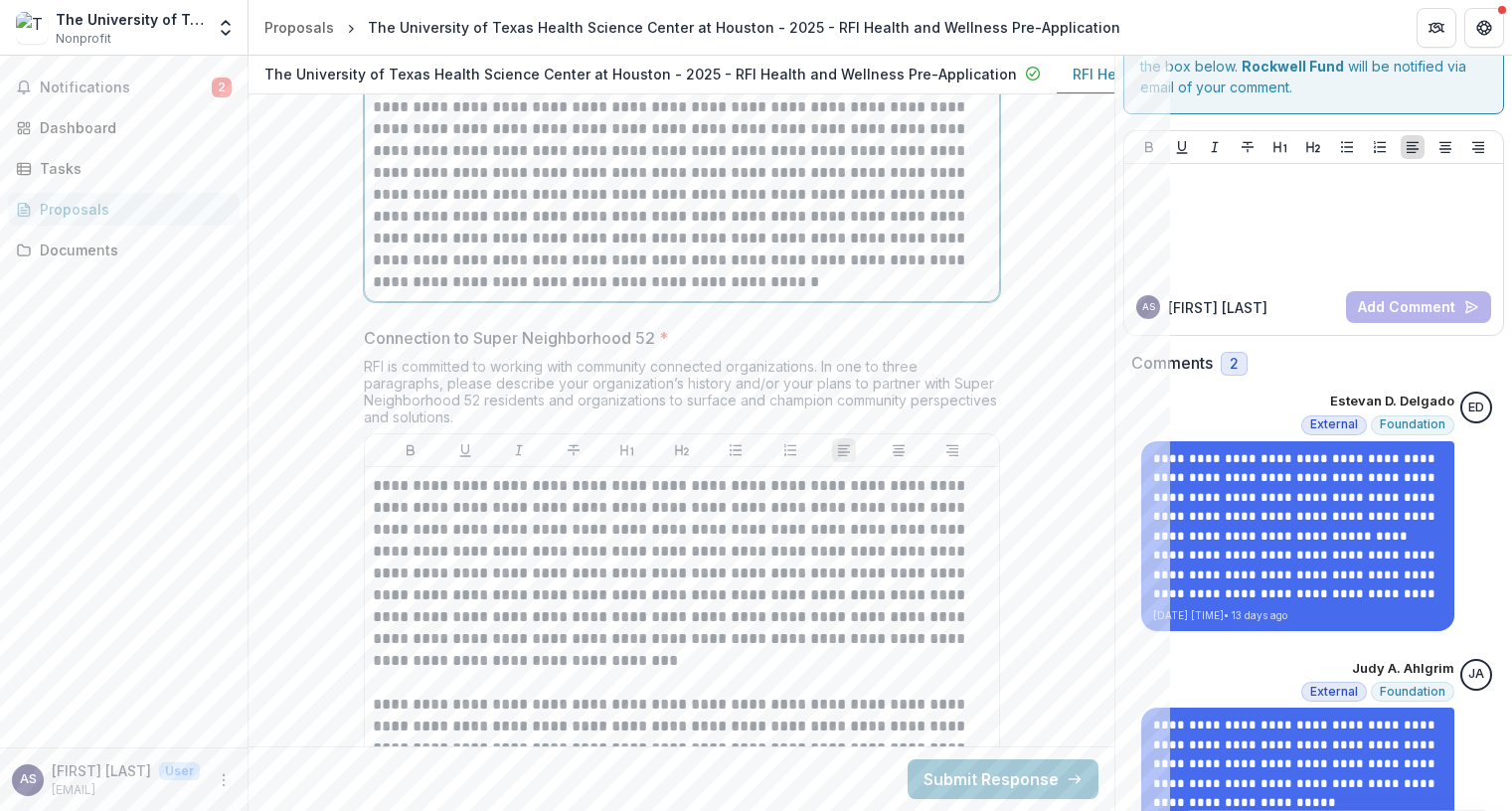 click on "**********" at bounding box center [682, 195] 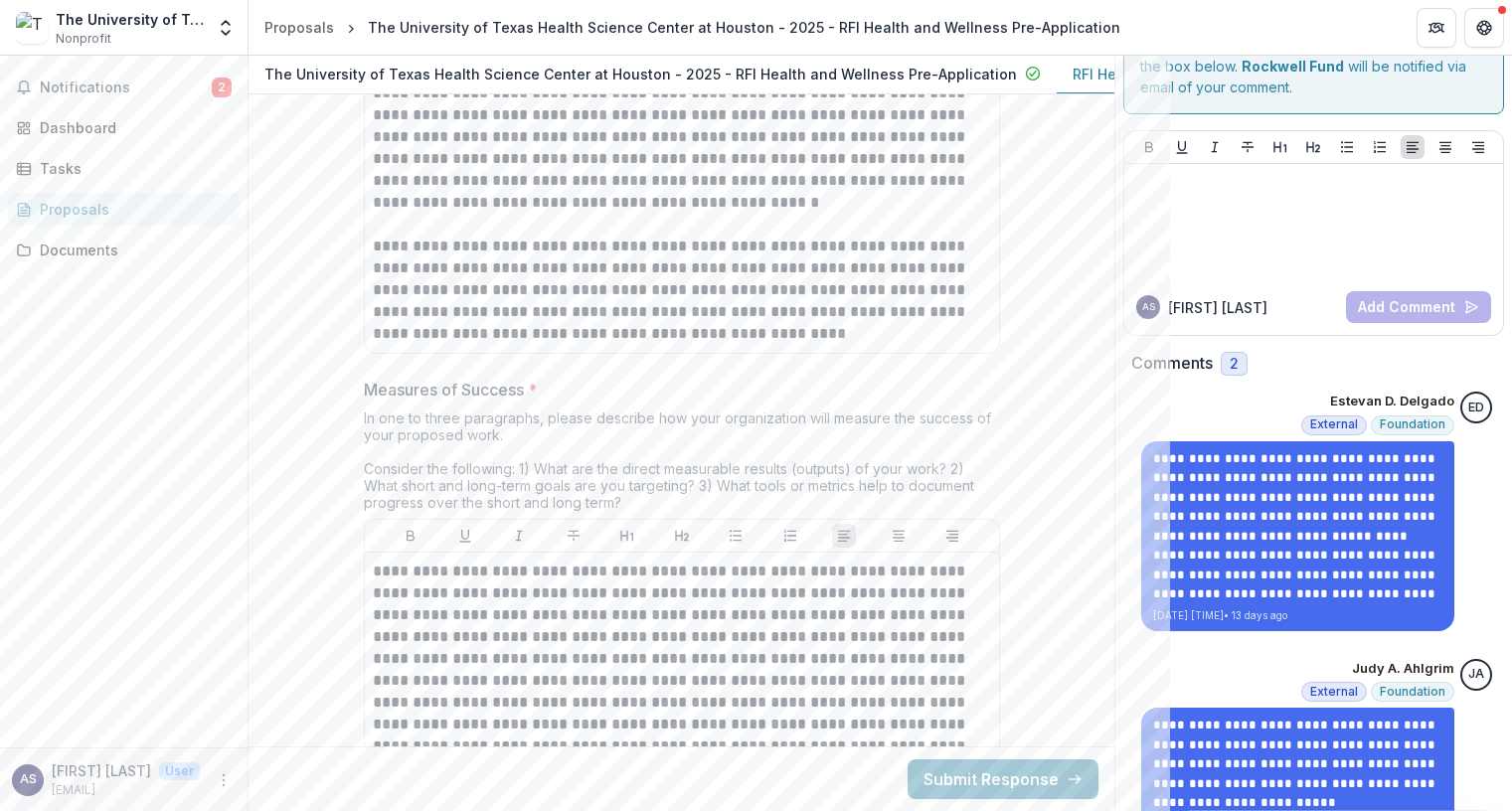 scroll, scrollTop: 7321, scrollLeft: 0, axis: vertical 